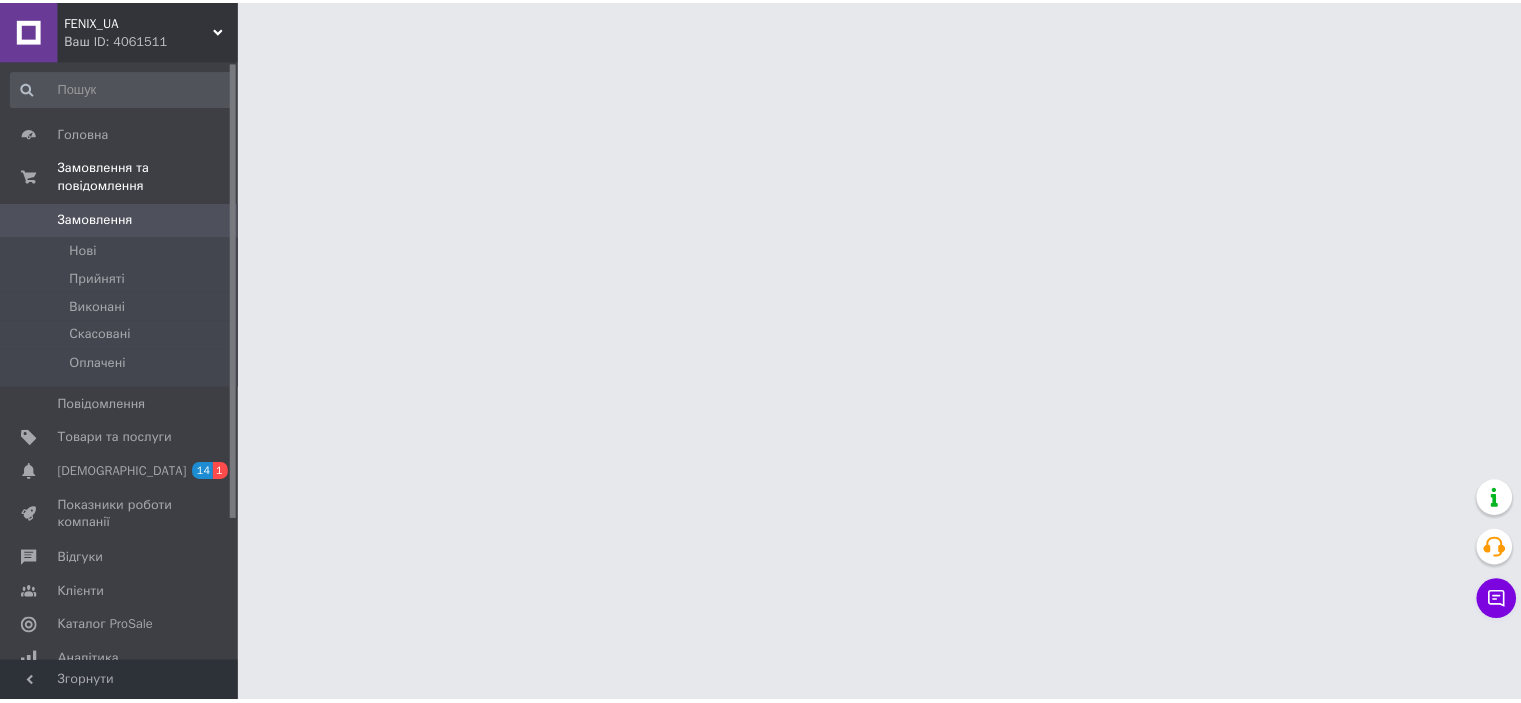 scroll, scrollTop: 0, scrollLeft: 0, axis: both 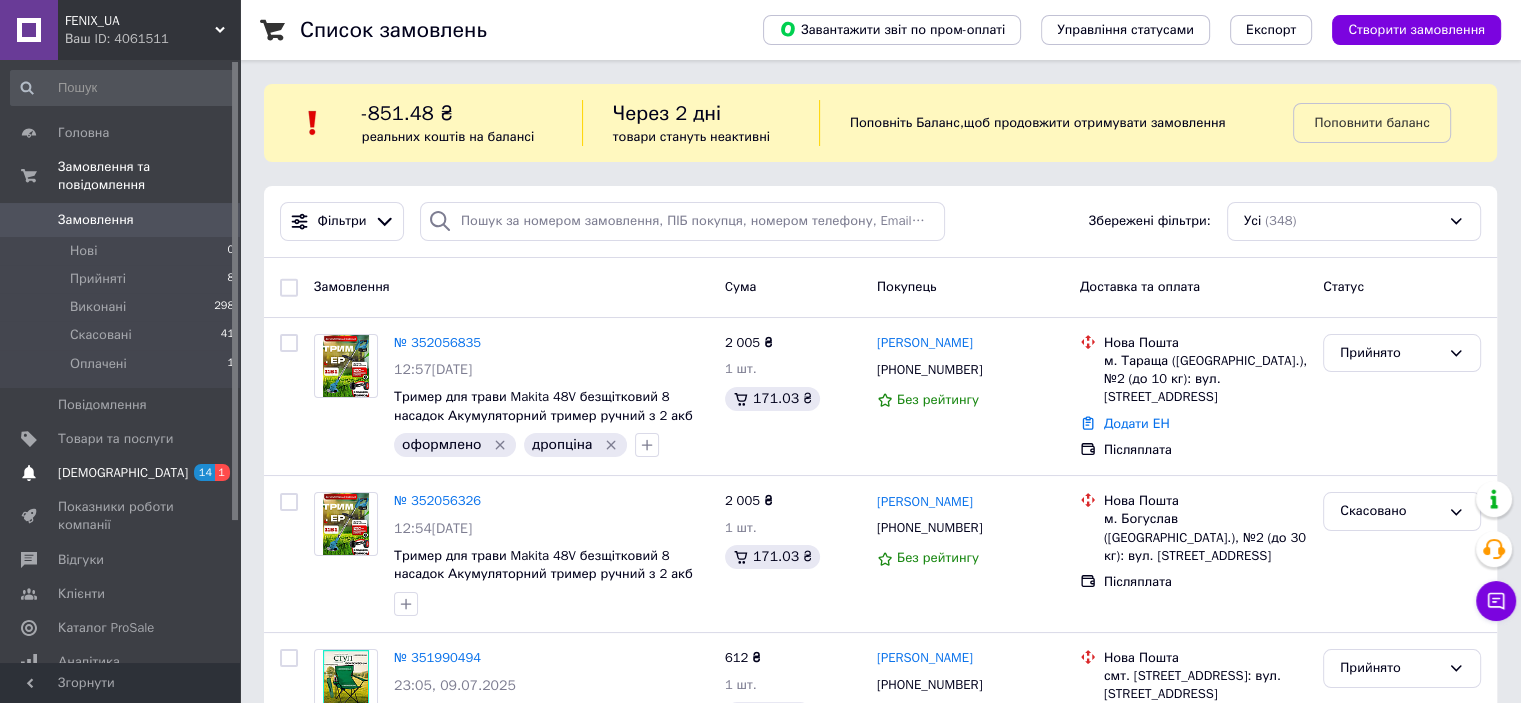 click on "[DEMOGRAPHIC_DATA]" at bounding box center (121, 473) 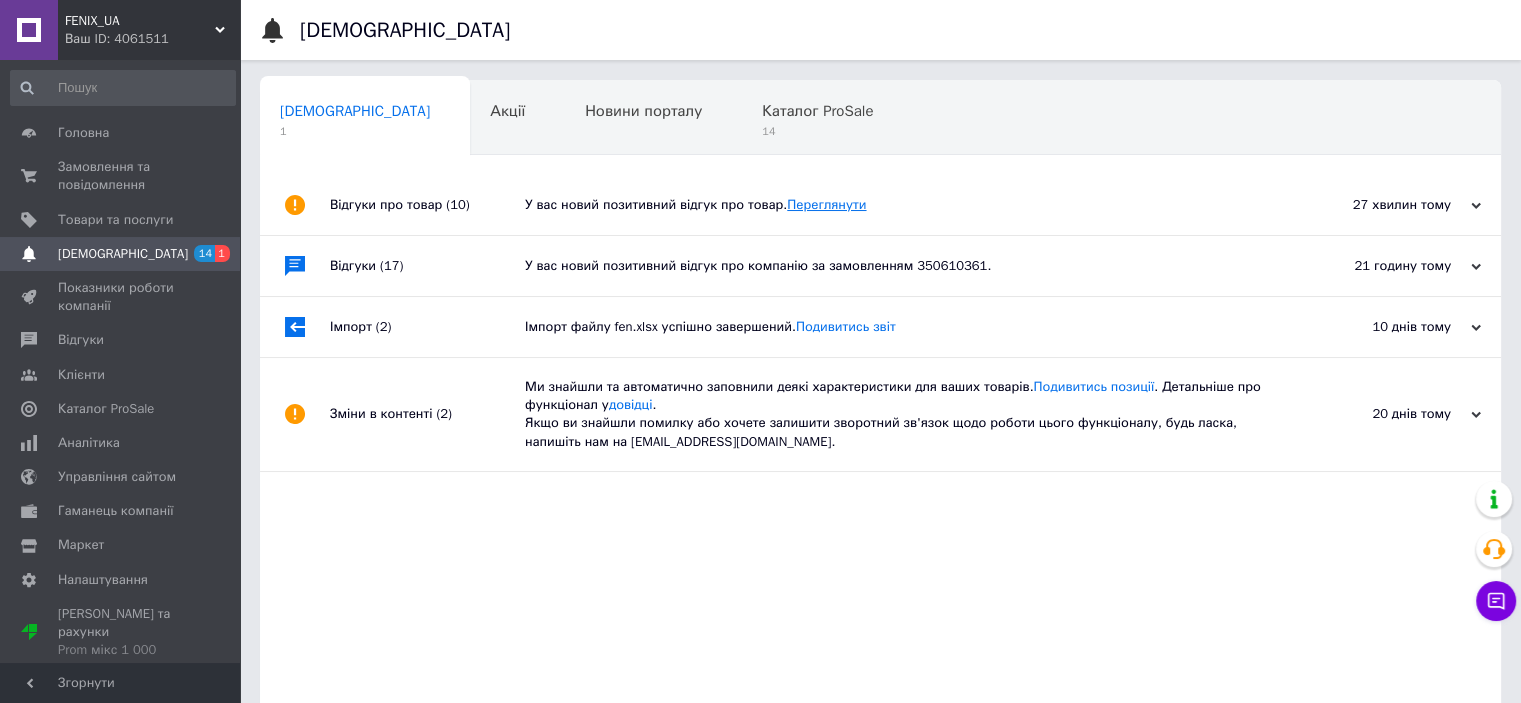 click on "Переглянути" at bounding box center (826, 204) 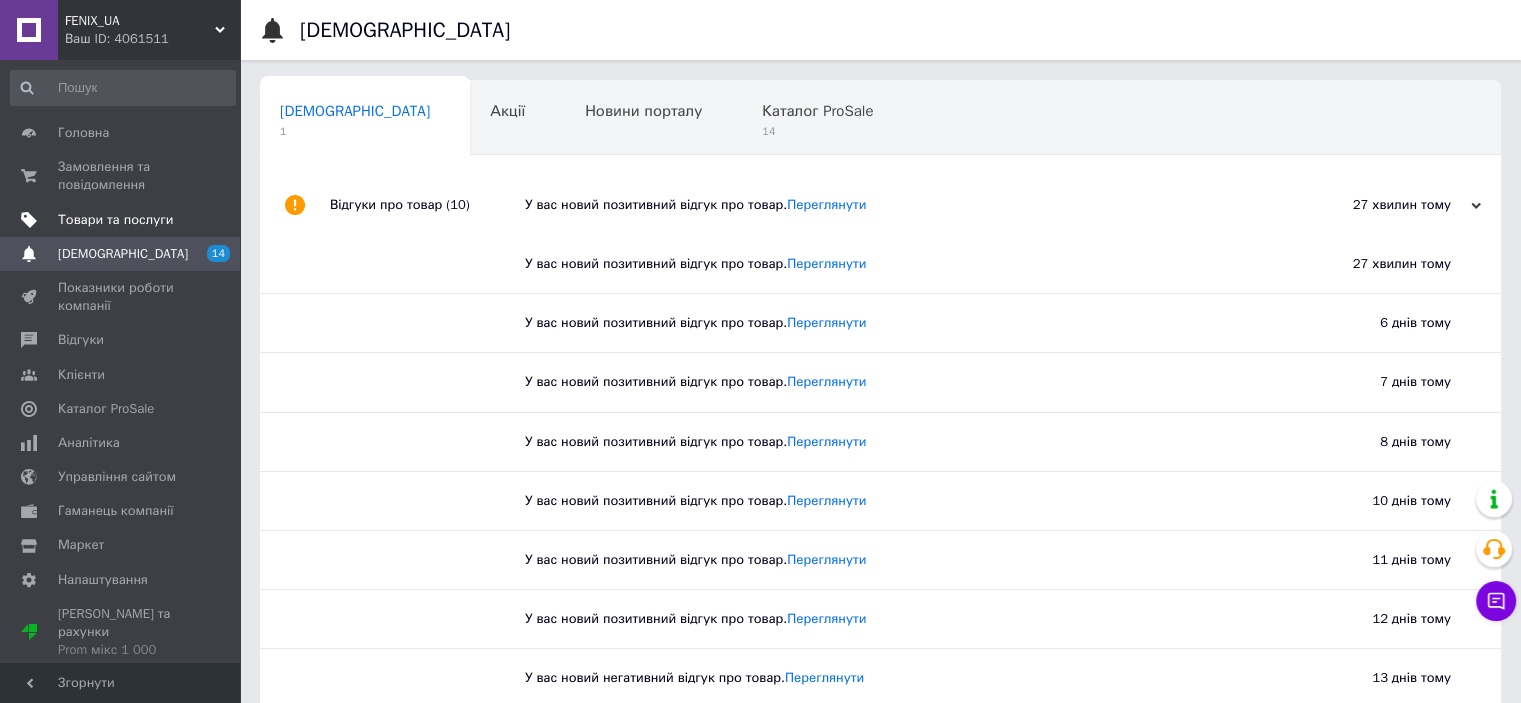 click on "Товари та послуги" at bounding box center [115, 220] 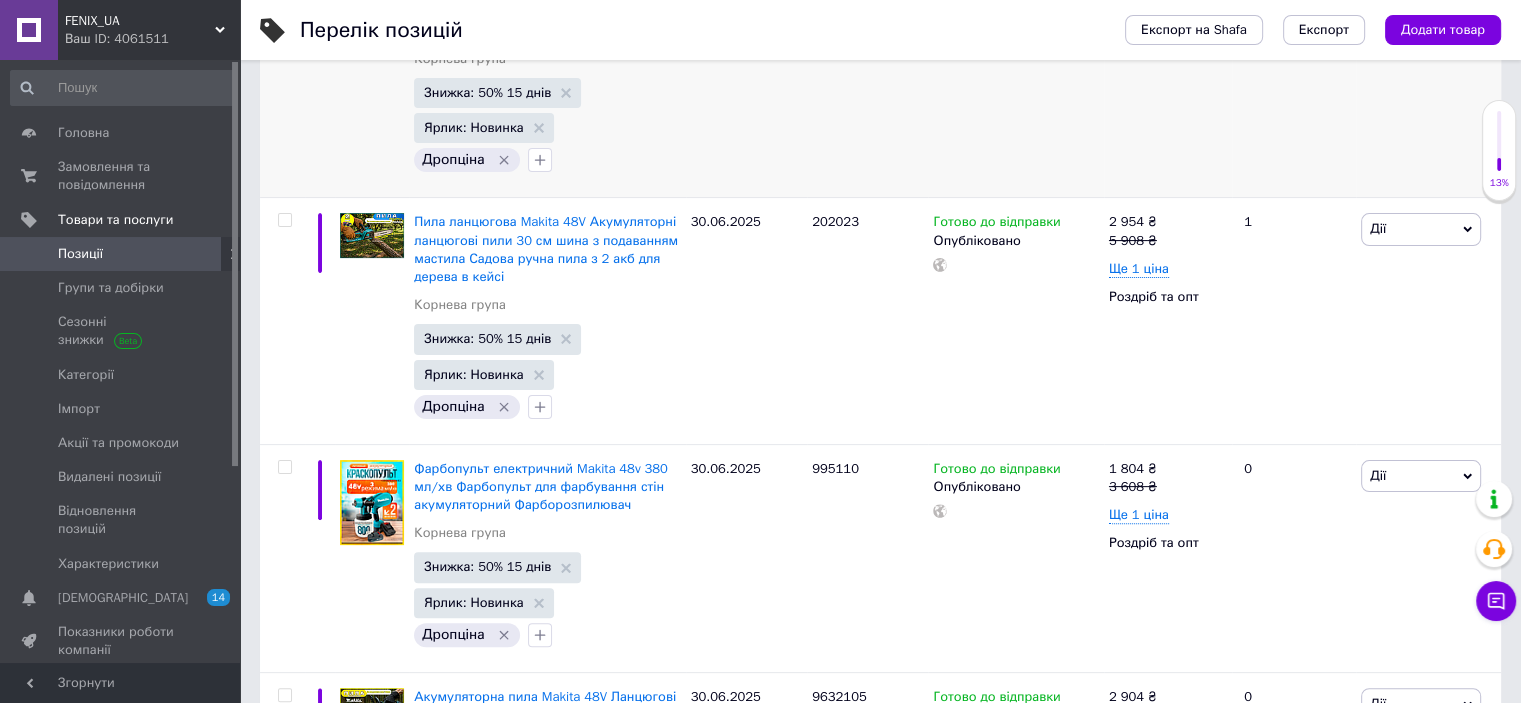 scroll, scrollTop: 900, scrollLeft: 0, axis: vertical 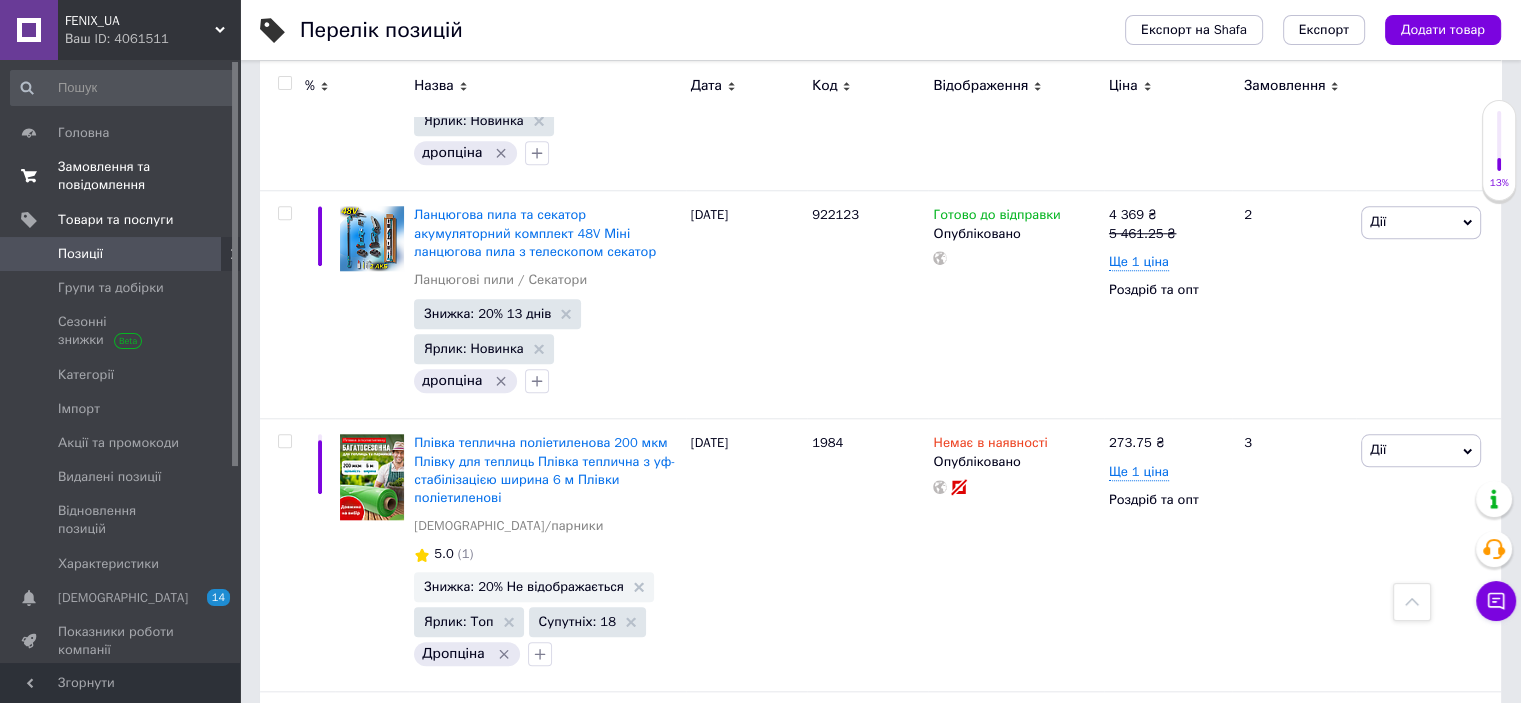 click on "Замовлення та повідомлення" at bounding box center (121, 176) 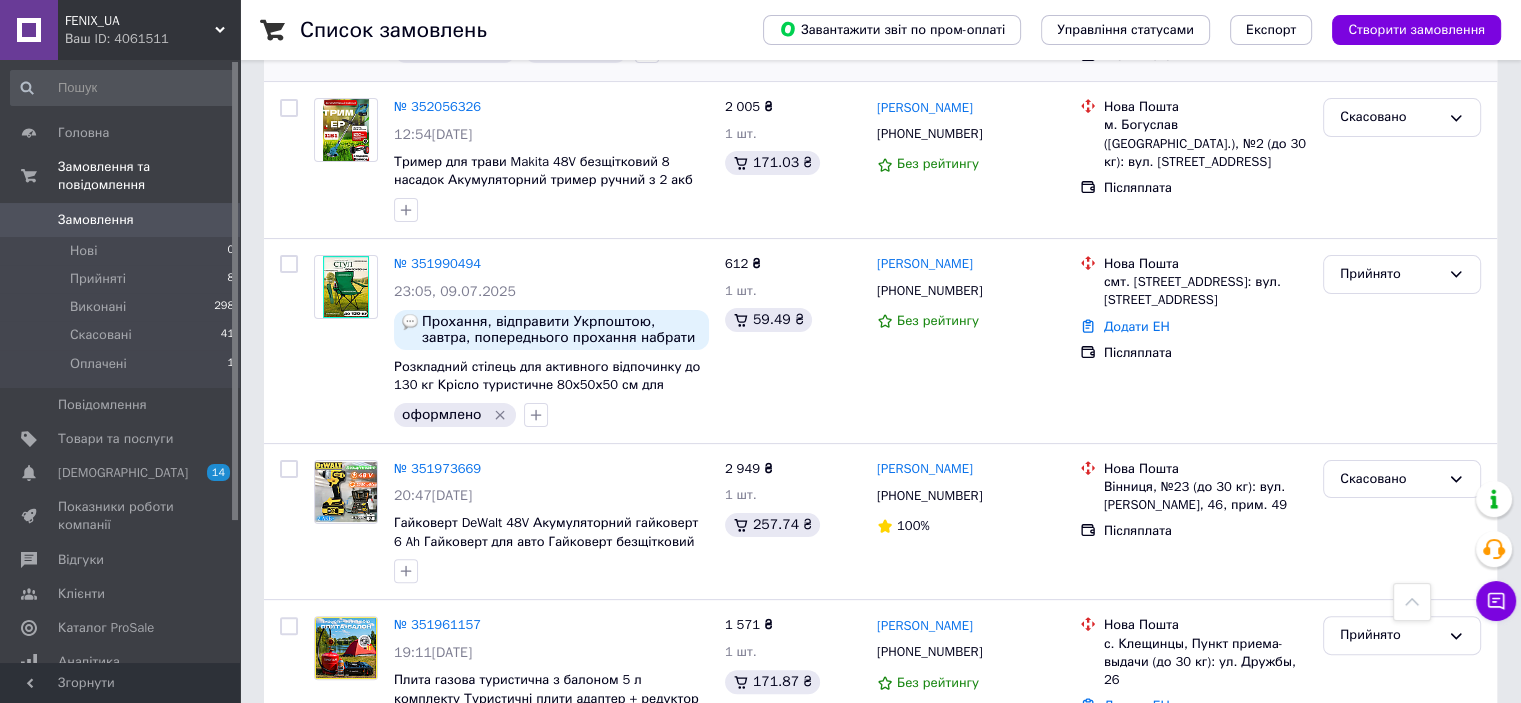 scroll, scrollTop: 0, scrollLeft: 0, axis: both 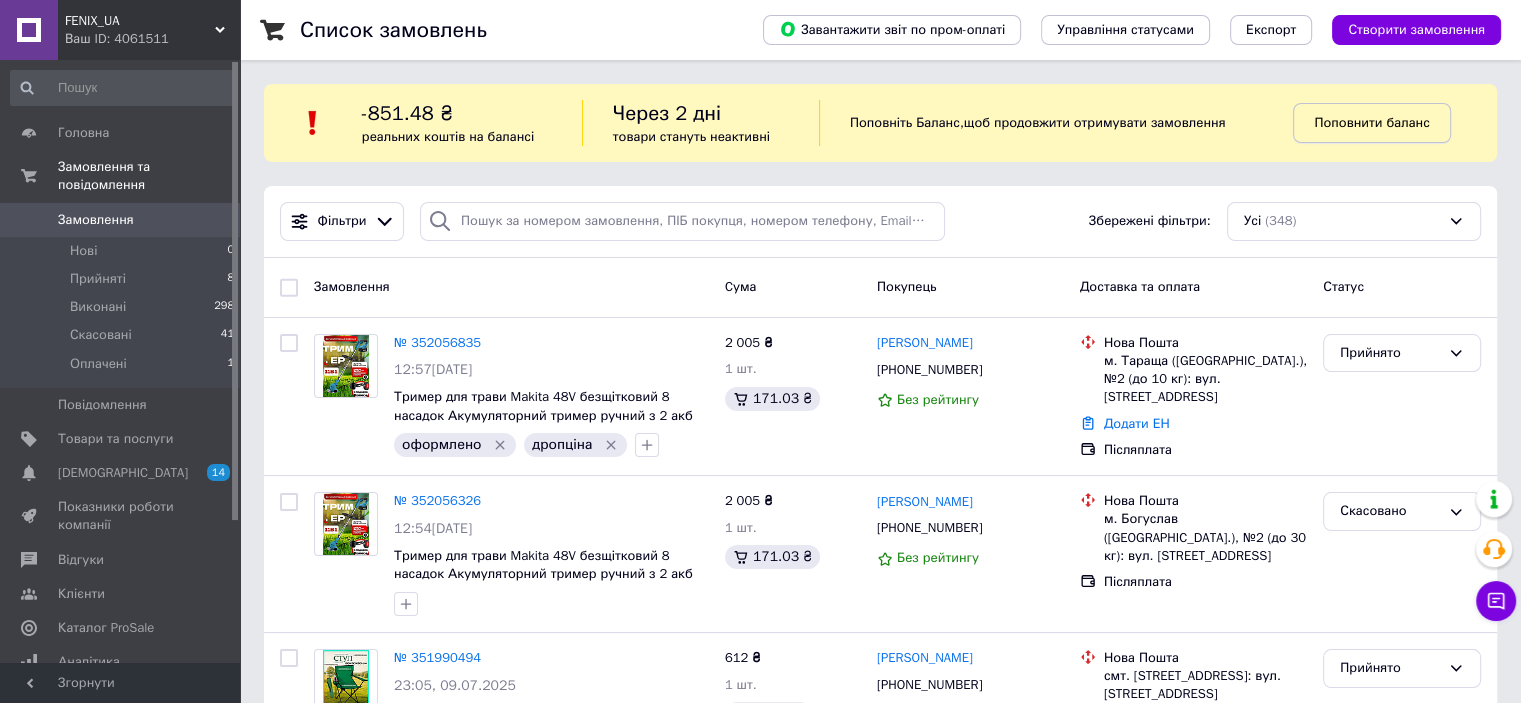 click on "Поповнити баланс" at bounding box center (1371, 122) 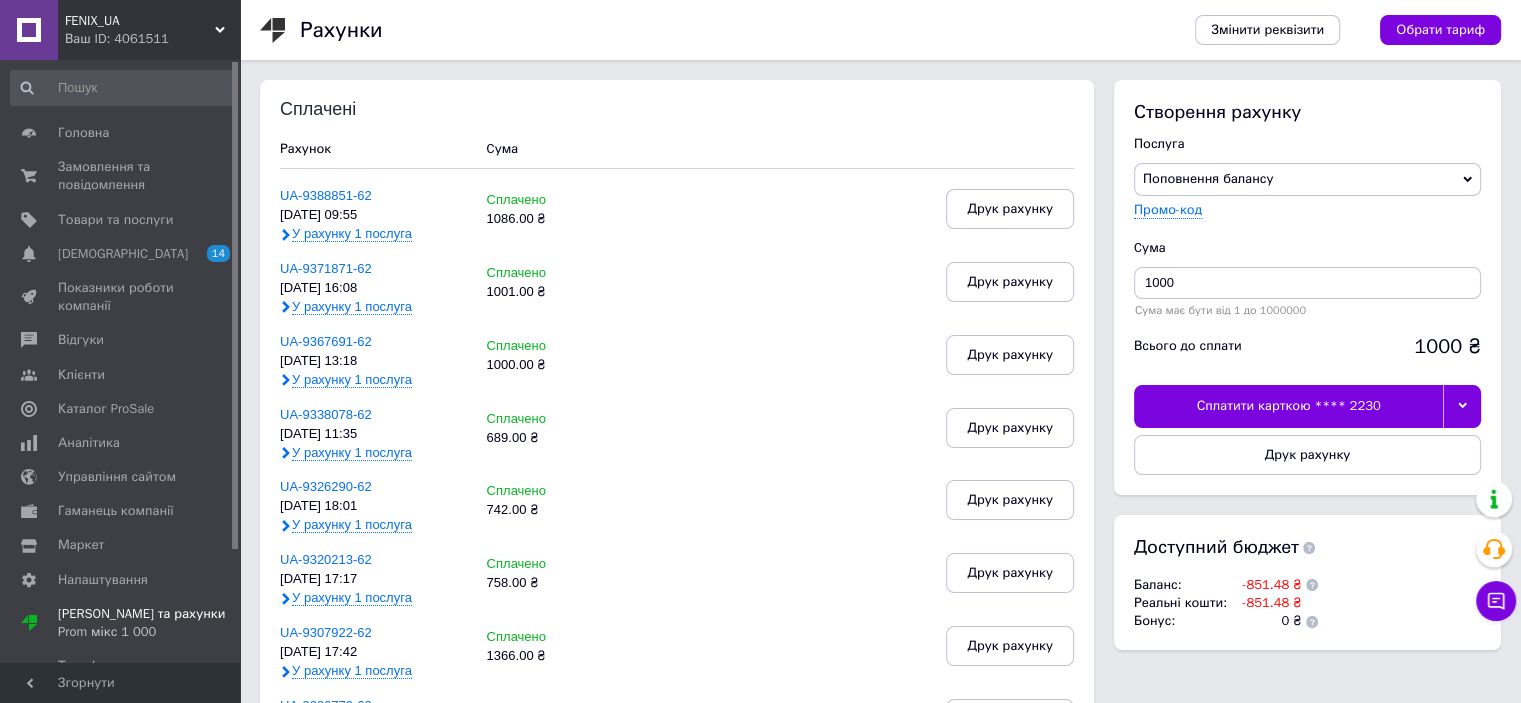 click 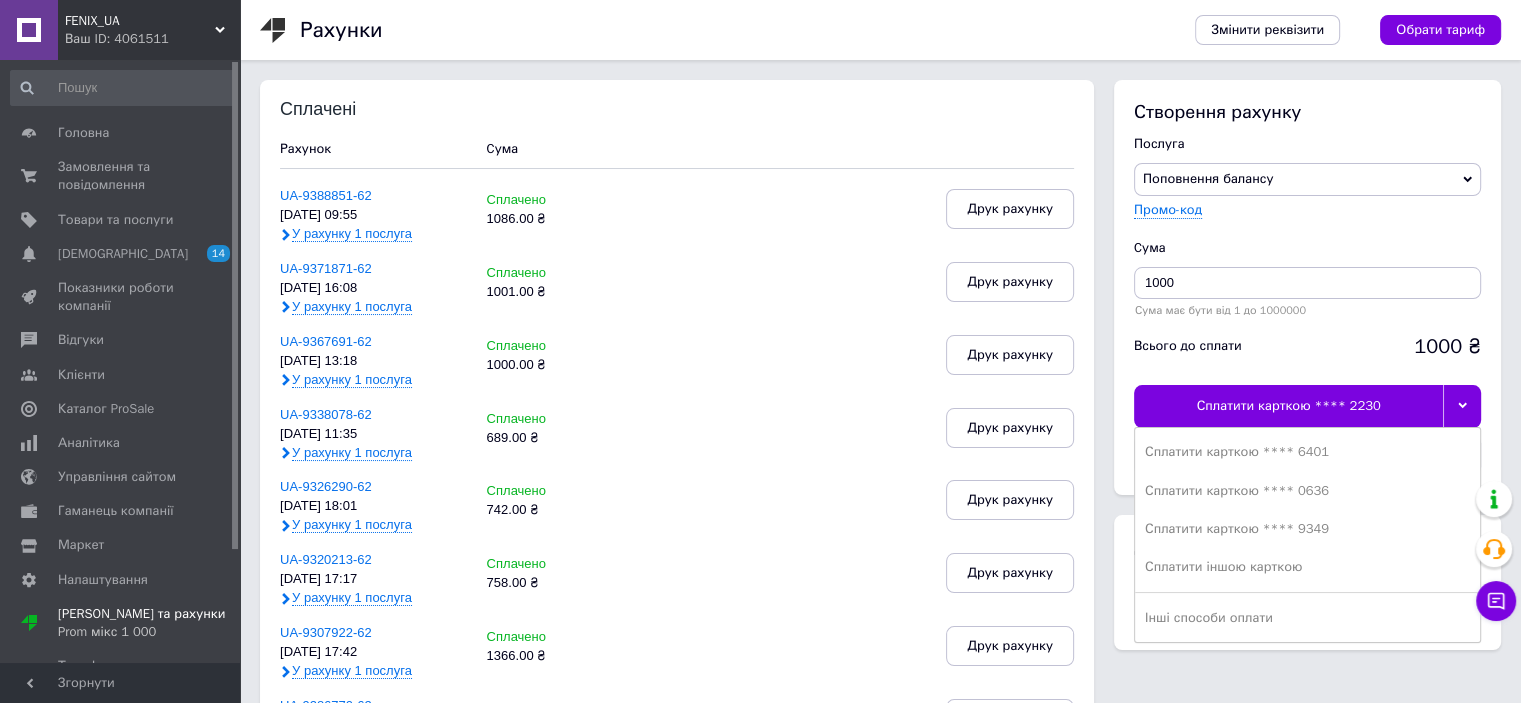 click on "Всього до сплати 1000   ₴" at bounding box center [1307, 351] 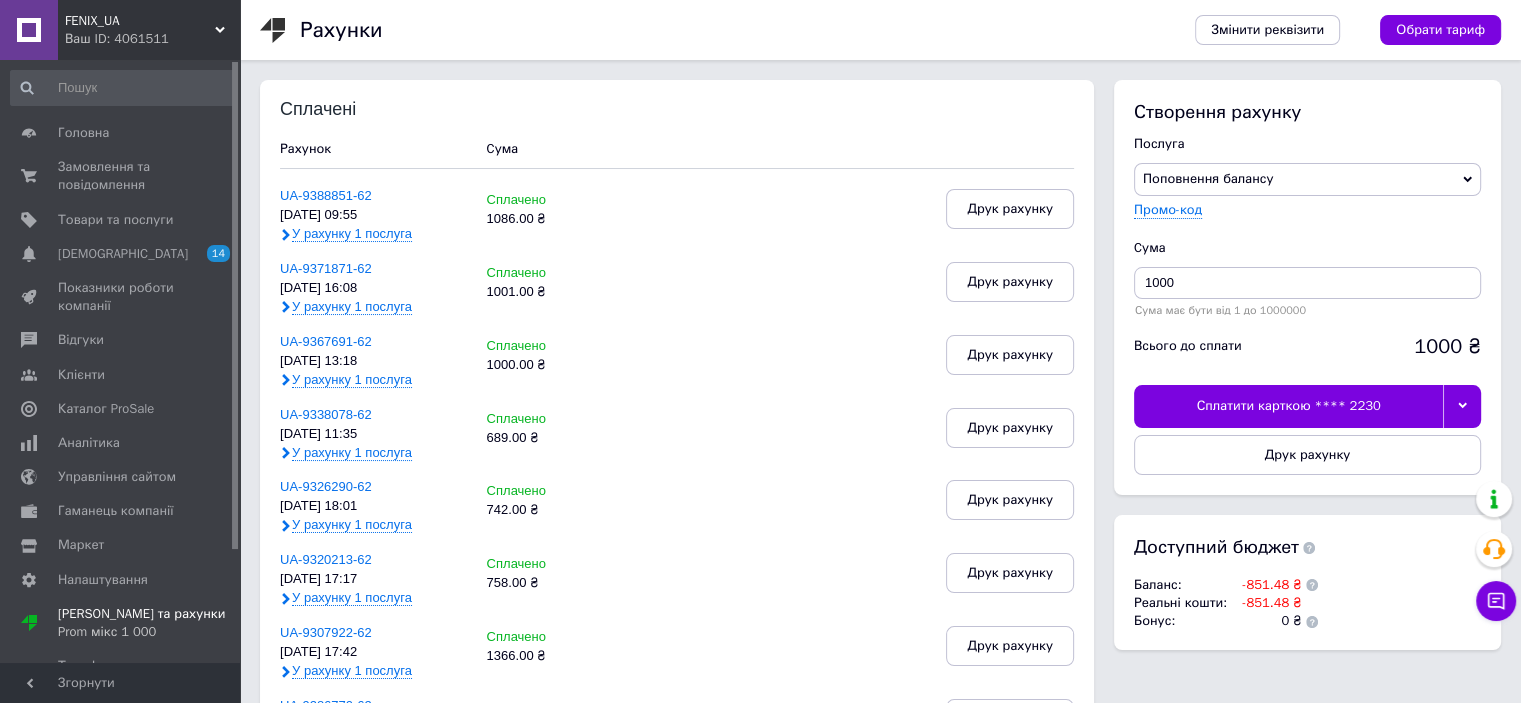 click at bounding box center [1462, 406] 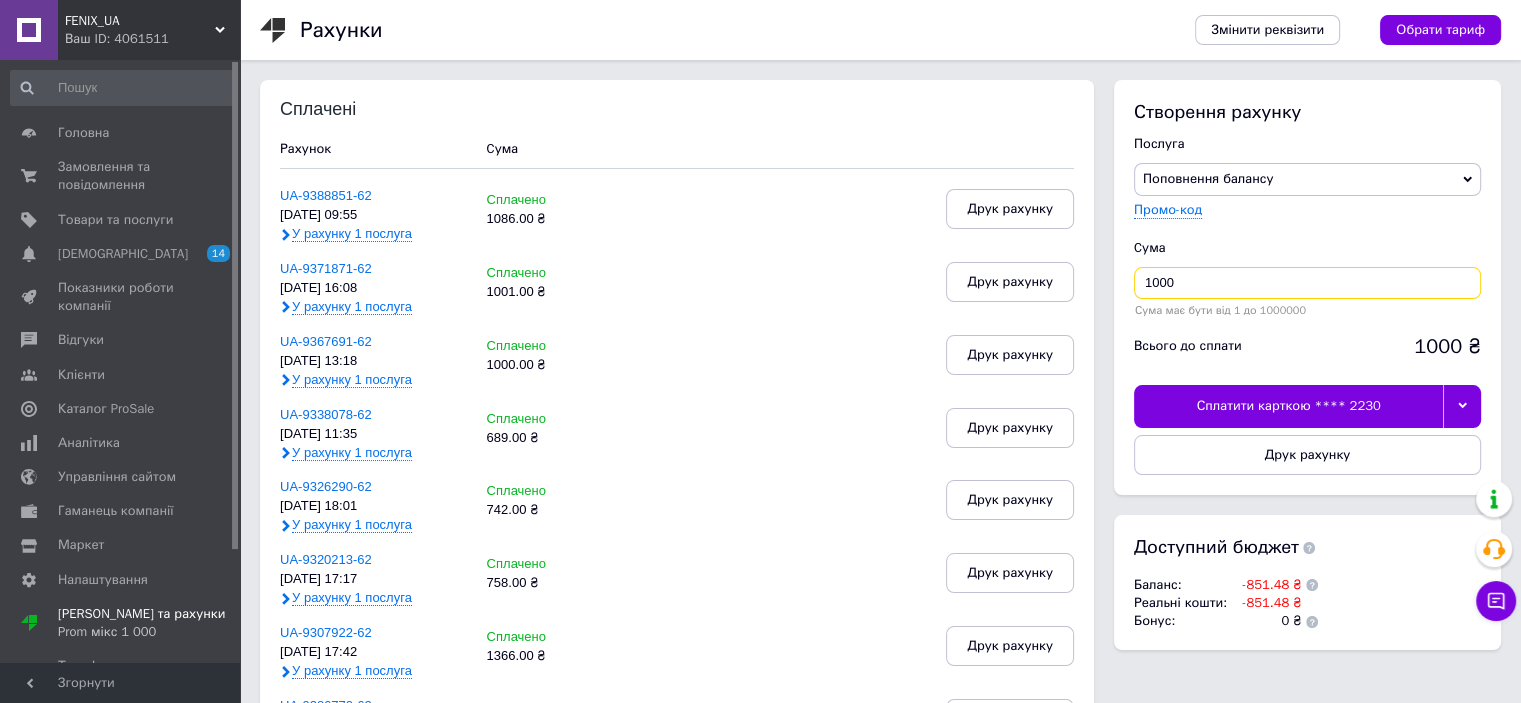 click on "1000" at bounding box center (1307, 283) 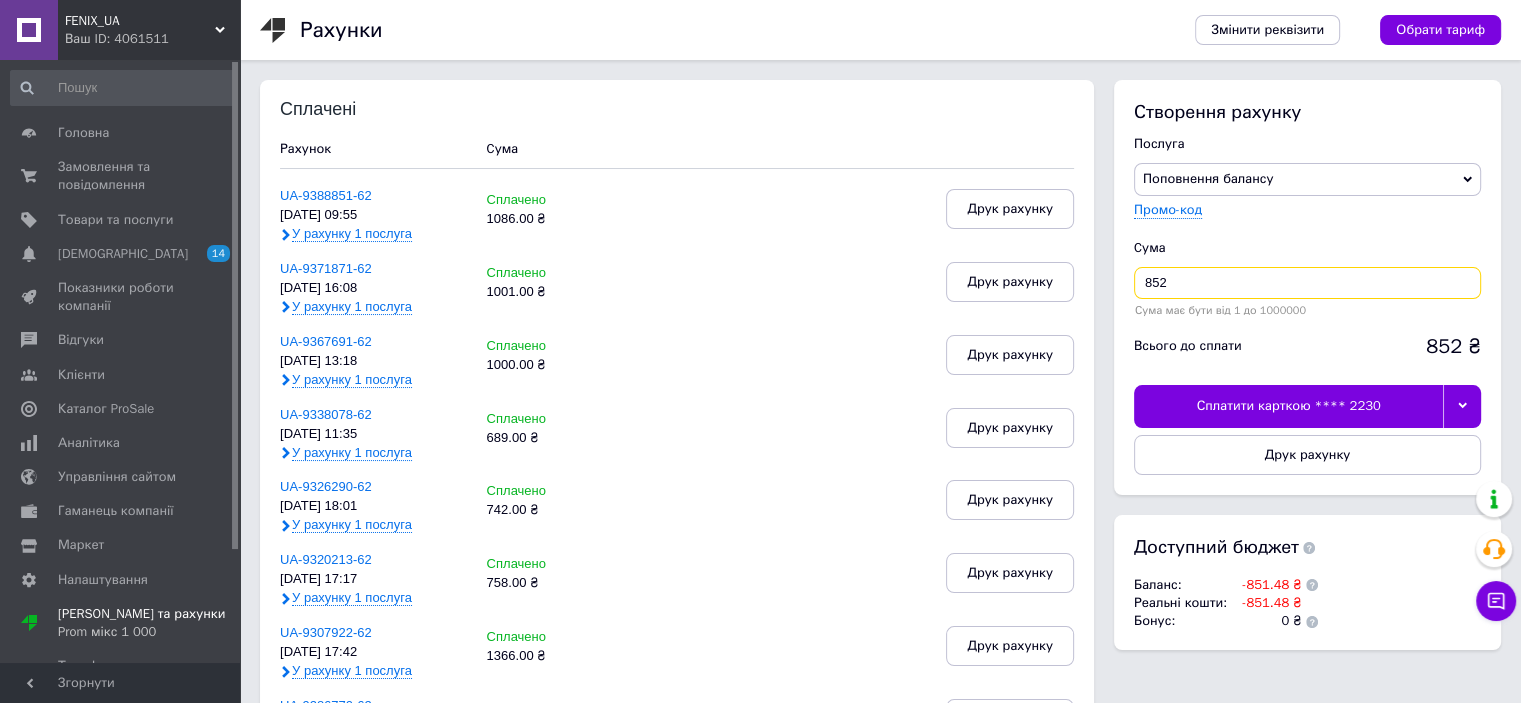 type on "852" 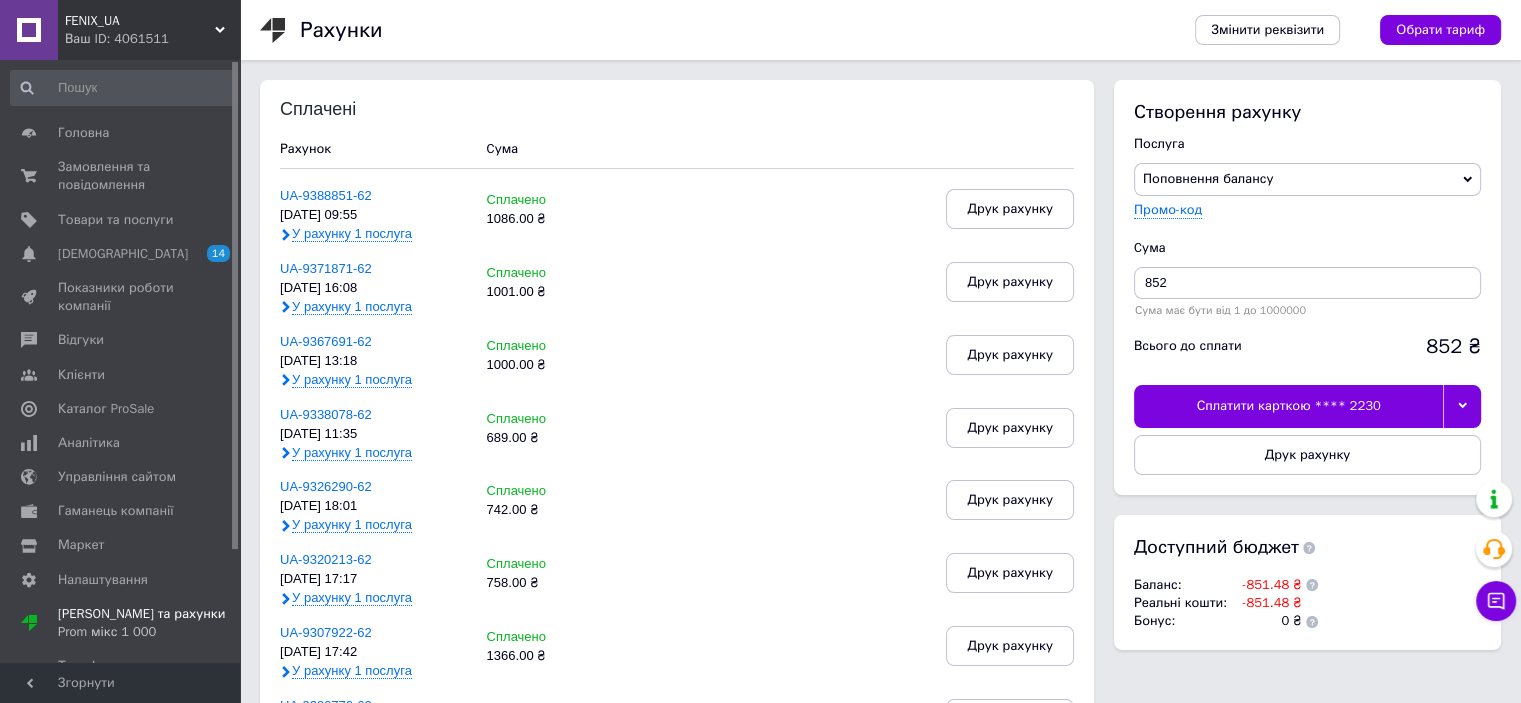 click at bounding box center (1462, 406) 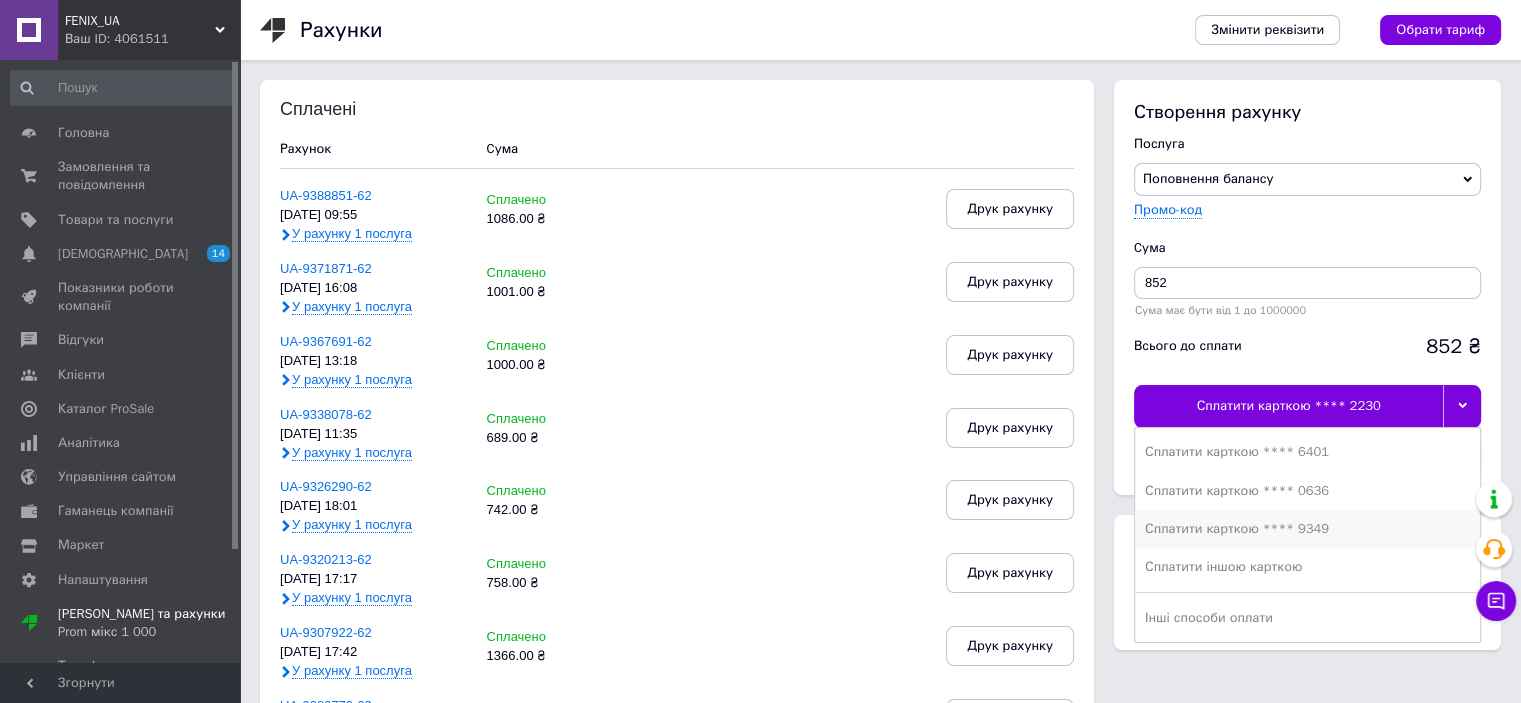 click on "Сплатити карткою  **** 9349" at bounding box center (1307, 529) 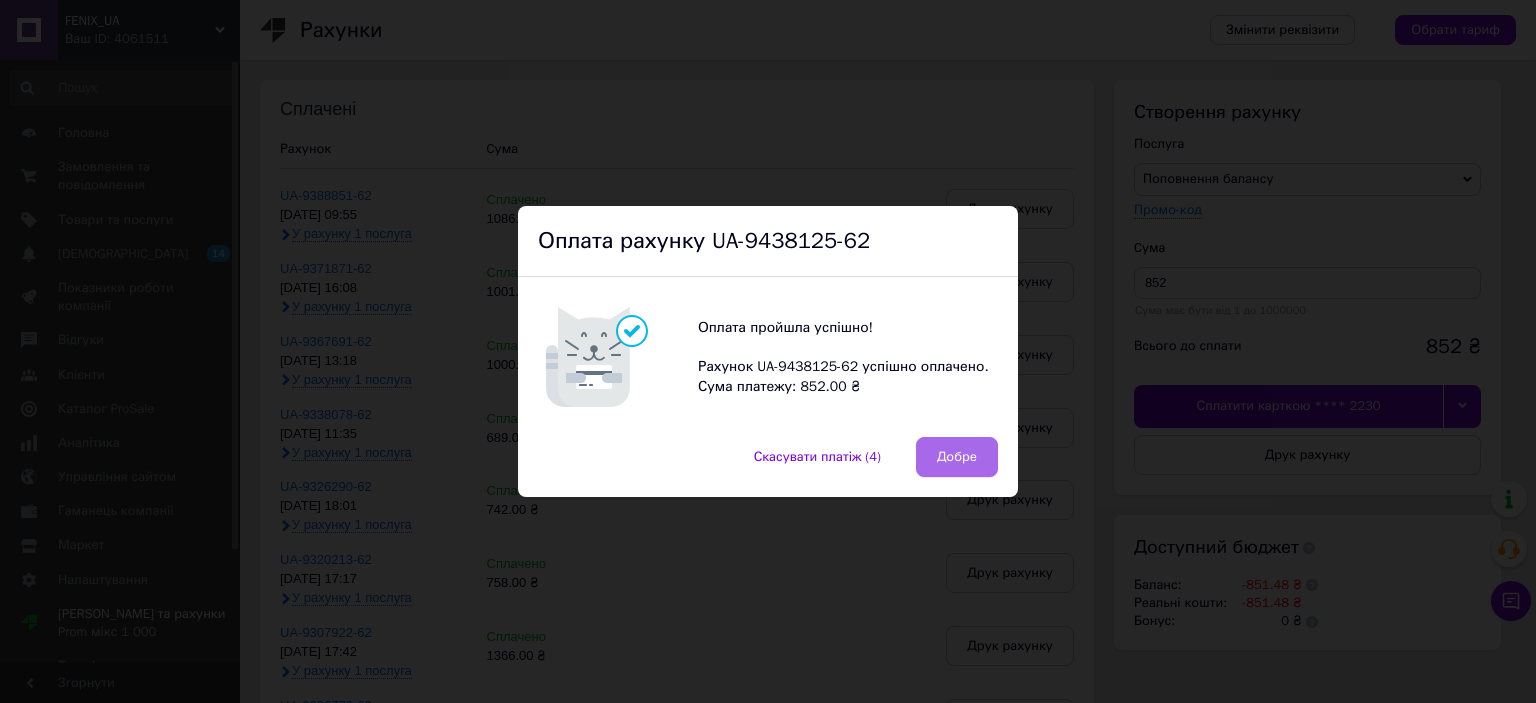 click on "Добре" at bounding box center [957, 457] 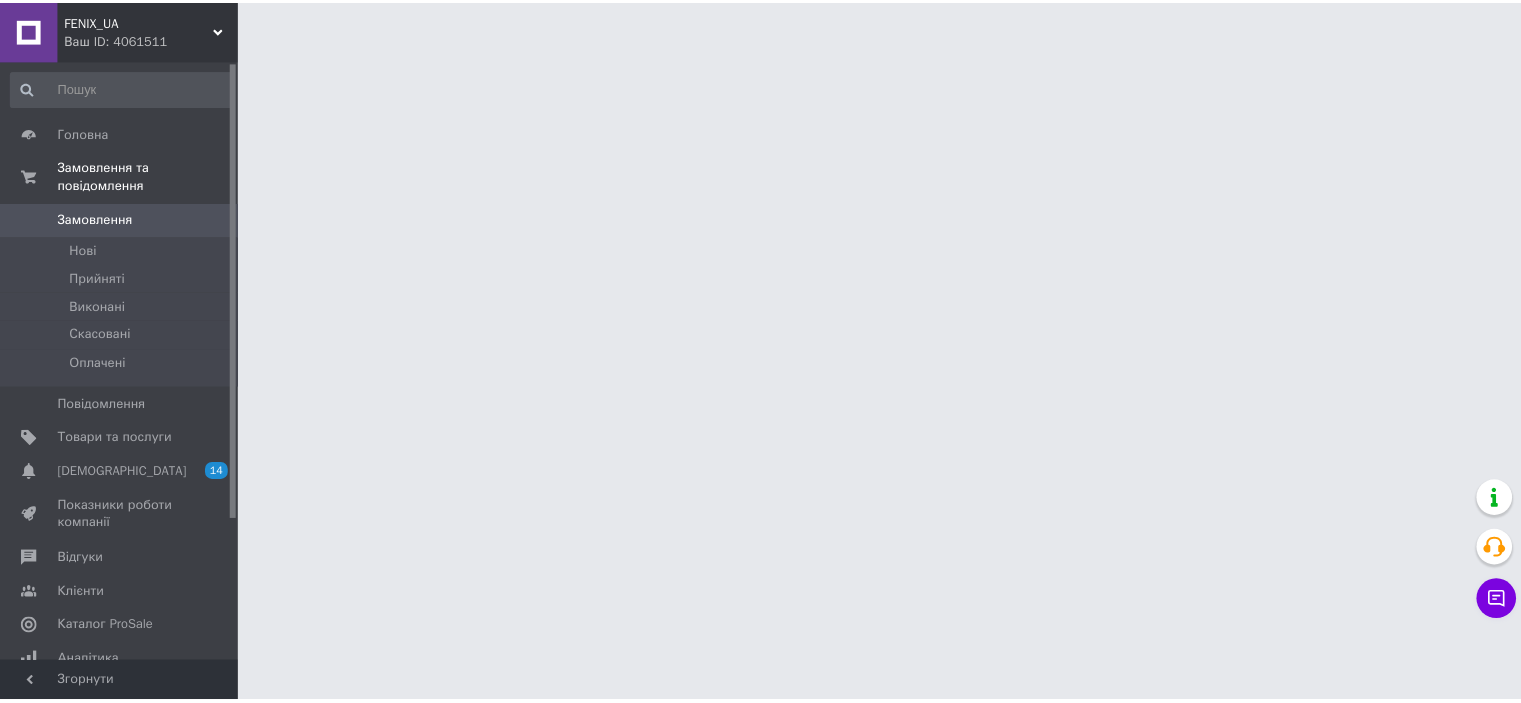 scroll, scrollTop: 0, scrollLeft: 0, axis: both 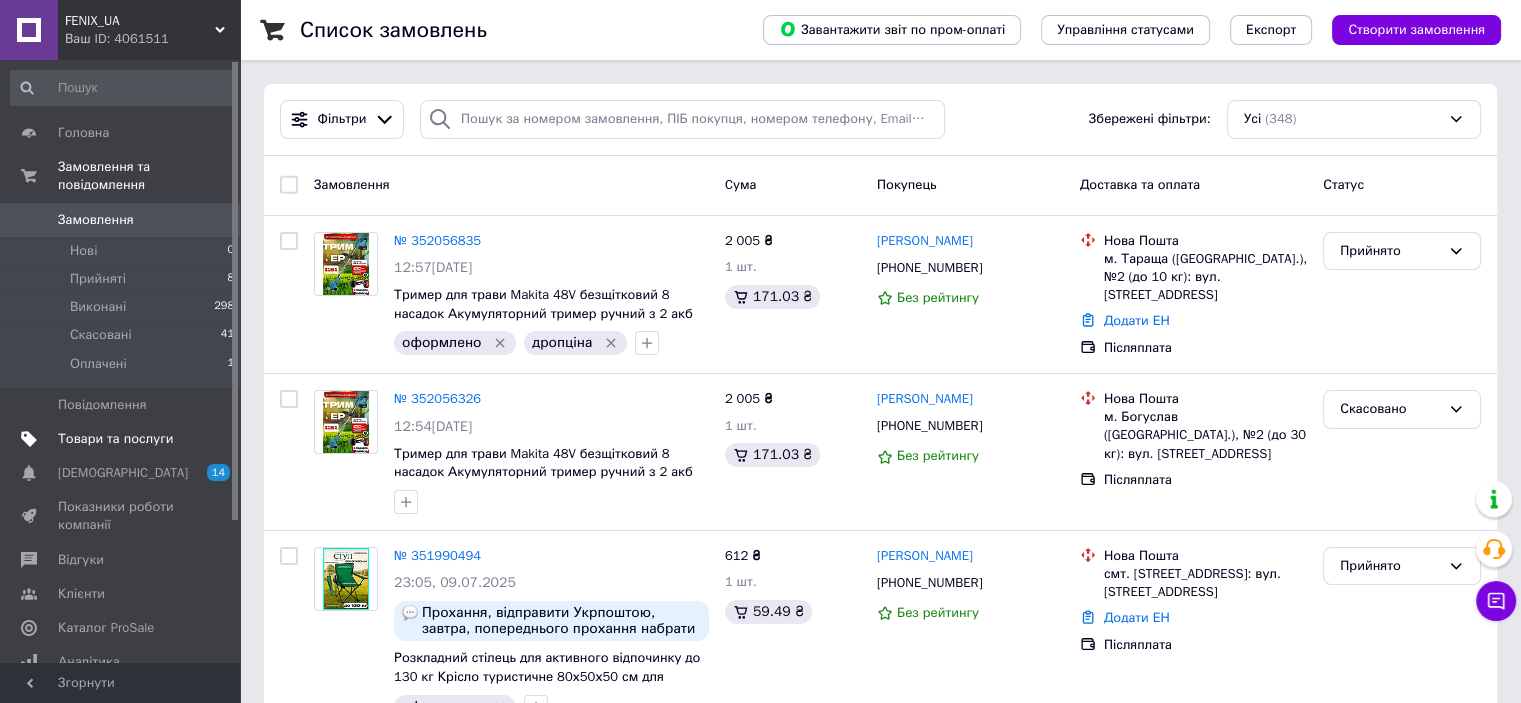 click on "Товари та послуги" at bounding box center (115, 439) 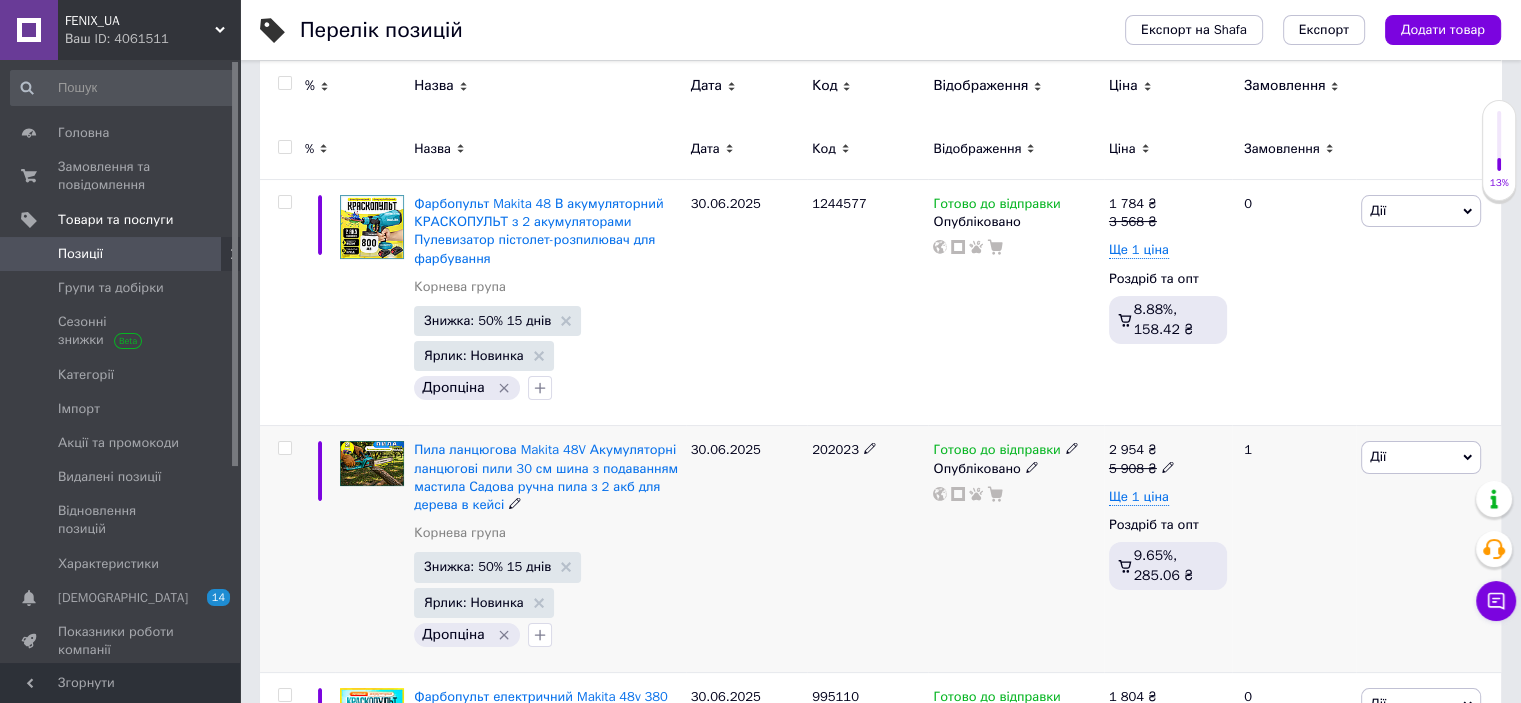 scroll, scrollTop: 0, scrollLeft: 0, axis: both 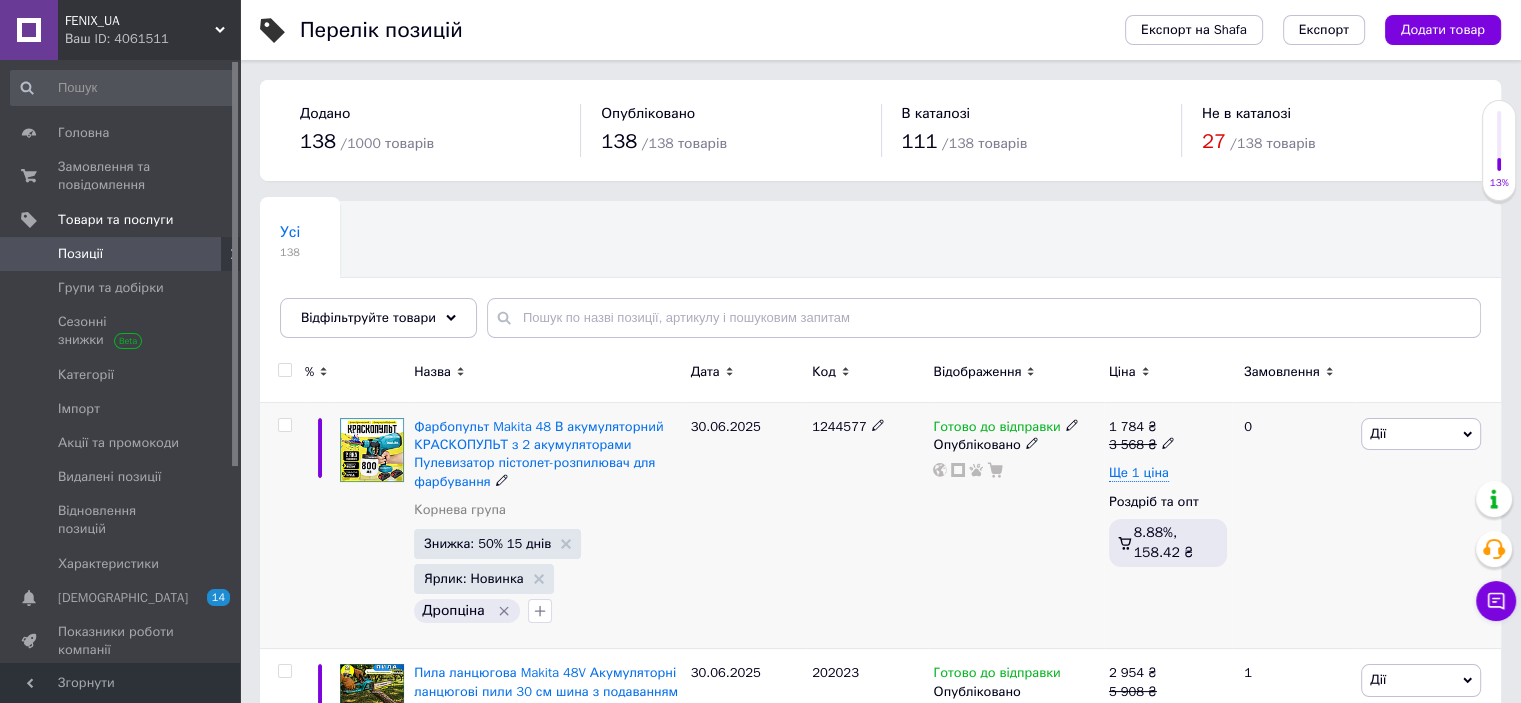 drag, startPoint x: 284, startPoint y: 422, endPoint x: 342, endPoint y: 409, distance: 59.439045 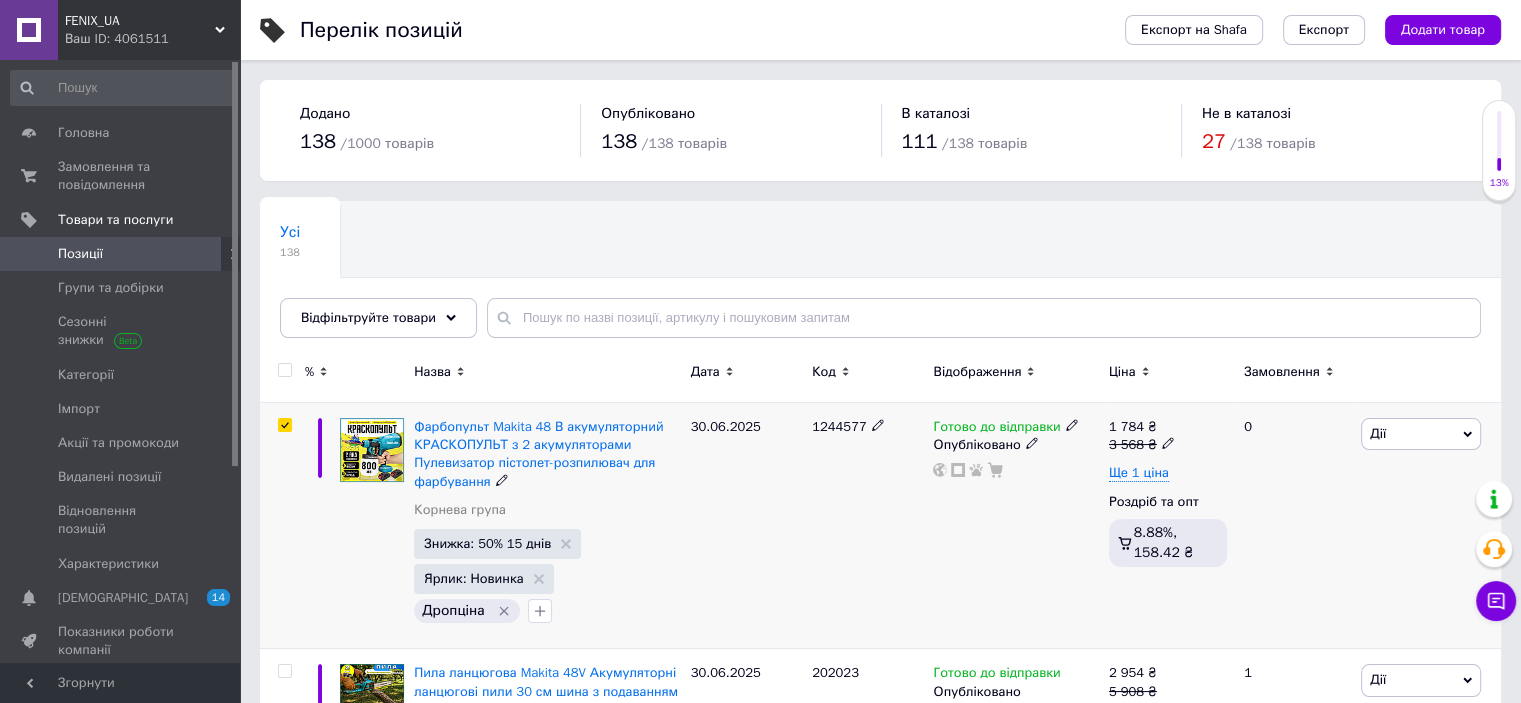 checkbox on "true" 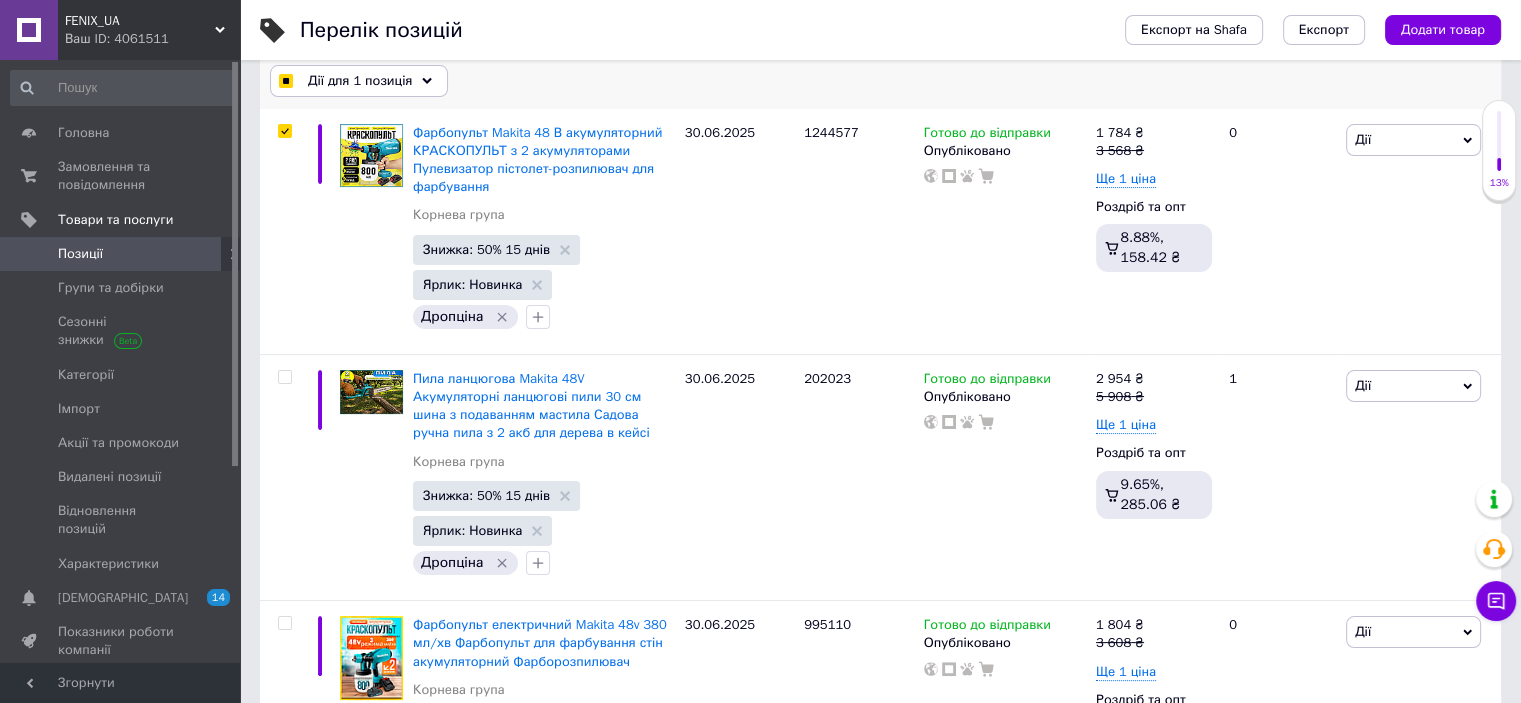 scroll, scrollTop: 400, scrollLeft: 0, axis: vertical 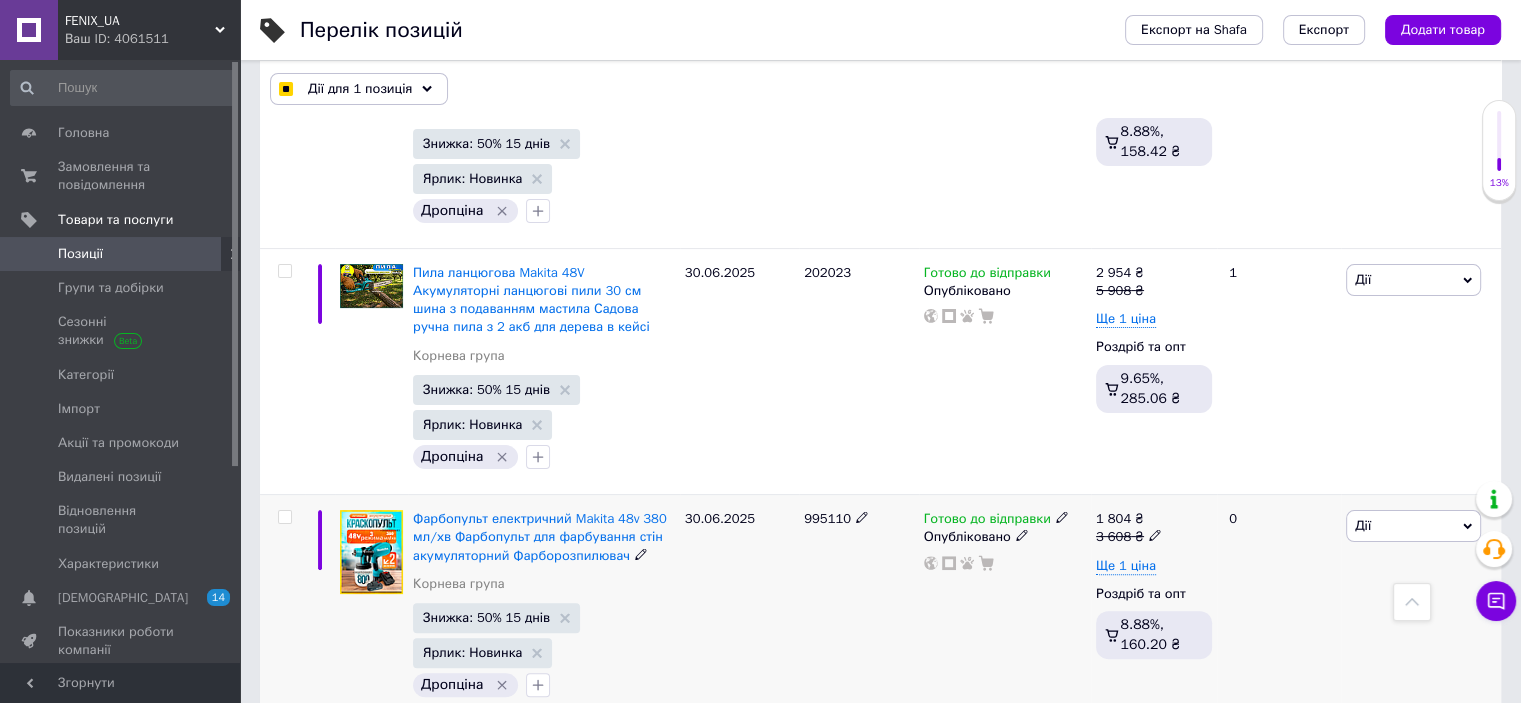 click at bounding box center [284, 517] 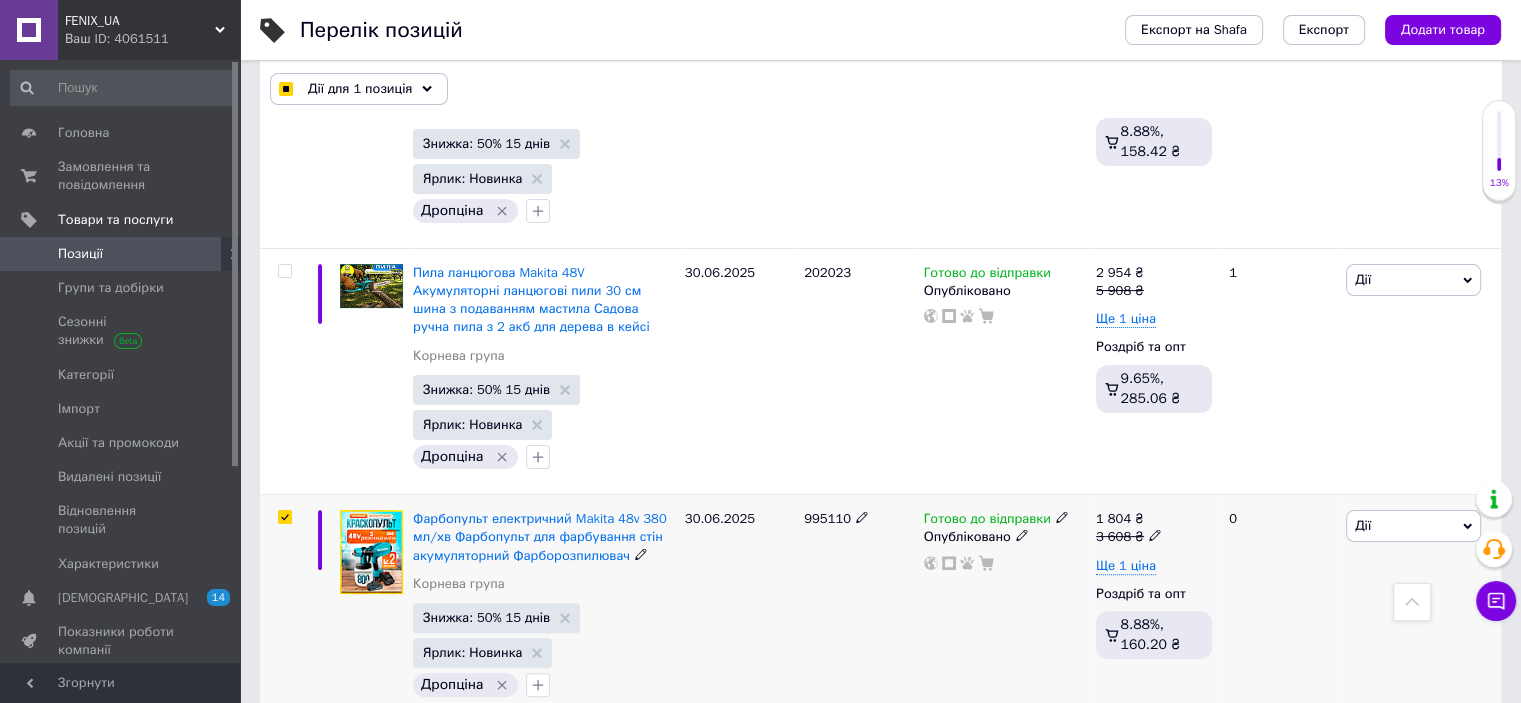 checkbox on "true" 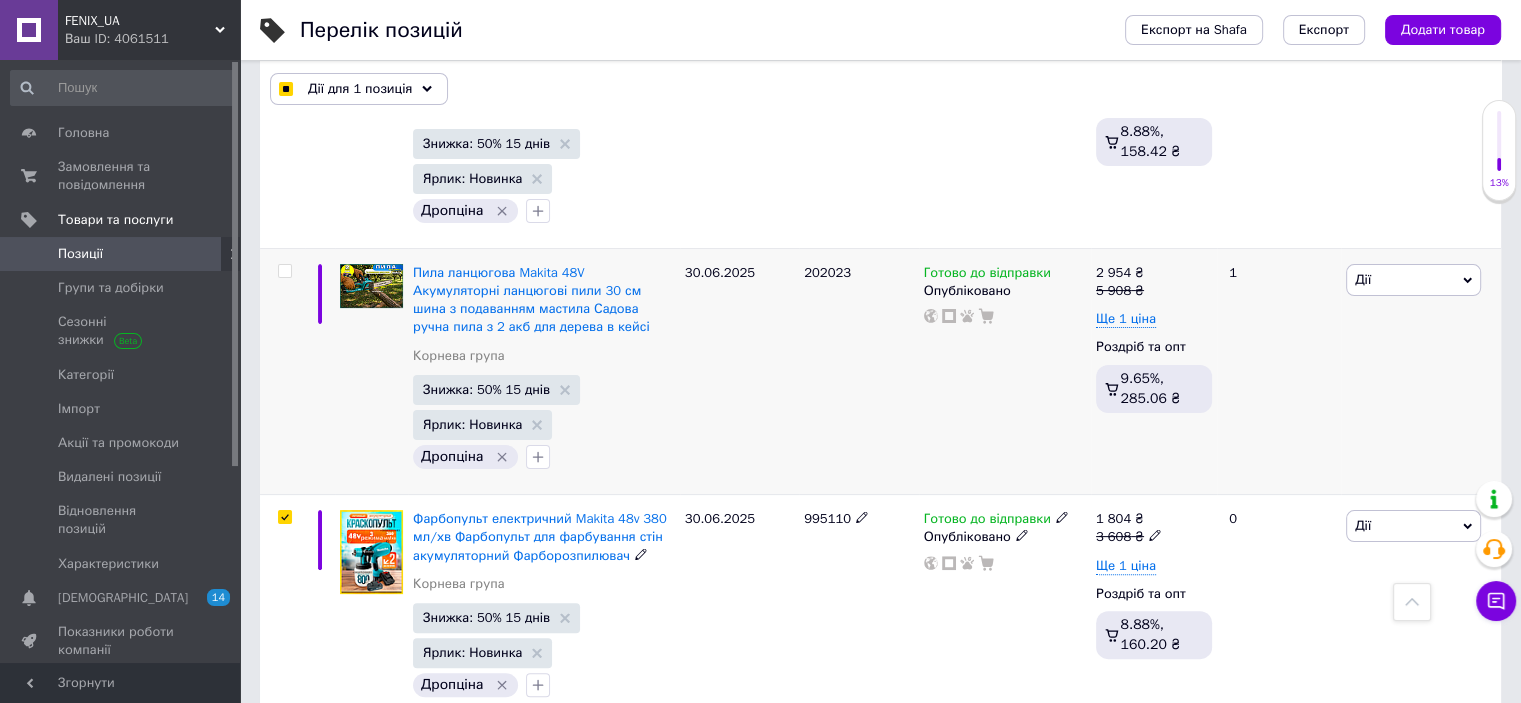 checkbox on "true" 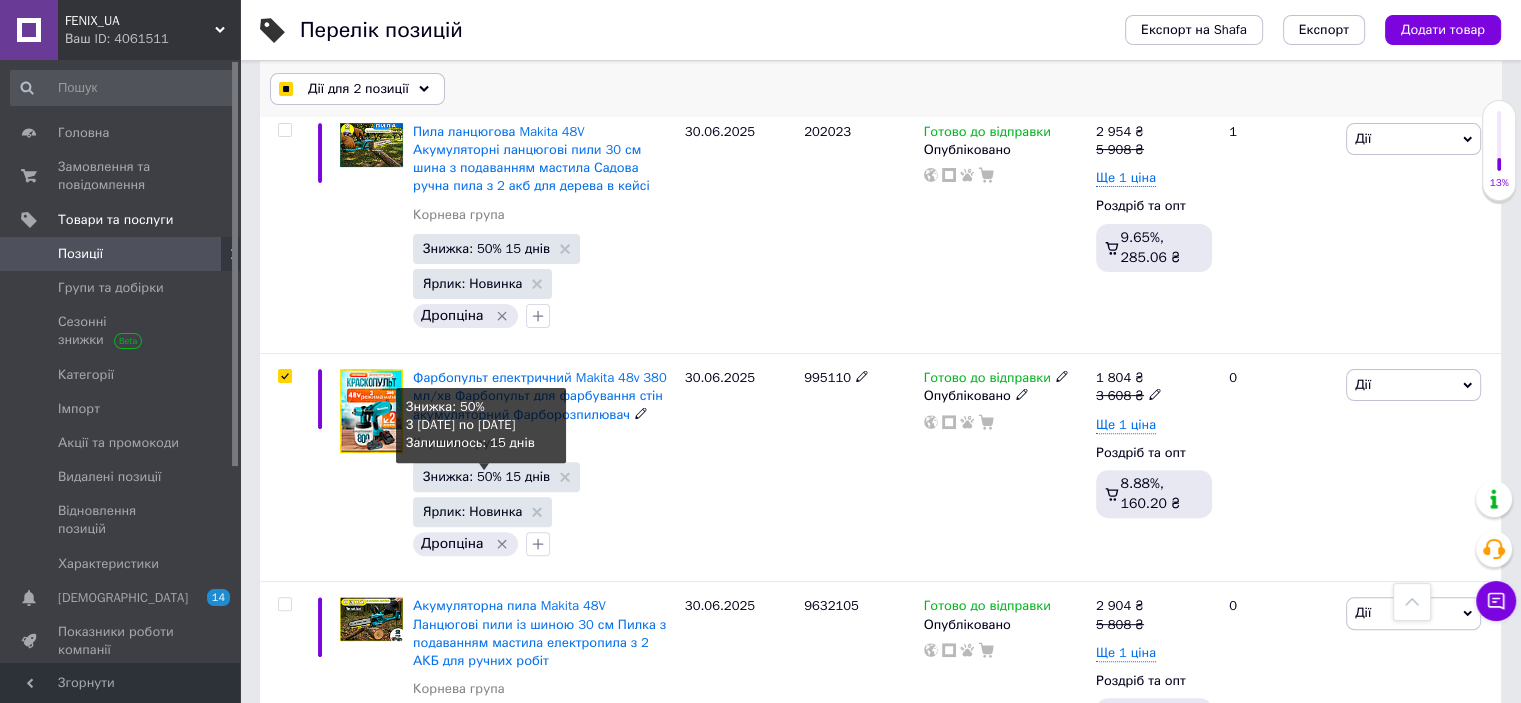 scroll, scrollTop: 500, scrollLeft: 0, axis: vertical 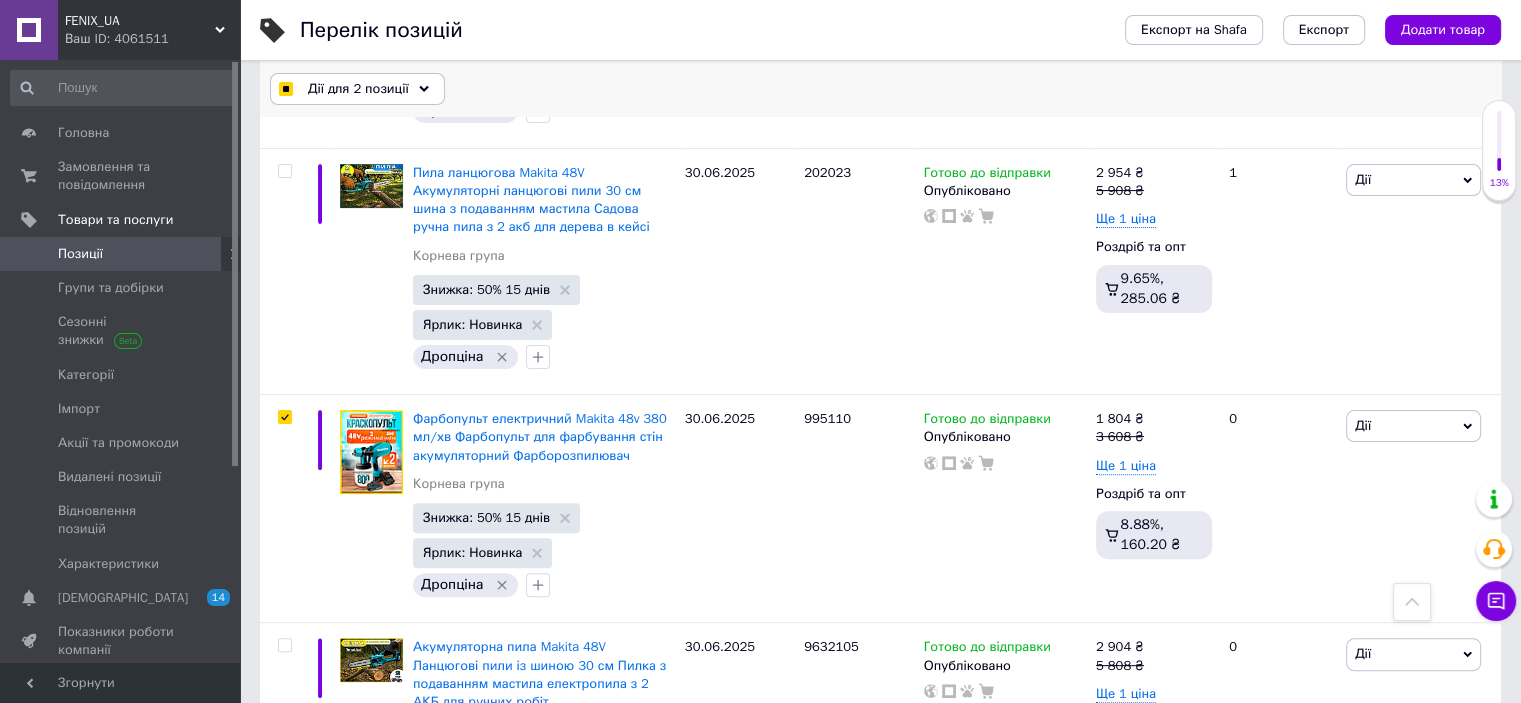 click 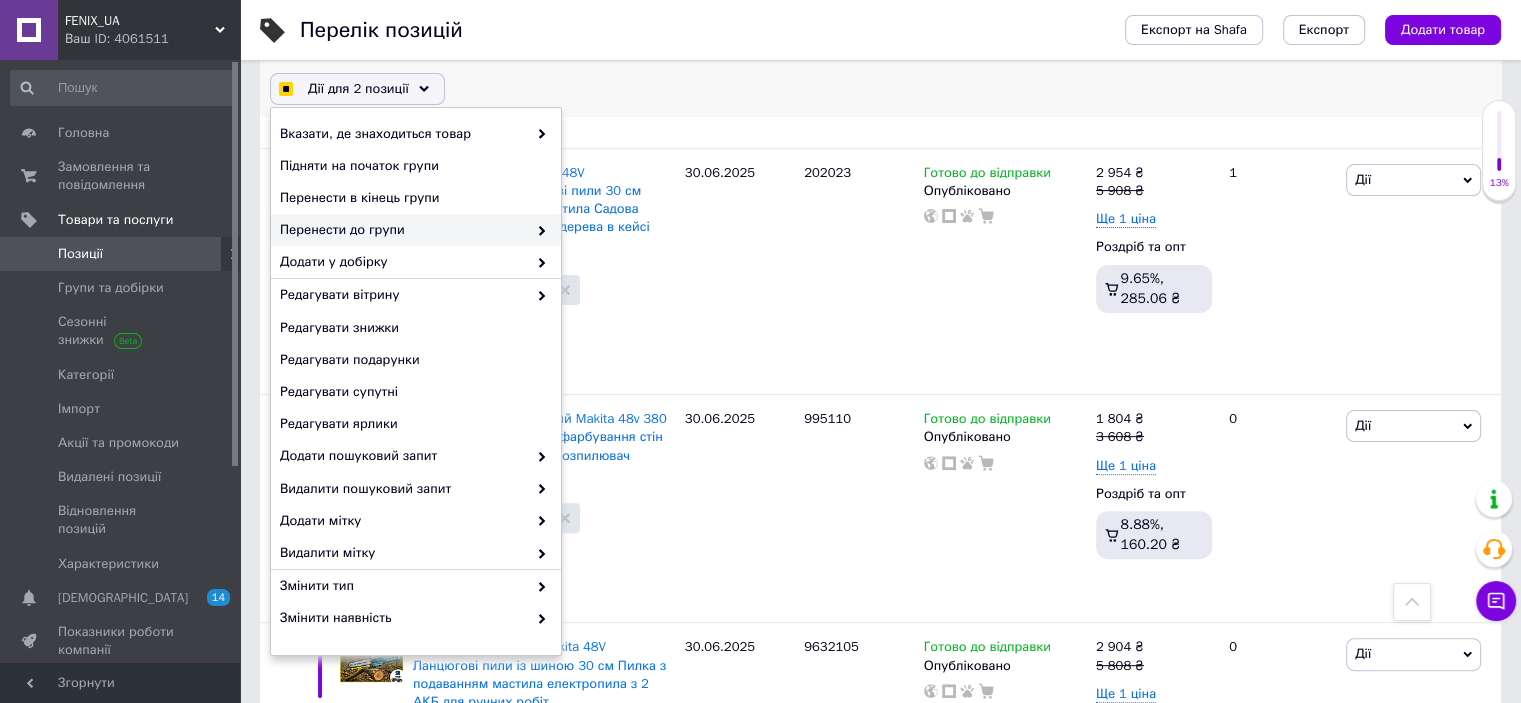 checkbox on "true" 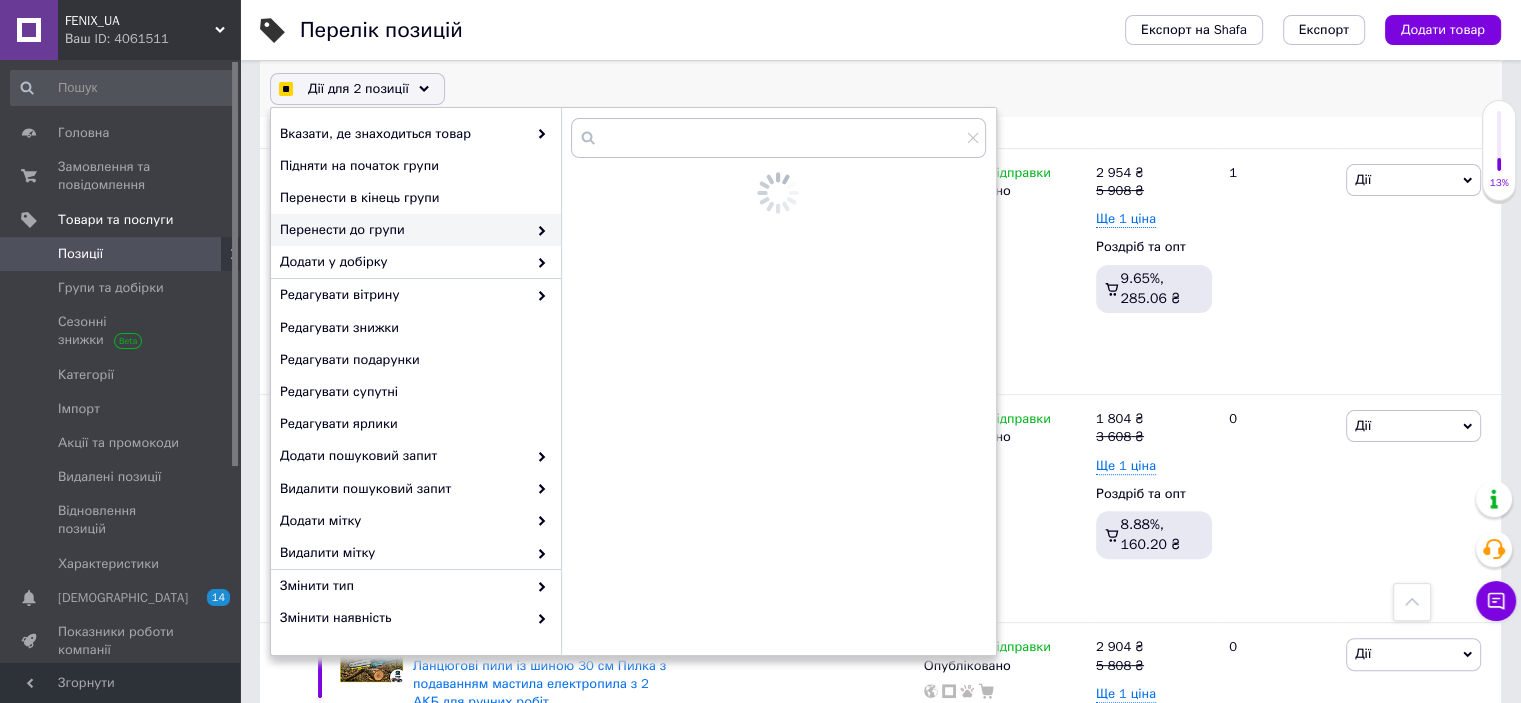 checkbox on "true" 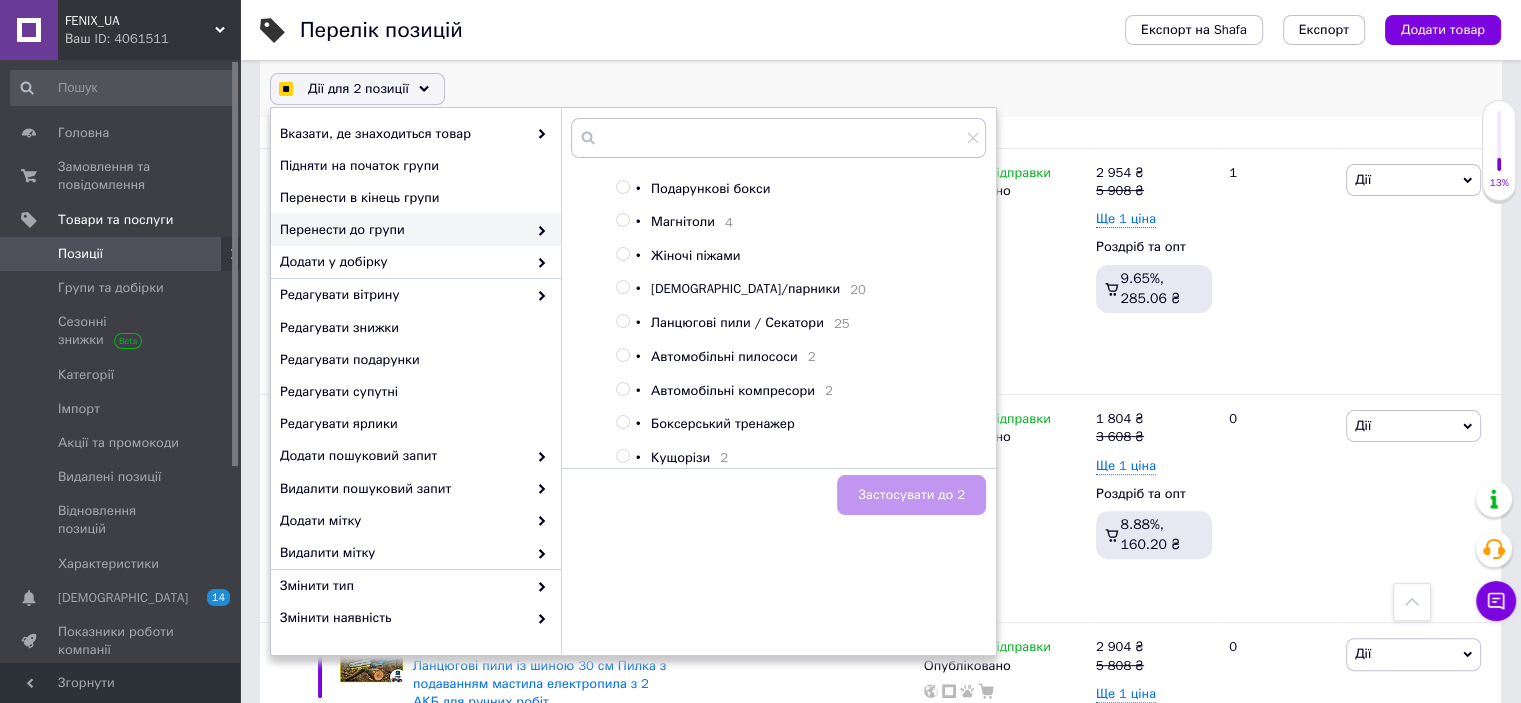 scroll, scrollTop: 416, scrollLeft: 0, axis: vertical 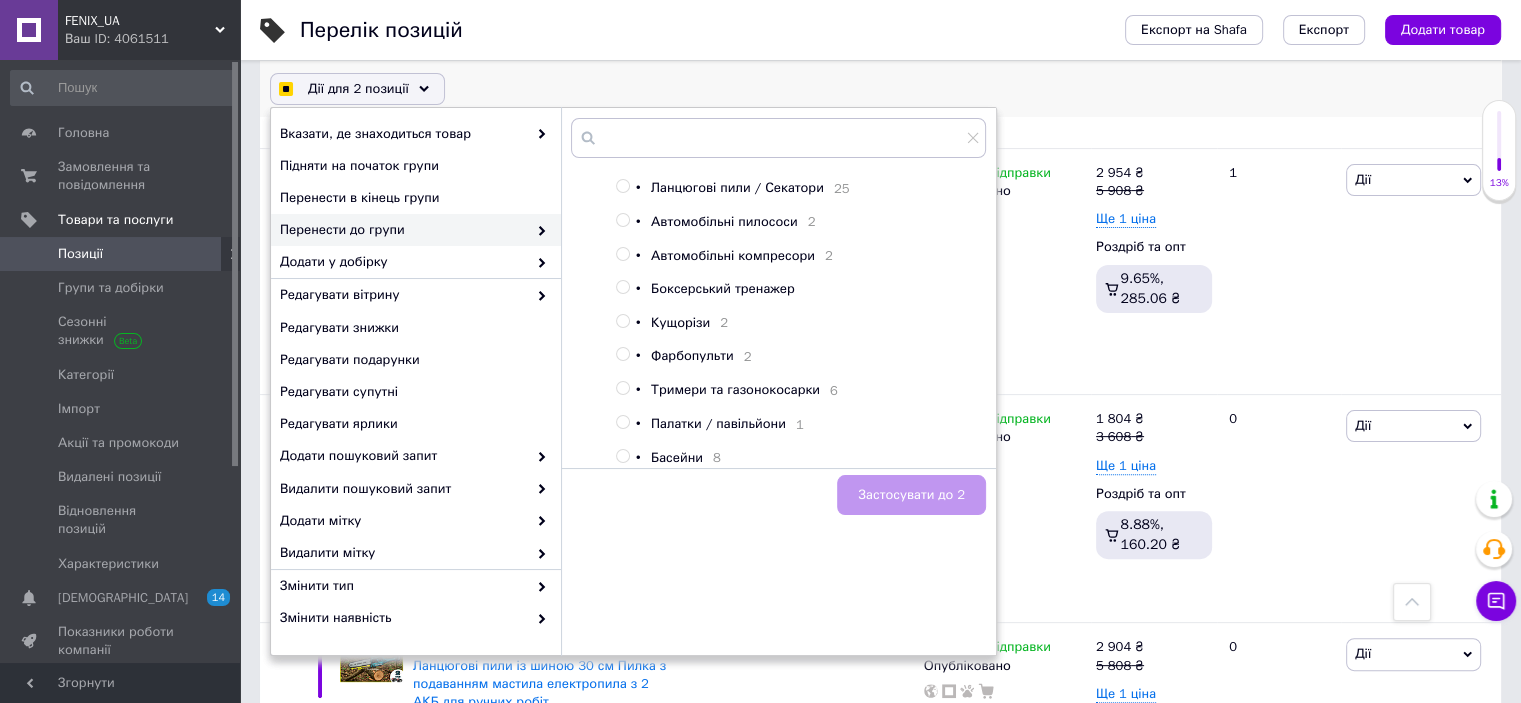 checkbox on "true" 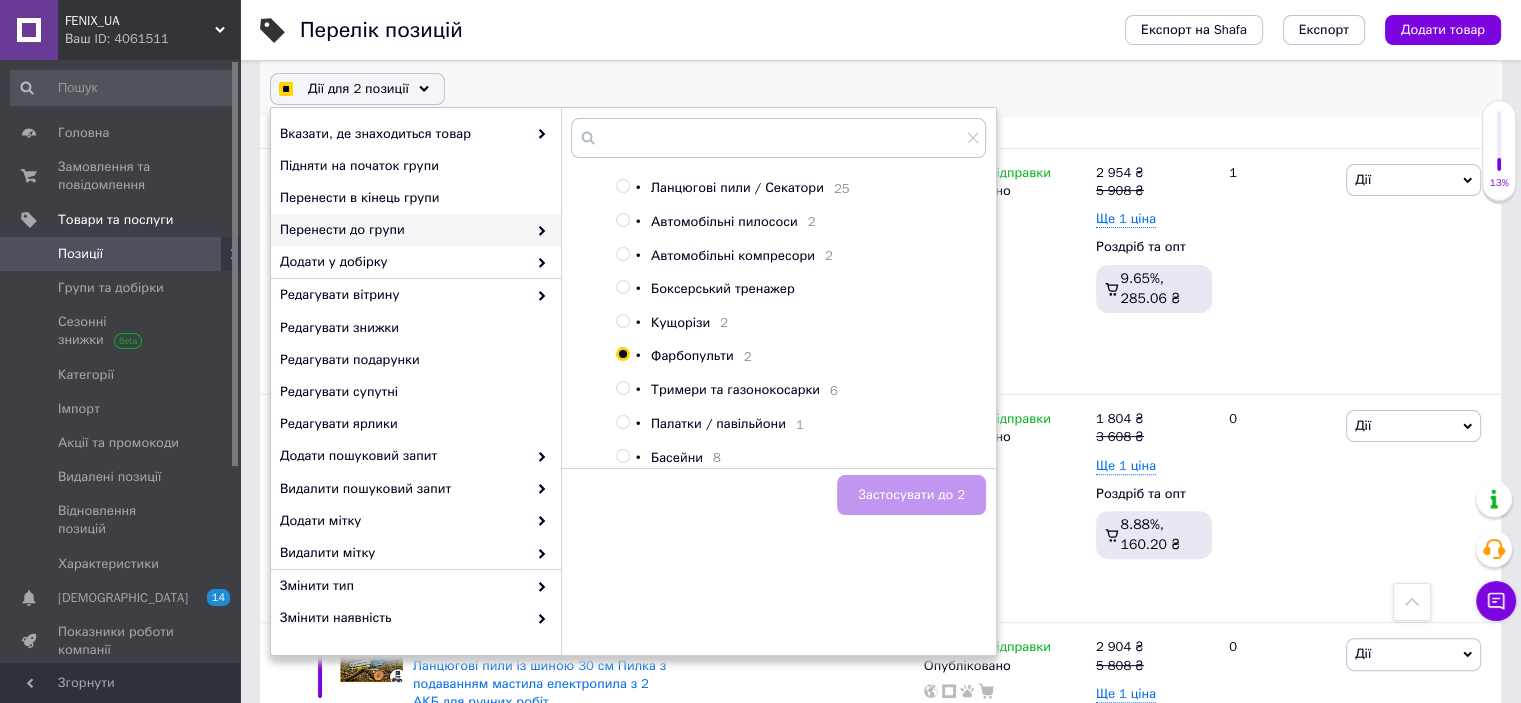 checkbox on "true" 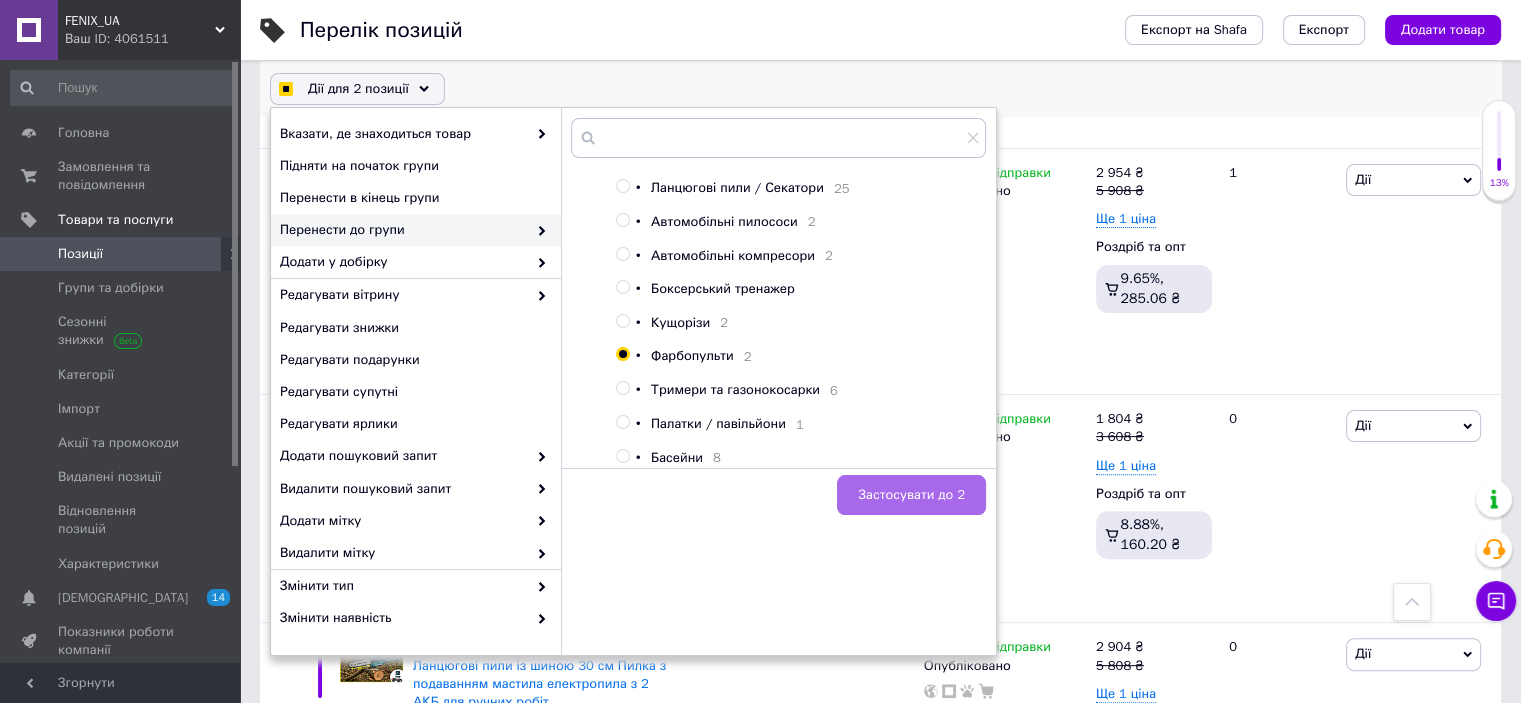 click on "Застосувати до 2" at bounding box center (911, 495) 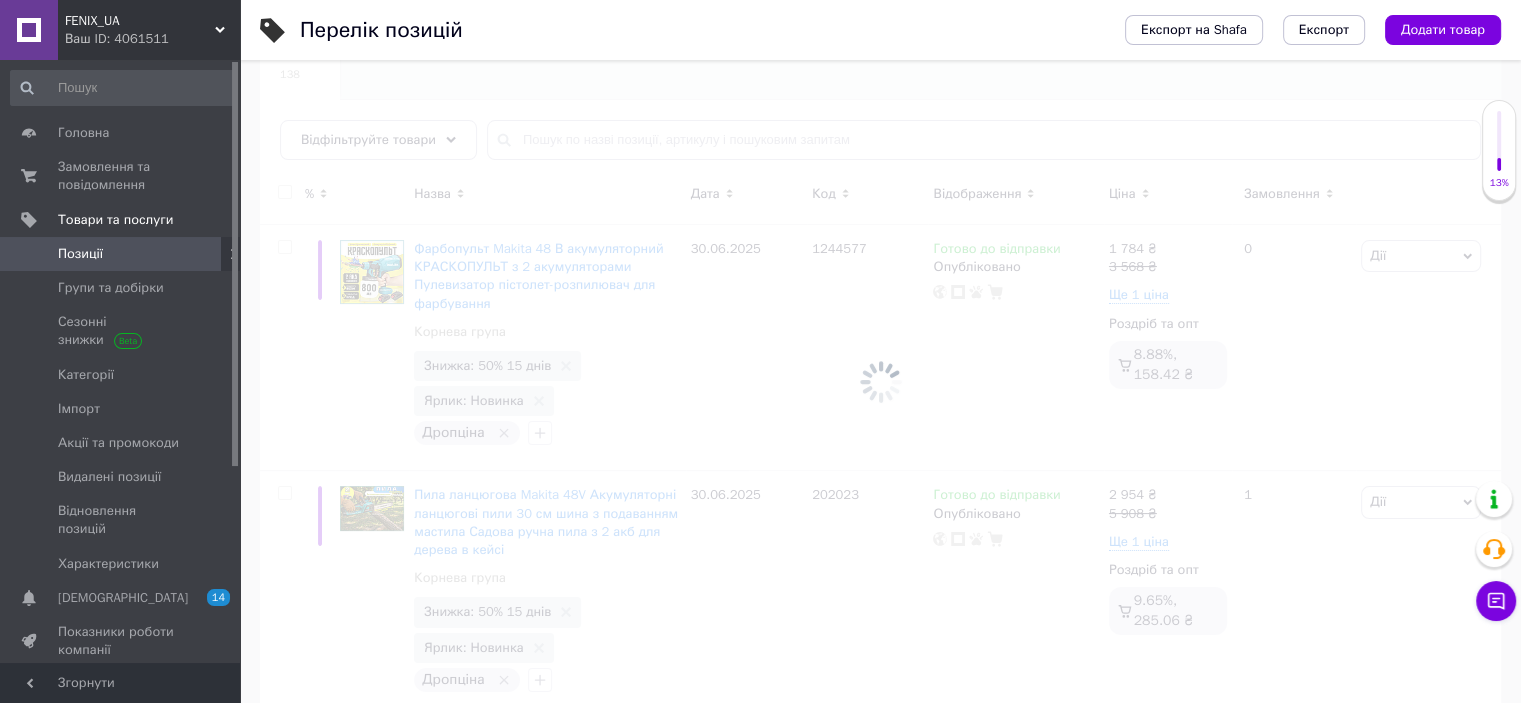 scroll, scrollTop: 200, scrollLeft: 0, axis: vertical 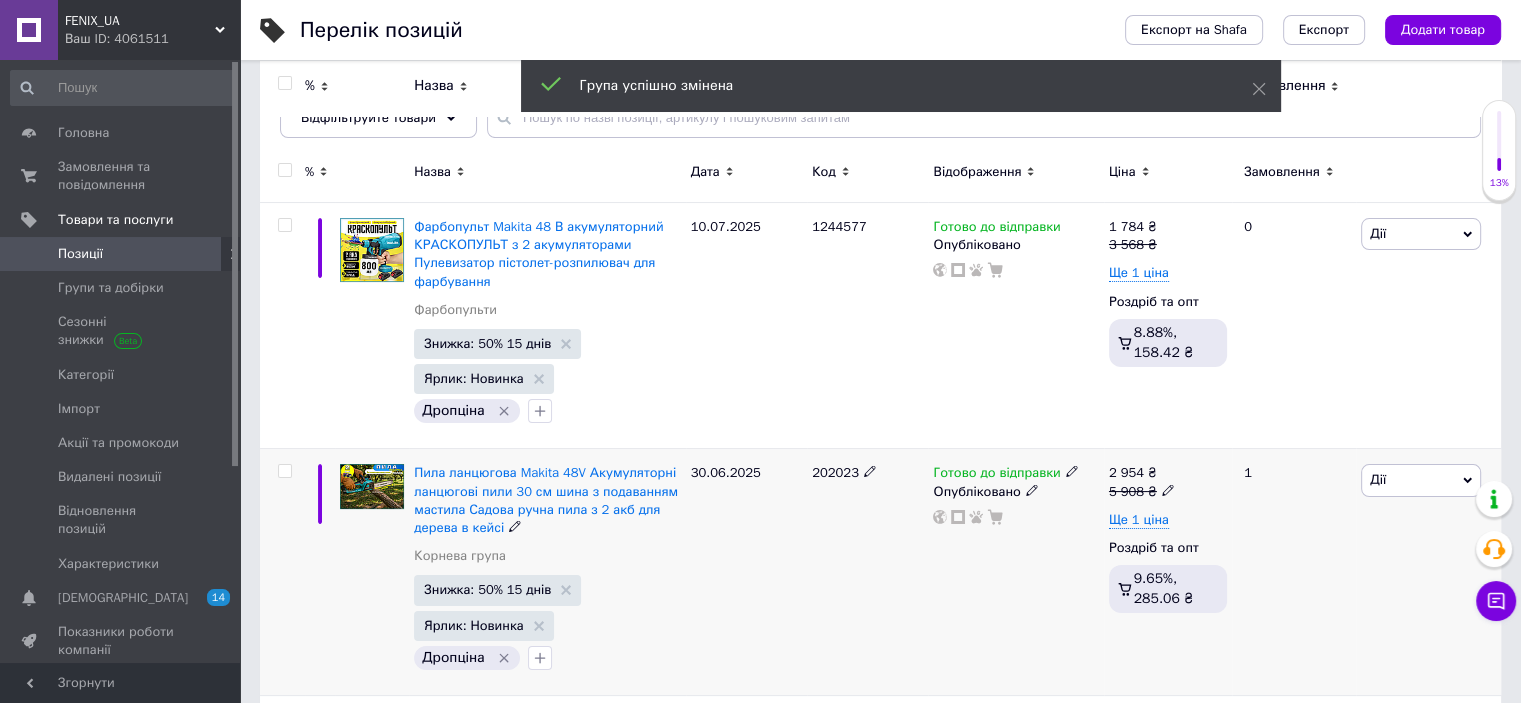 click at bounding box center (284, 471) 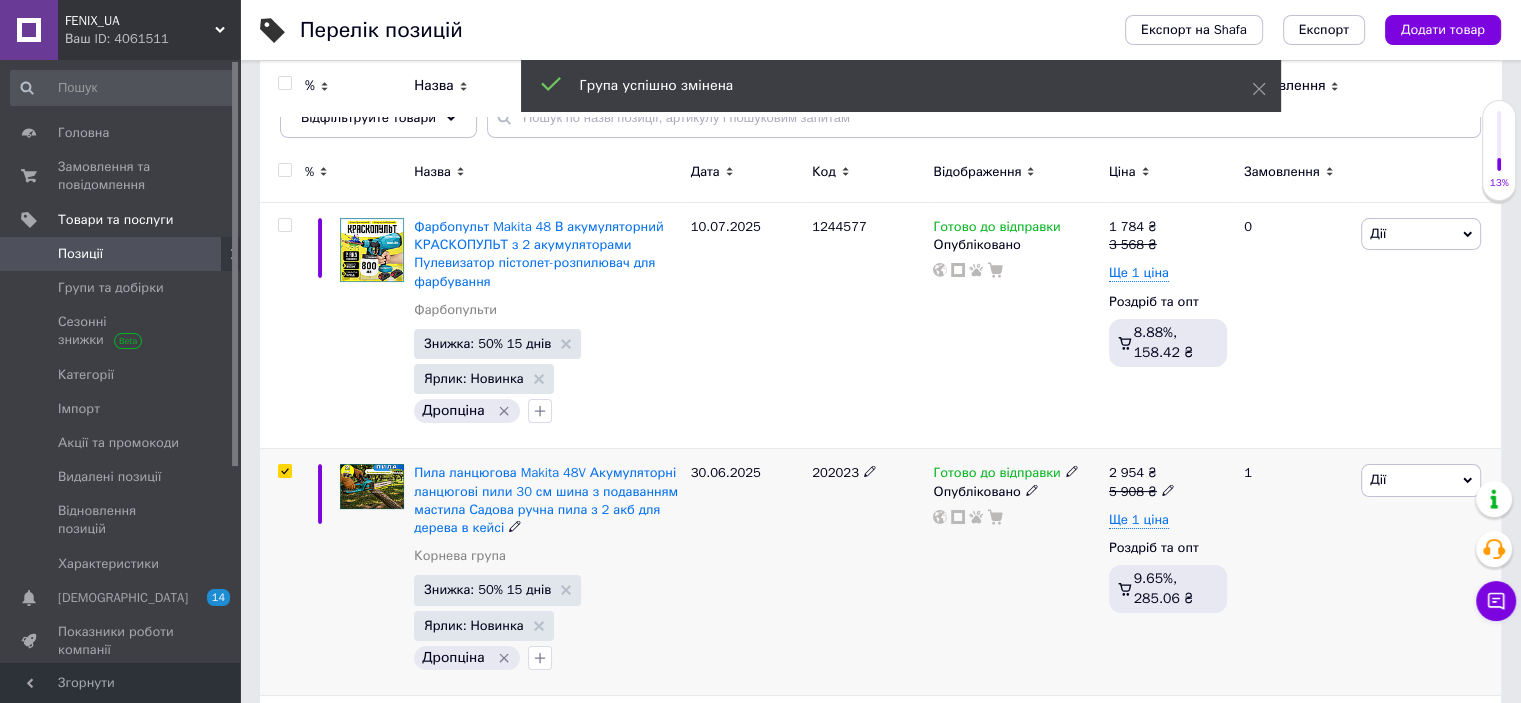 checkbox on "true" 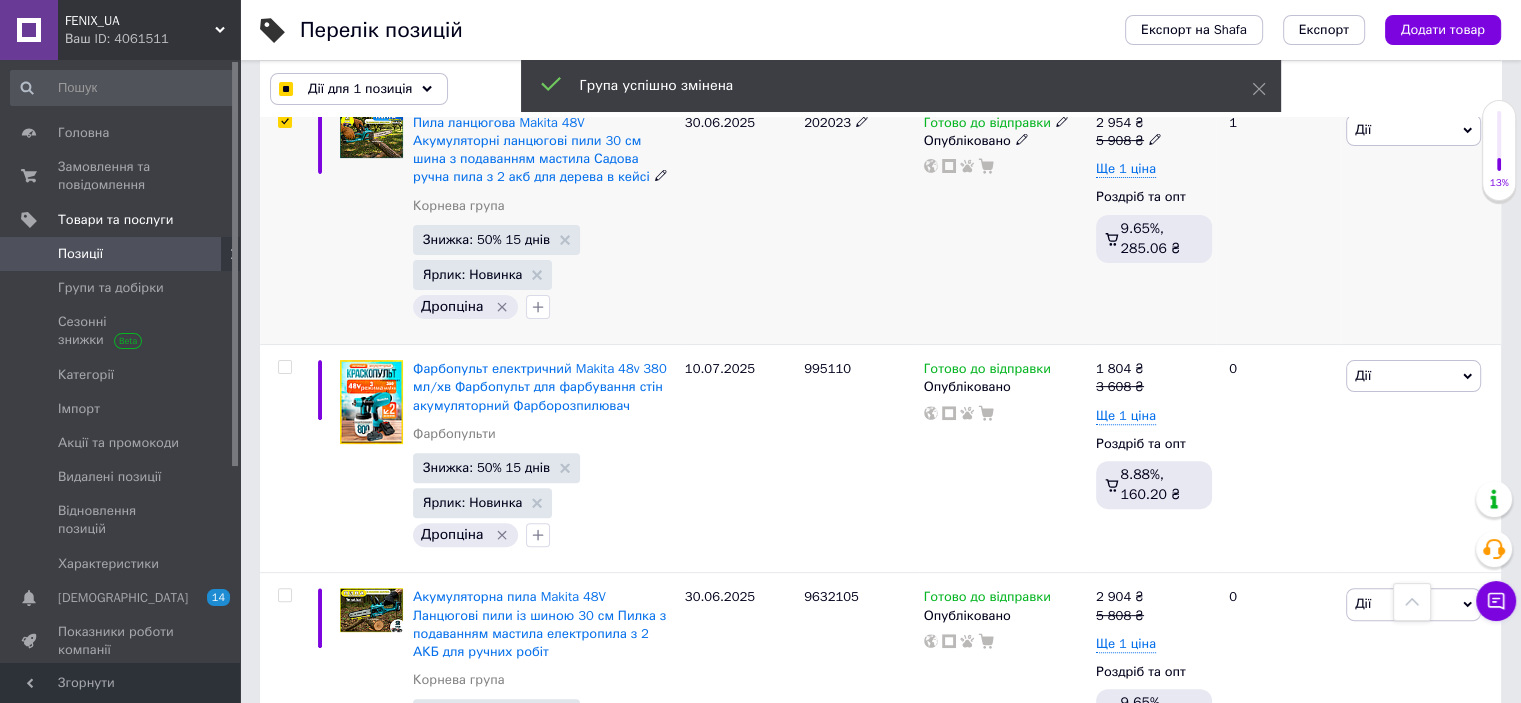 scroll, scrollTop: 800, scrollLeft: 0, axis: vertical 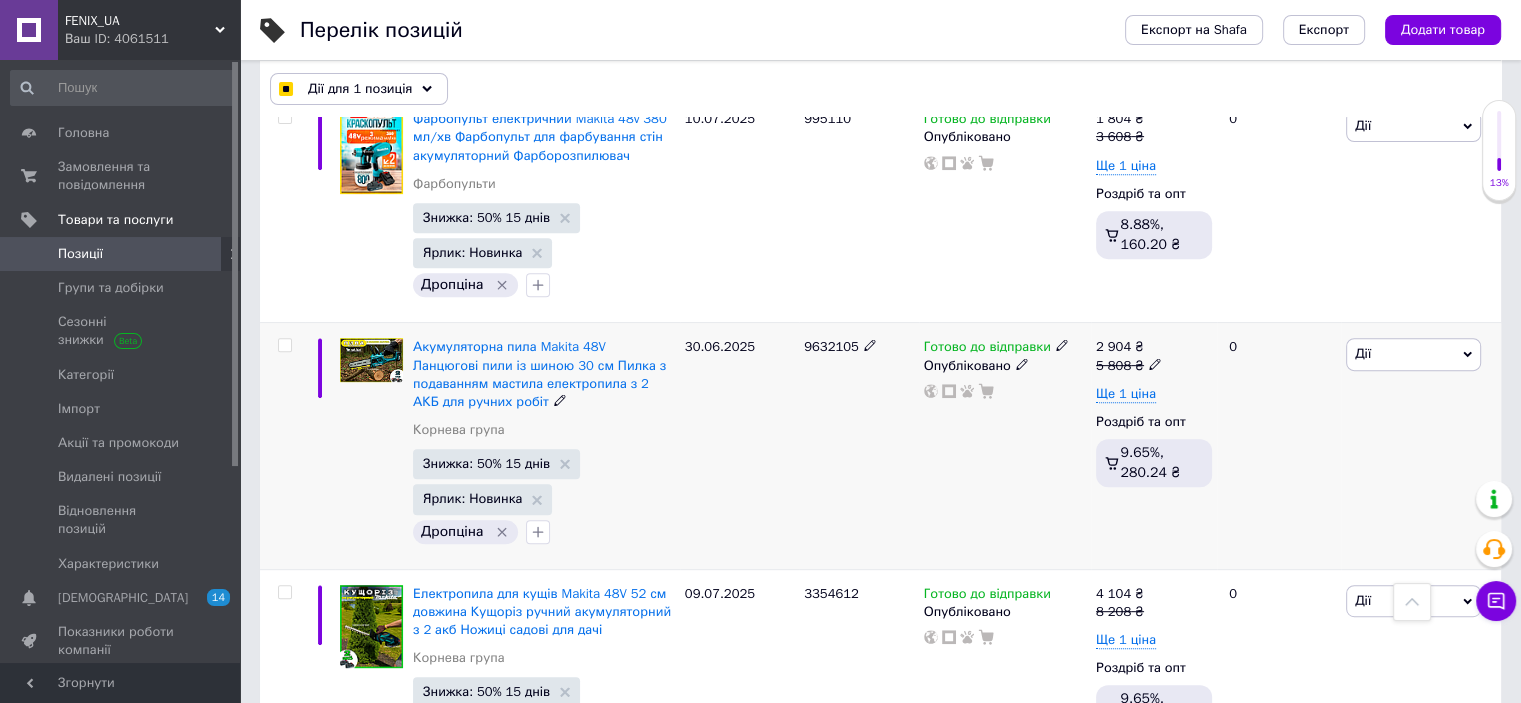 click at bounding box center [284, 345] 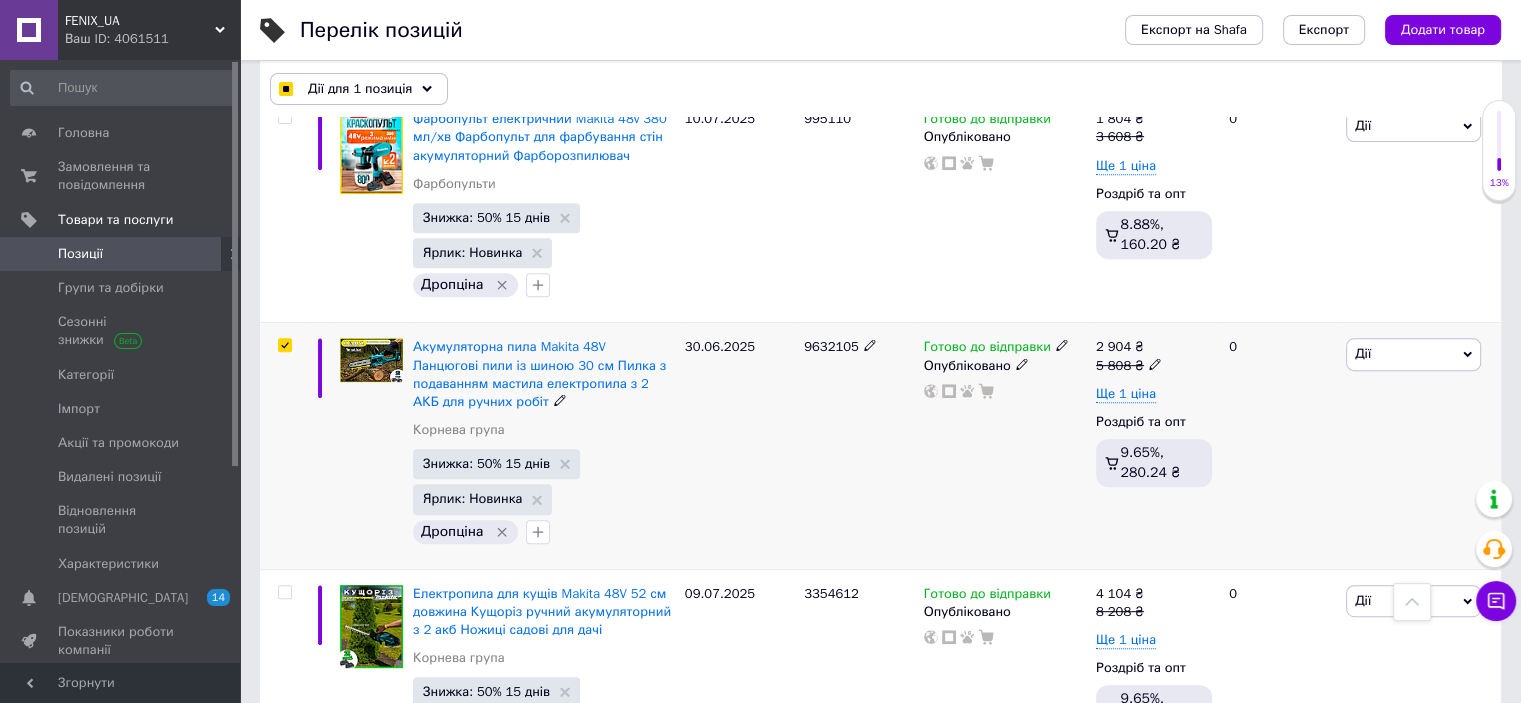 checkbox on "true" 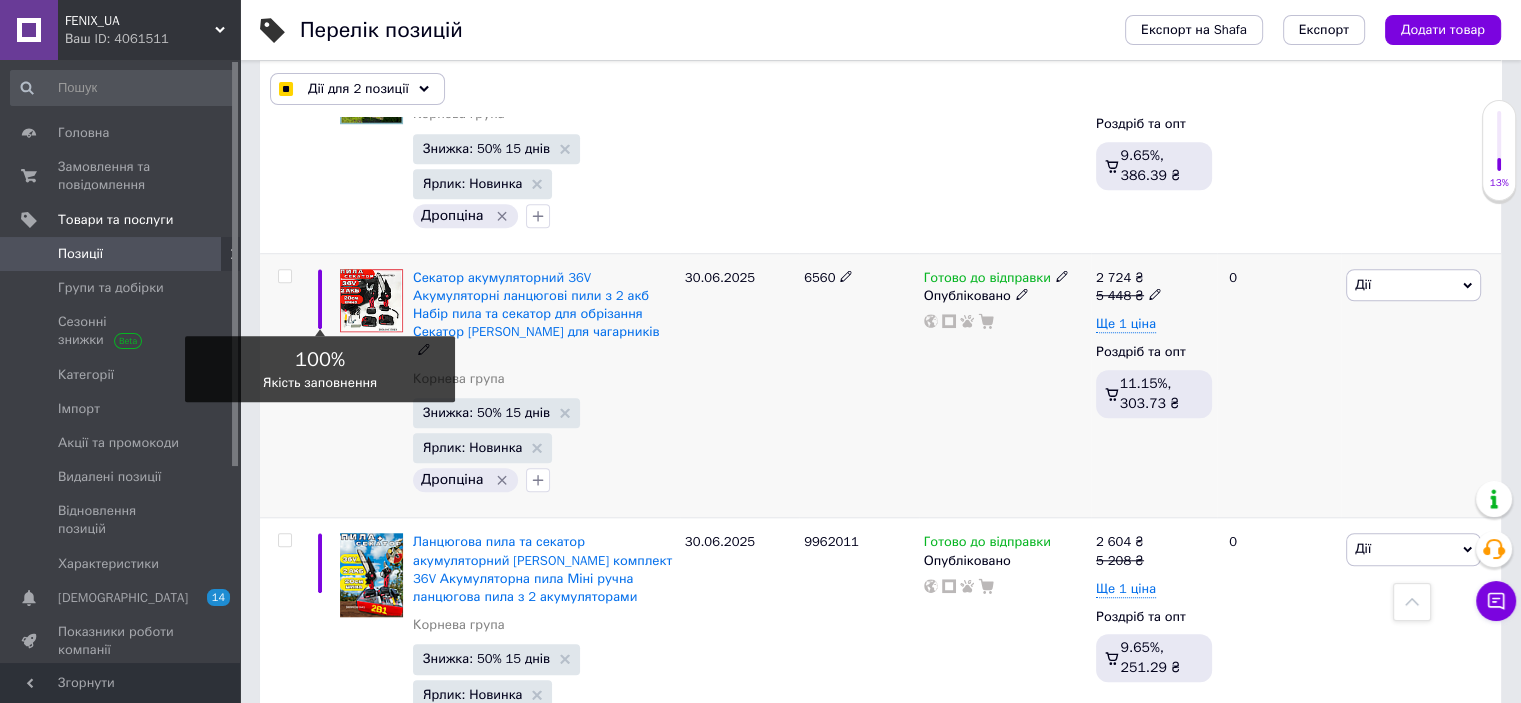 scroll, scrollTop: 1700, scrollLeft: 0, axis: vertical 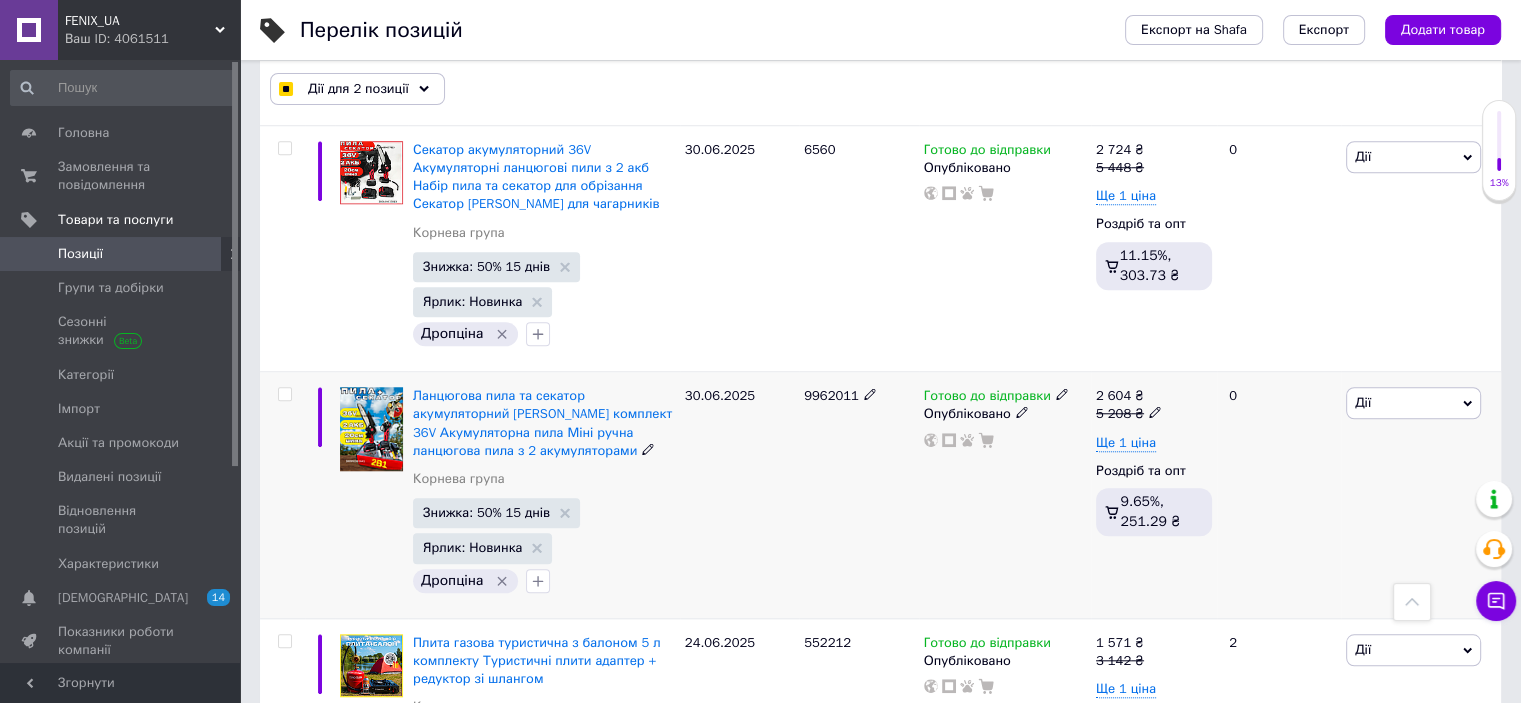 click at bounding box center [284, 394] 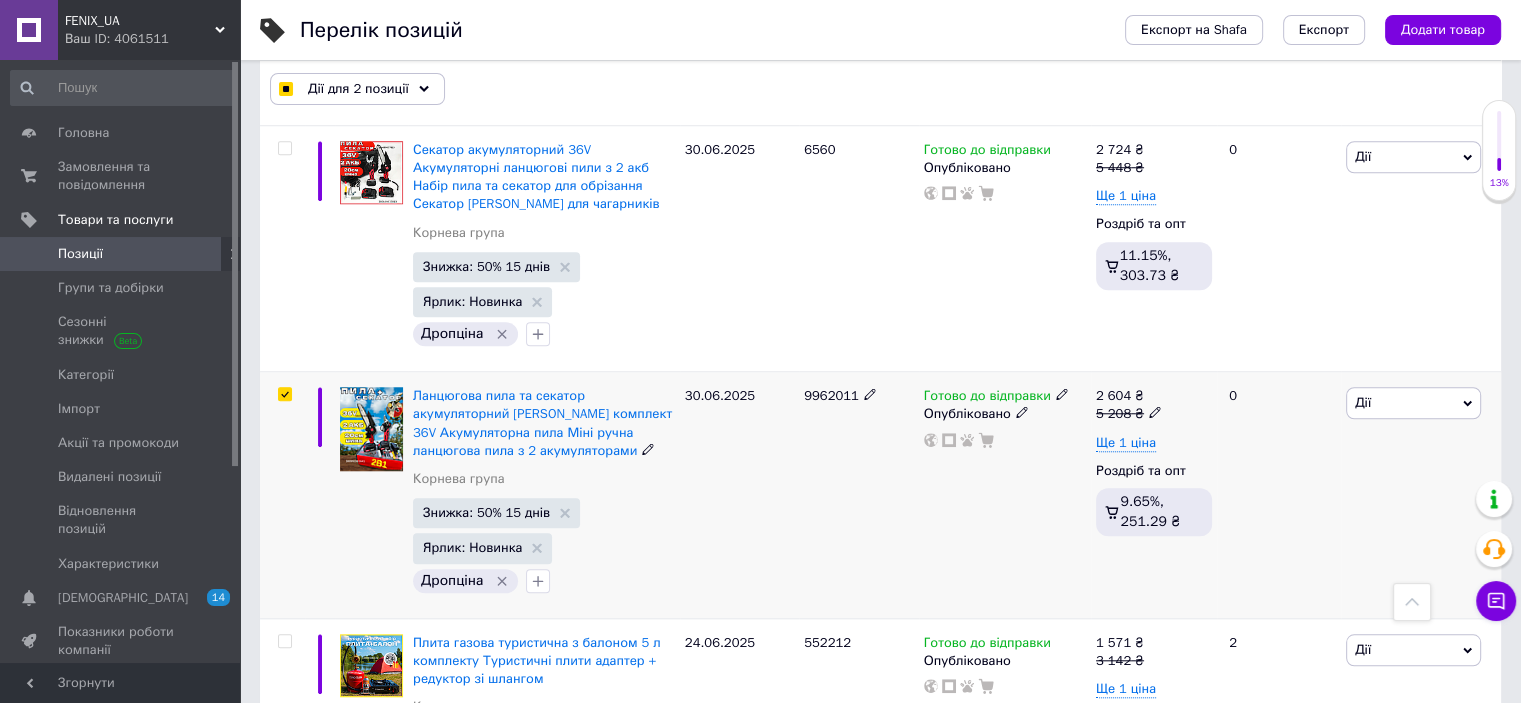 checkbox on "true" 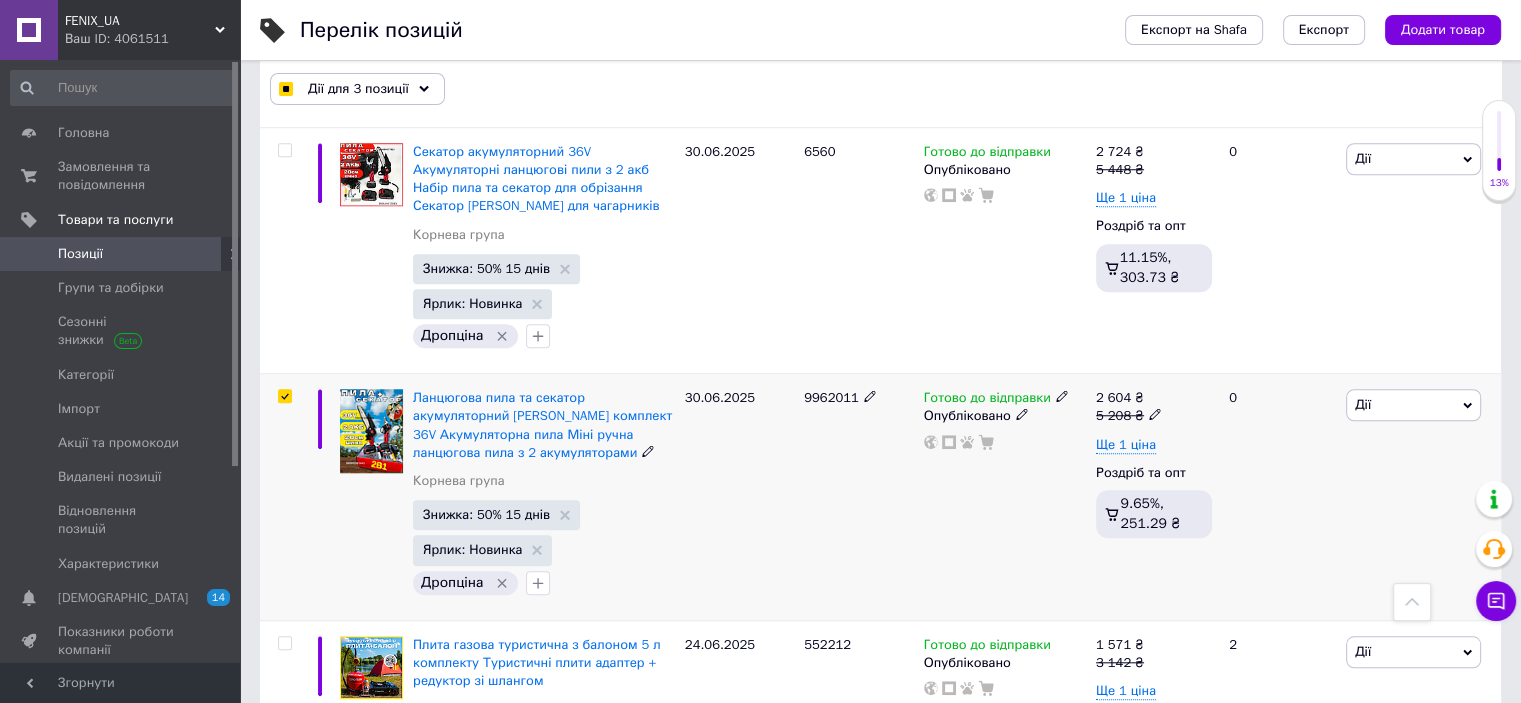 scroll, scrollTop: 1700, scrollLeft: 0, axis: vertical 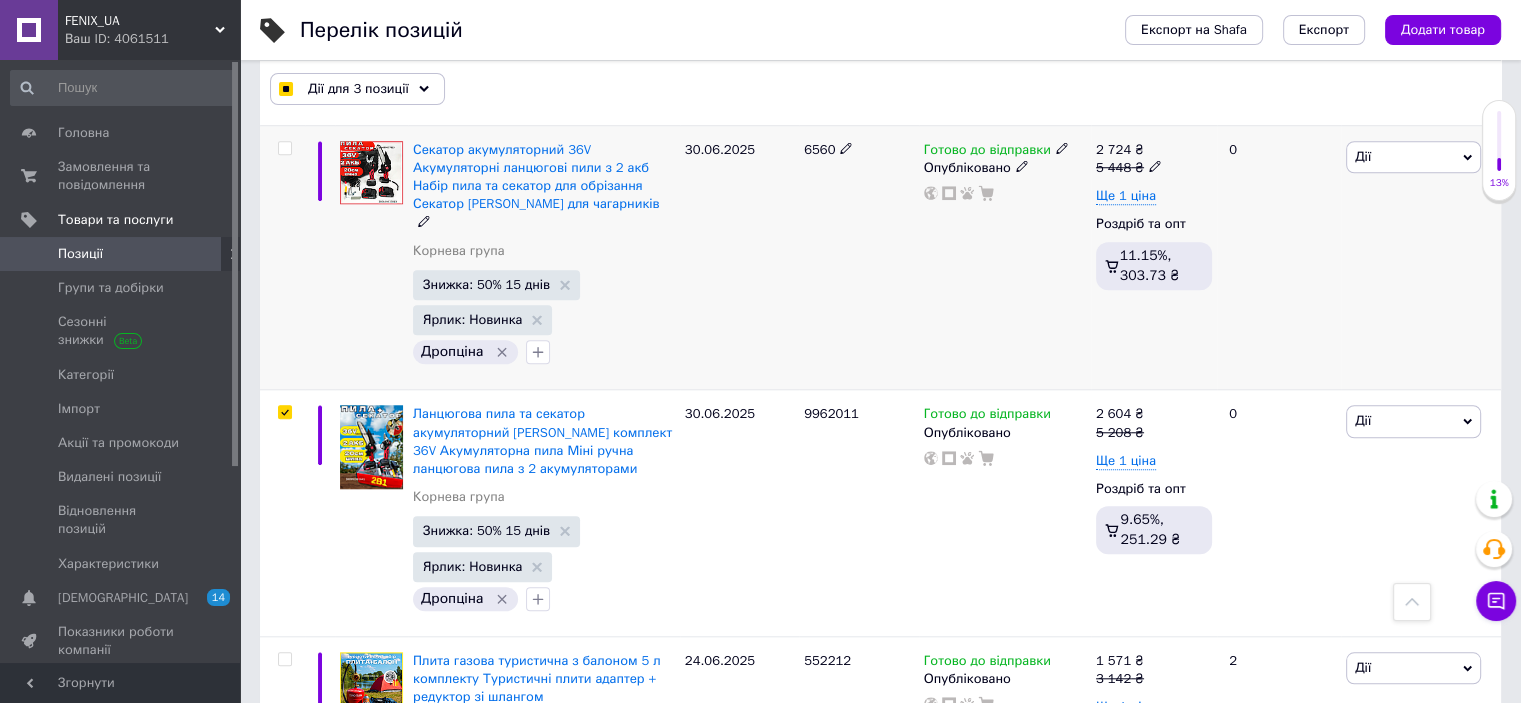 click at bounding box center [284, 148] 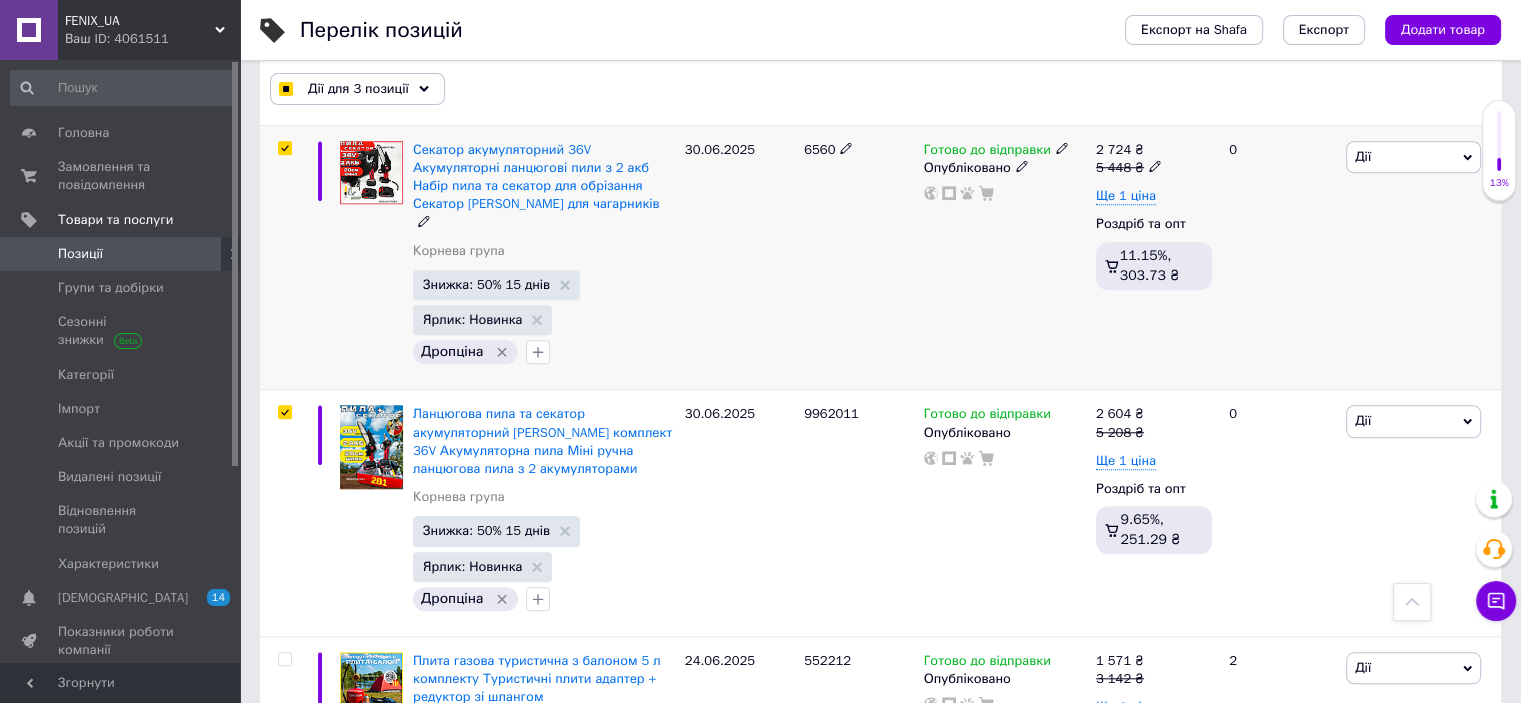 checkbox on "true" 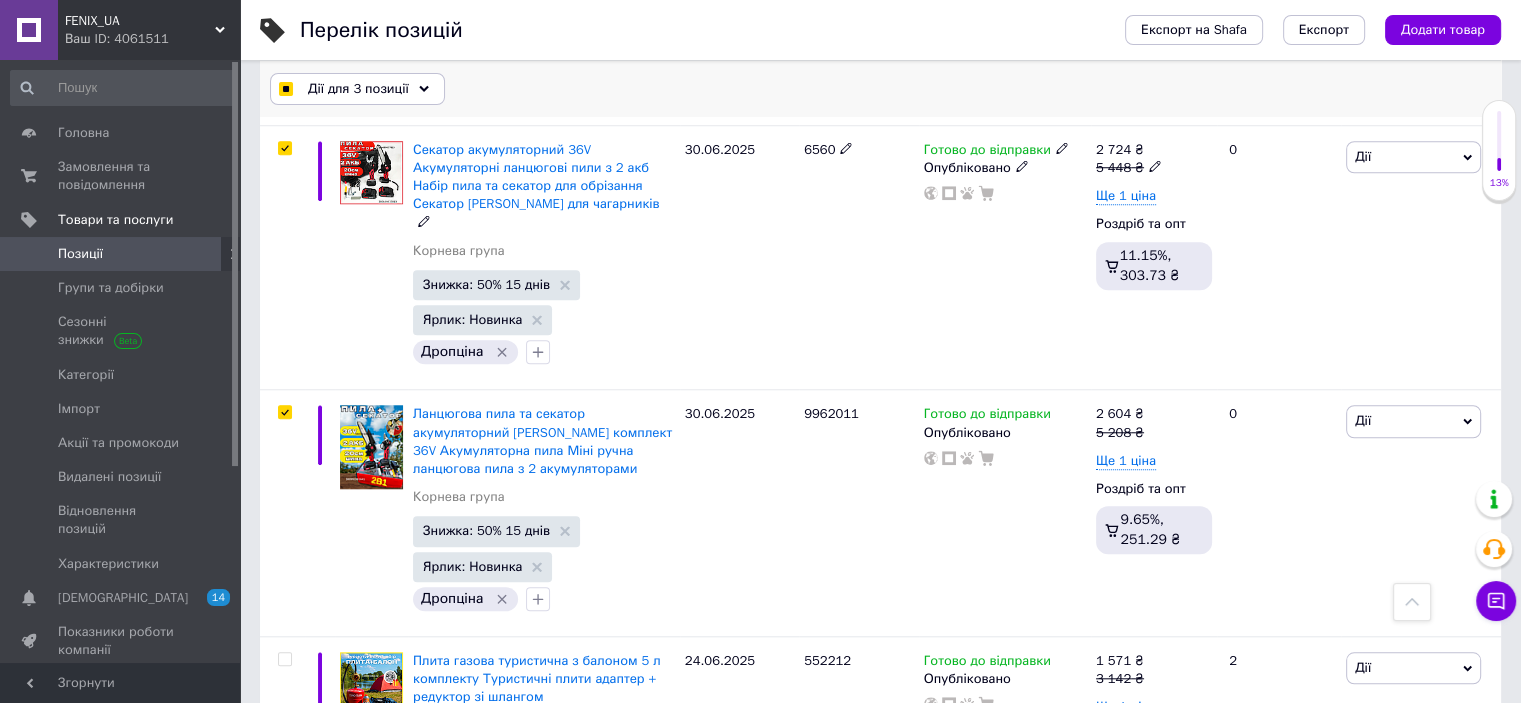 checkbox on "true" 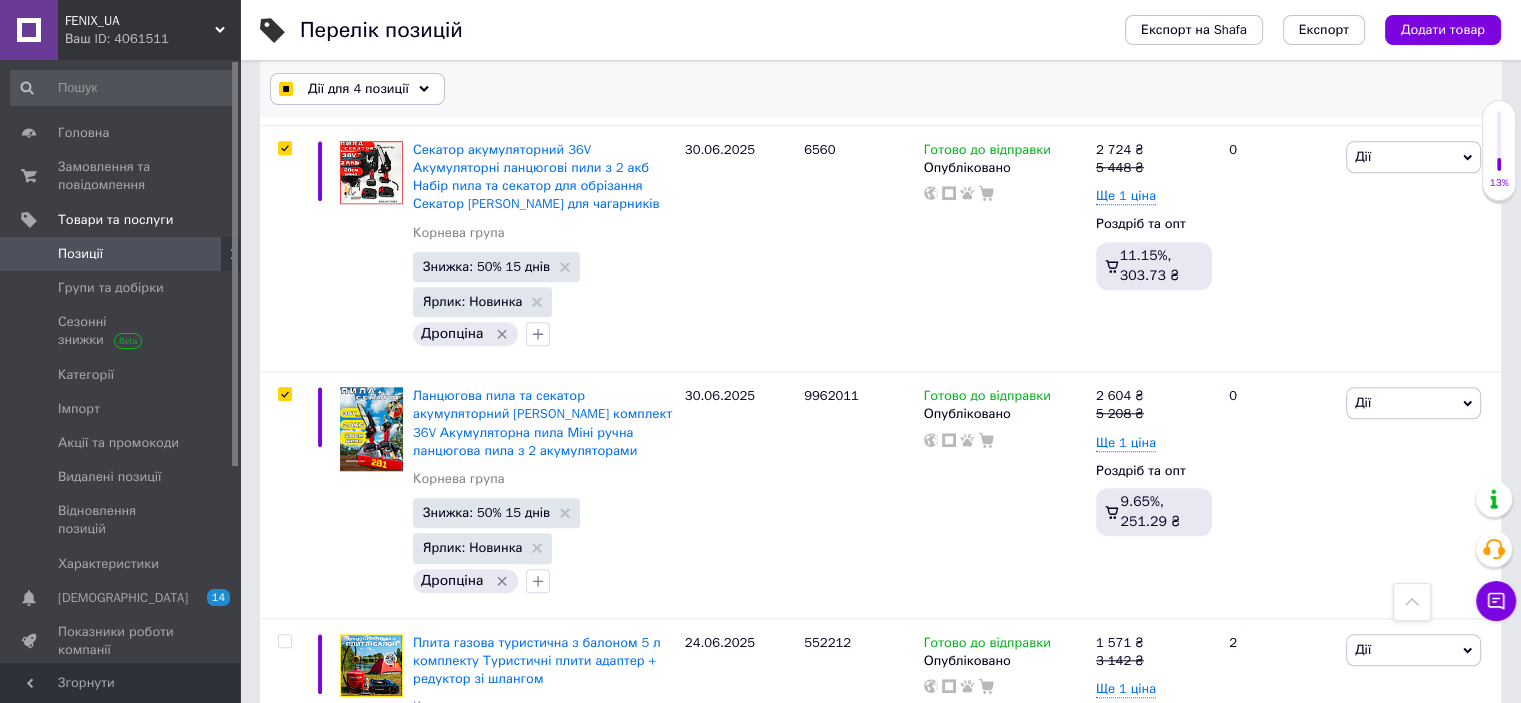click on "Дії для 4 позиції" at bounding box center (357, 89) 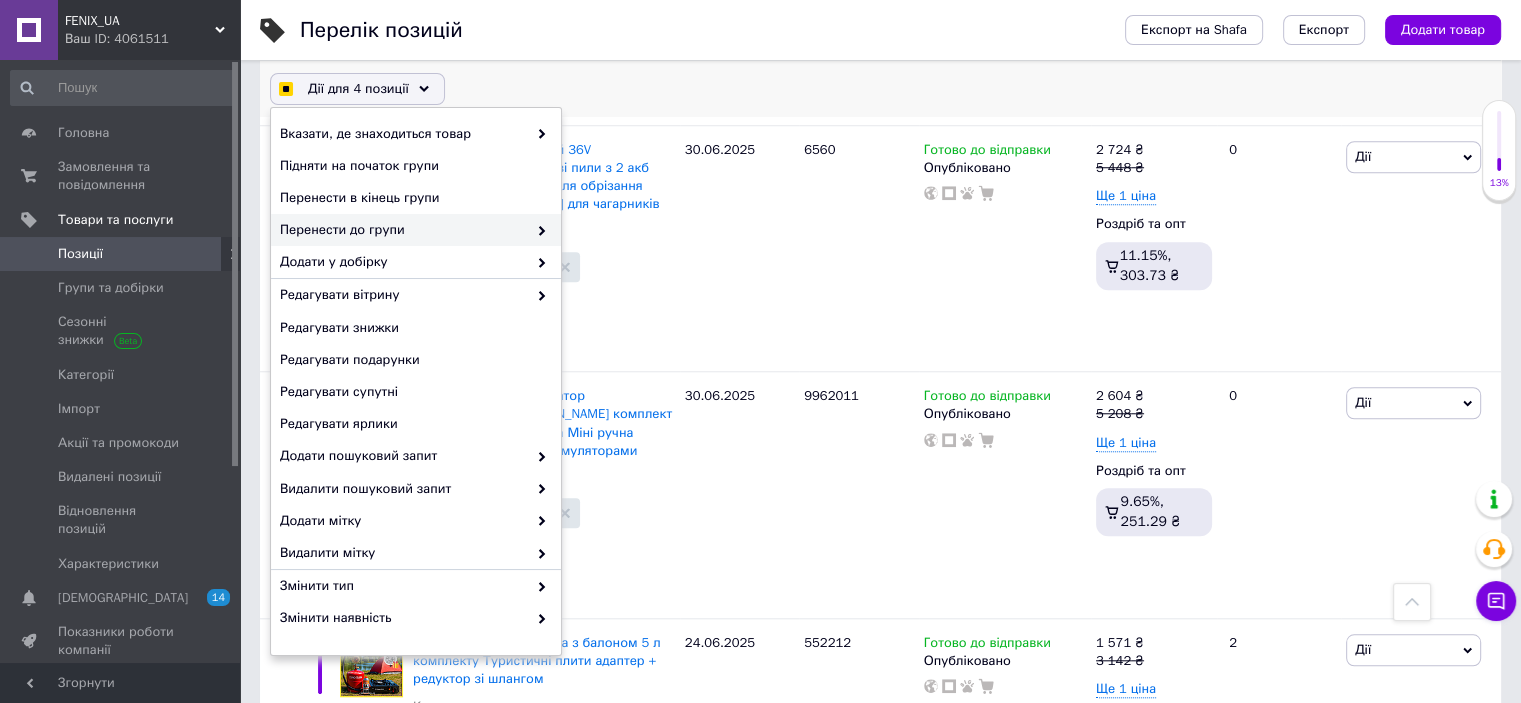 click on "Перенести до групи" at bounding box center [403, 230] 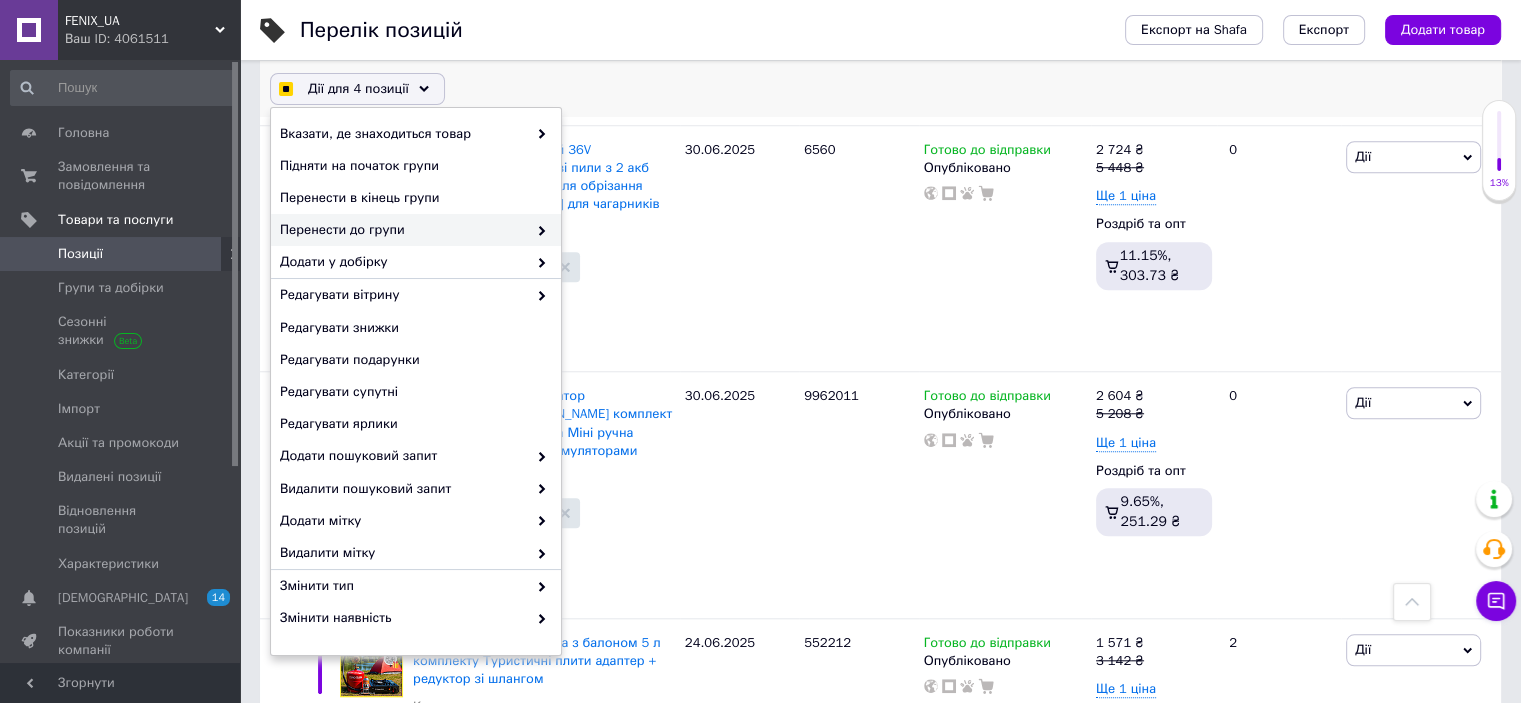 click on "Перенести до групи" at bounding box center [403, 230] 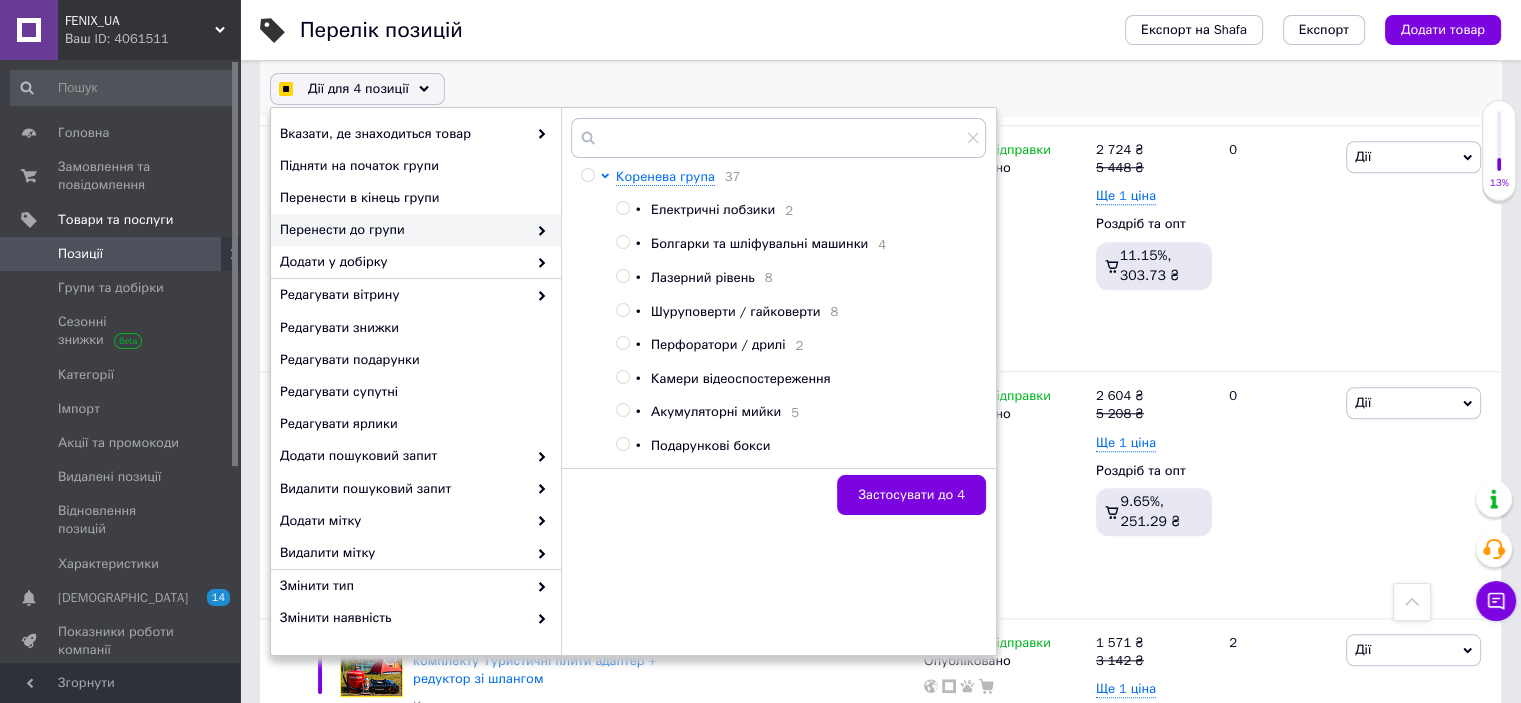 scroll, scrollTop: 416, scrollLeft: 0, axis: vertical 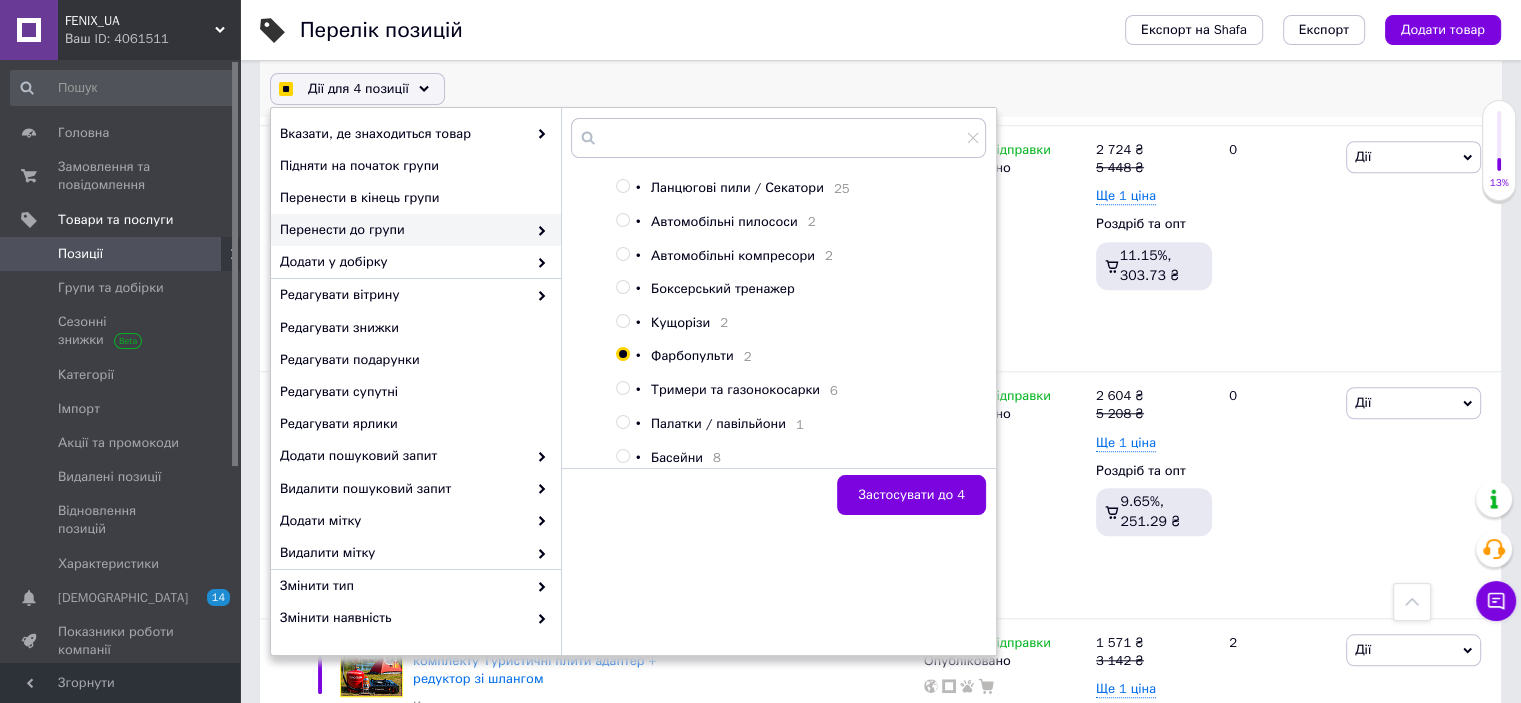 checkbox on "true" 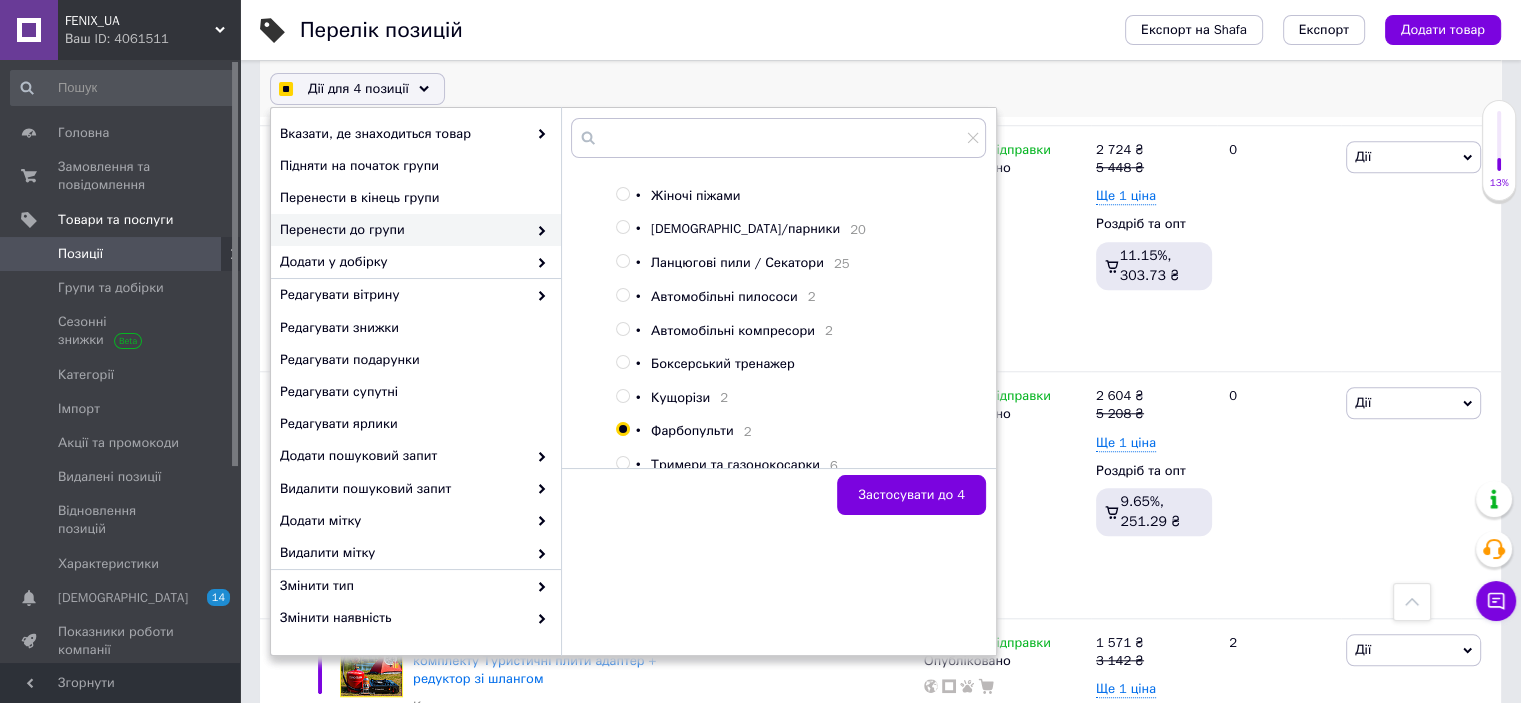 click on "• Електричні лобзики 2 • Болгарки та шліфувальні машинки 4 • Лазерний рівень 8 • Шуруповерти / гайковерти 8 • Перфоратори / дрилі 2 • Камери відеоспостереження • Акумуляторні мийки 5 • Подарункові бокси • Магнітоли 4 • Жіночі піжами • Теплиці/парники 20 • Ланцюгові пили / Секатори 25 • Автомобільні пилососи 2 • Автомобільні компресори 2 • Боксерський тренажер • Кущорізи 2 • Фарбопульти 2 • Тримери та газонокосарки 6 • [GEOGRAPHIC_DATA] / павільйони 1 • Басейни 8" at bounding box center [795, 213] 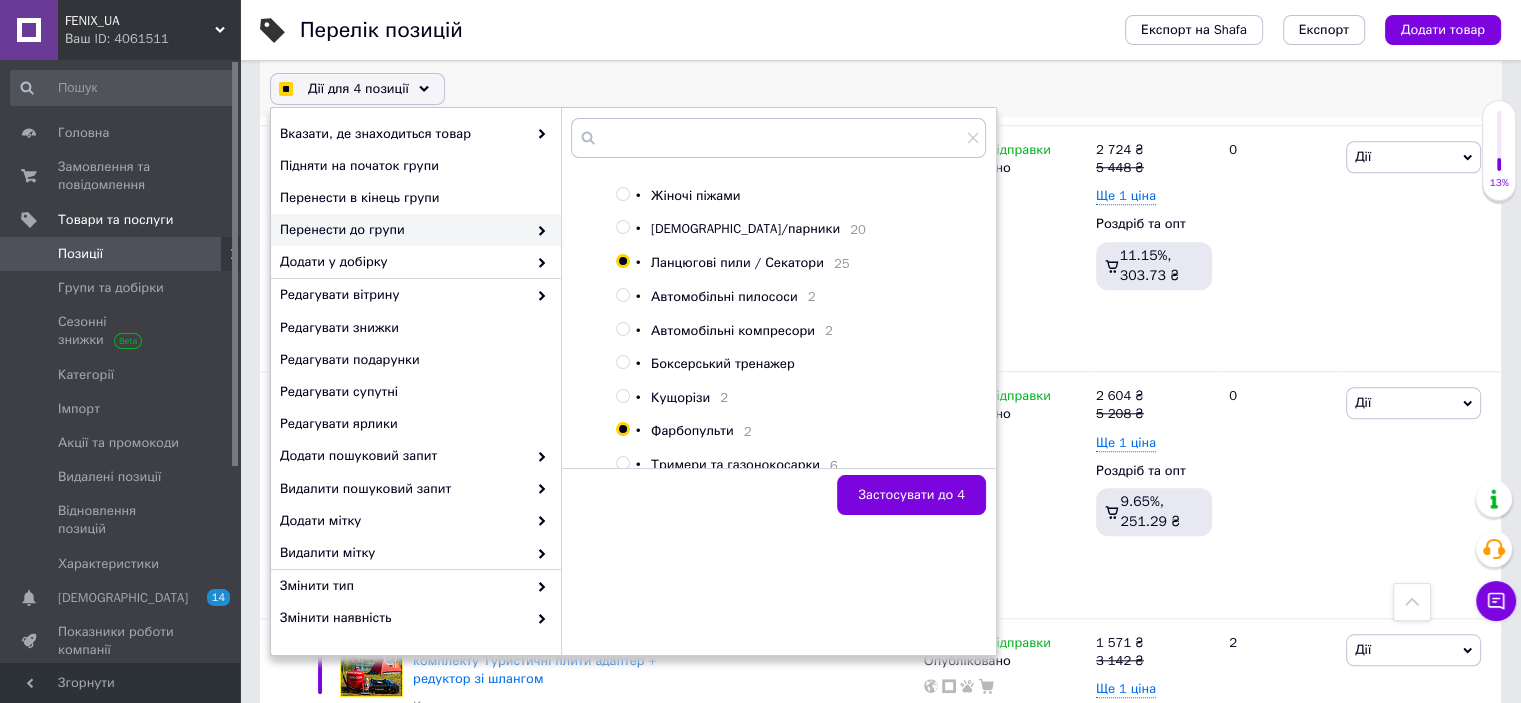 checkbox on "true" 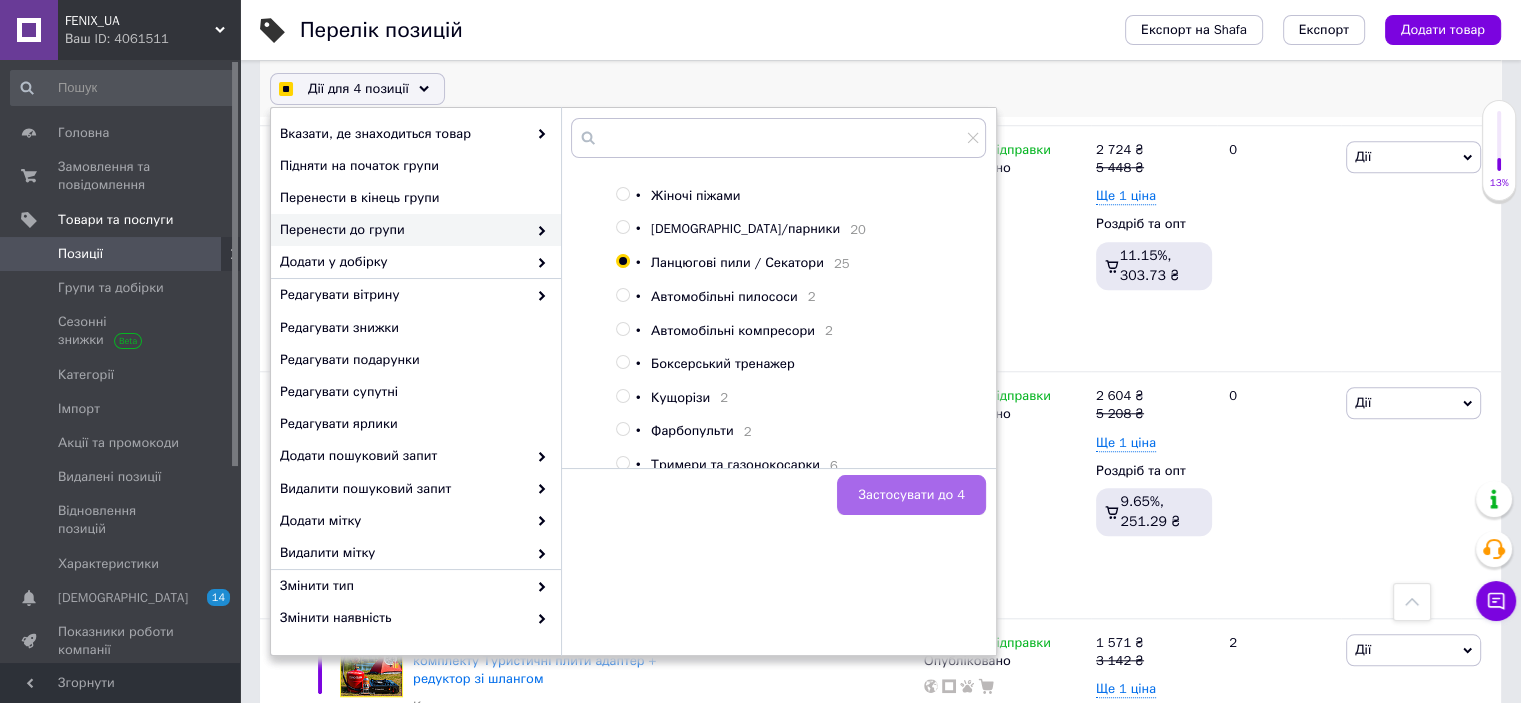 click on "Застосувати до 4" at bounding box center [911, 495] 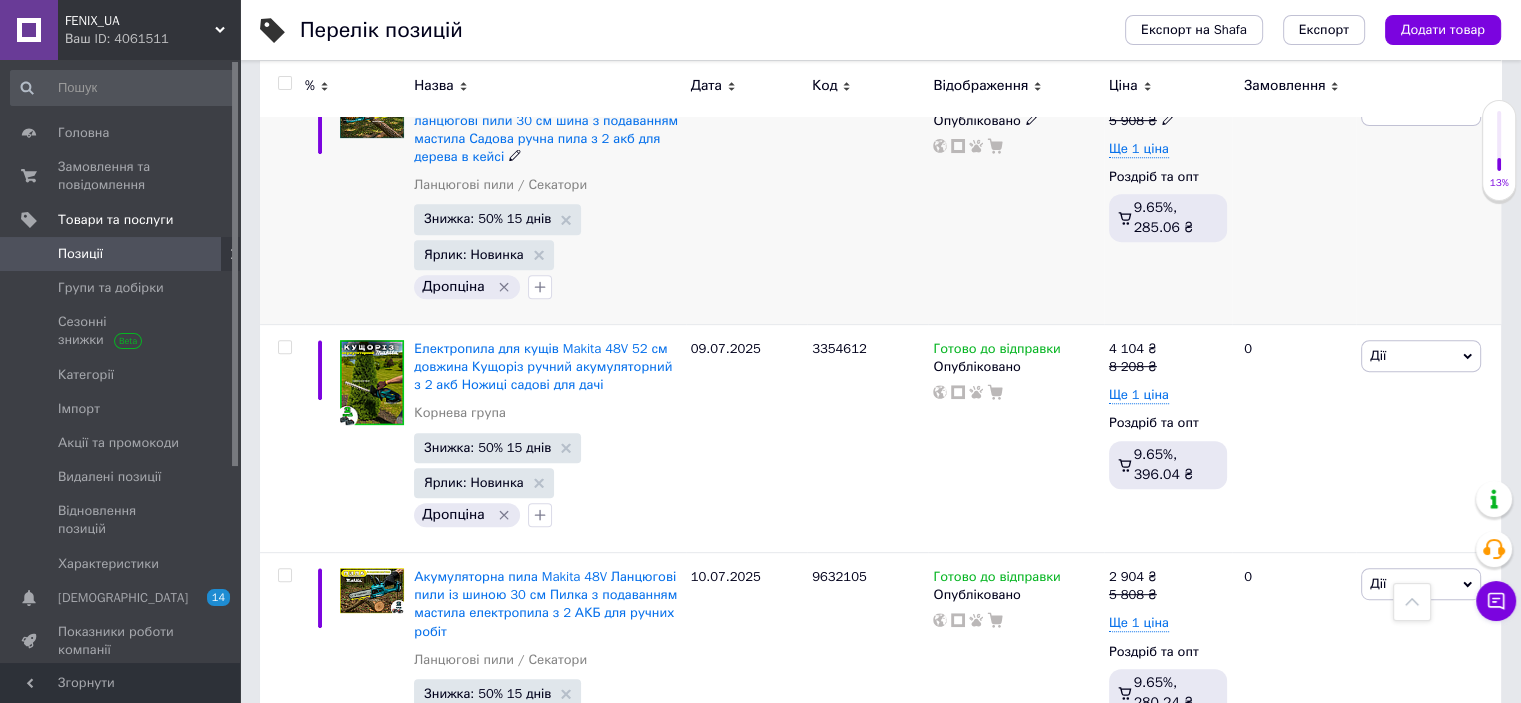 scroll, scrollTop: 900, scrollLeft: 0, axis: vertical 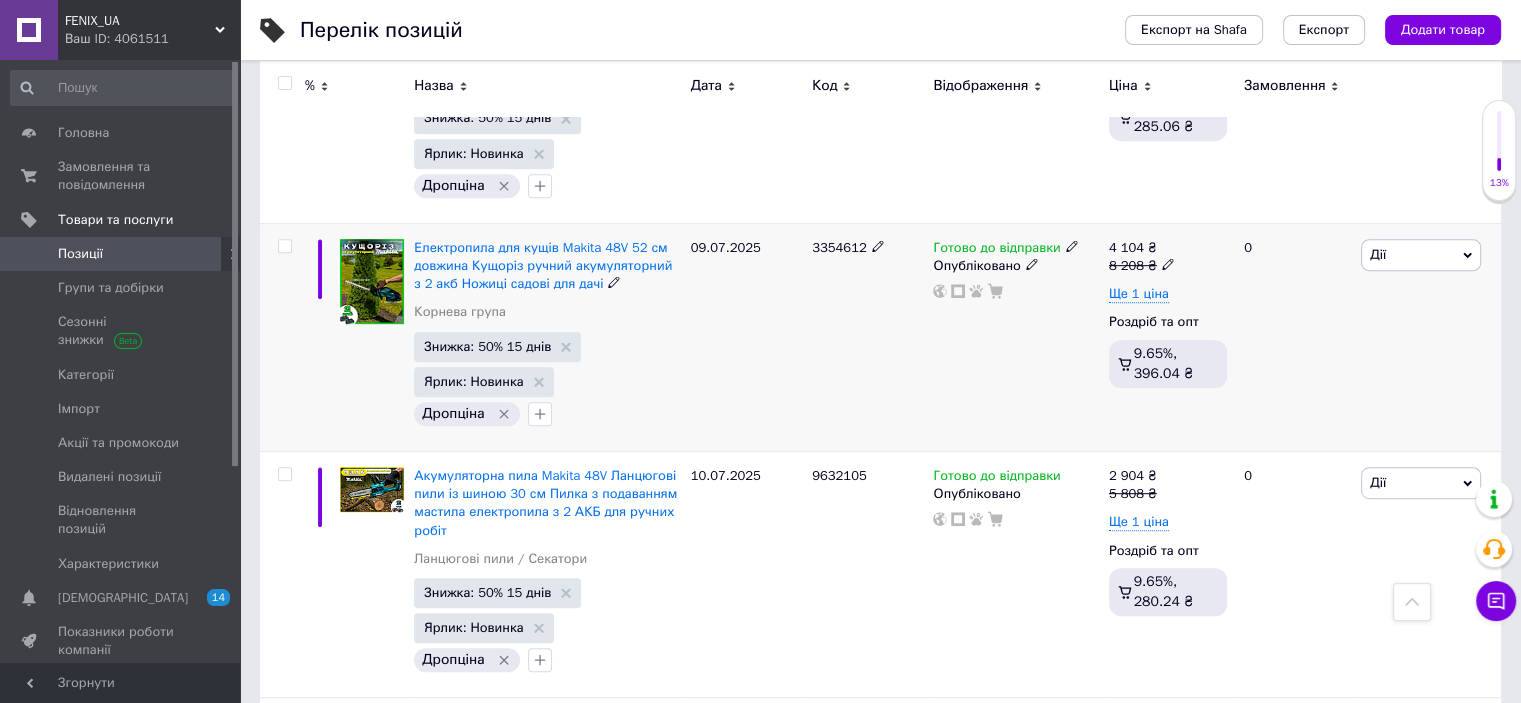 click at bounding box center (284, 246) 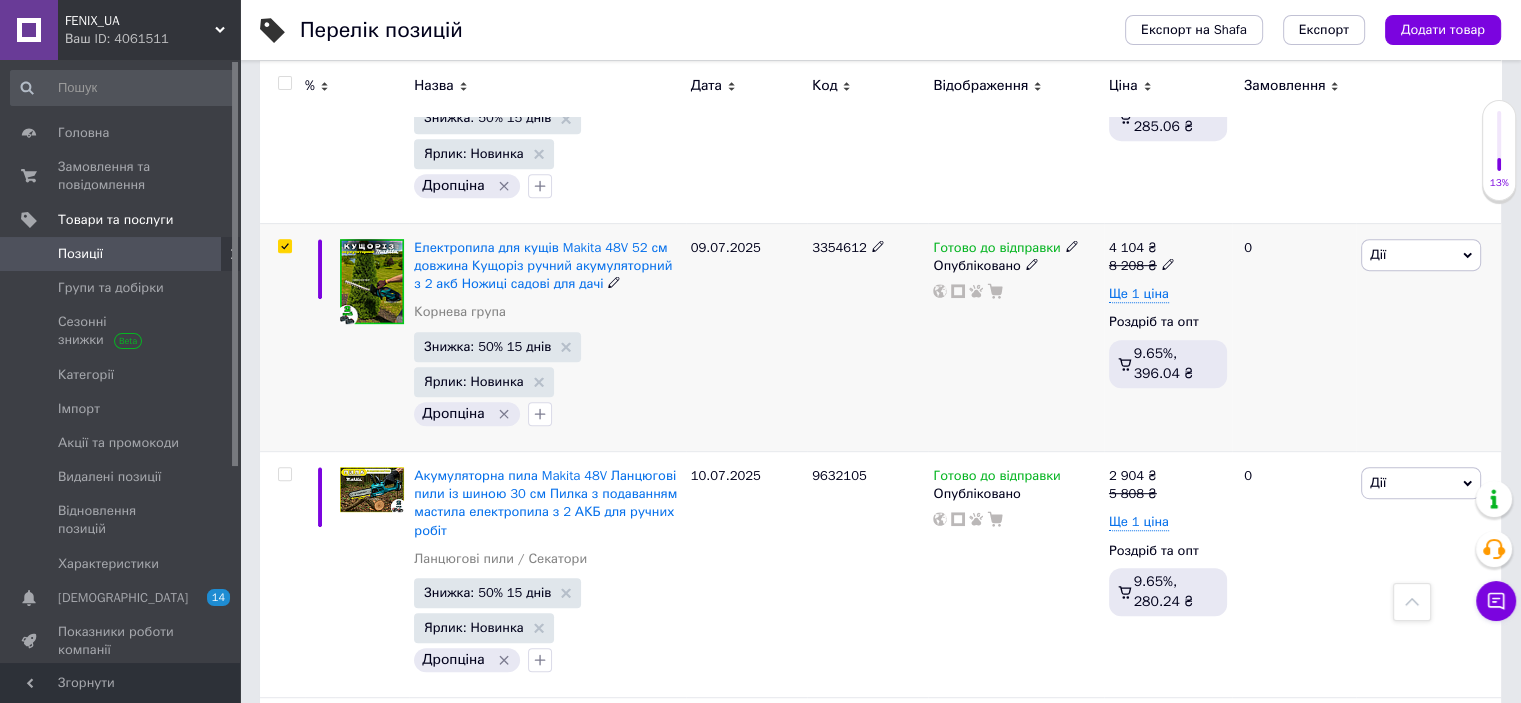 checkbox on "true" 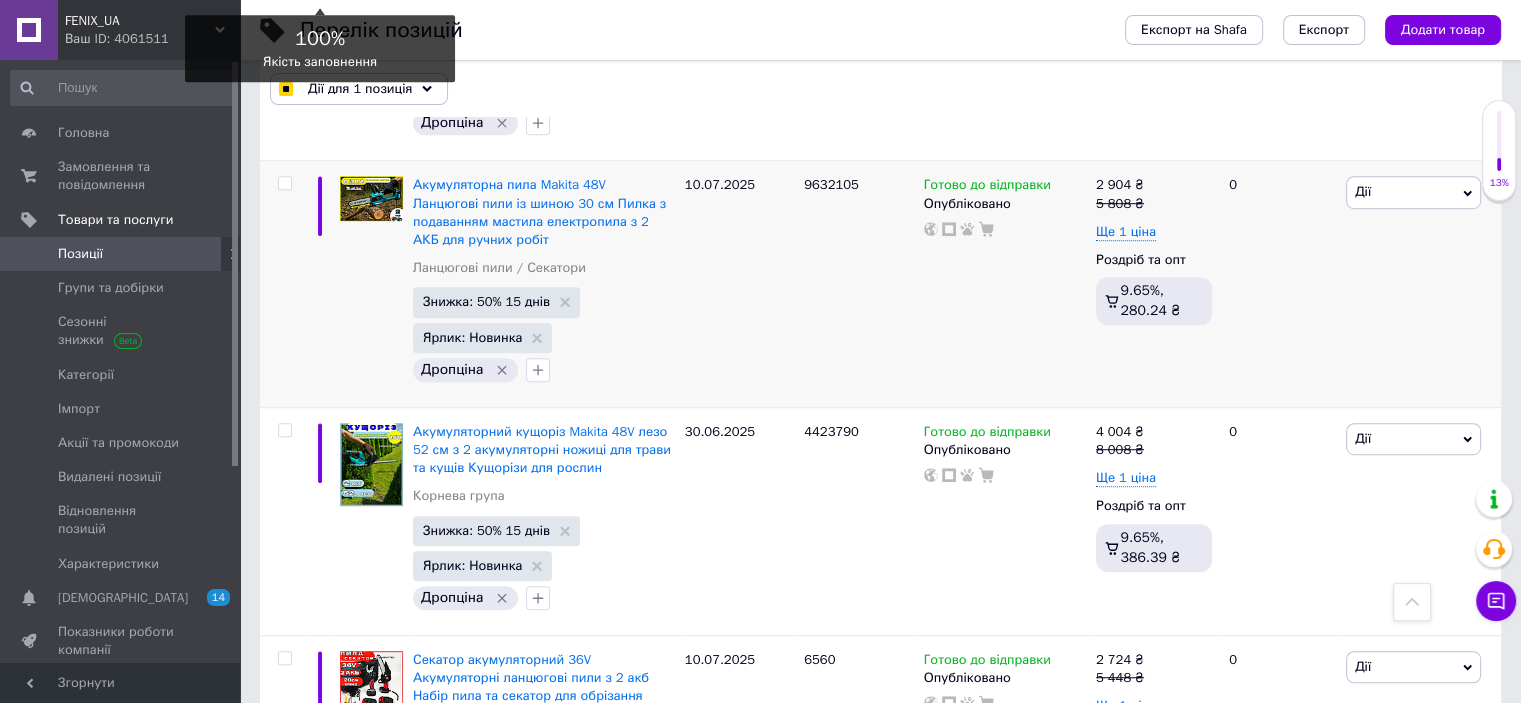 scroll, scrollTop: 1200, scrollLeft: 0, axis: vertical 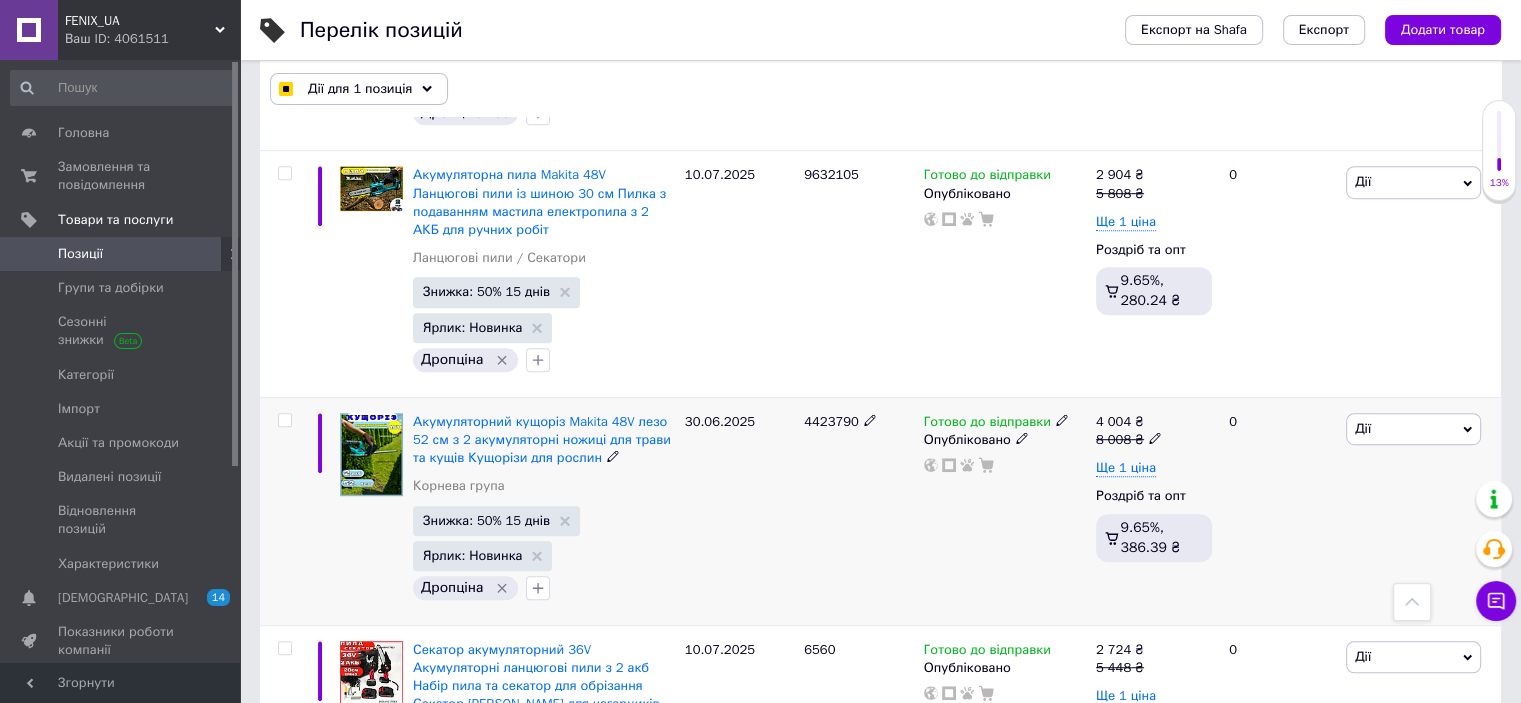 click at bounding box center [284, 420] 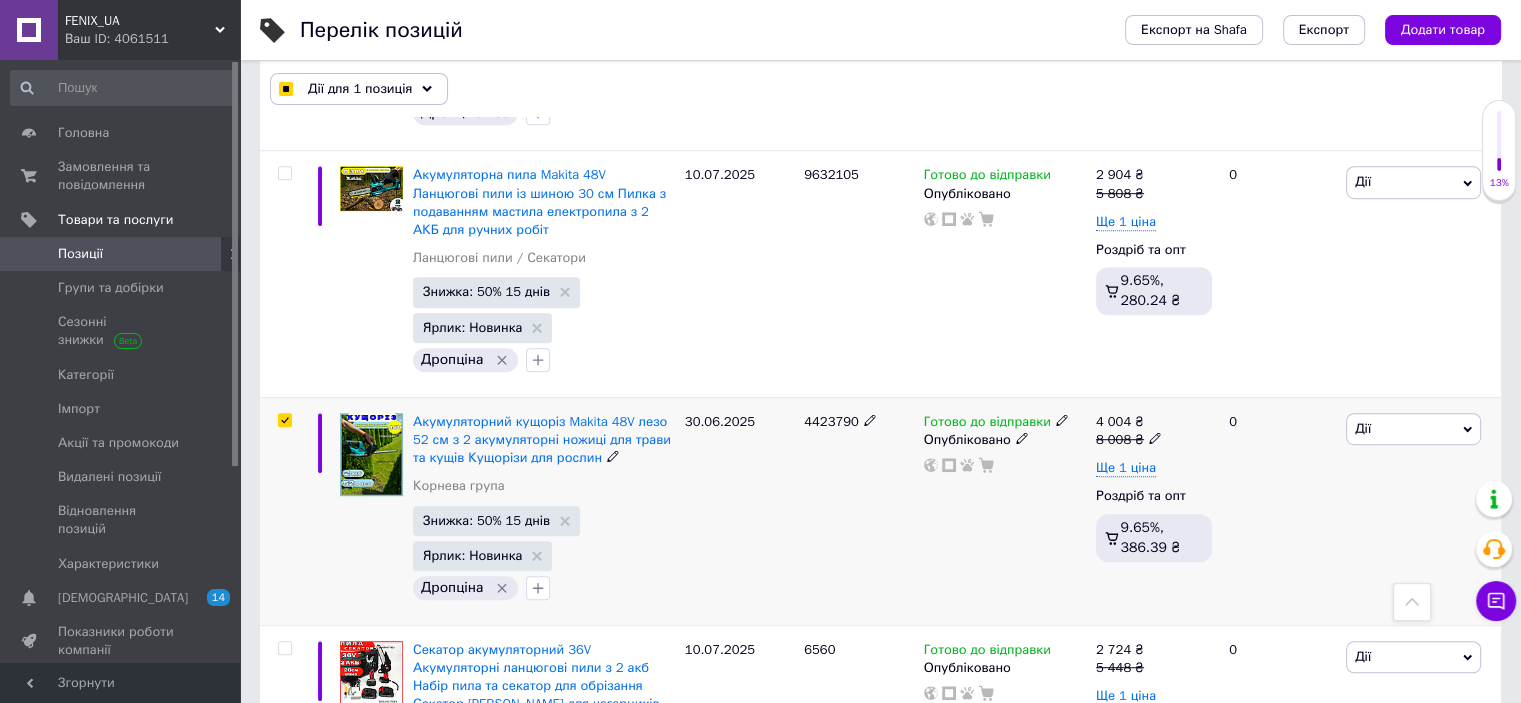 checkbox on "true" 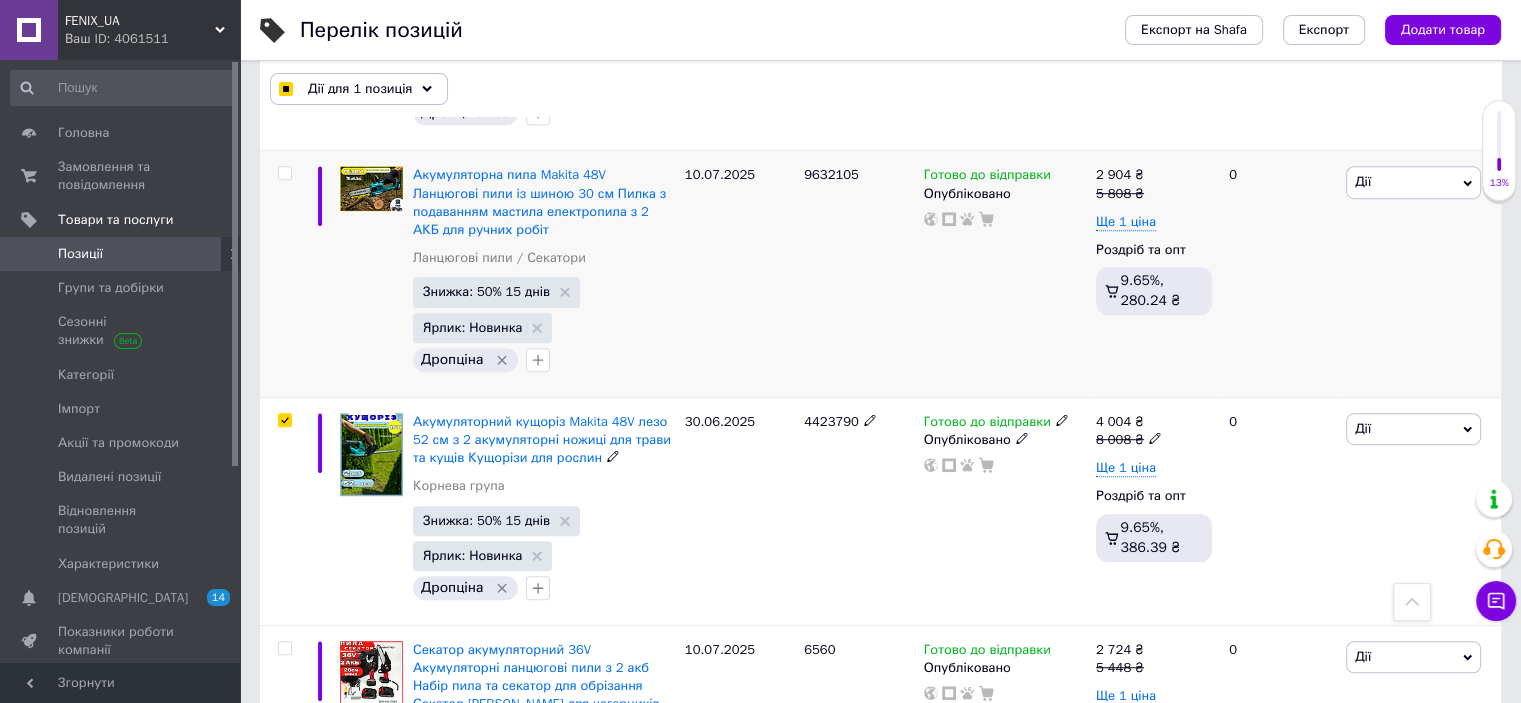 checkbox on "true" 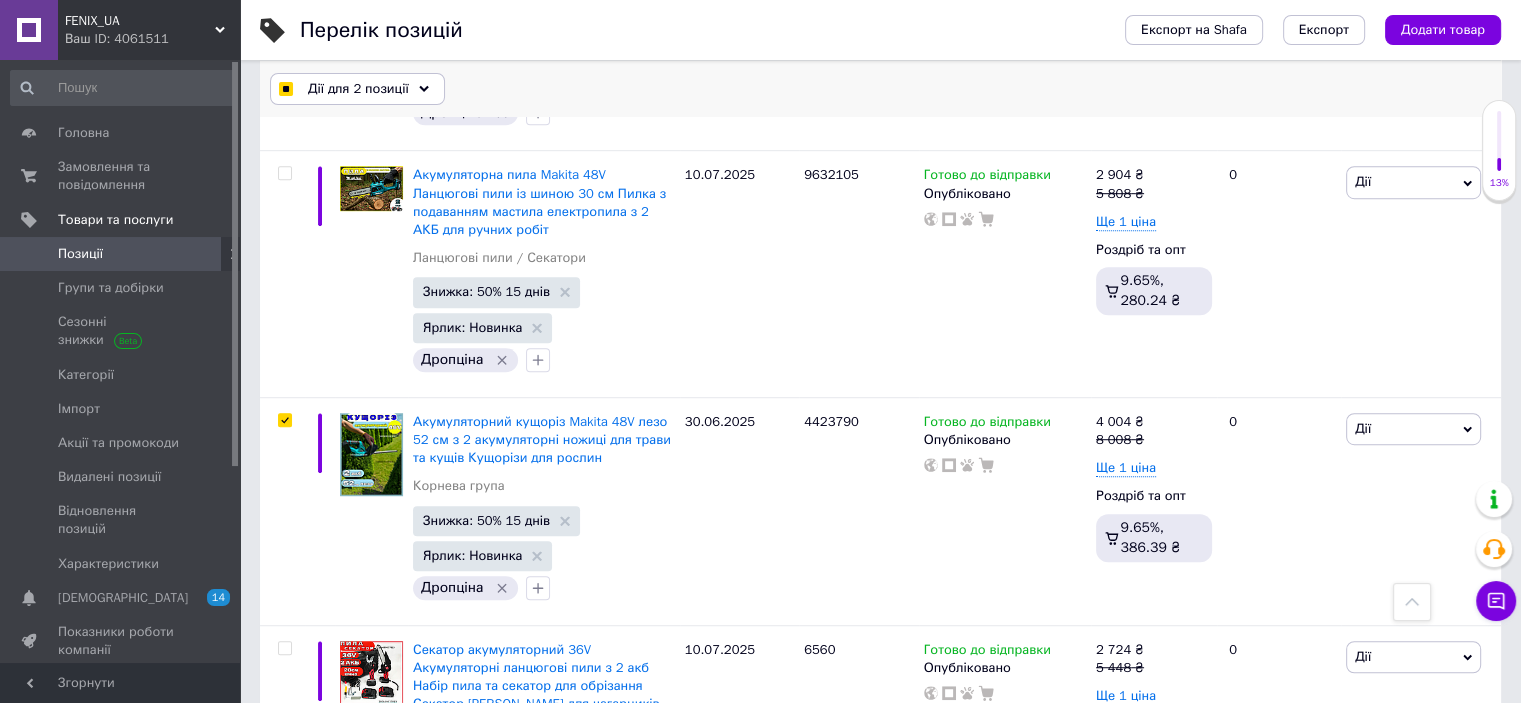 click on "Дії для 2 позиції" at bounding box center [357, 89] 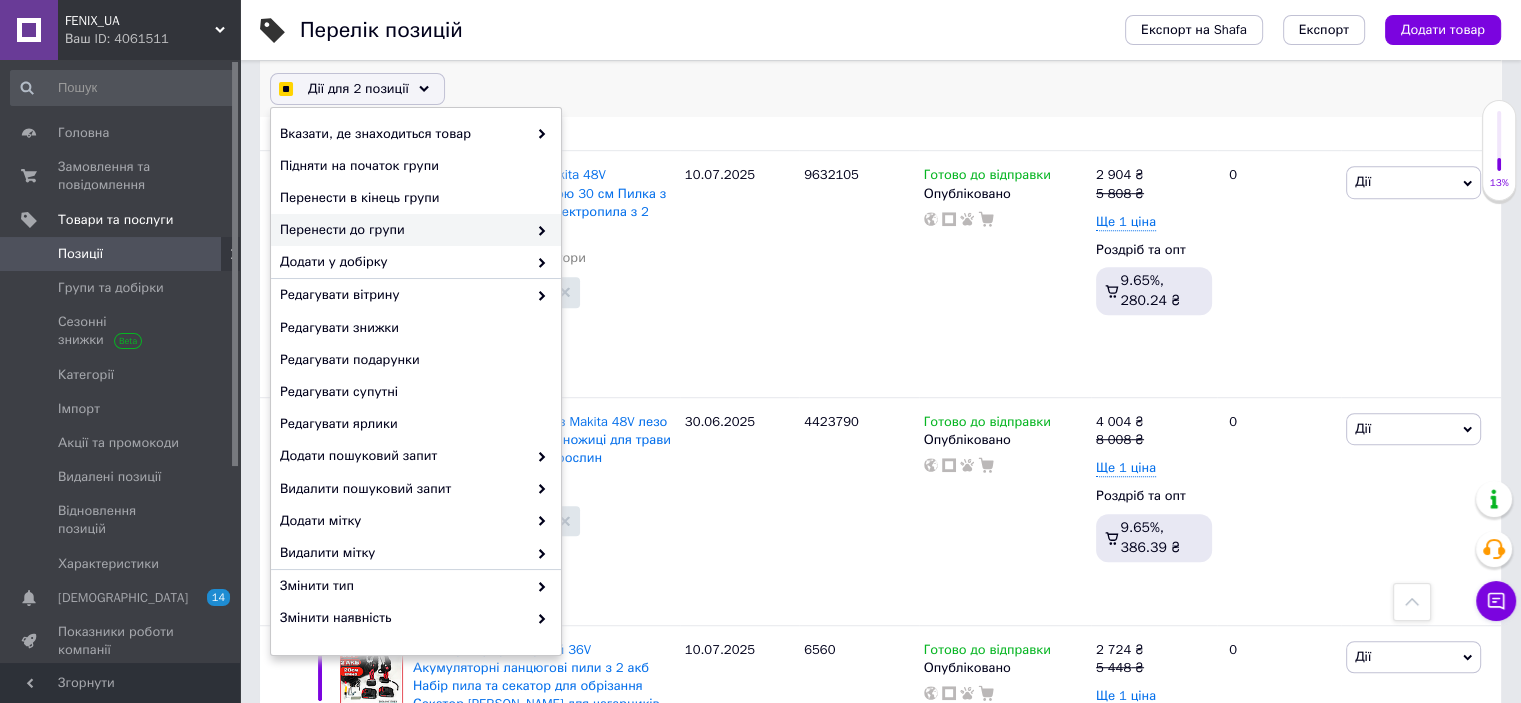 click on "Перенести до групи" at bounding box center [403, 230] 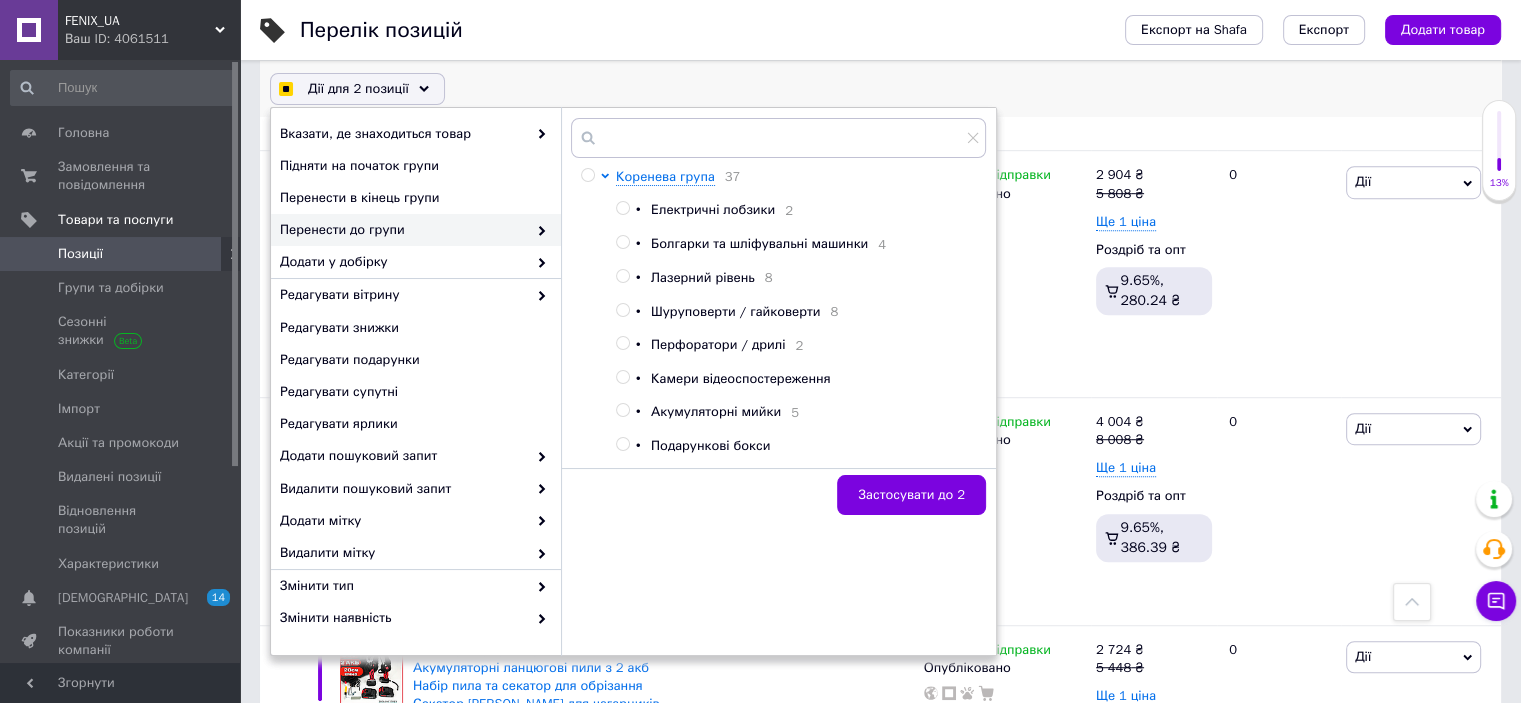 scroll, scrollTop: 416, scrollLeft: 0, axis: vertical 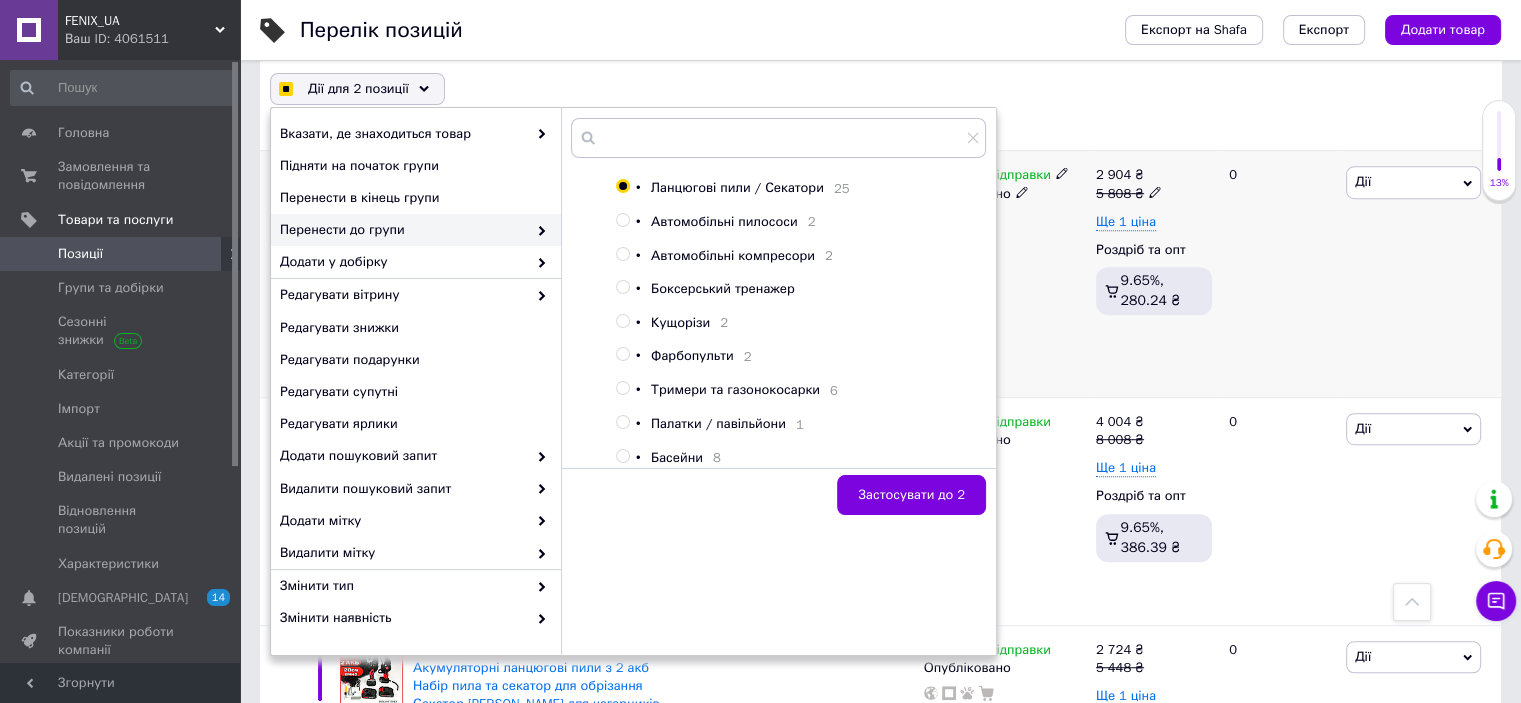 checkbox on "true" 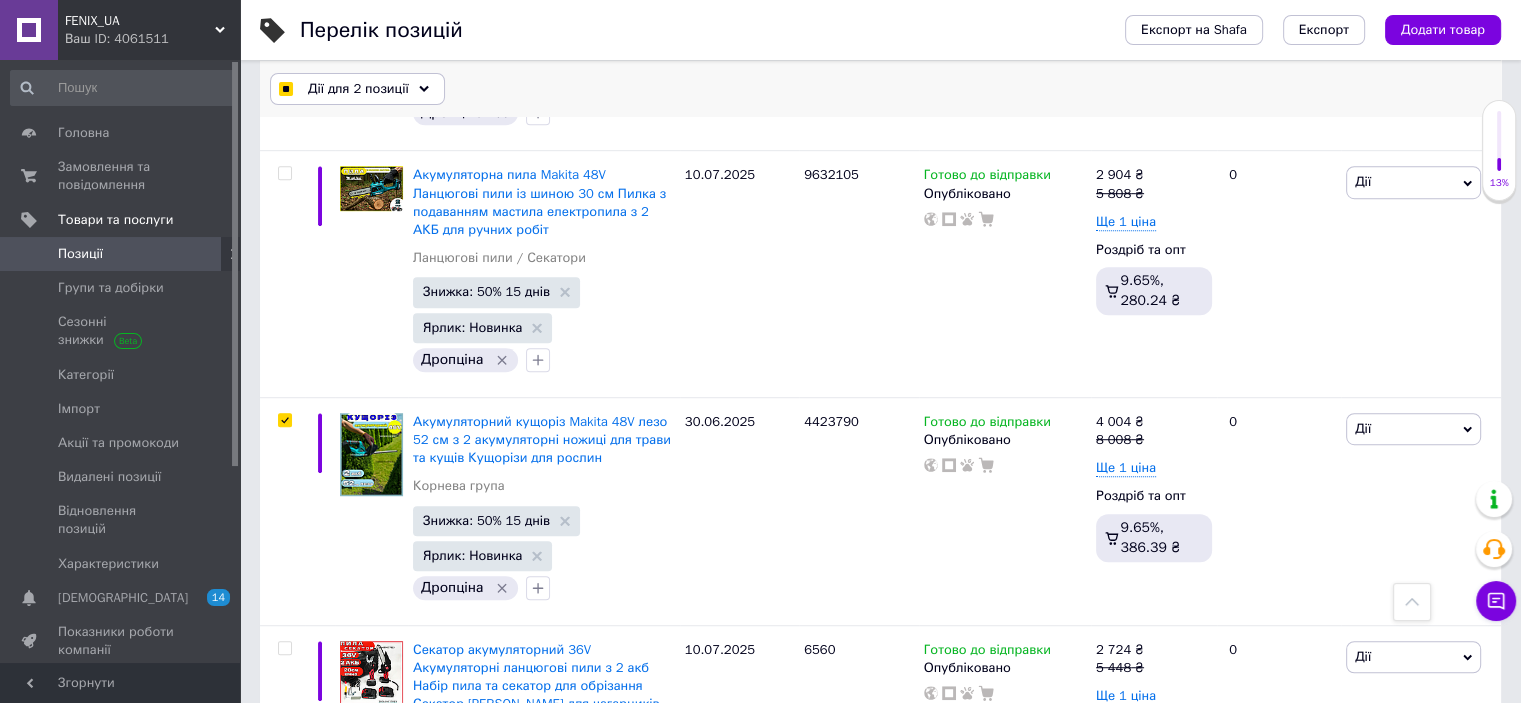 click on "Дії для 2 позиції" at bounding box center [358, 89] 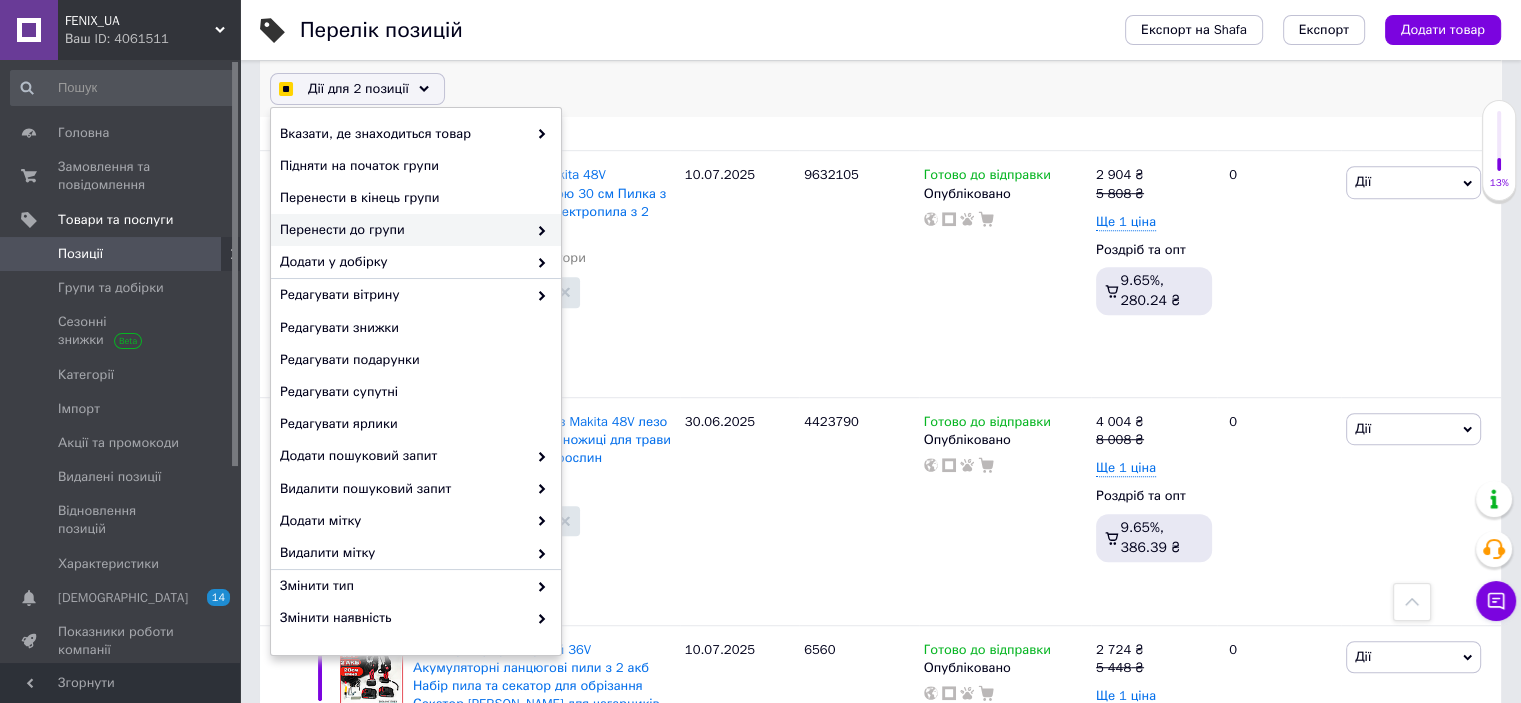 click on "Перенести до групи" at bounding box center [403, 230] 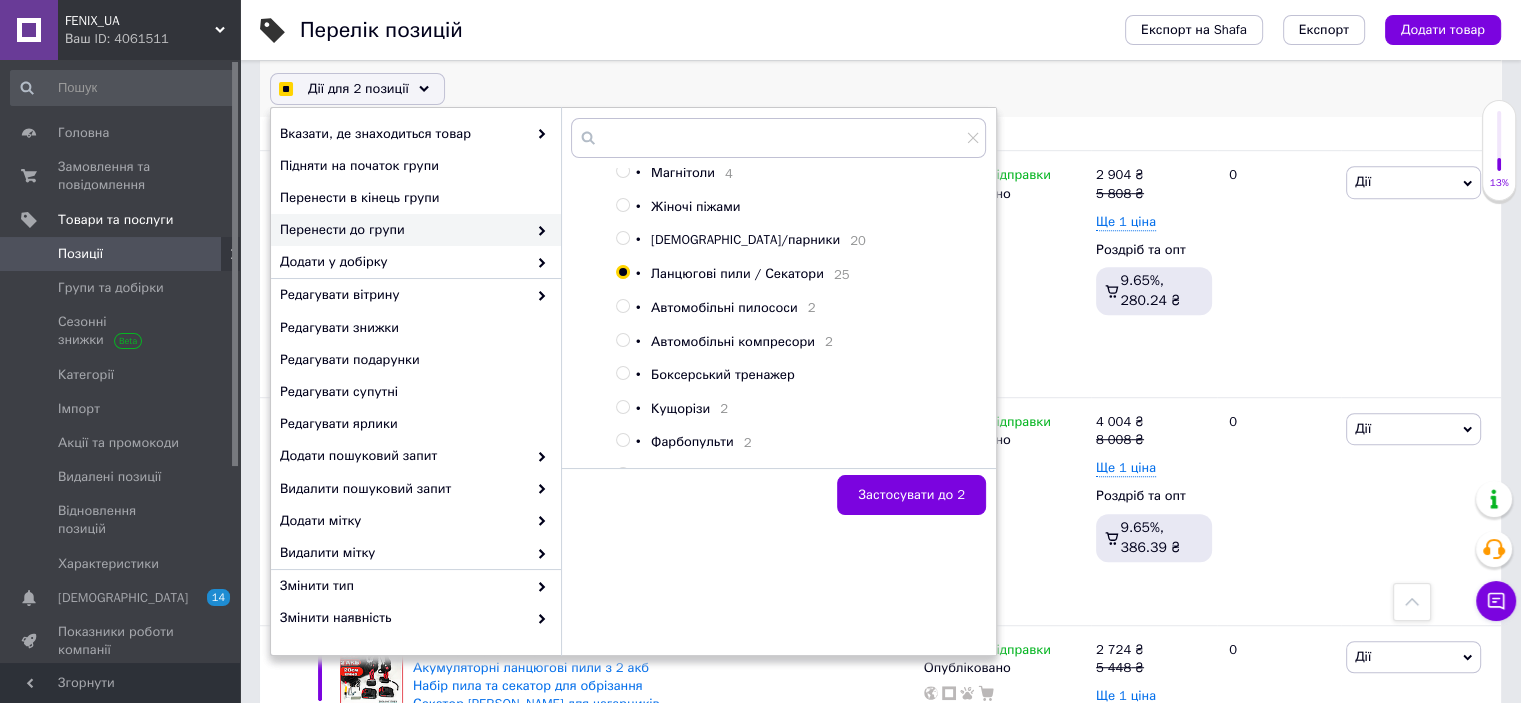 scroll, scrollTop: 400, scrollLeft: 0, axis: vertical 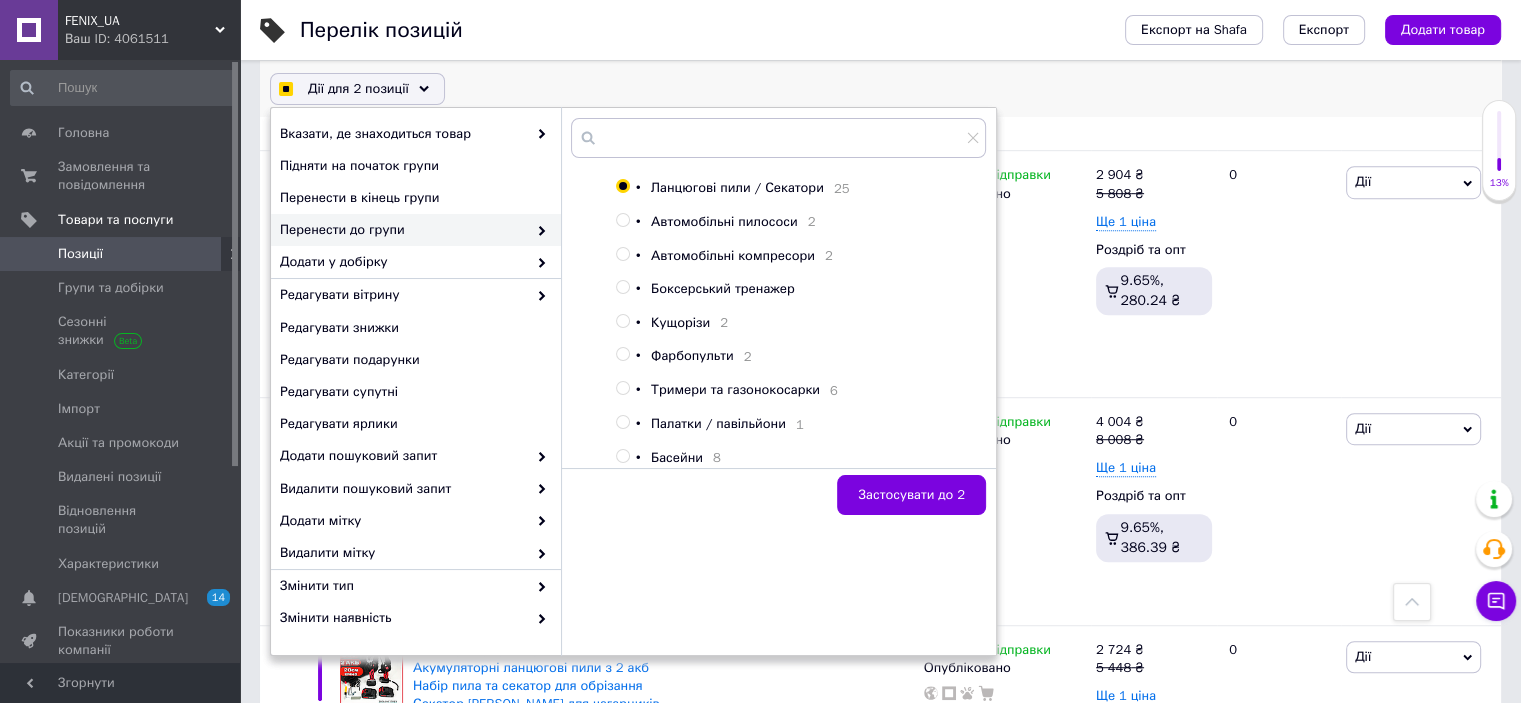 checkbox on "true" 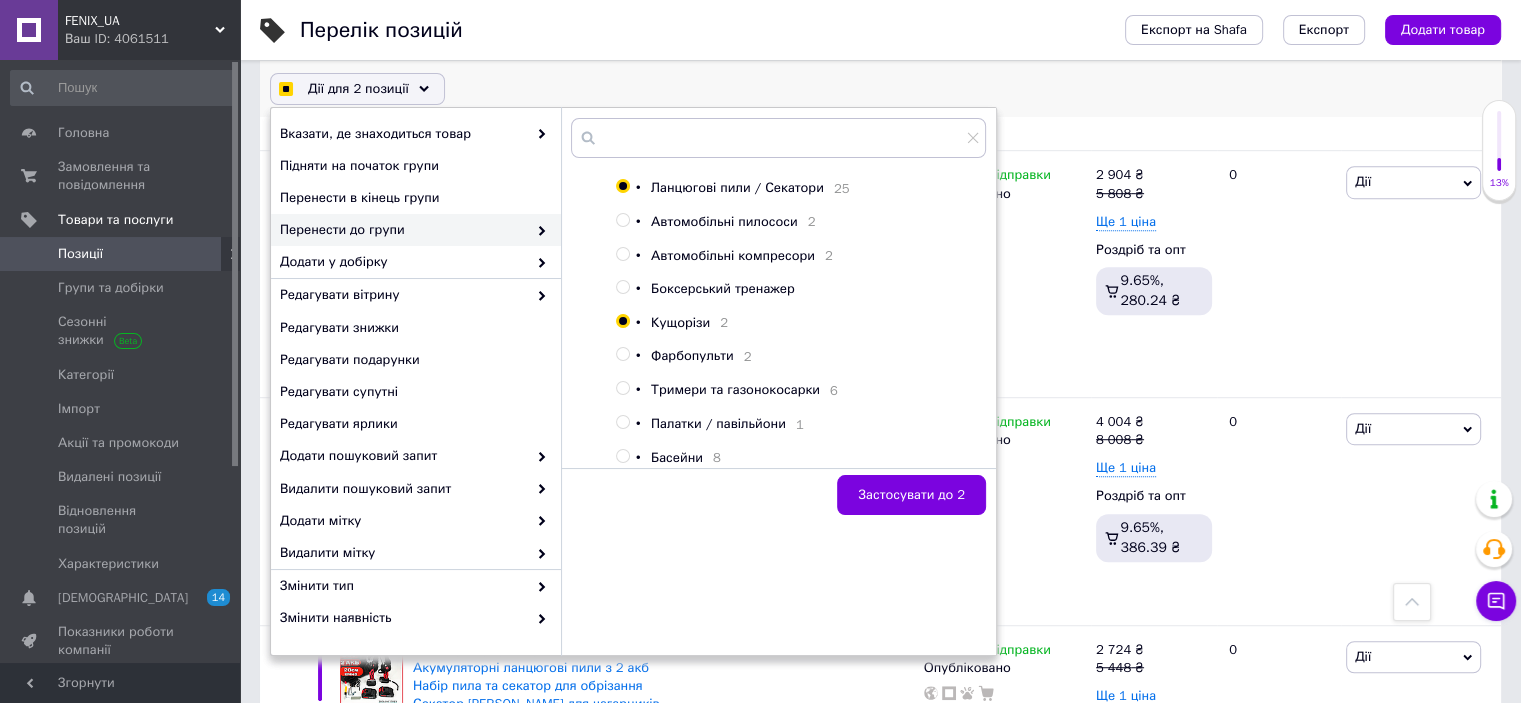 checkbox on "true" 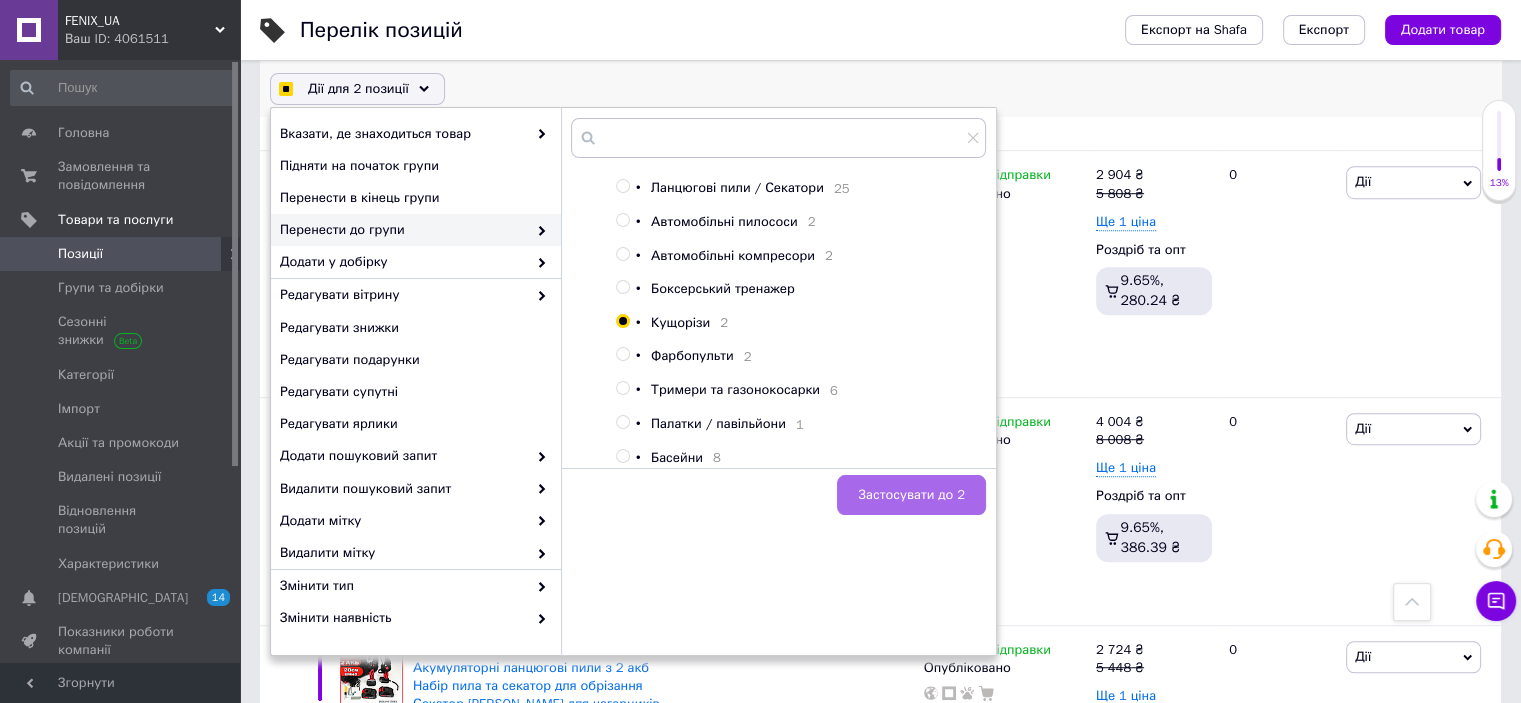 click on "Застосувати до 2" at bounding box center [911, 495] 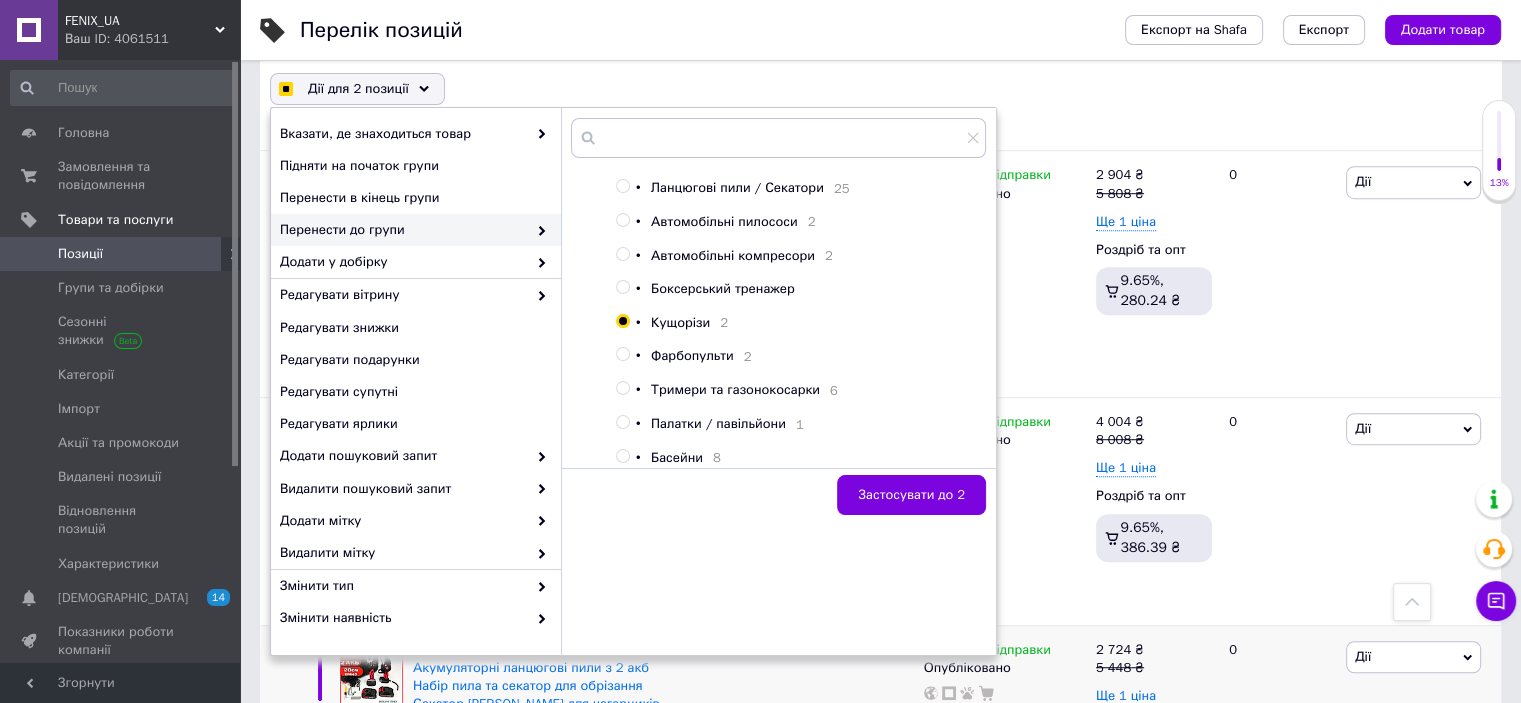 checkbox on "true" 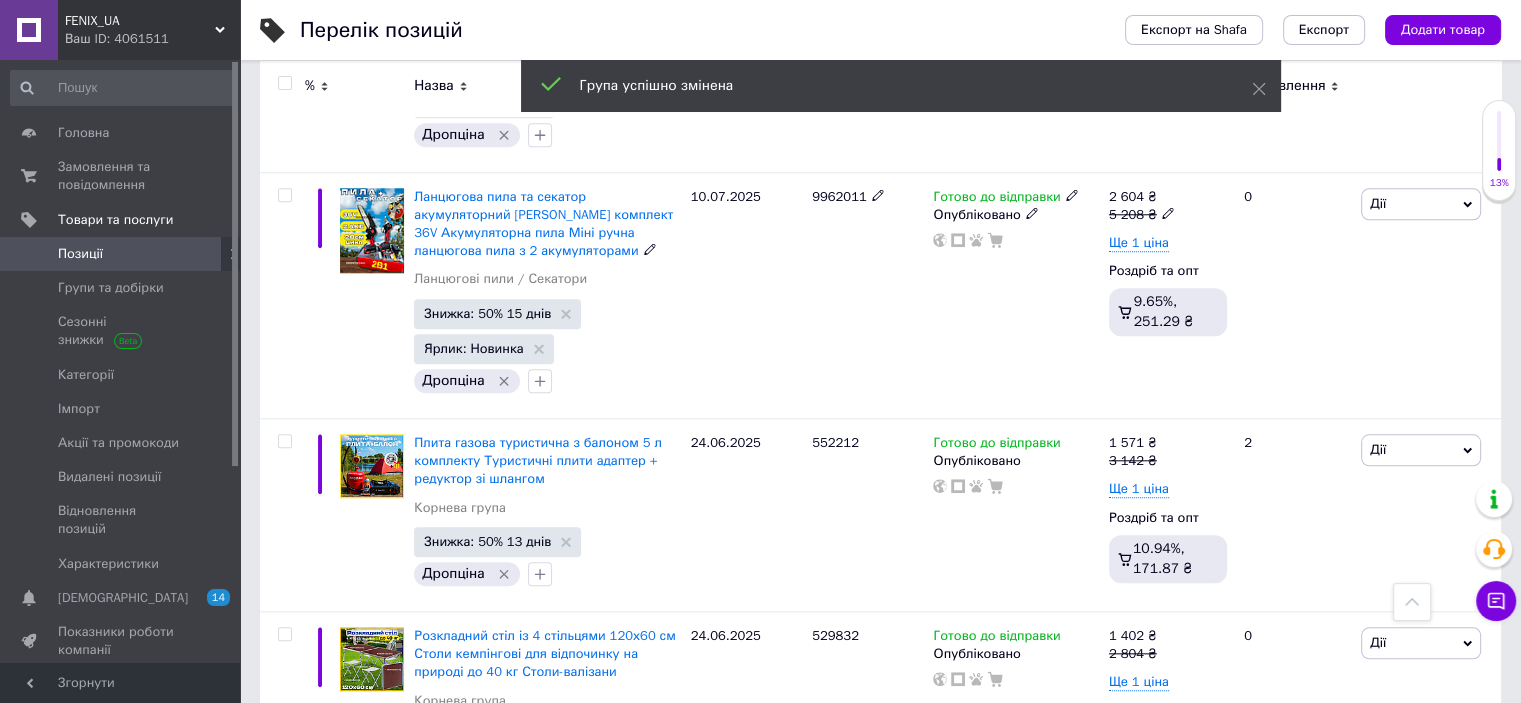 scroll, scrollTop: 2000, scrollLeft: 0, axis: vertical 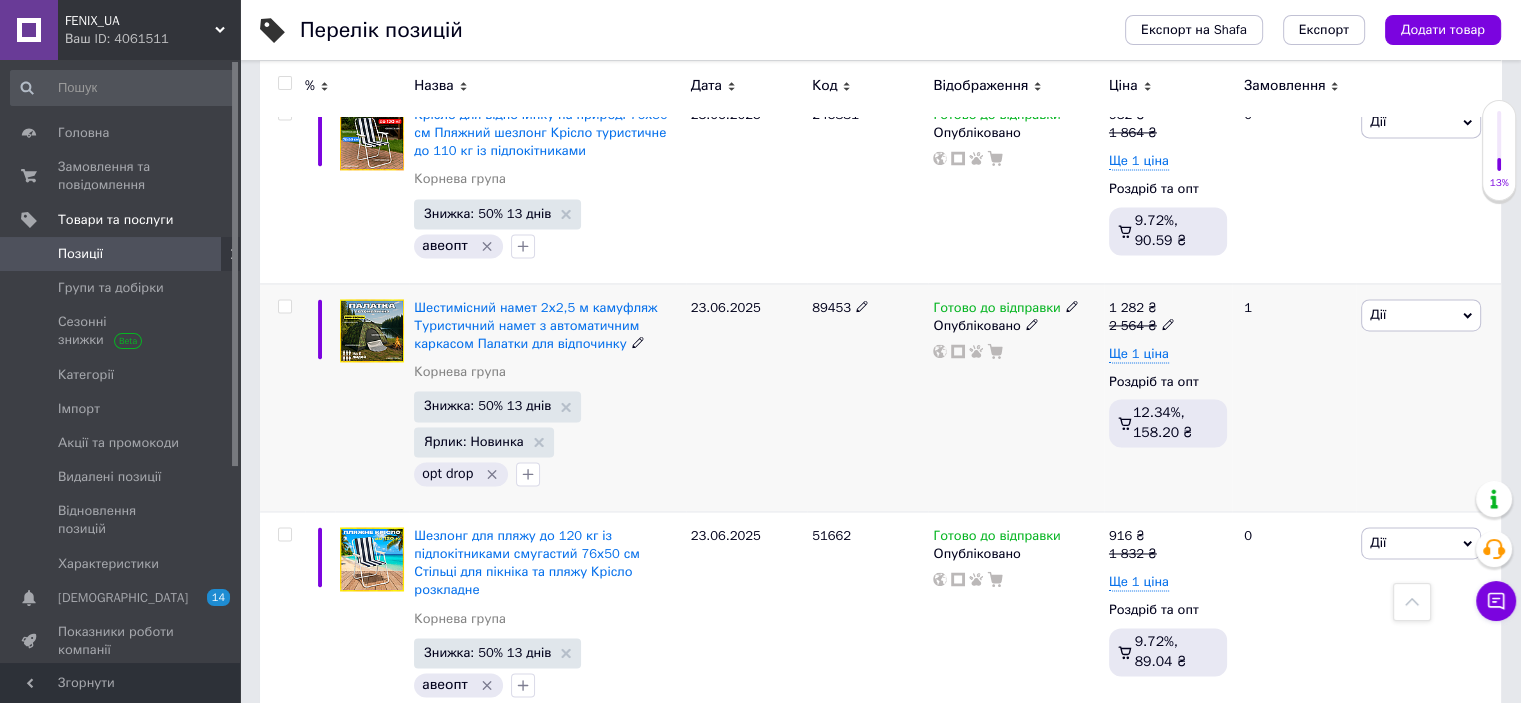 drag, startPoint x: 281, startPoint y: 303, endPoint x: 351, endPoint y: 292, distance: 70.85902 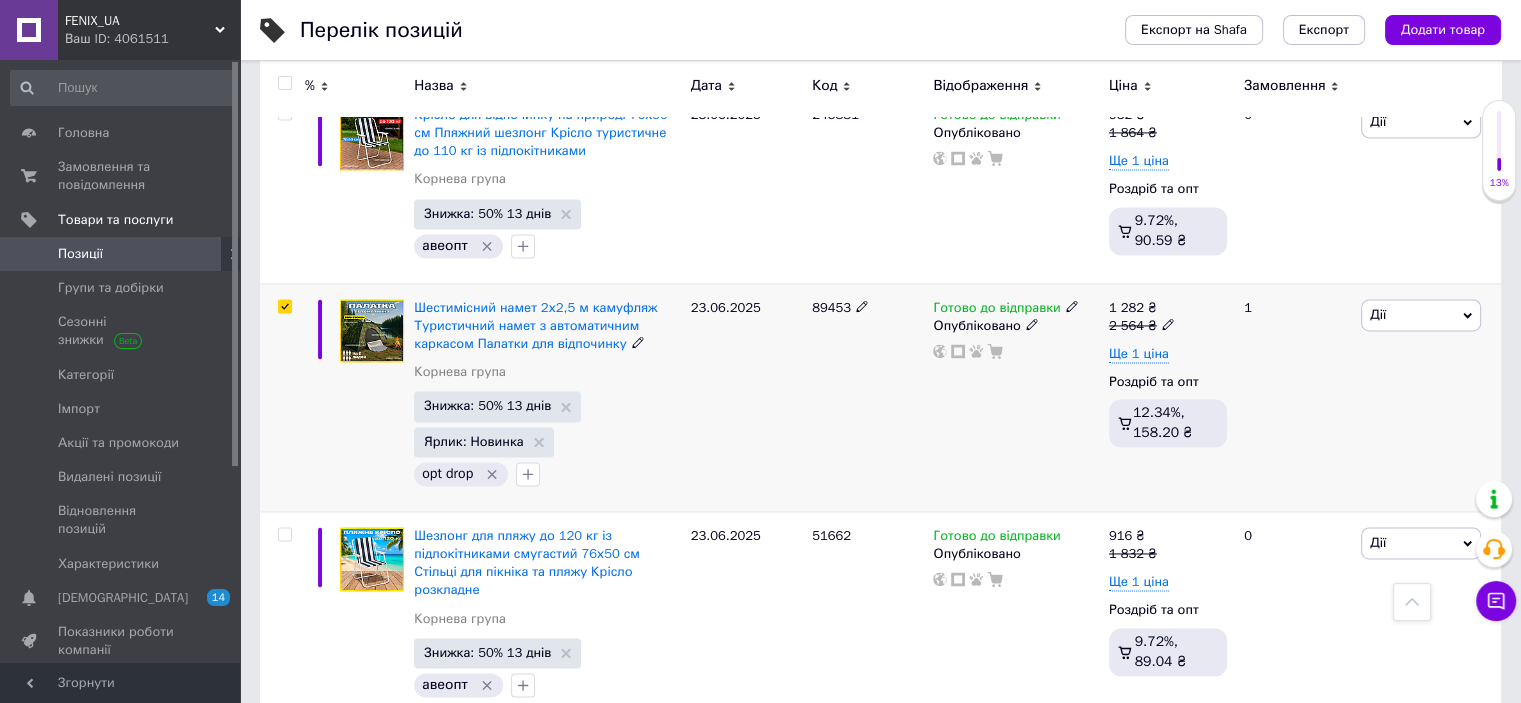 checkbox on "true" 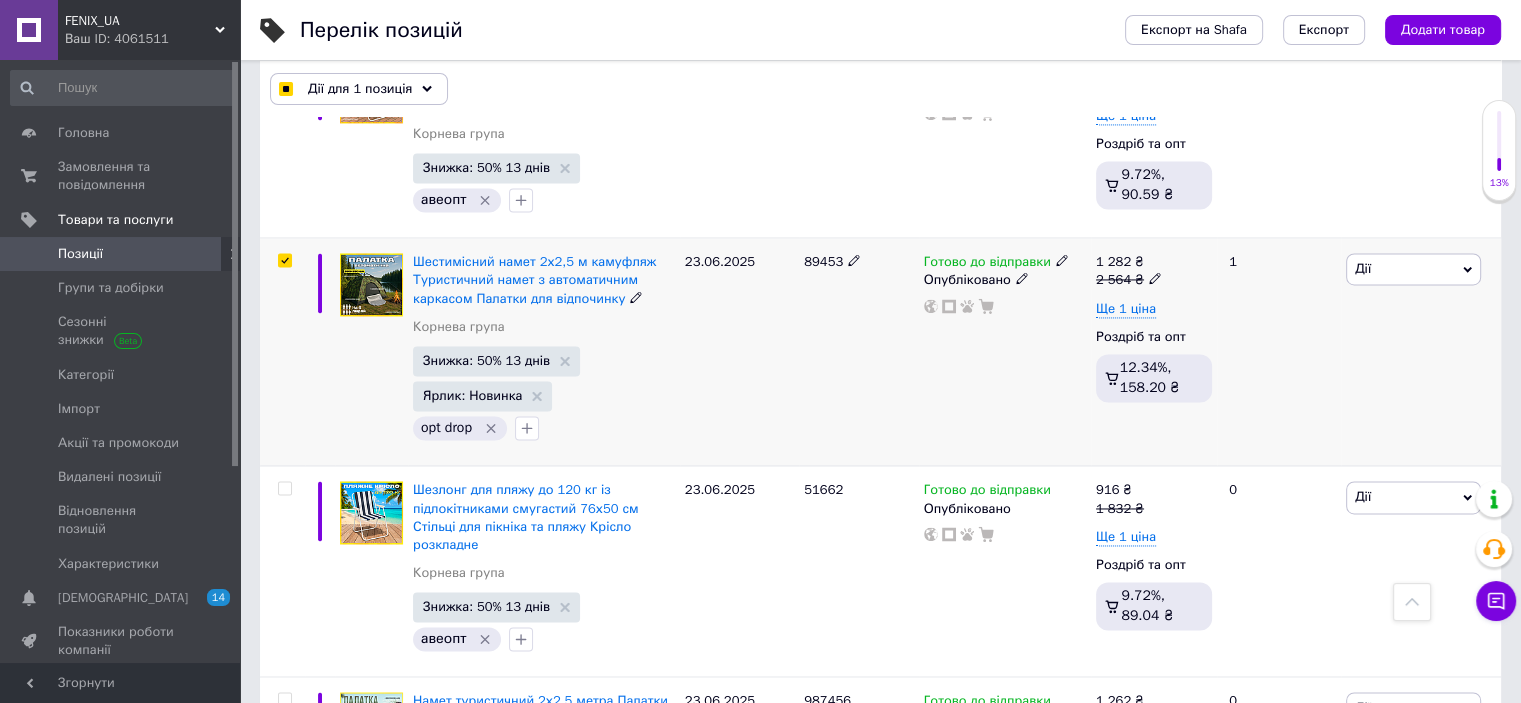 scroll, scrollTop: 3300, scrollLeft: 0, axis: vertical 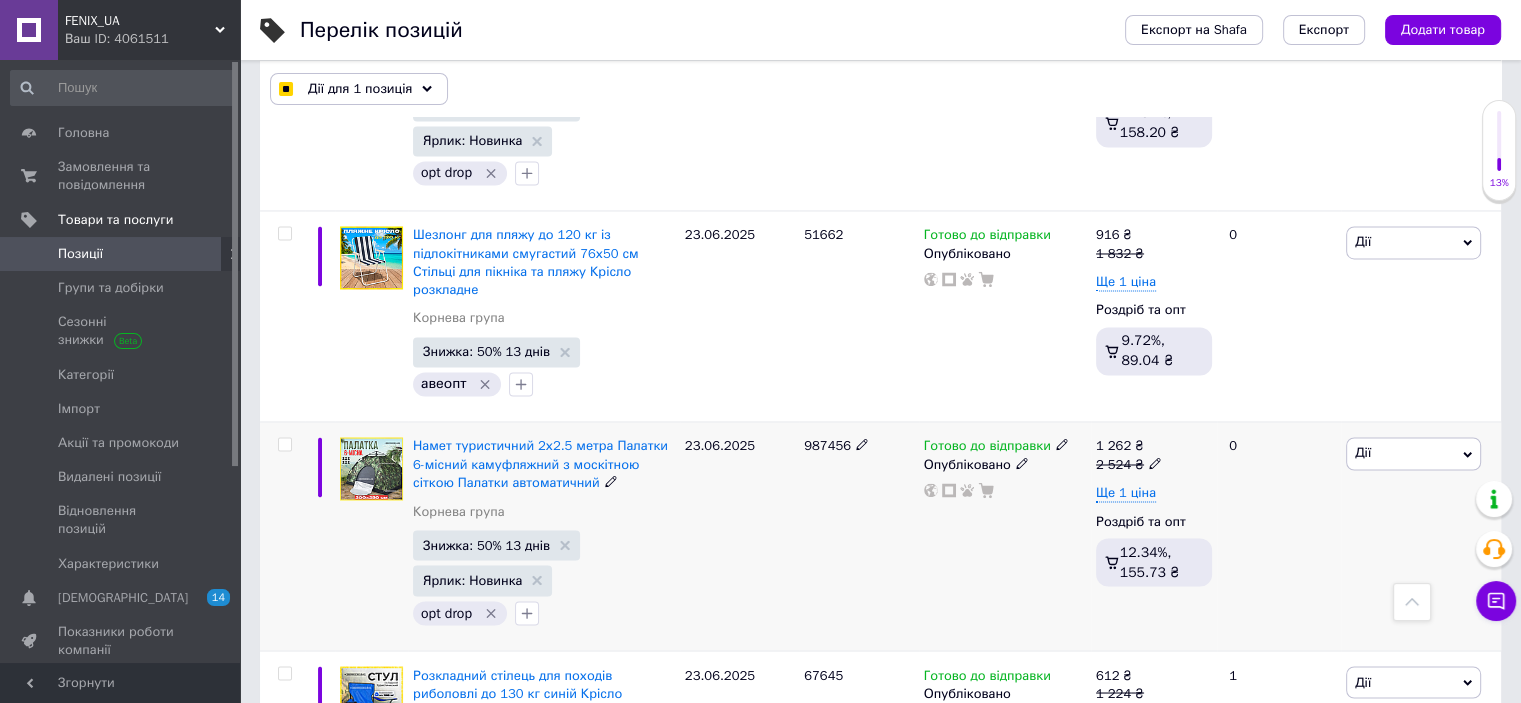 click at bounding box center (284, 444) 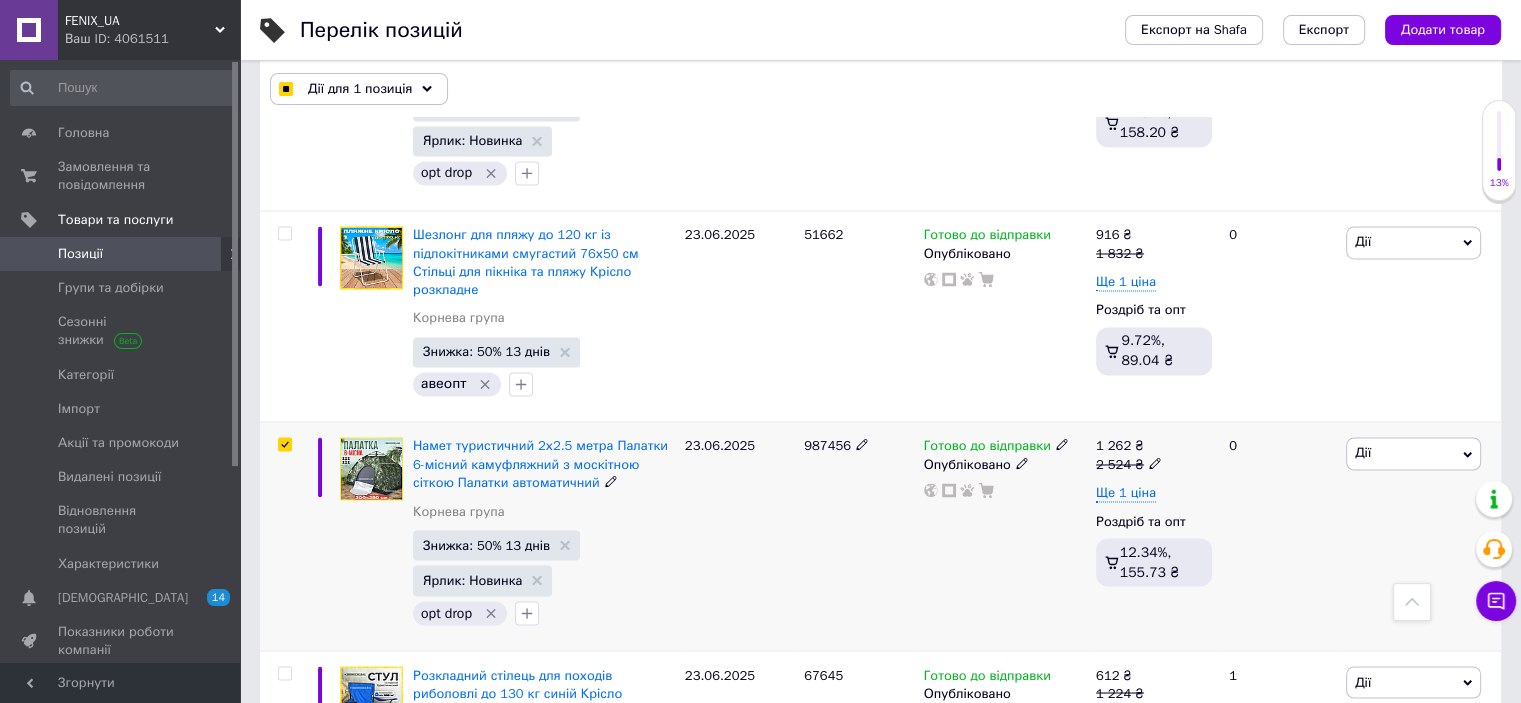 checkbox on "true" 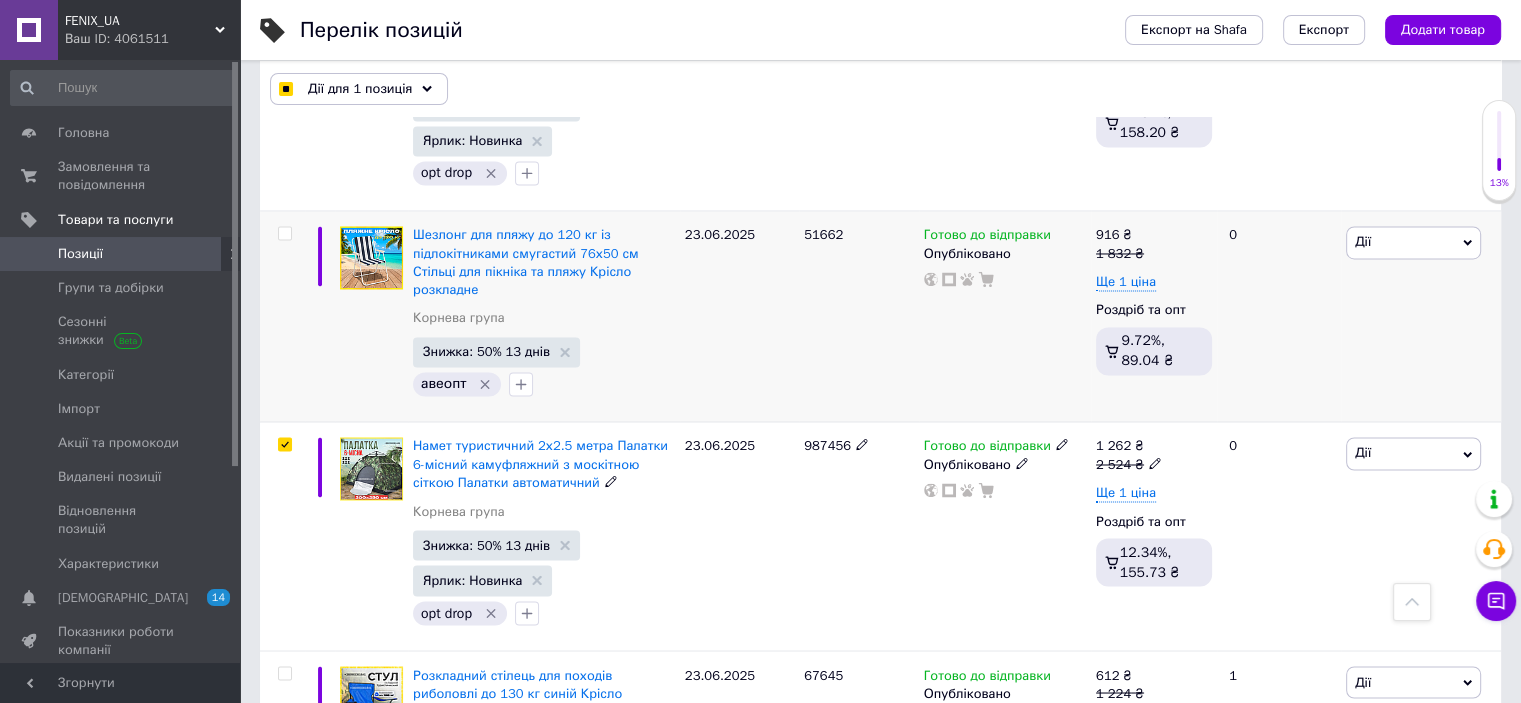 checkbox on "true" 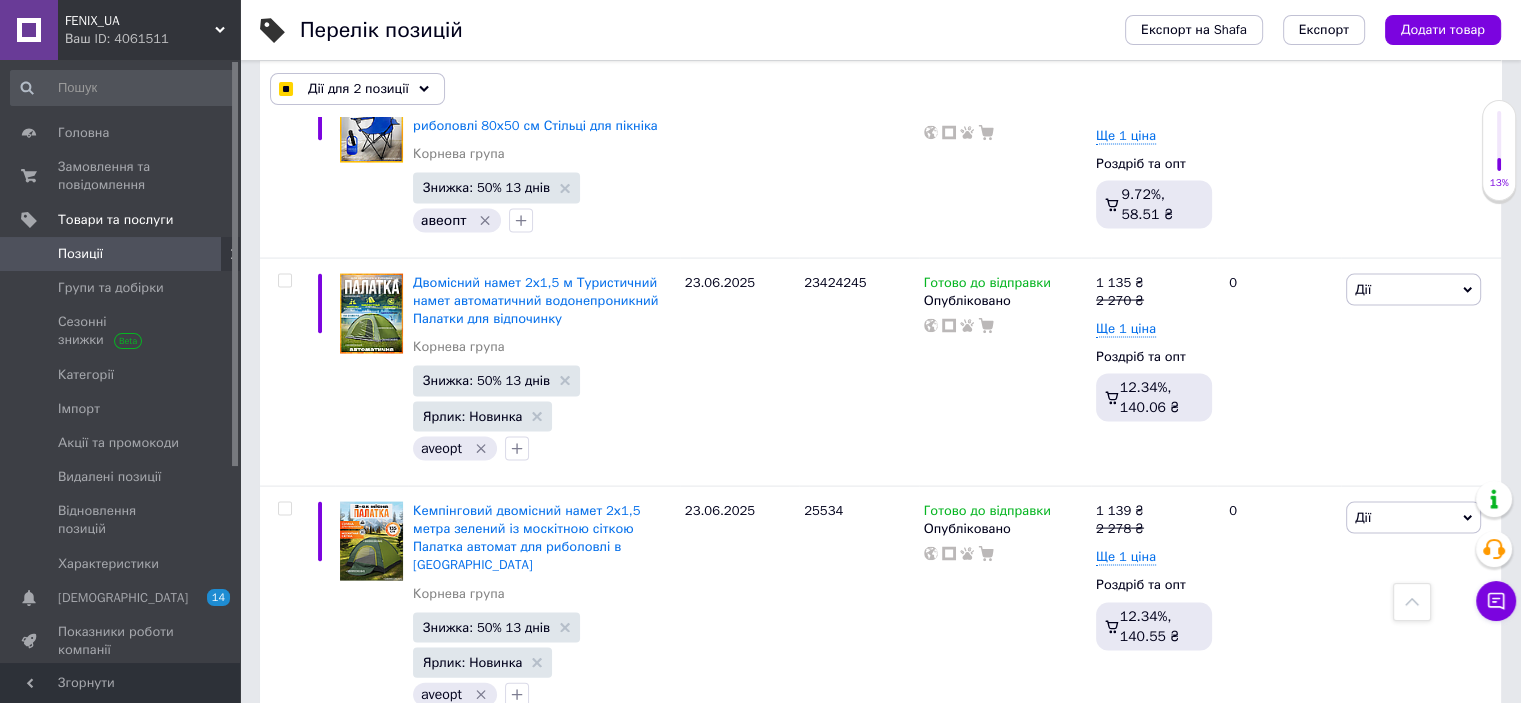 scroll, scrollTop: 4100, scrollLeft: 0, axis: vertical 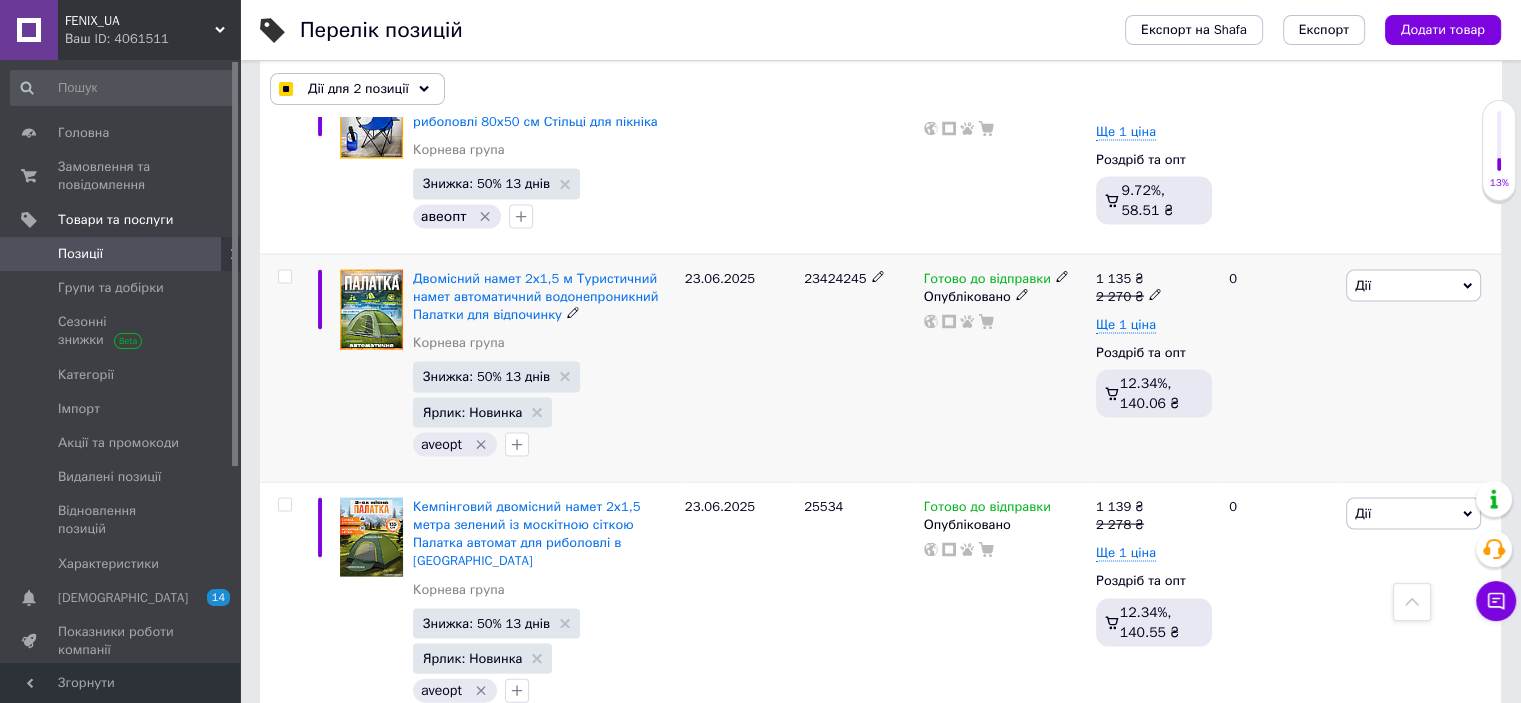 click at bounding box center (284, 277) 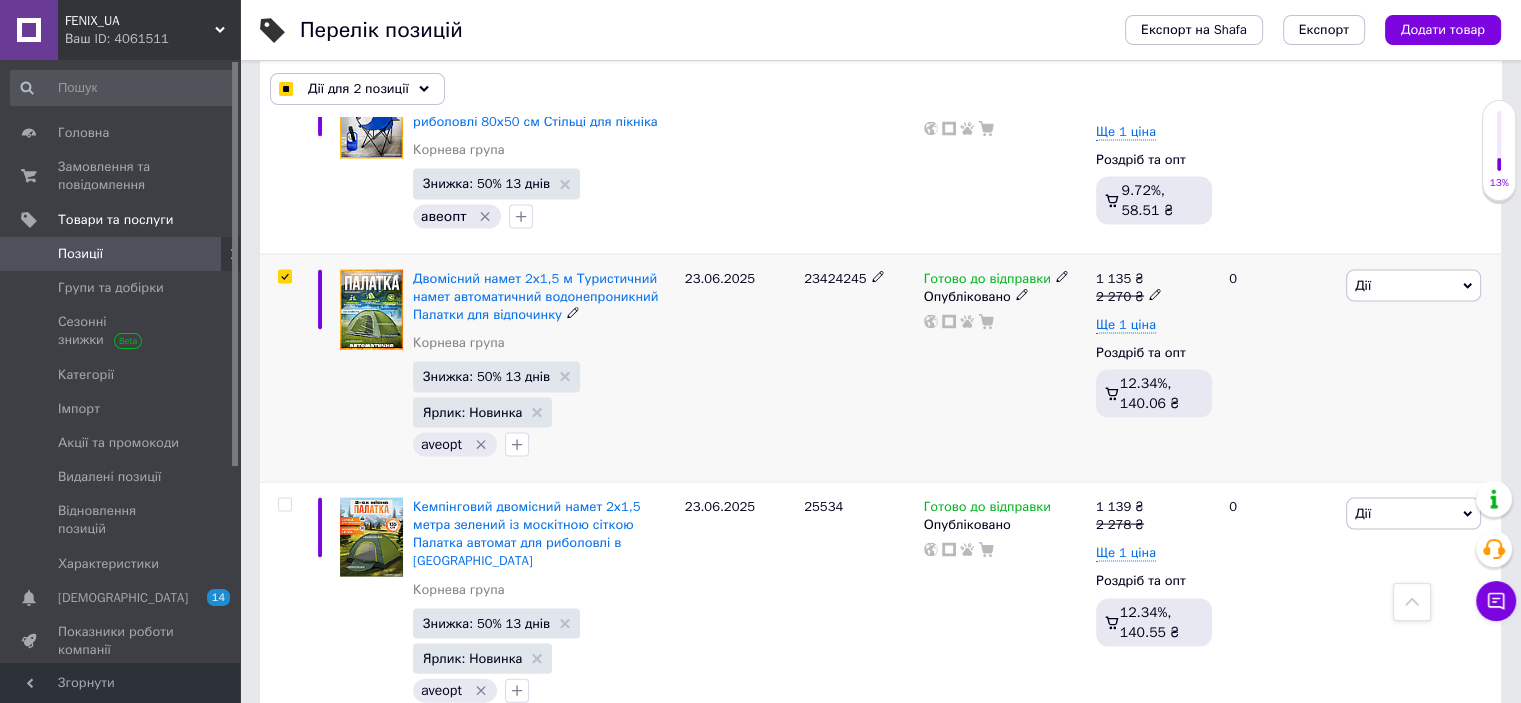 checkbox on "true" 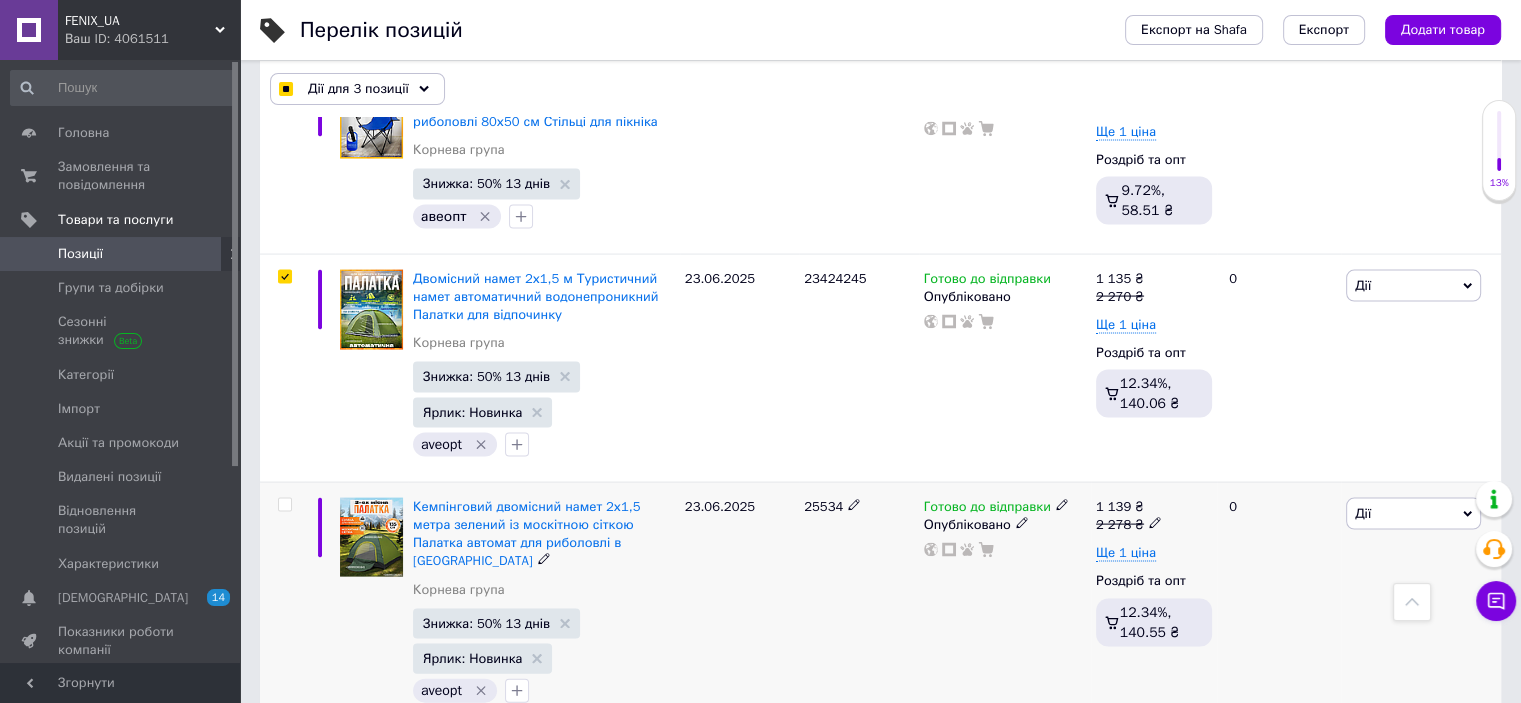 click at bounding box center (284, 505) 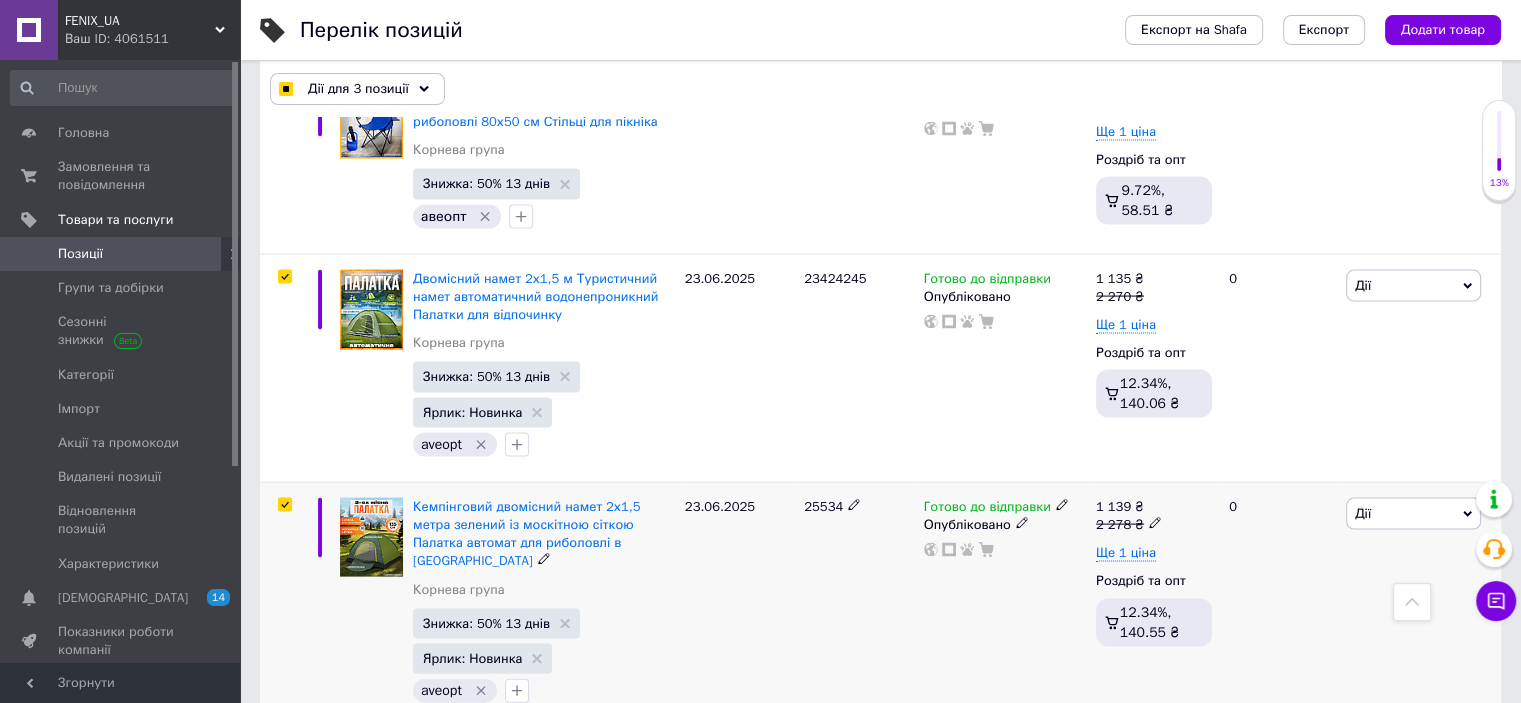 checkbox on "true" 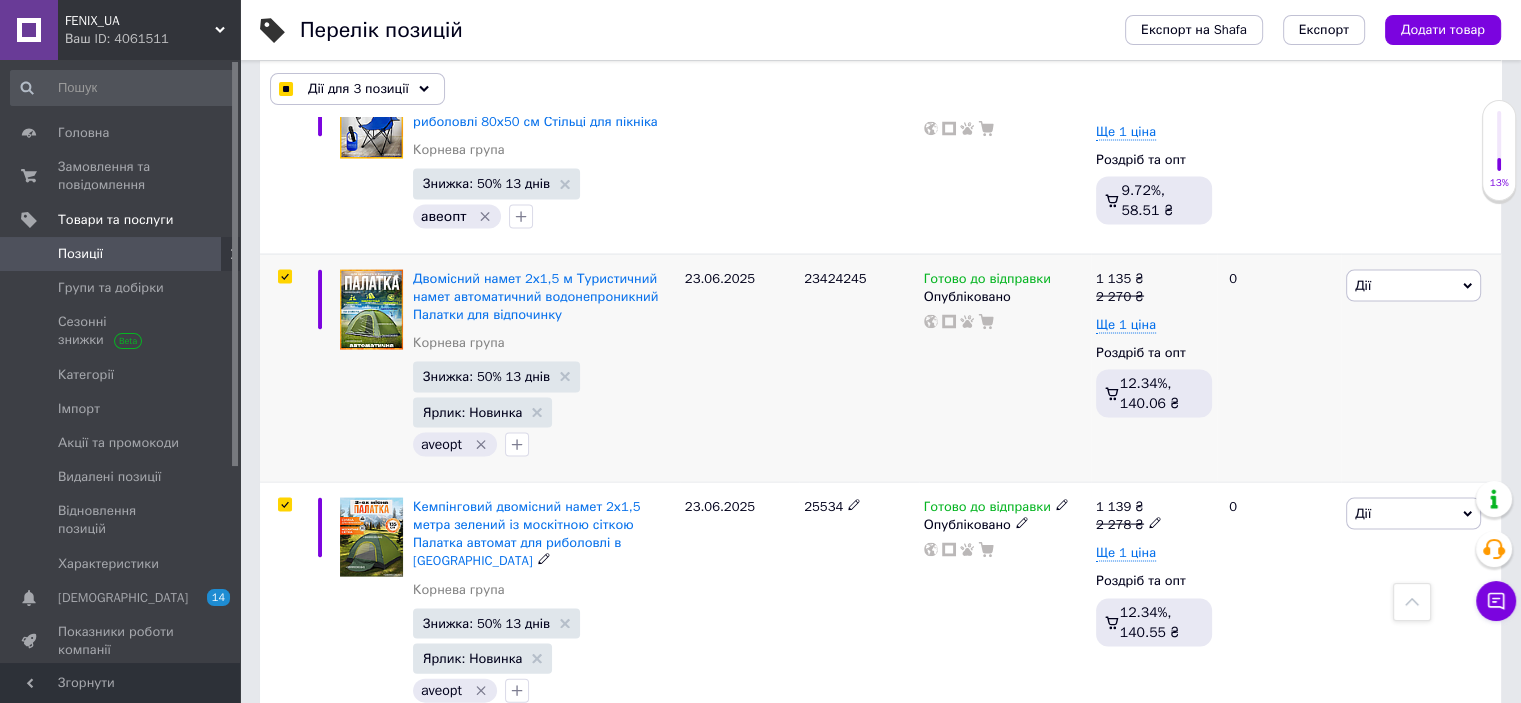 checkbox on "true" 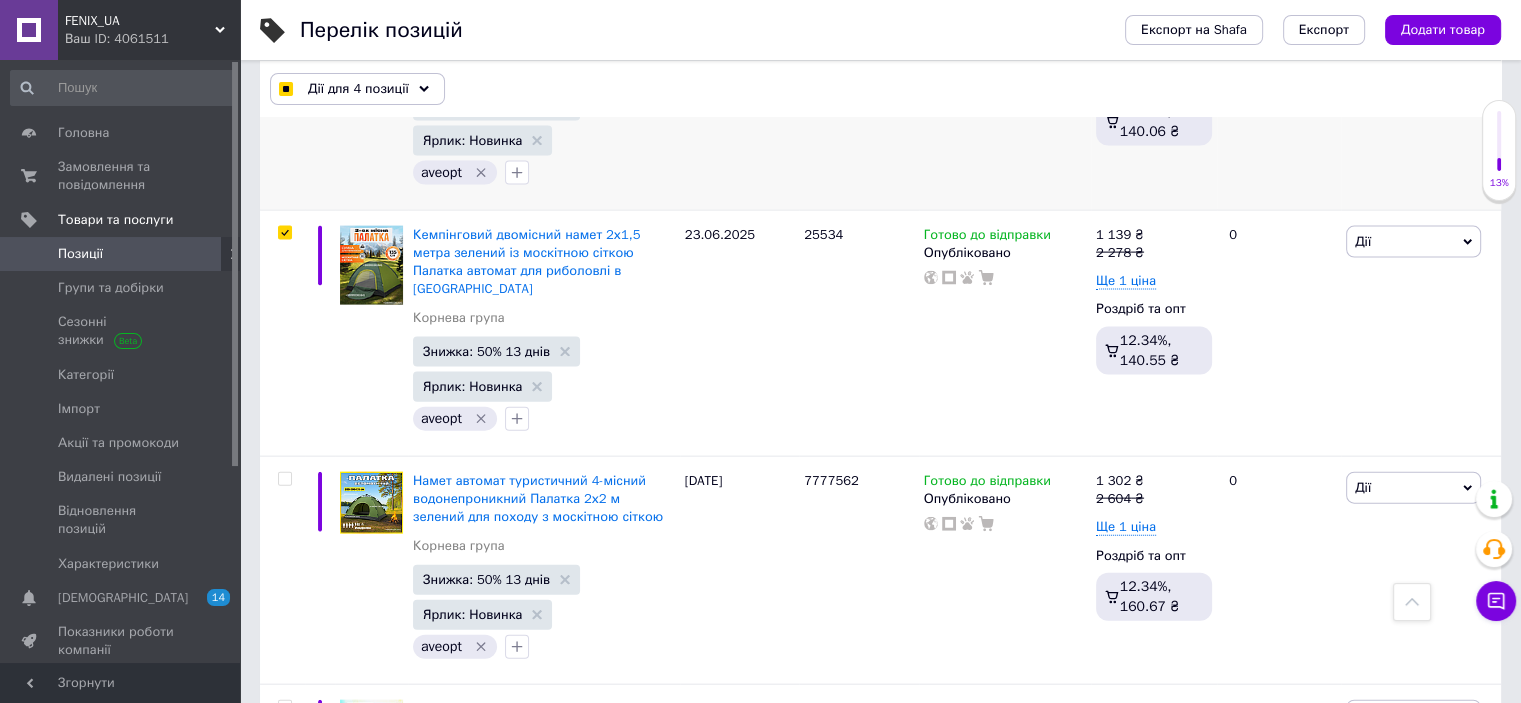 scroll, scrollTop: 4400, scrollLeft: 0, axis: vertical 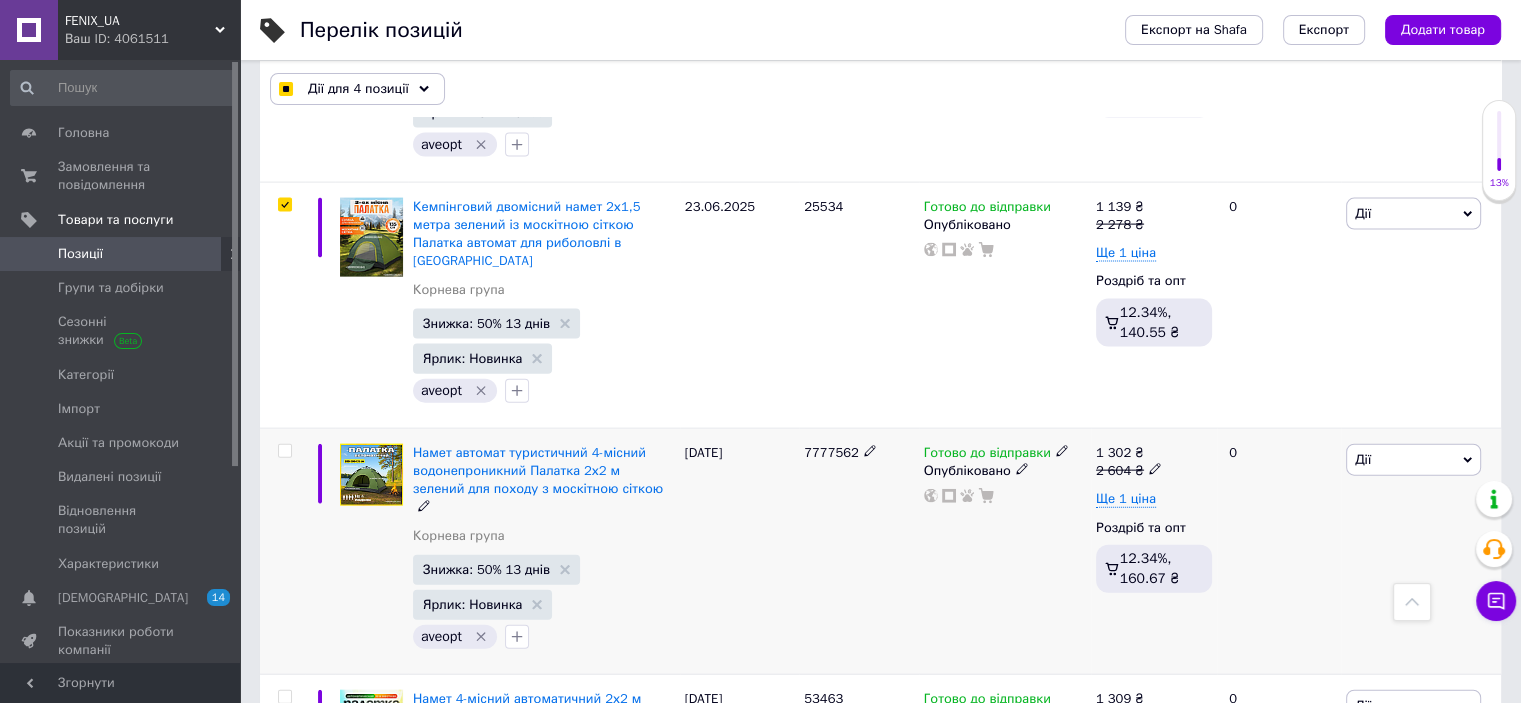 click at bounding box center [284, 451] 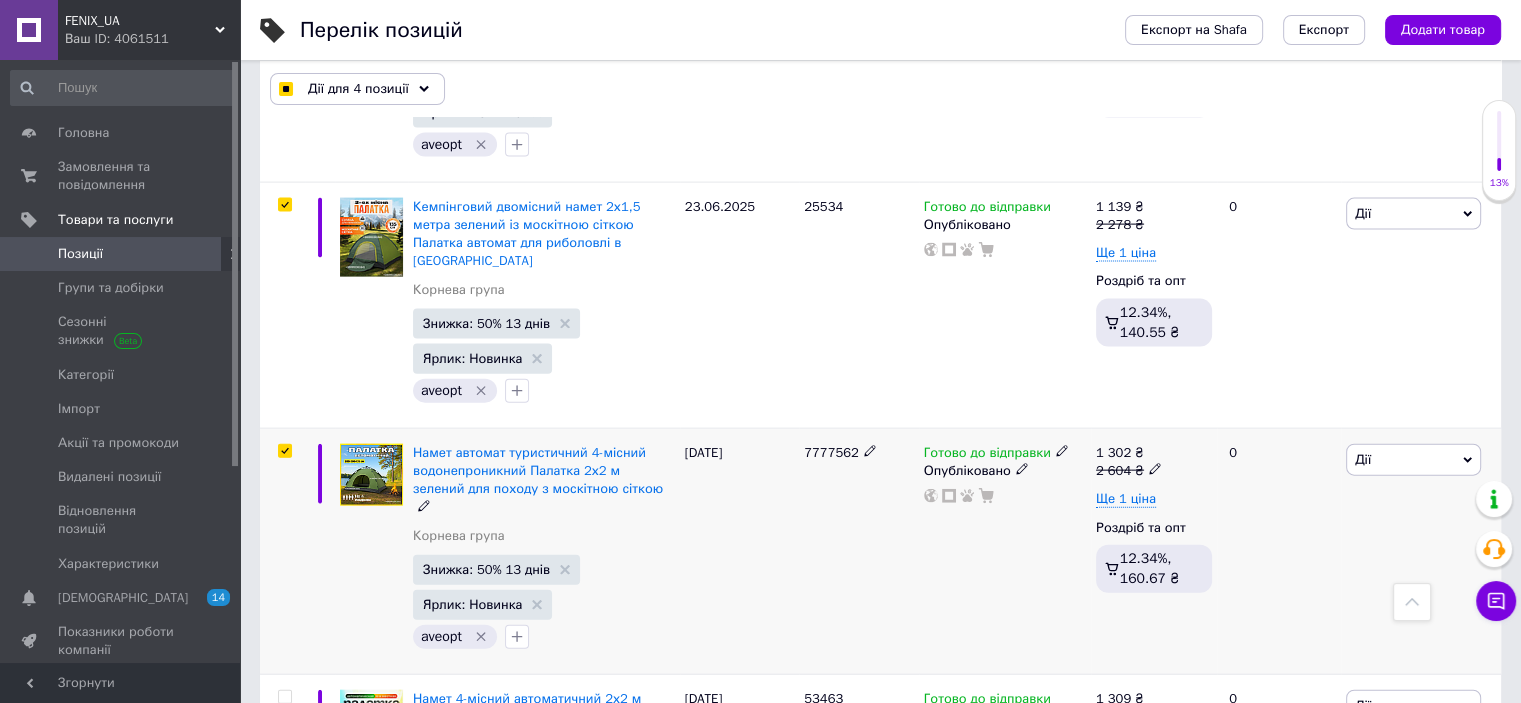 checkbox on "true" 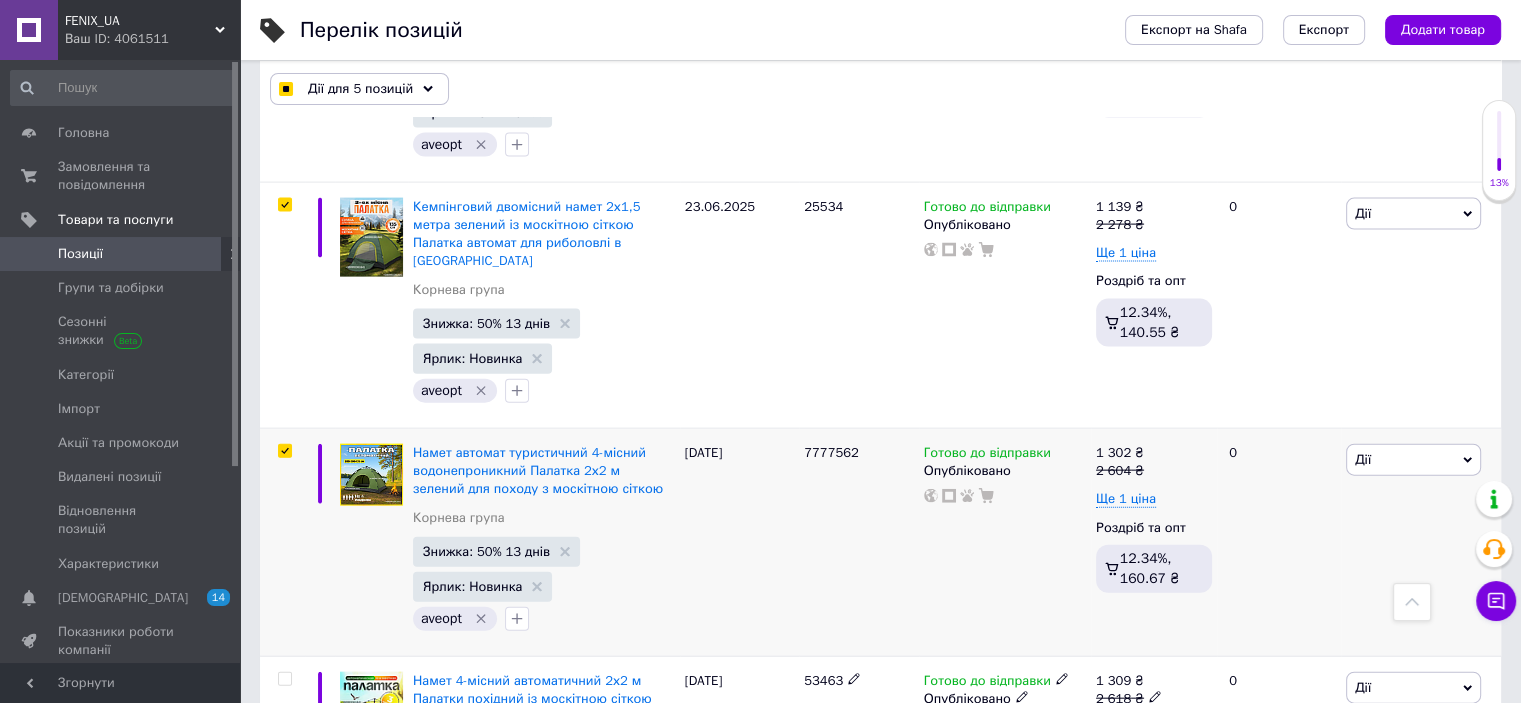 click at bounding box center [284, 679] 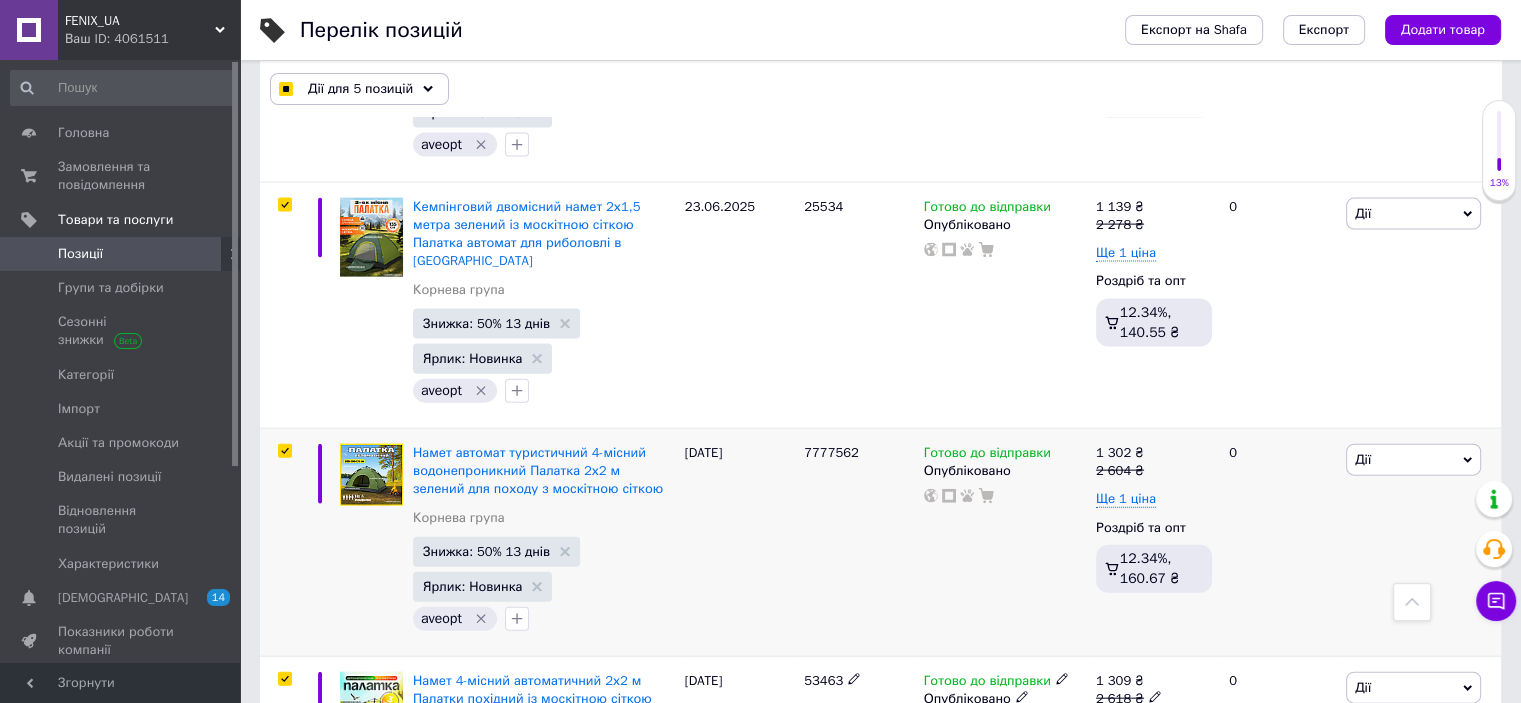 checkbox on "true" 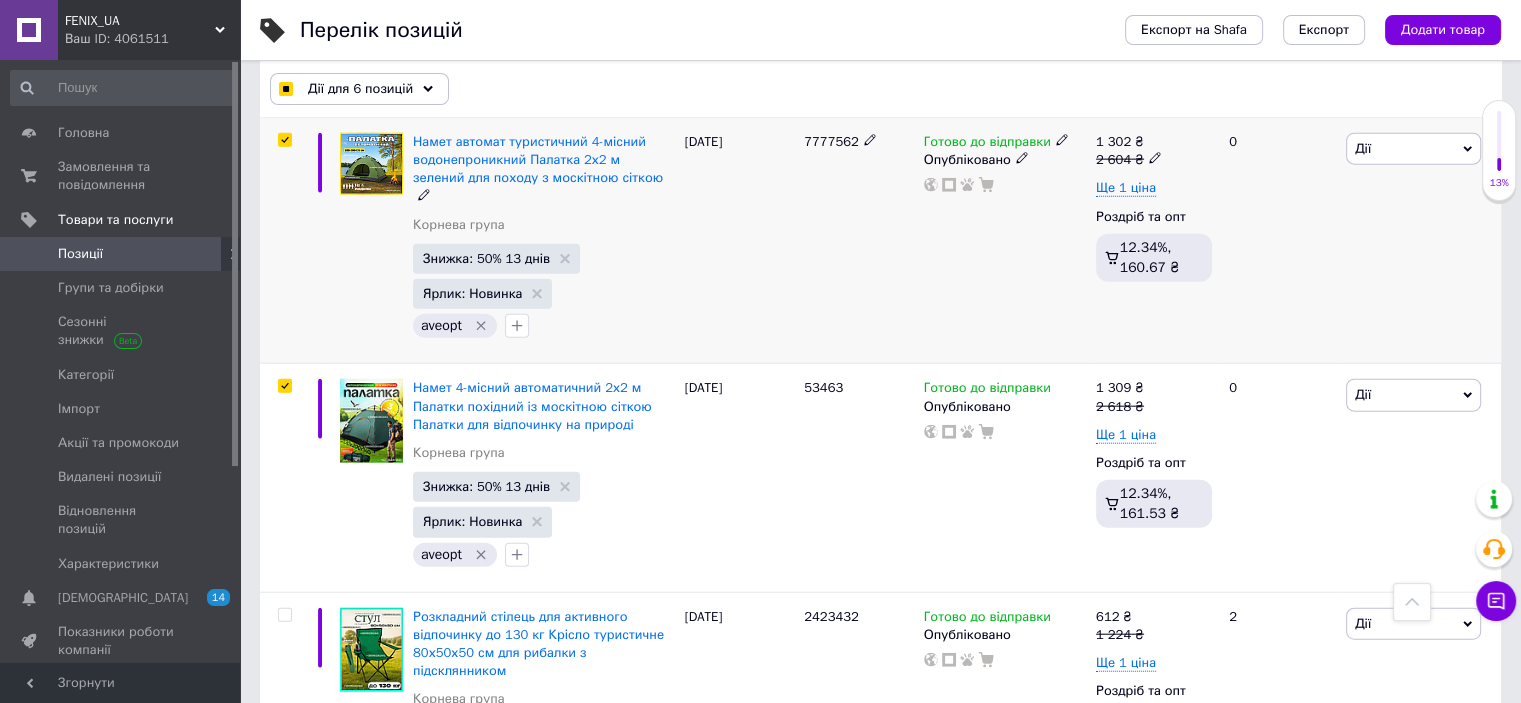 scroll, scrollTop: 4800, scrollLeft: 0, axis: vertical 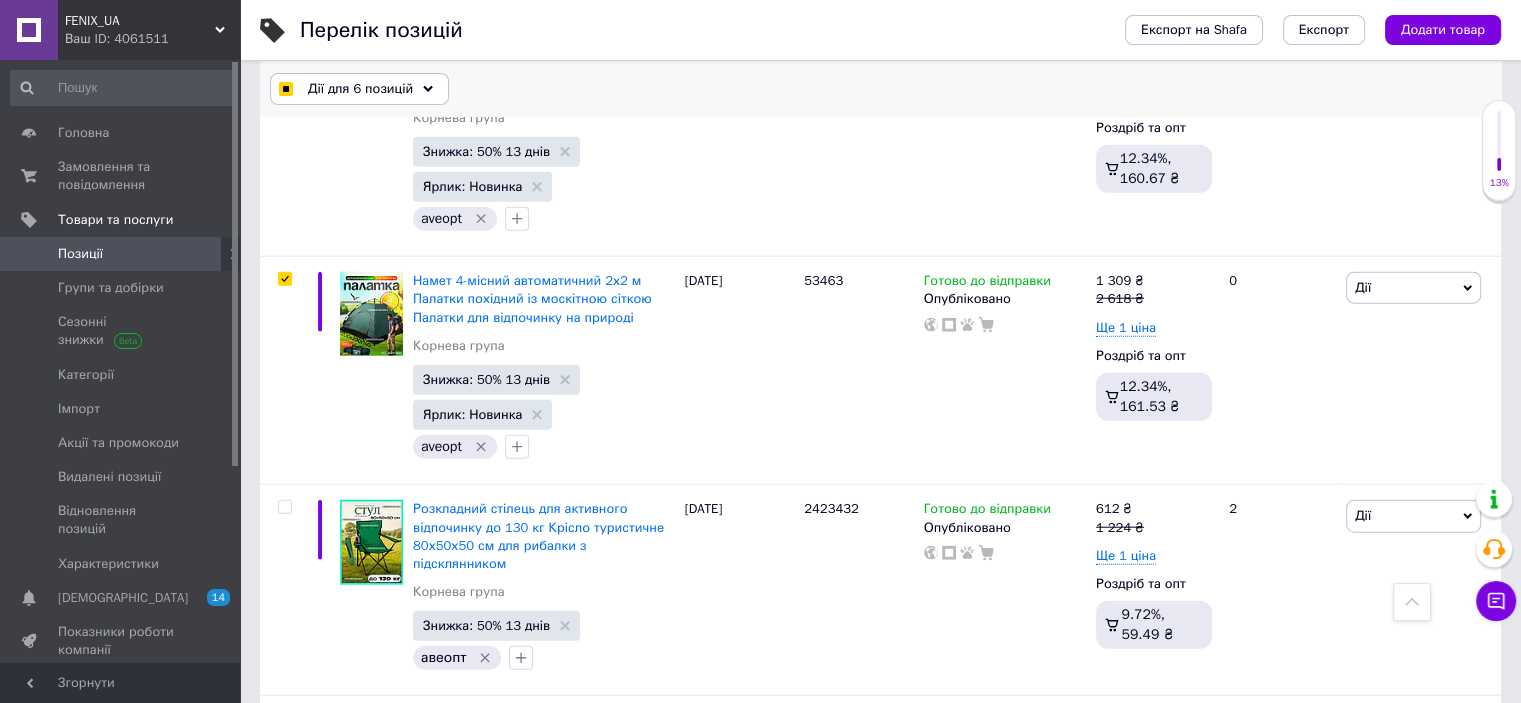 click on "Дії для 6 позицій" at bounding box center [360, 89] 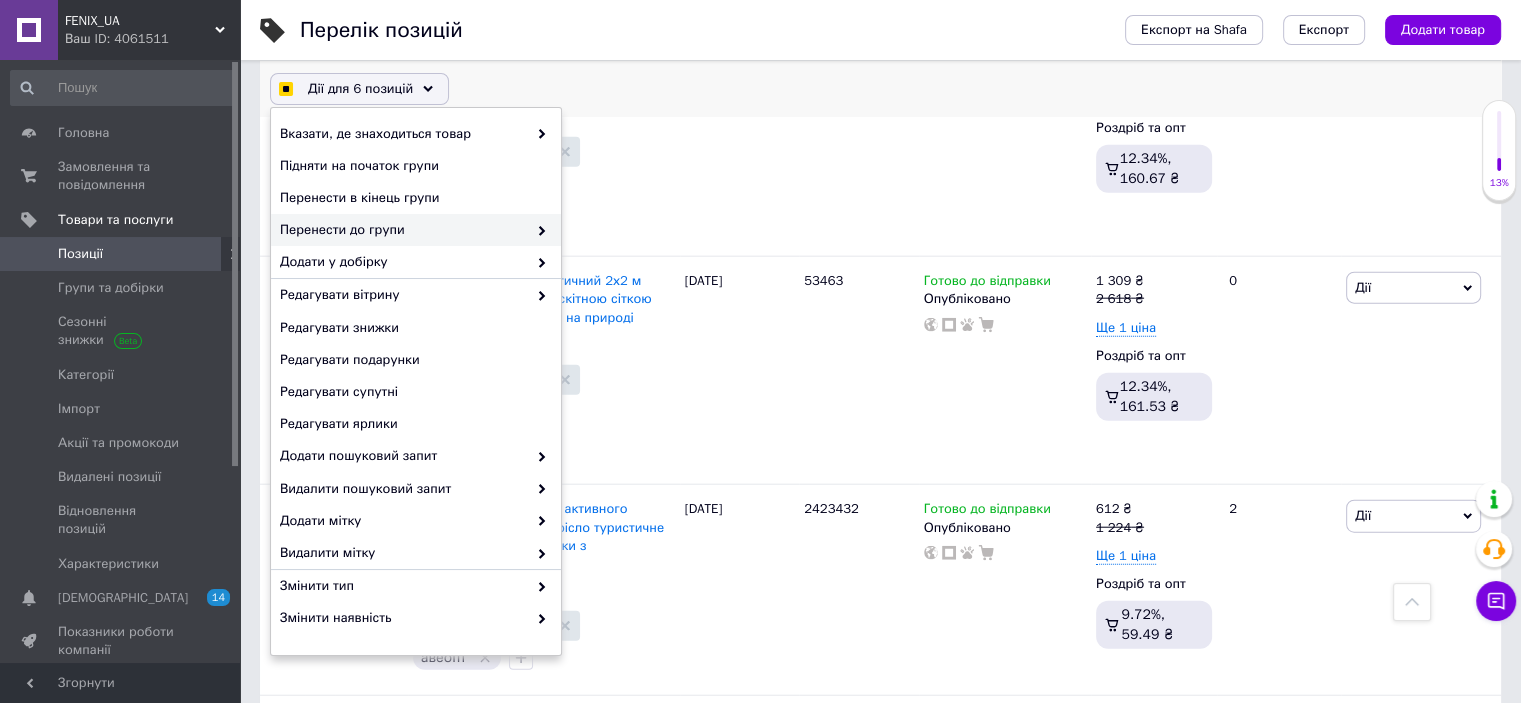 click on "Перенести до групи" at bounding box center [403, 230] 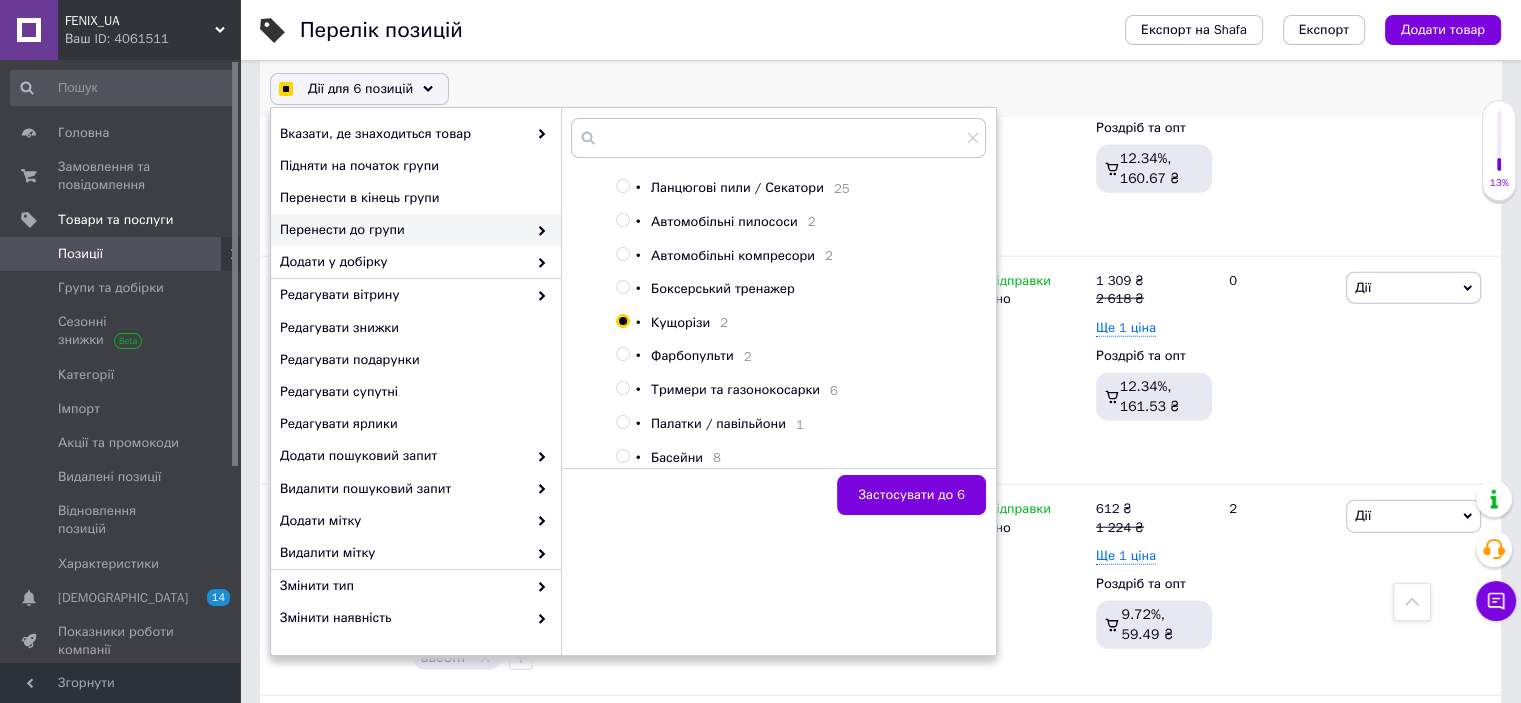 scroll, scrollTop: 416, scrollLeft: 0, axis: vertical 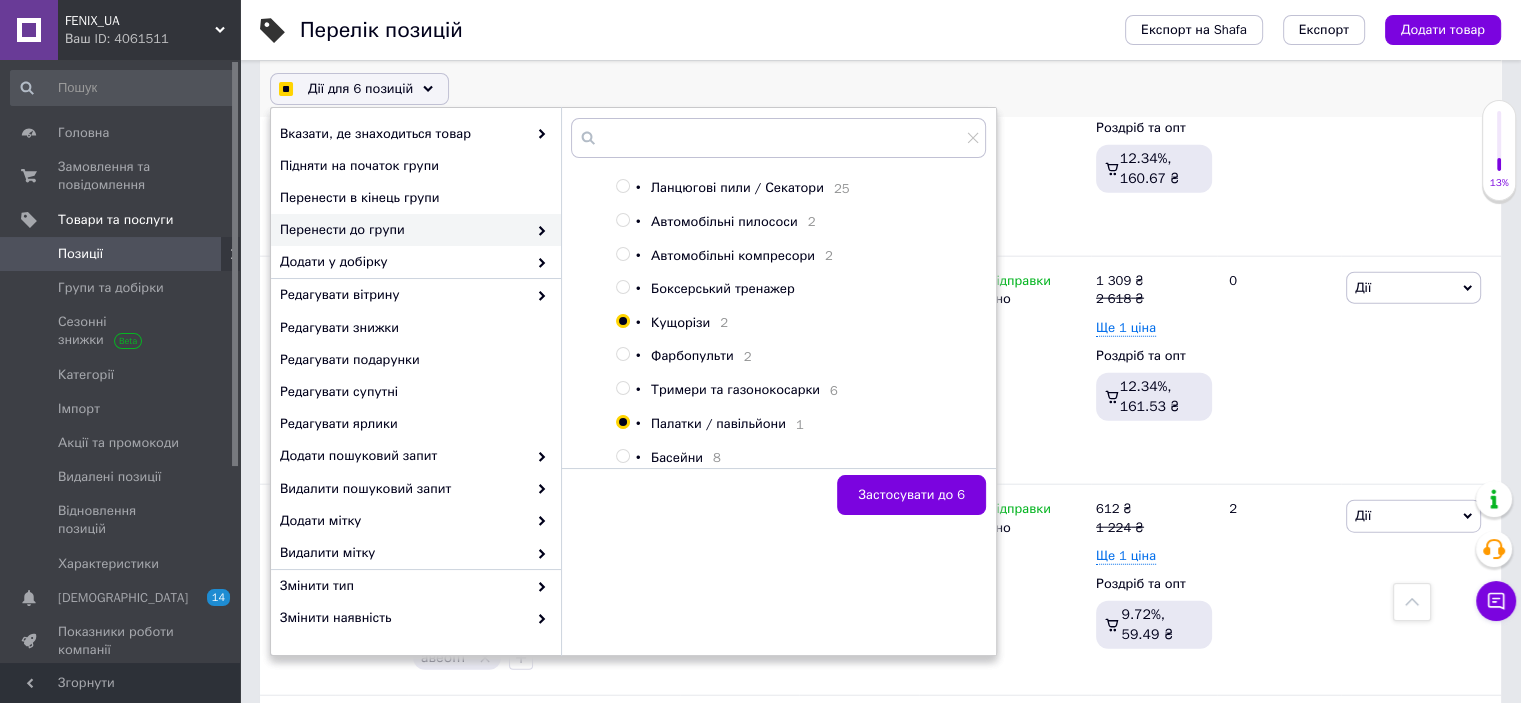 checkbox on "true" 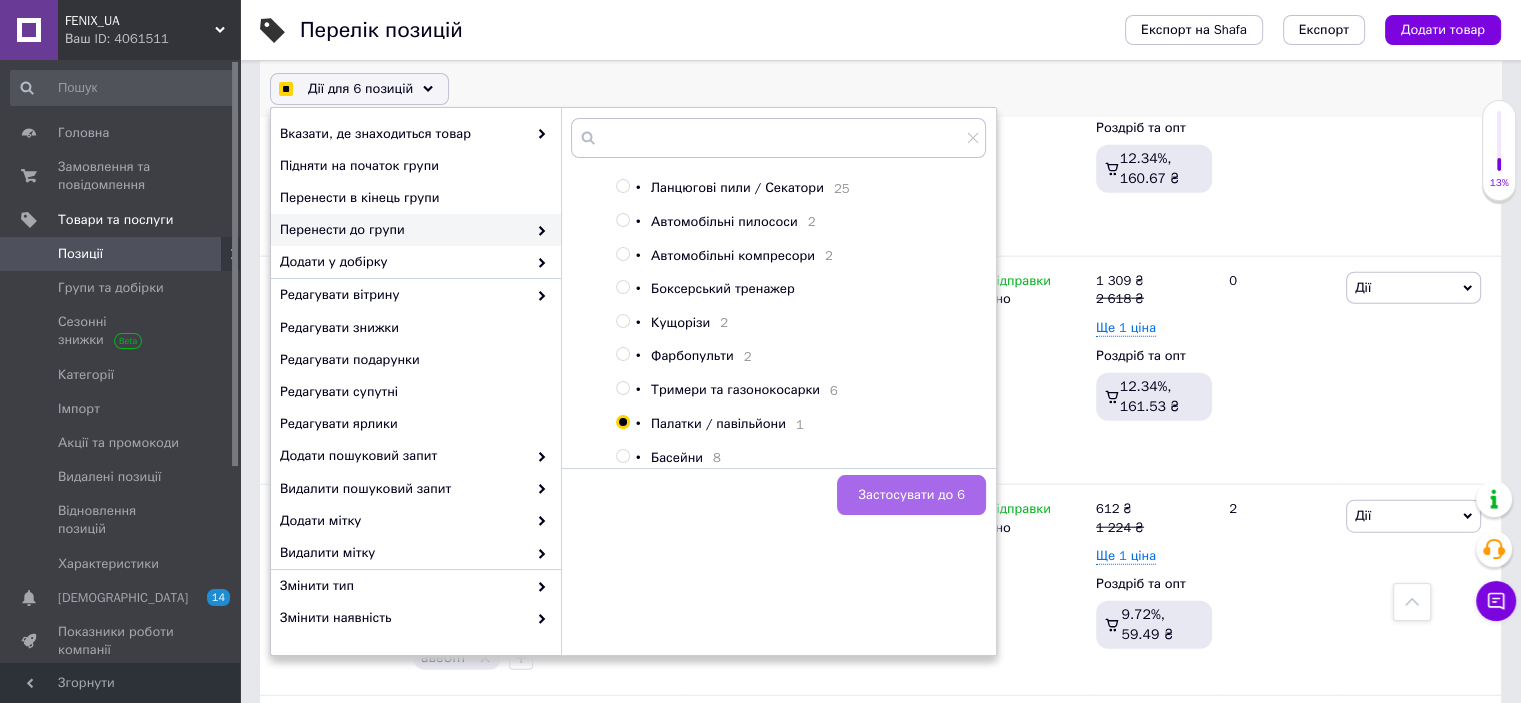 checkbox on "true" 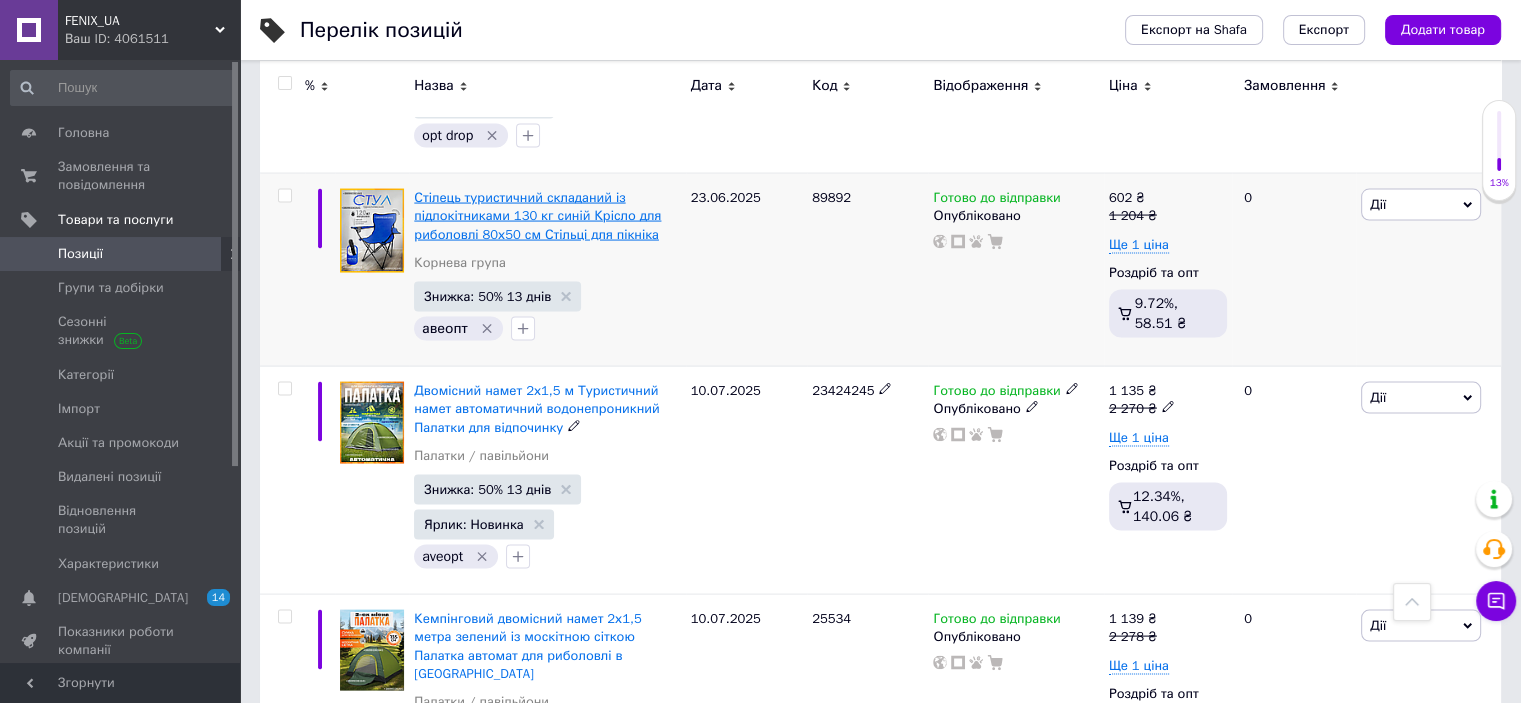 scroll, scrollTop: 3800, scrollLeft: 0, axis: vertical 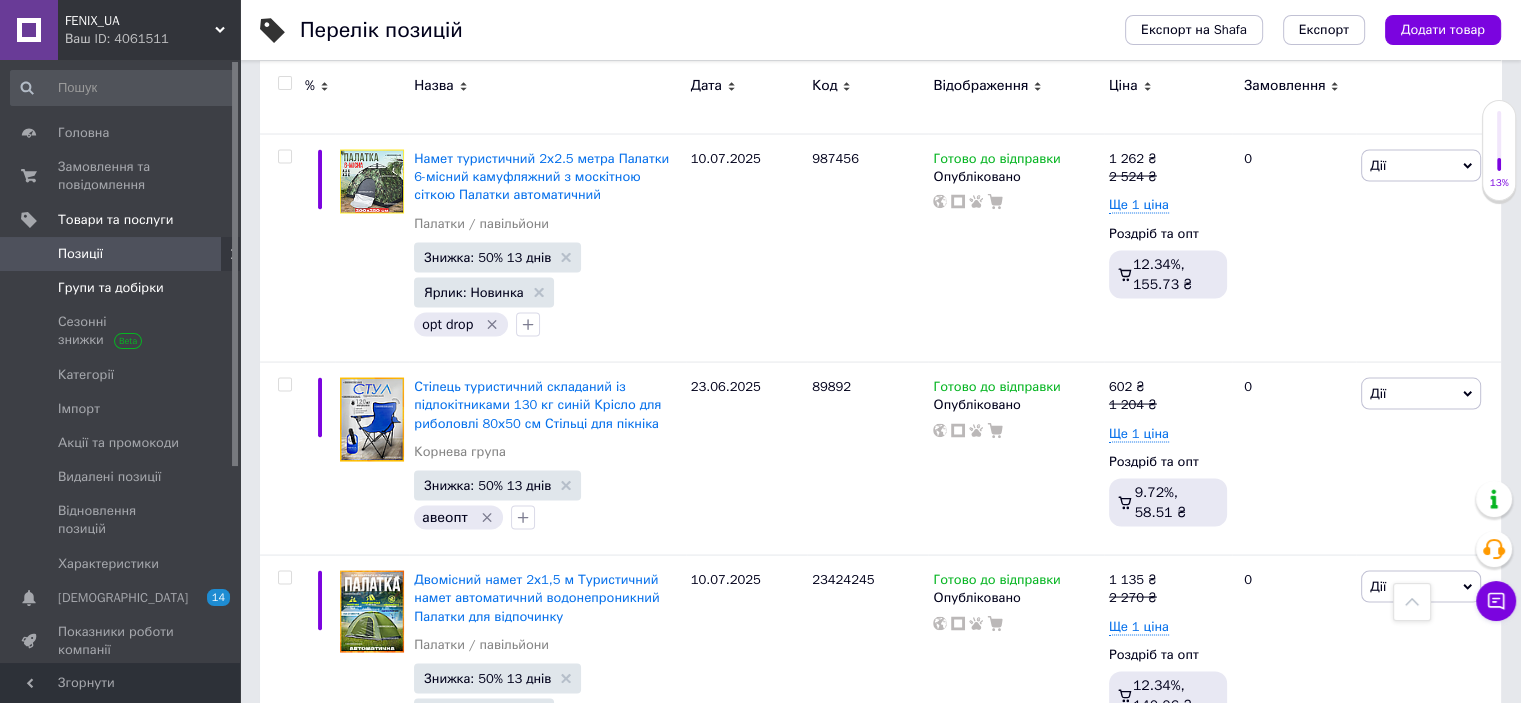 click on "Групи та добірки" at bounding box center (121, 288) 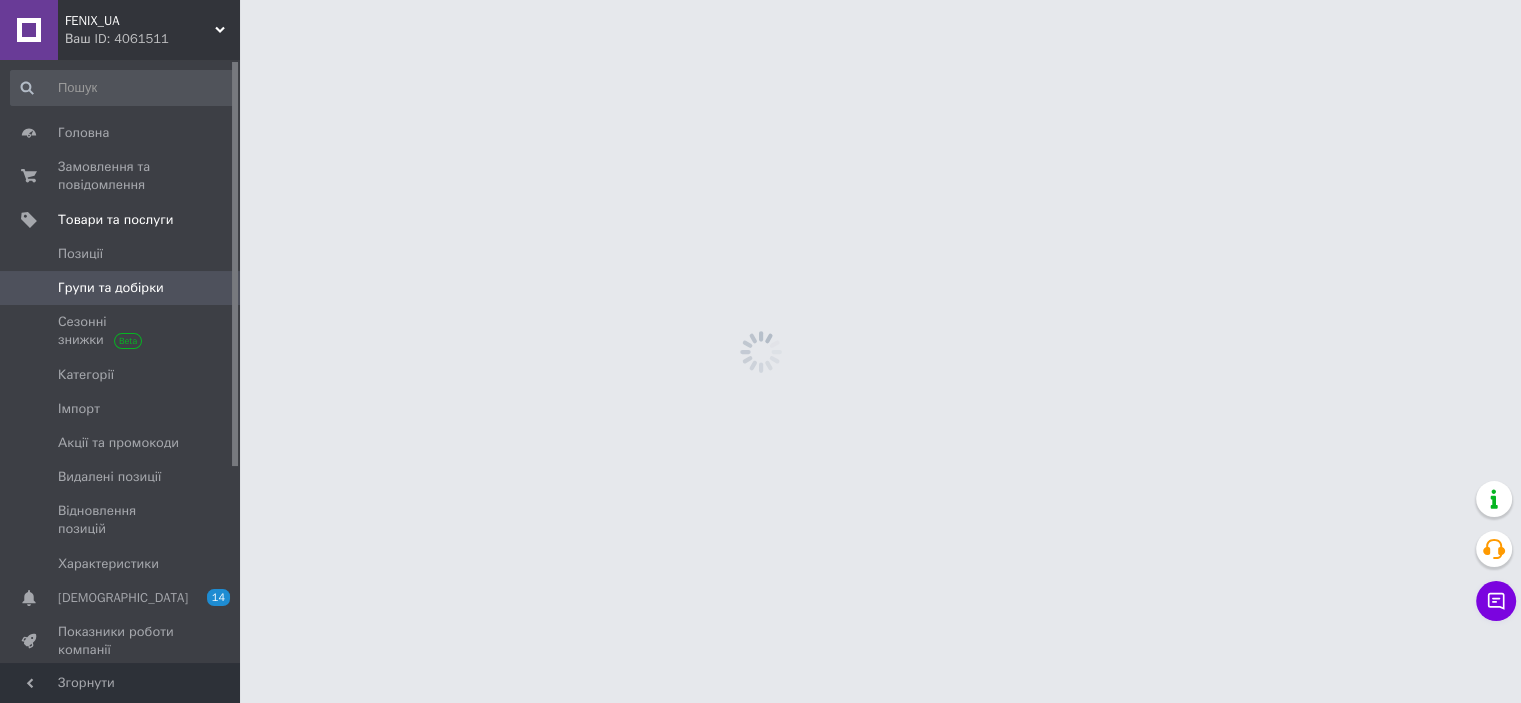 scroll, scrollTop: 0, scrollLeft: 0, axis: both 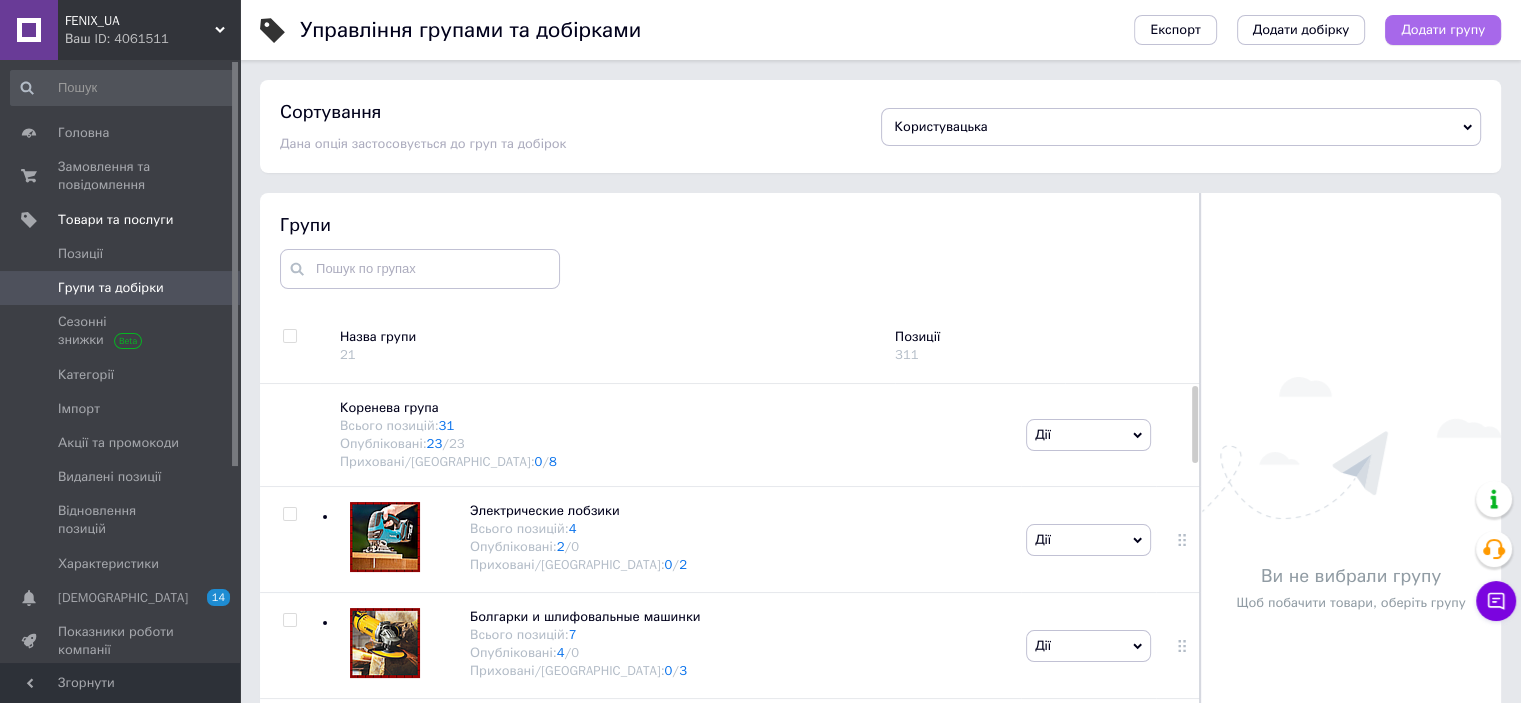 click on "Додати групу" at bounding box center [1443, 30] 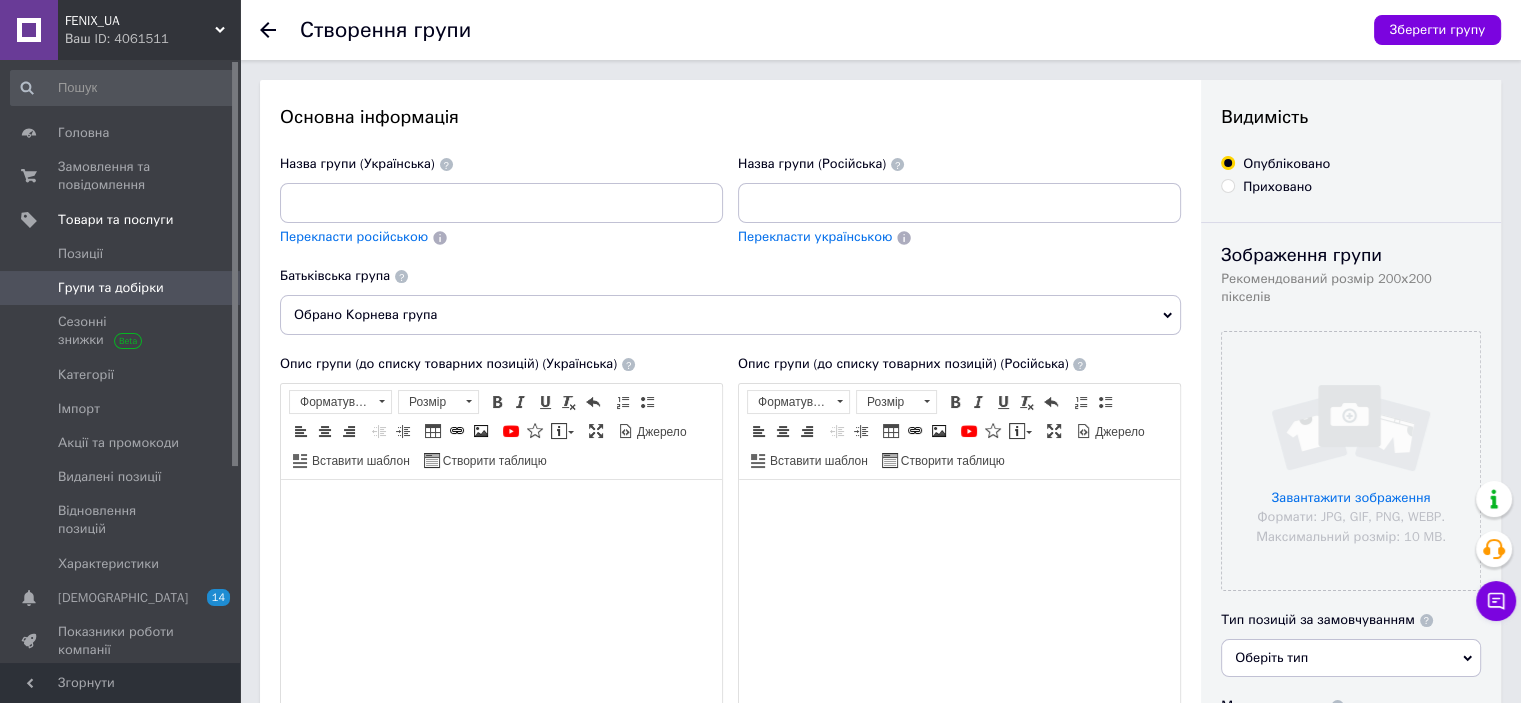 scroll, scrollTop: 0, scrollLeft: 0, axis: both 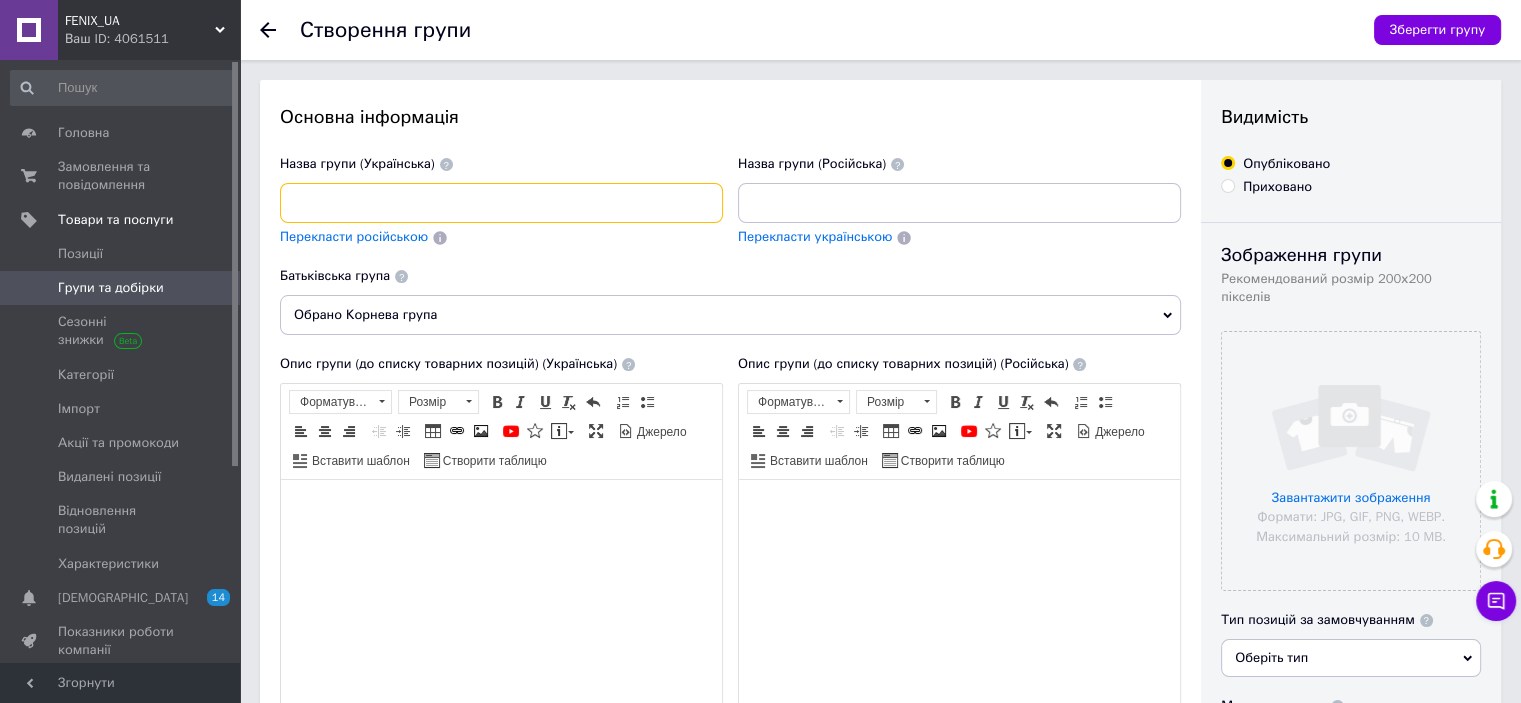 click at bounding box center (501, 203) 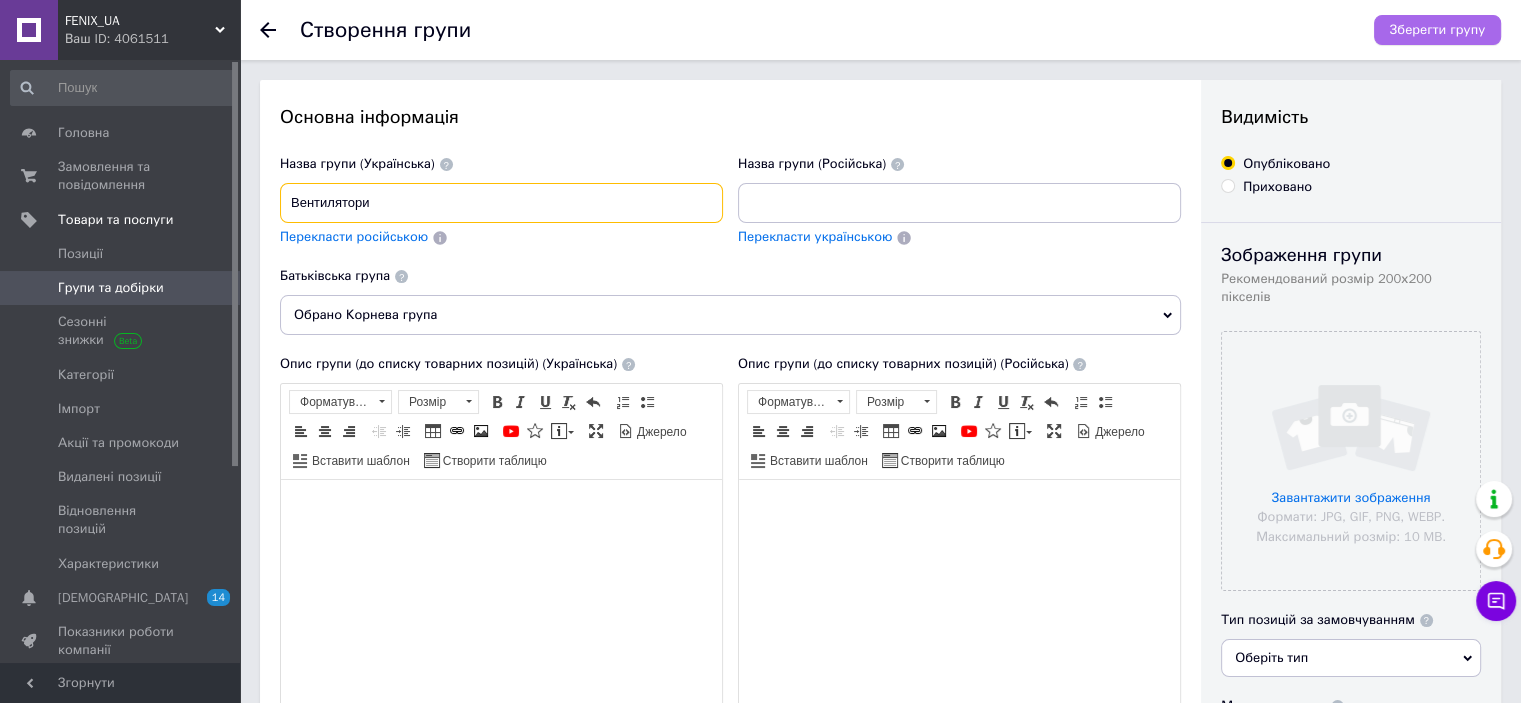type on "Вентилятори" 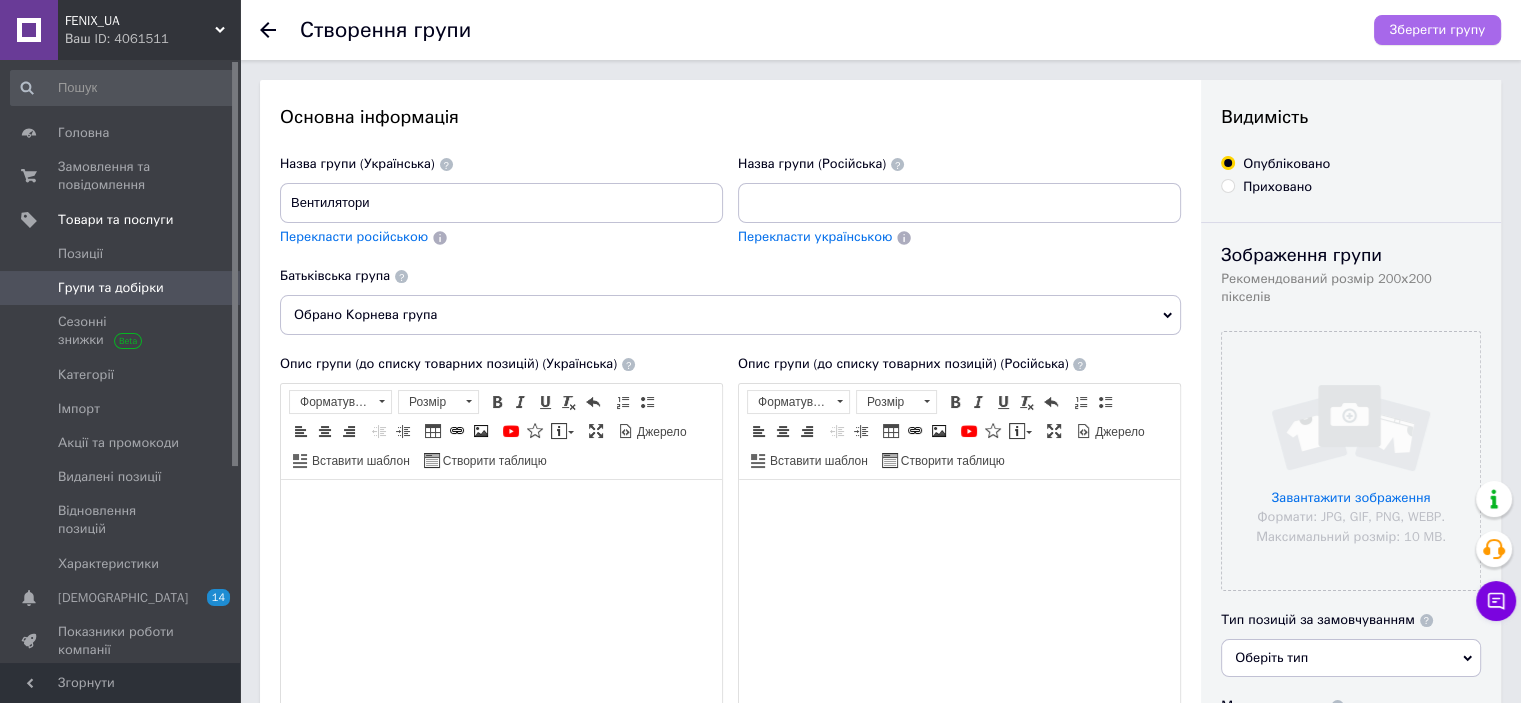 click on "Зберегти групу" at bounding box center [1437, 30] 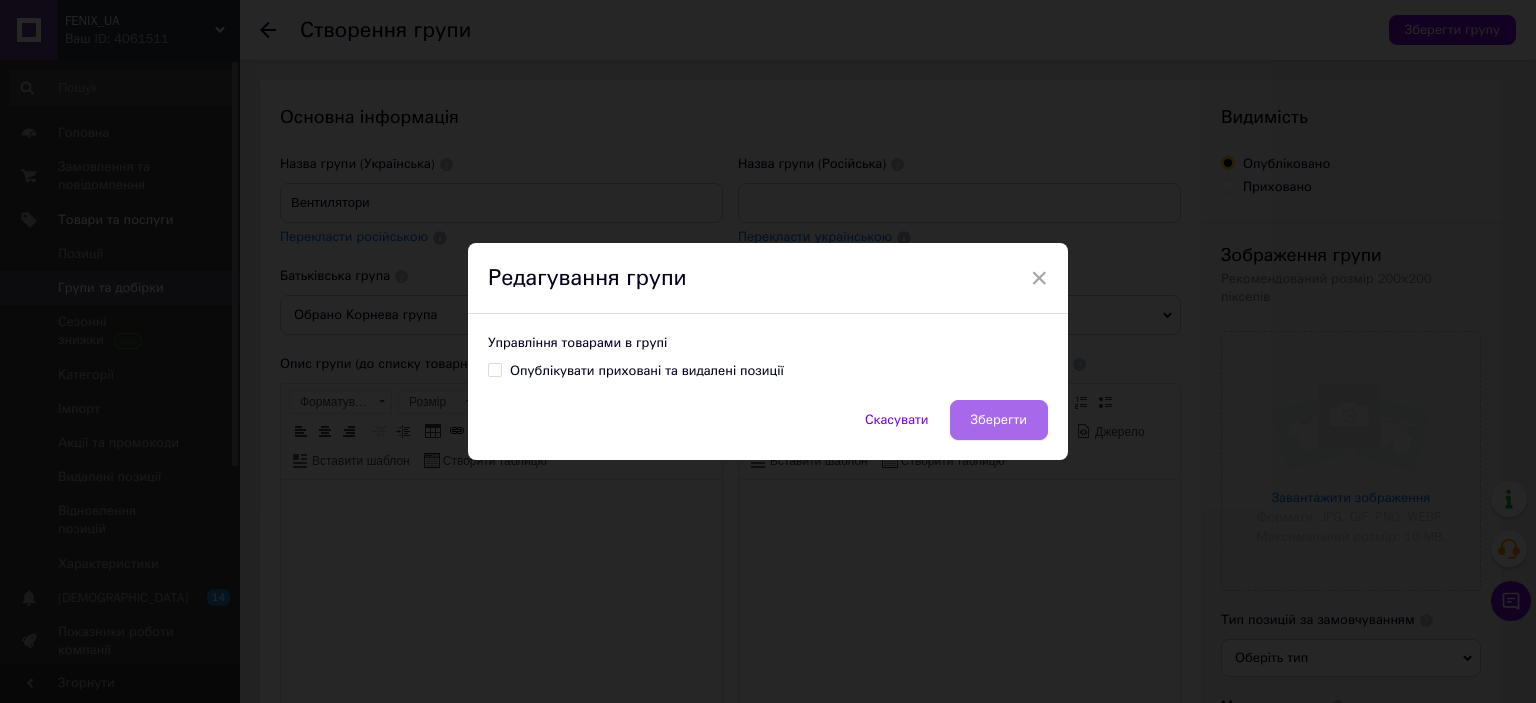 click on "Зберегти" at bounding box center [999, 420] 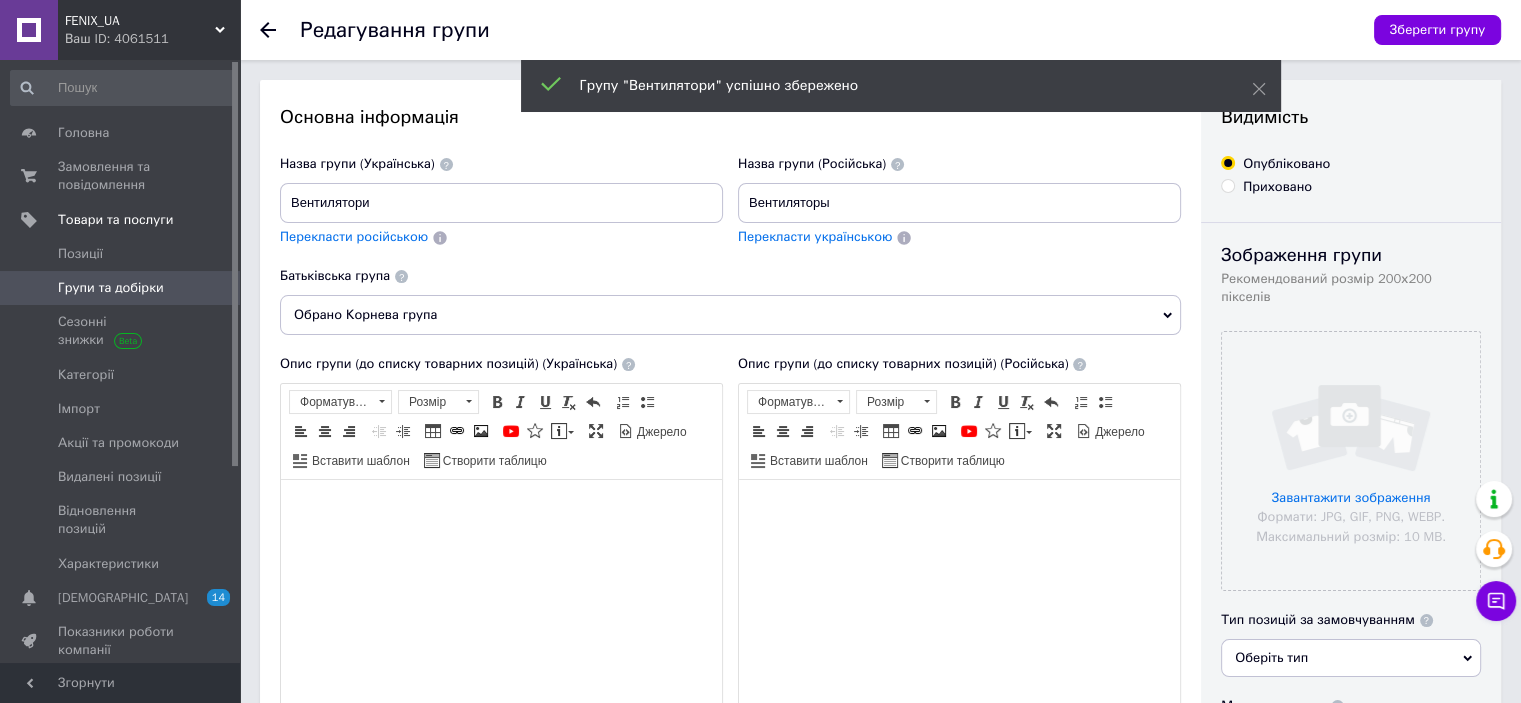 scroll, scrollTop: 0, scrollLeft: 0, axis: both 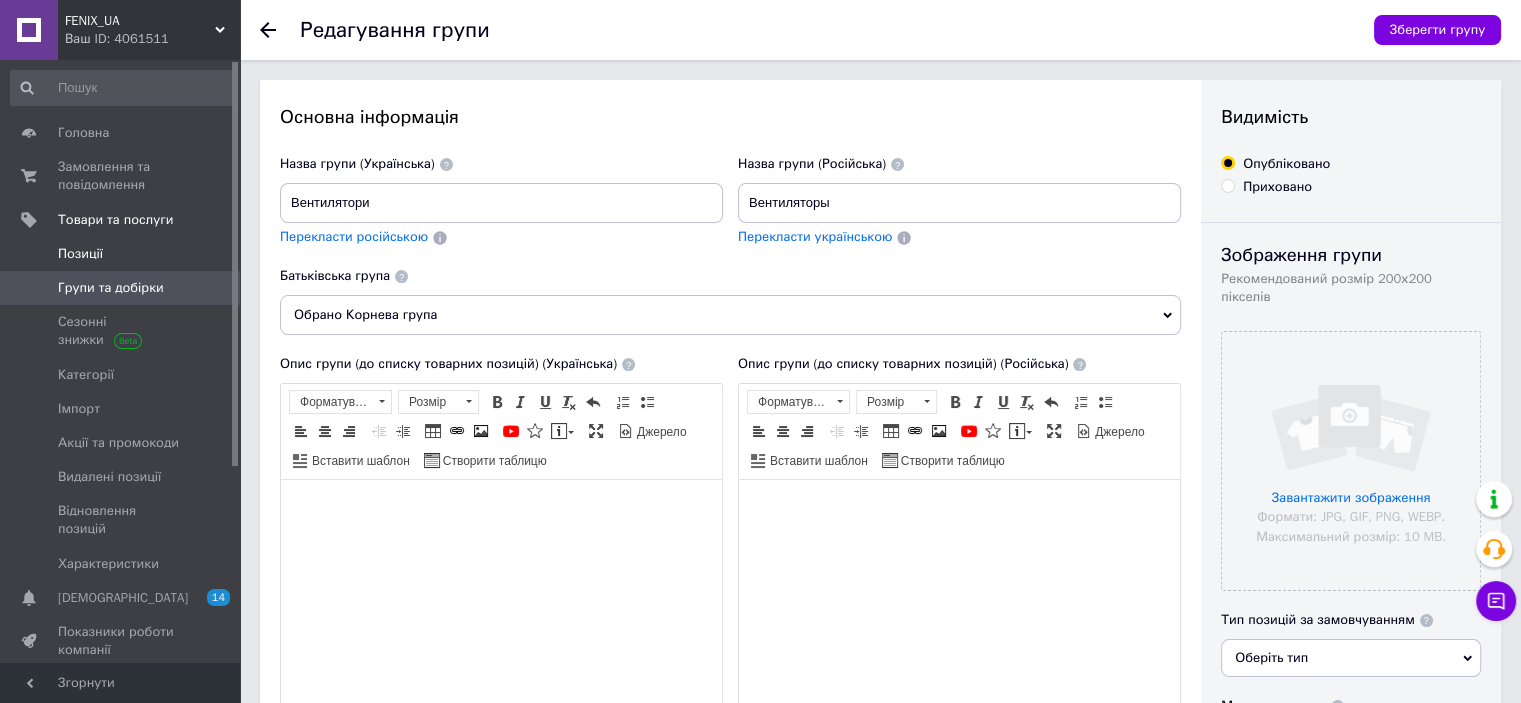 click on "Позиції" at bounding box center (121, 254) 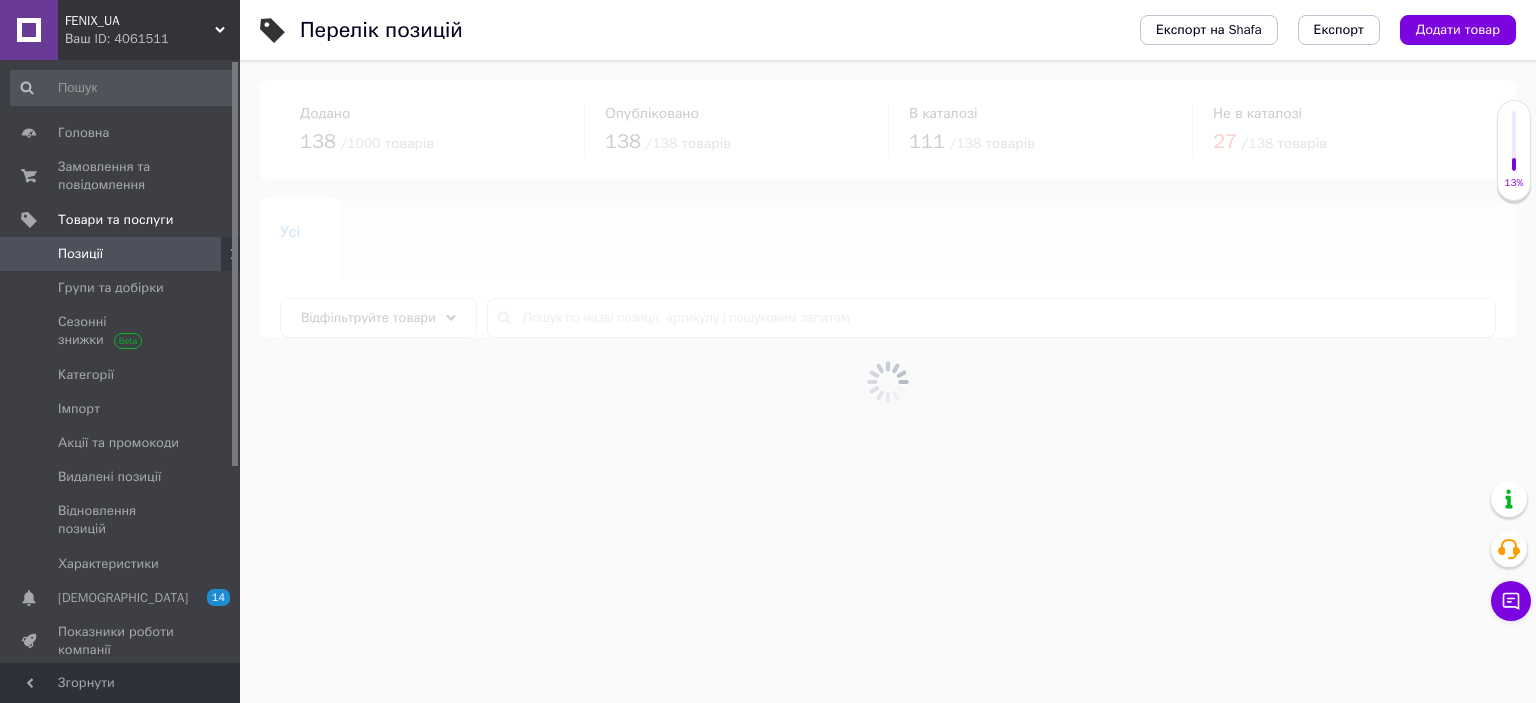click at bounding box center (888, 381) 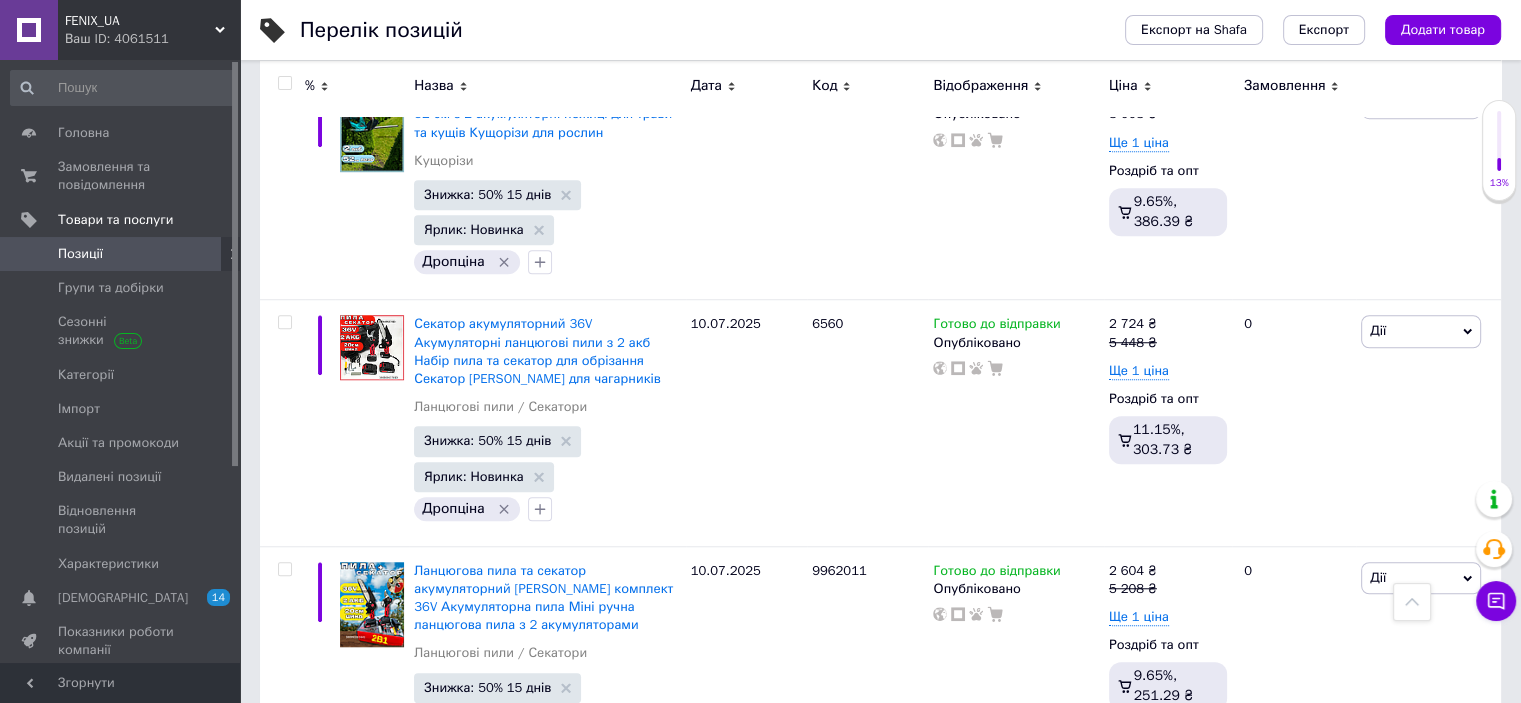 scroll, scrollTop: 1900, scrollLeft: 0, axis: vertical 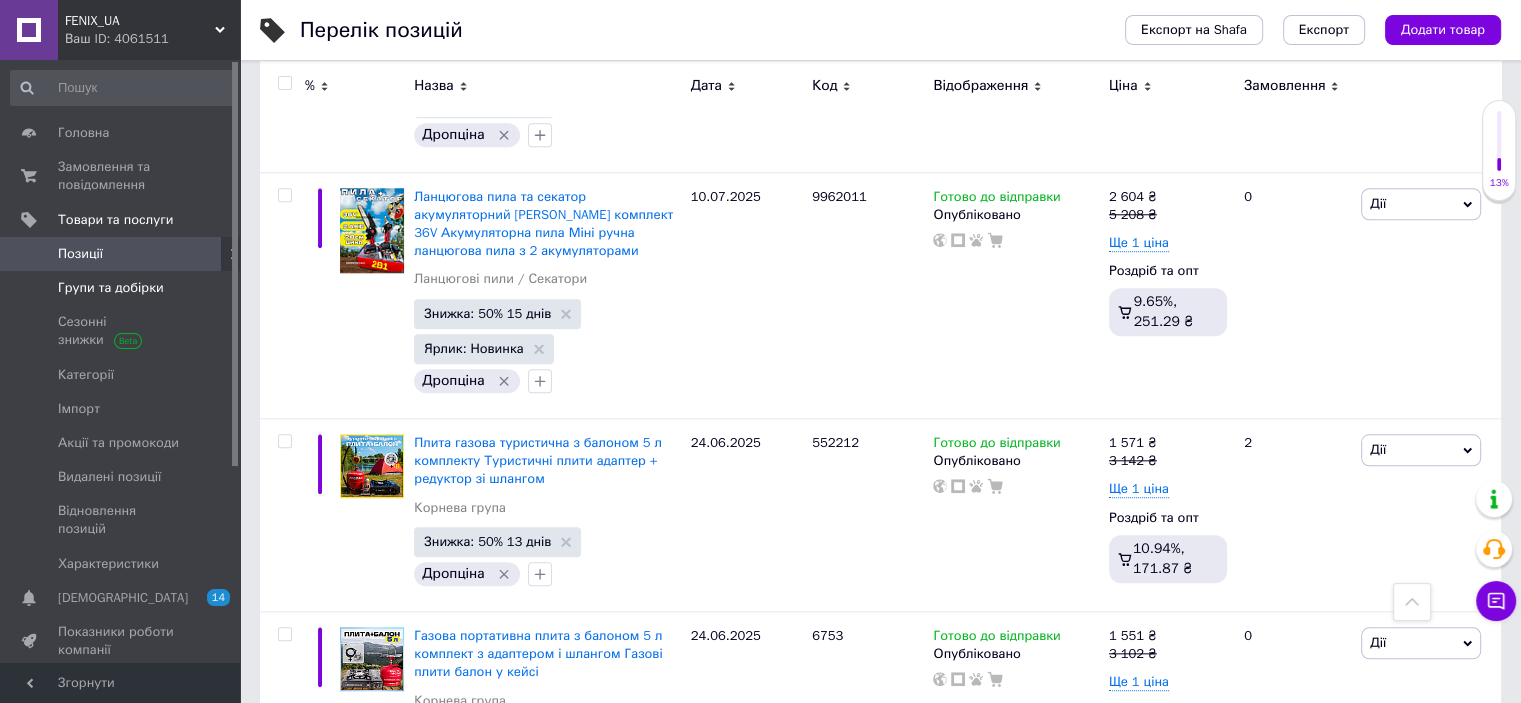 click on "Групи та добірки" at bounding box center (121, 288) 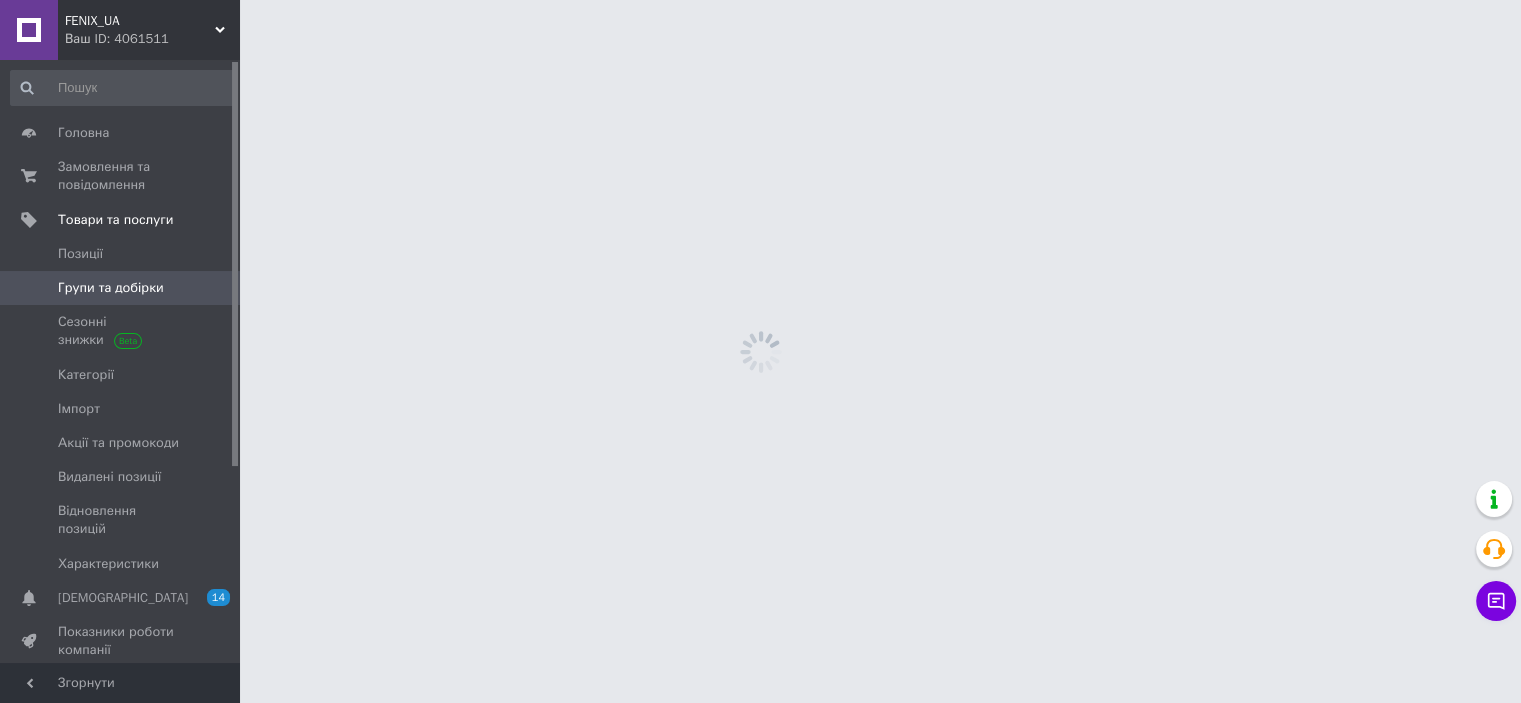 scroll, scrollTop: 0, scrollLeft: 0, axis: both 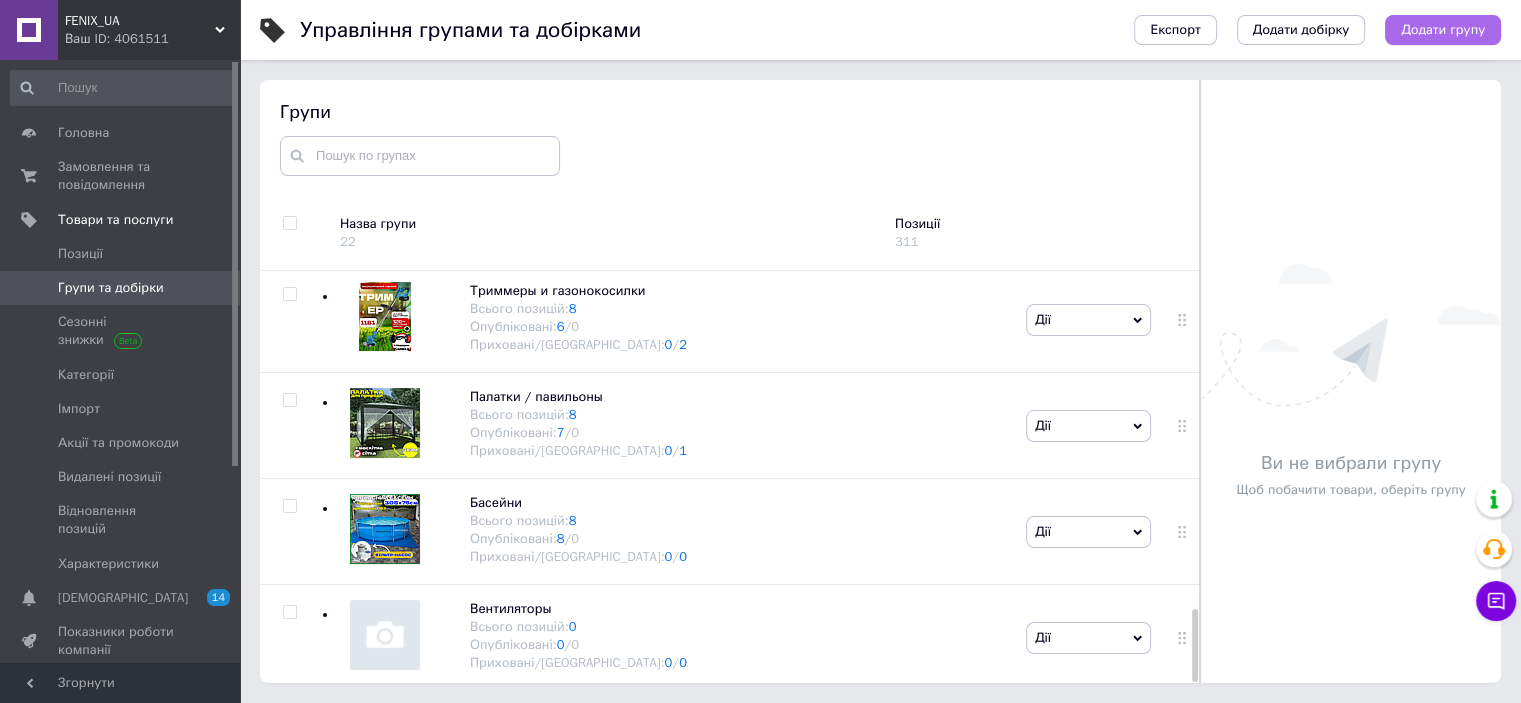 click on "Додати групу" at bounding box center (1443, 30) 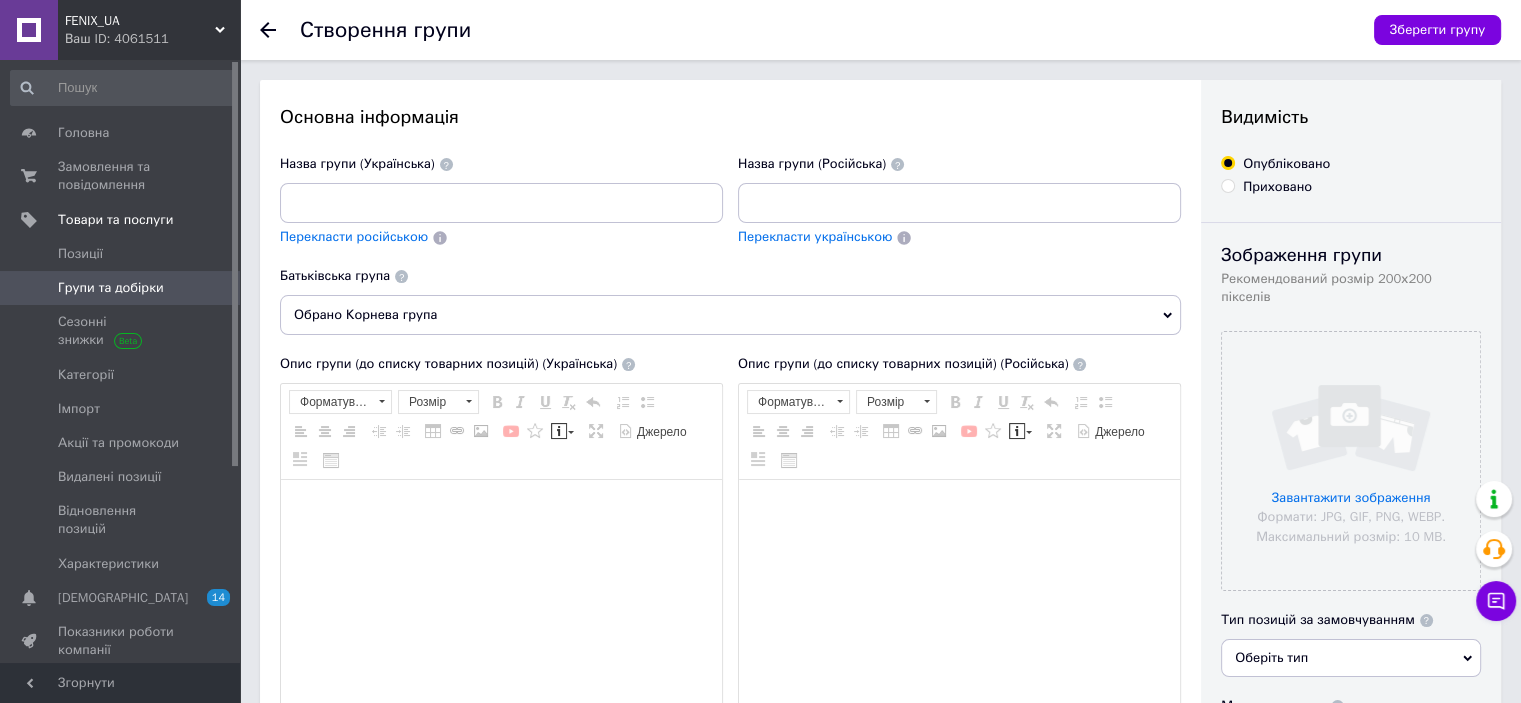 scroll, scrollTop: 0, scrollLeft: 0, axis: both 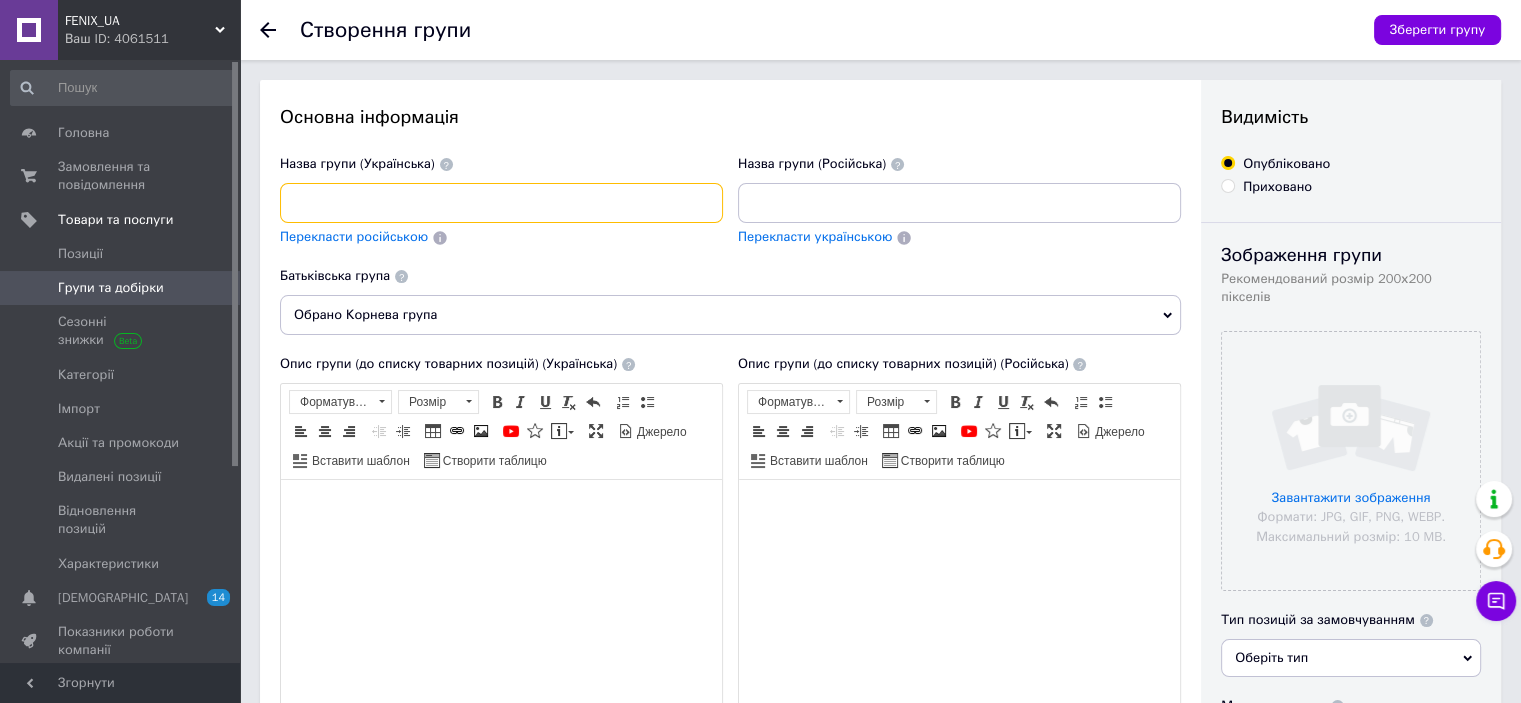 click at bounding box center (501, 203) 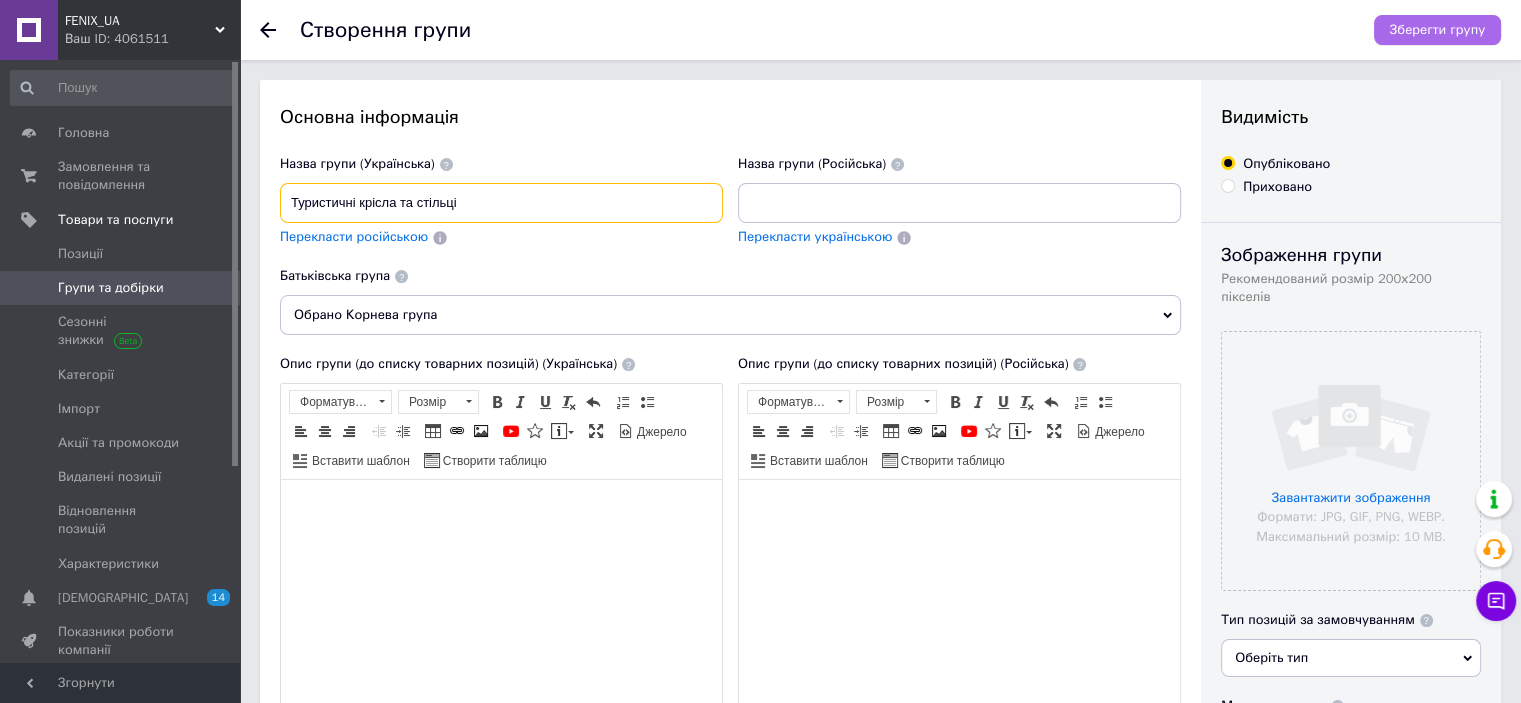 type on "Туристичні крісла та стільці" 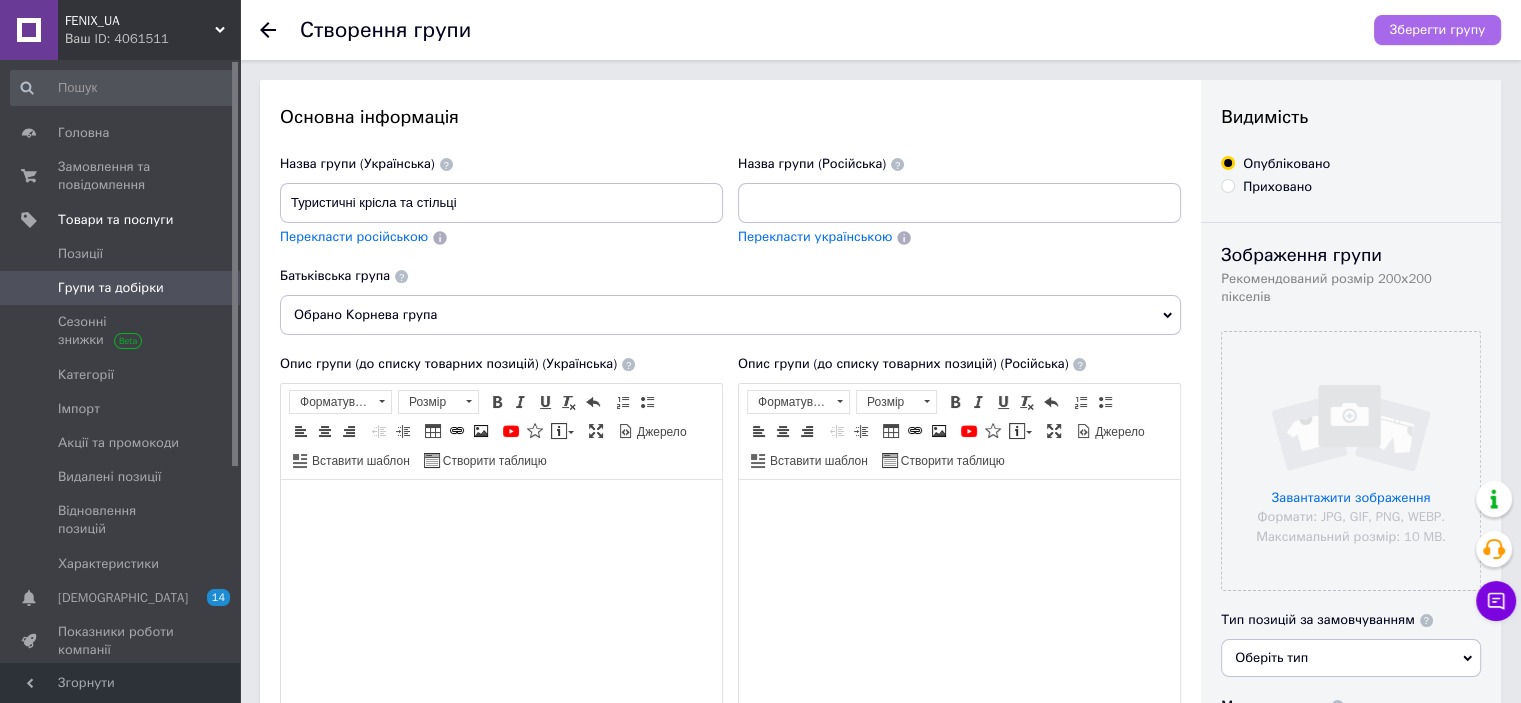 click on "Зберегти групу" at bounding box center [1437, 30] 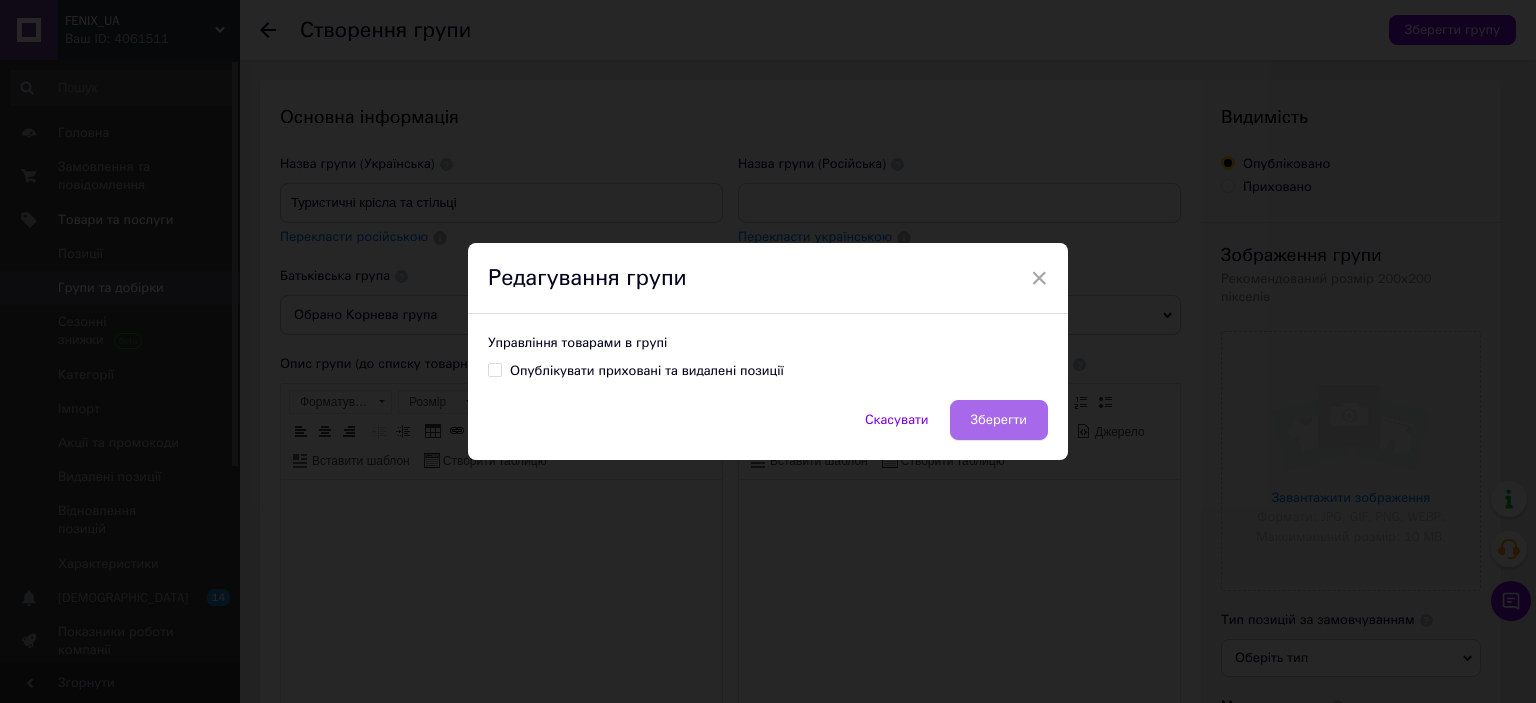 click on "Зберегти" at bounding box center [999, 420] 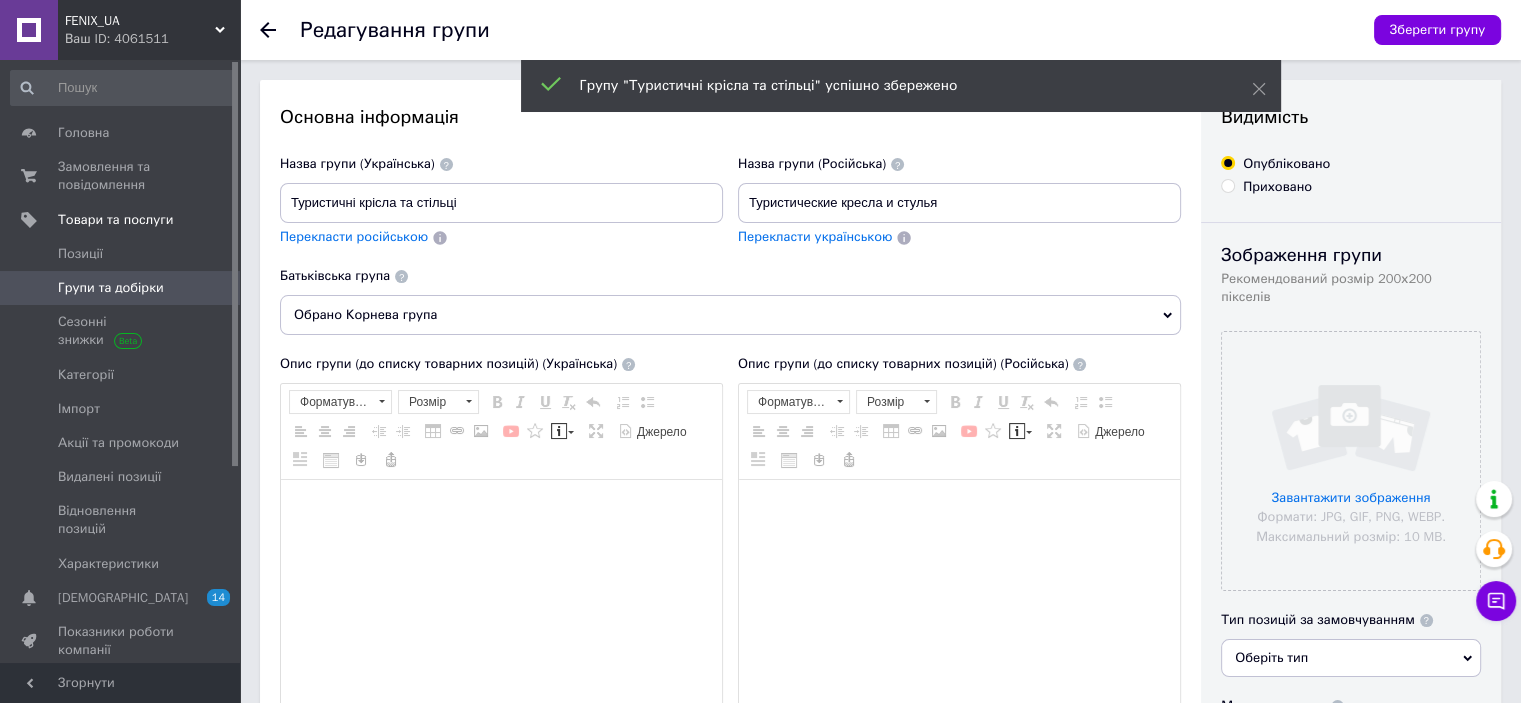 scroll, scrollTop: 0, scrollLeft: 0, axis: both 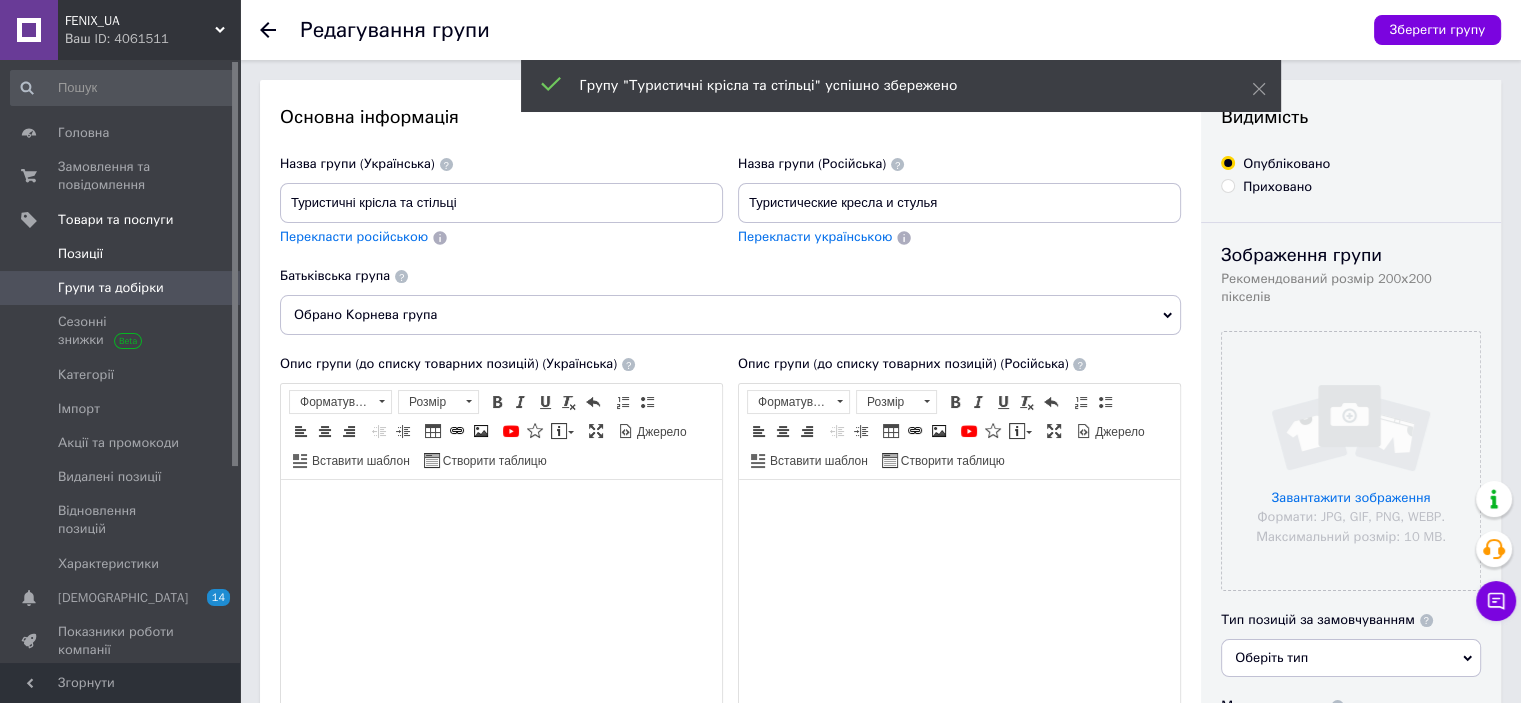 click on "Позиції" at bounding box center [121, 254] 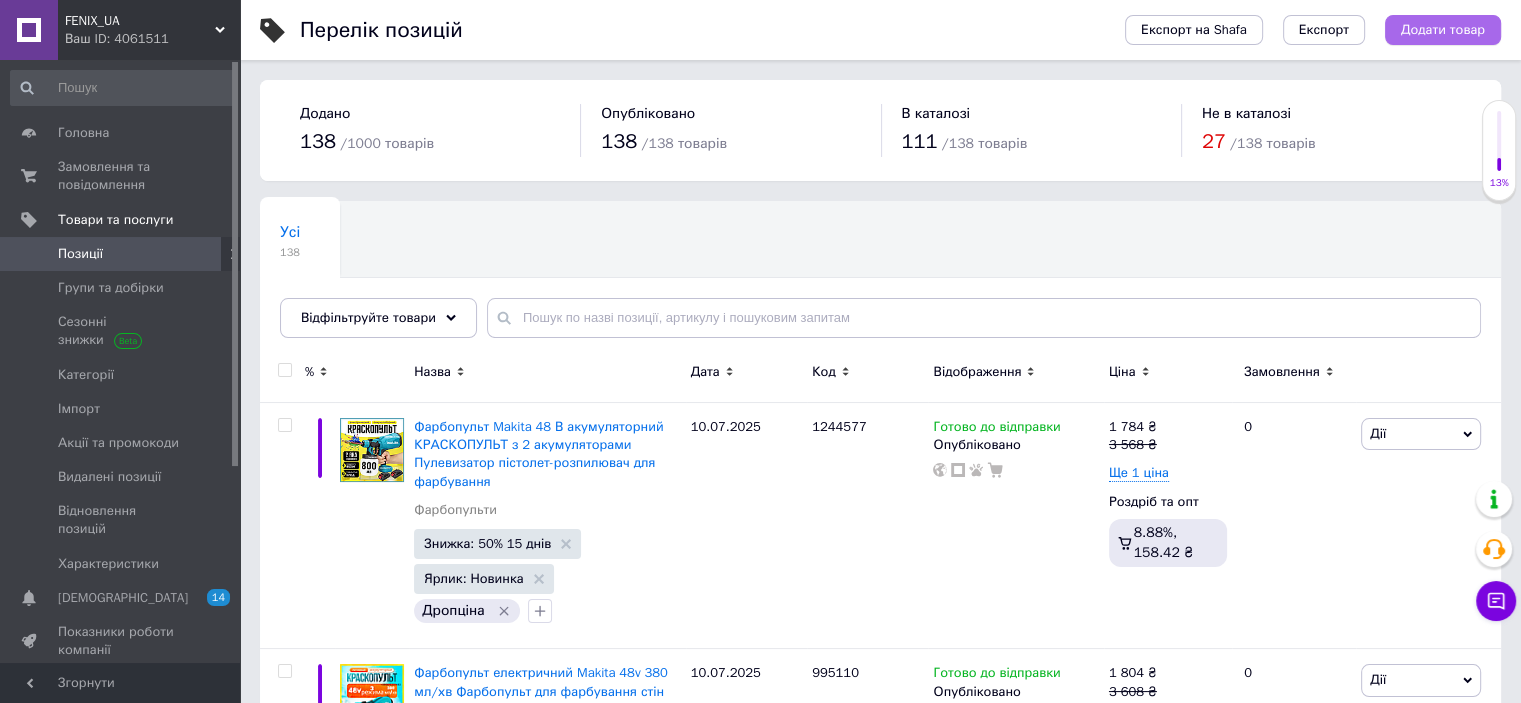 click on "Додати товар" at bounding box center (1443, 30) 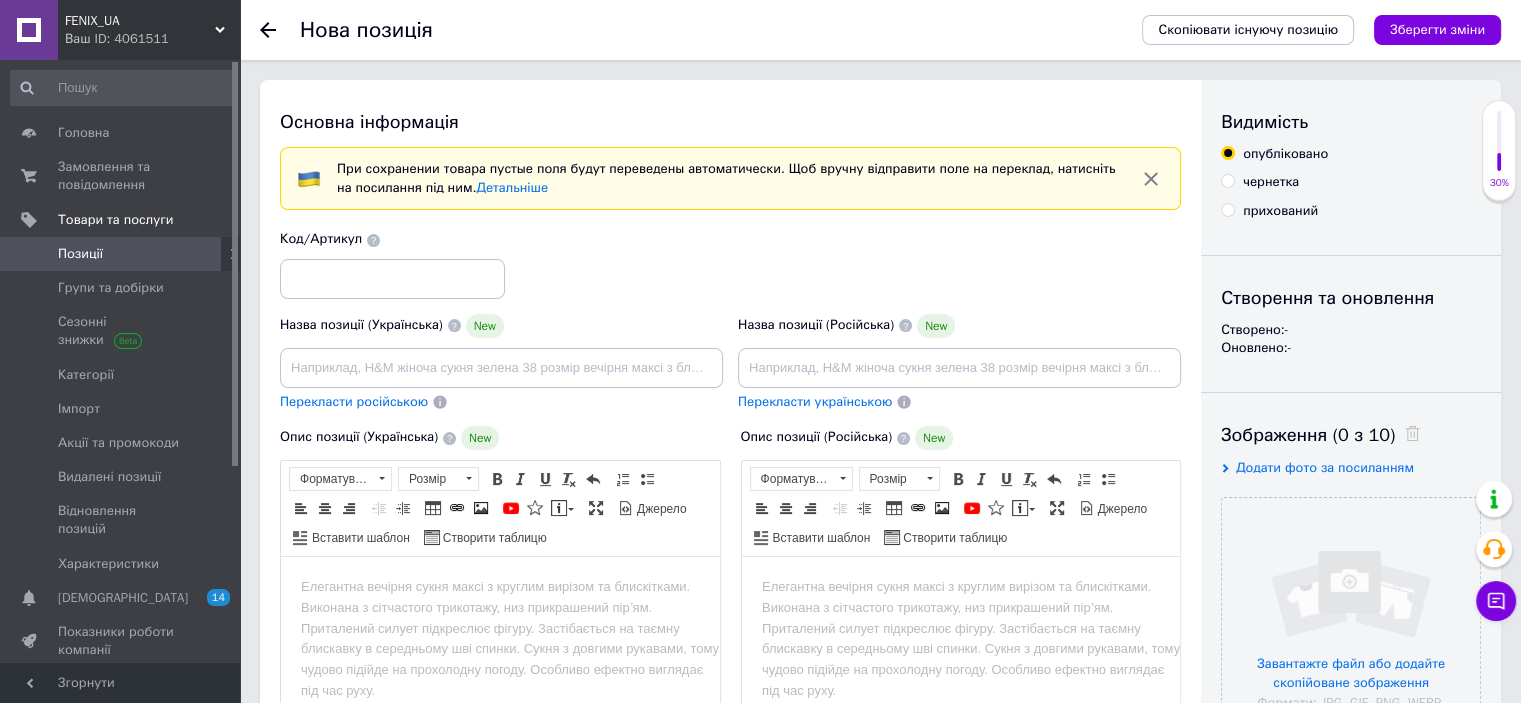 scroll, scrollTop: 0, scrollLeft: 0, axis: both 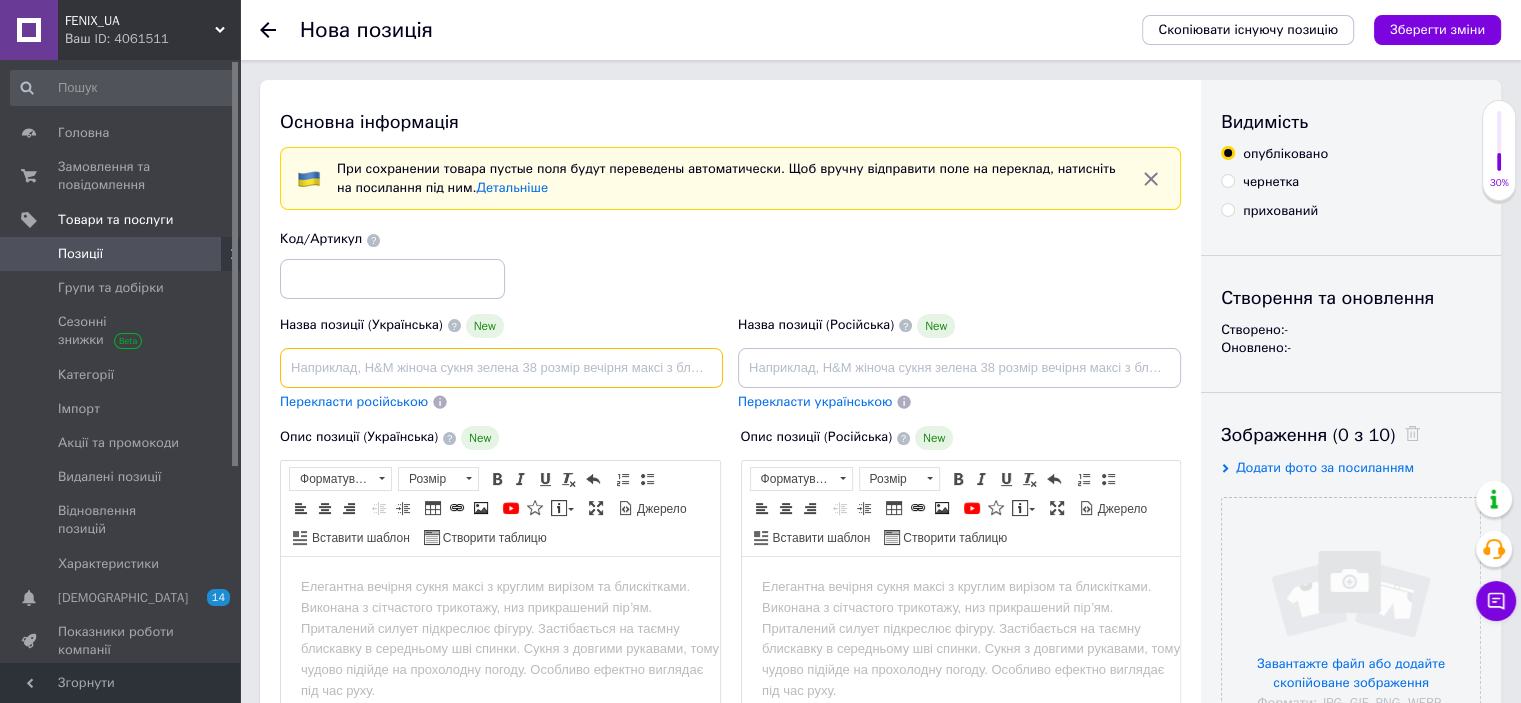 click at bounding box center [501, 368] 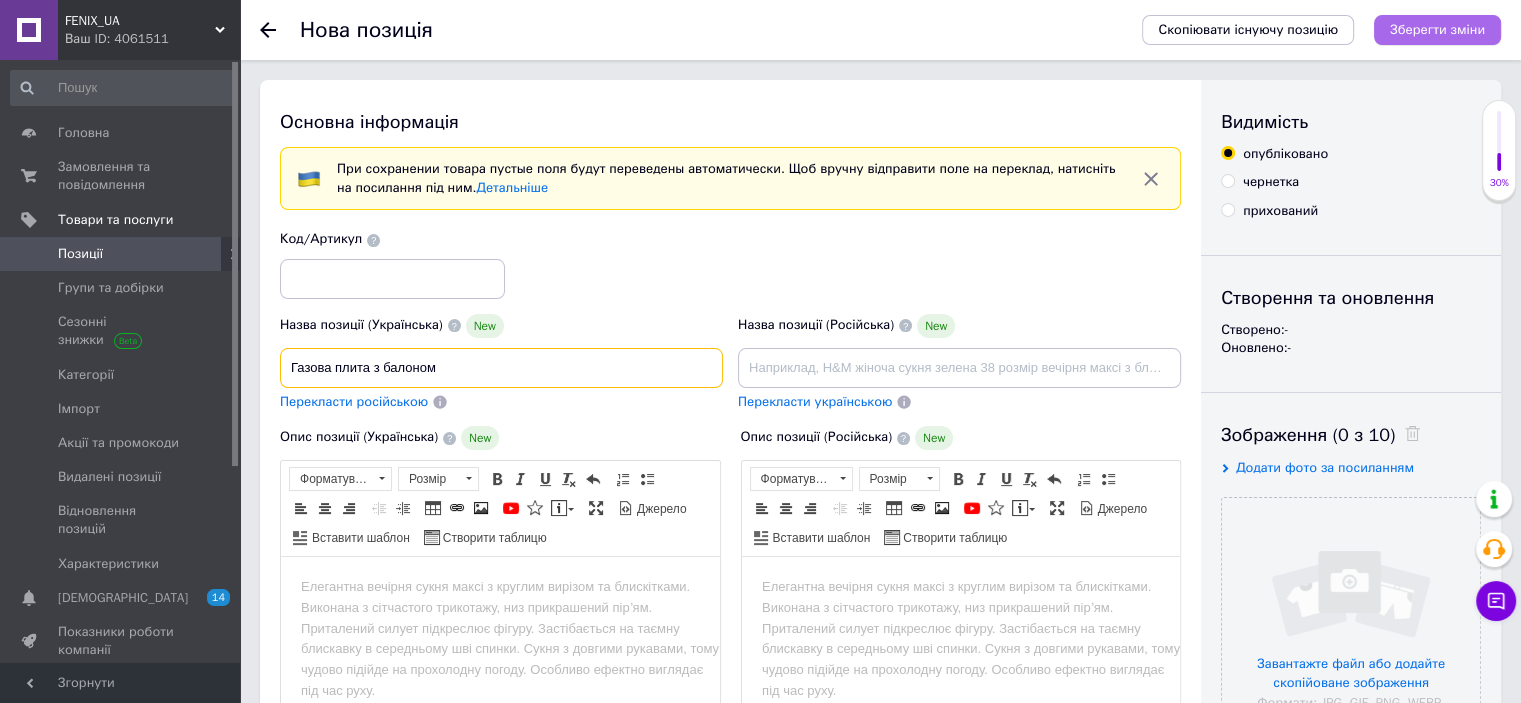 type on "Газова плита з балоном" 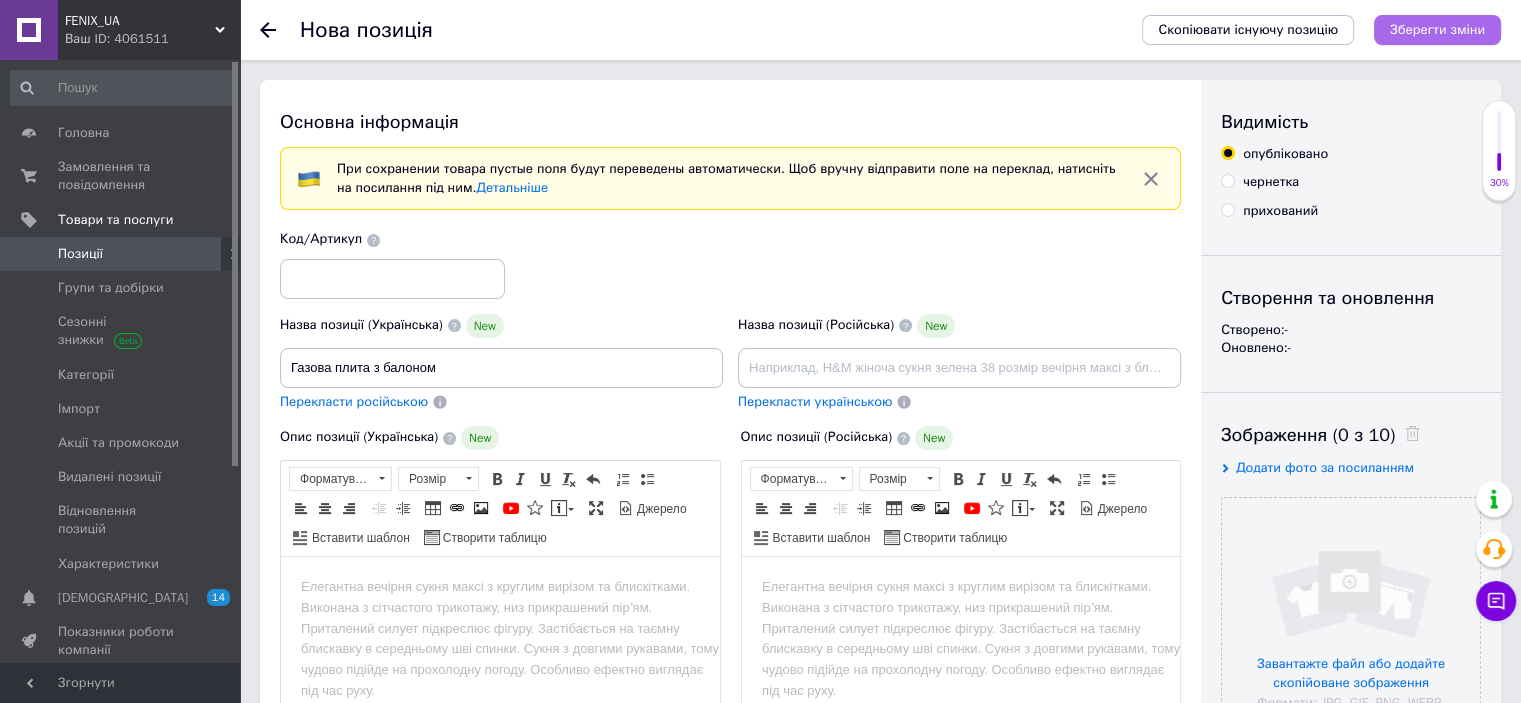 click on "Зберегти зміни" at bounding box center (1437, 29) 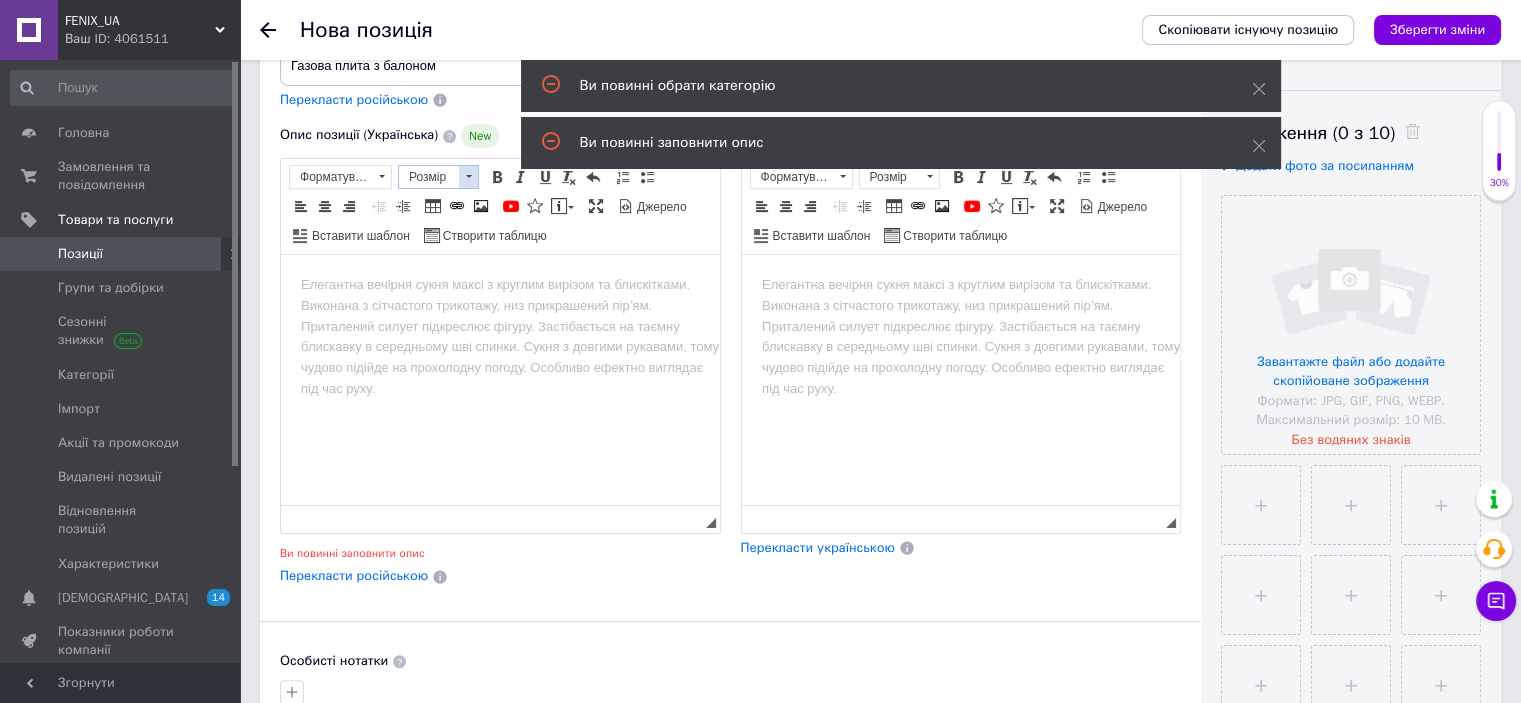 scroll, scrollTop: 200, scrollLeft: 0, axis: vertical 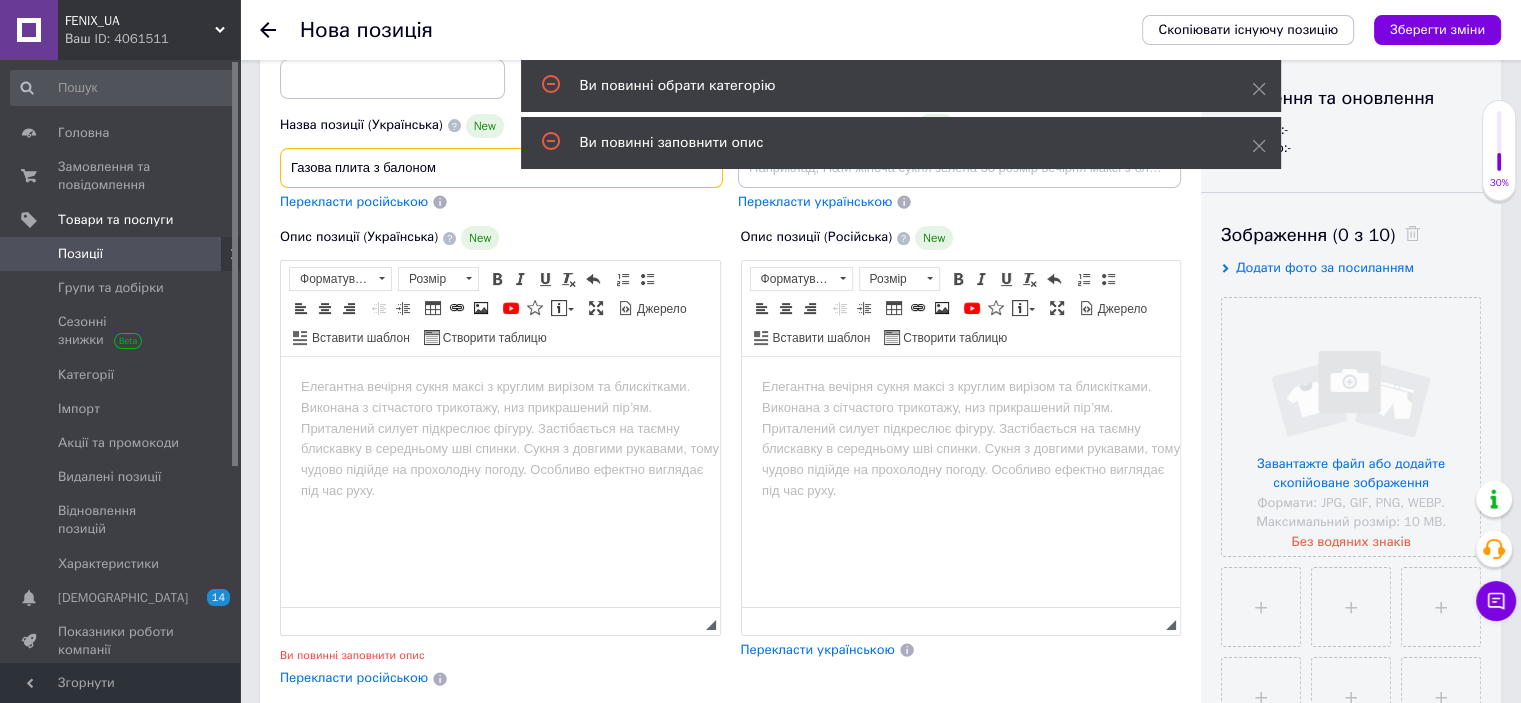 click on "Газова плита з балоном" at bounding box center (501, 168) 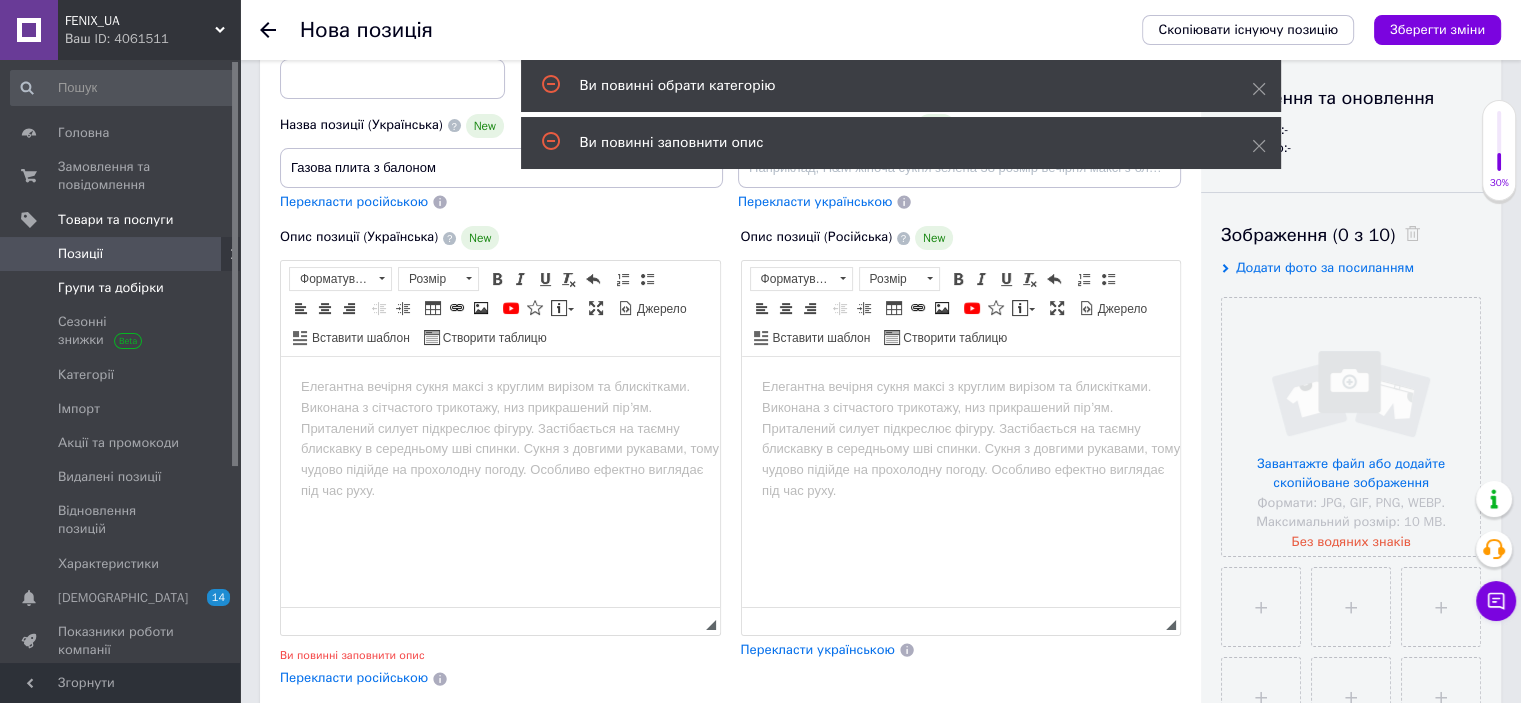 click on "Групи та добірки" at bounding box center [111, 288] 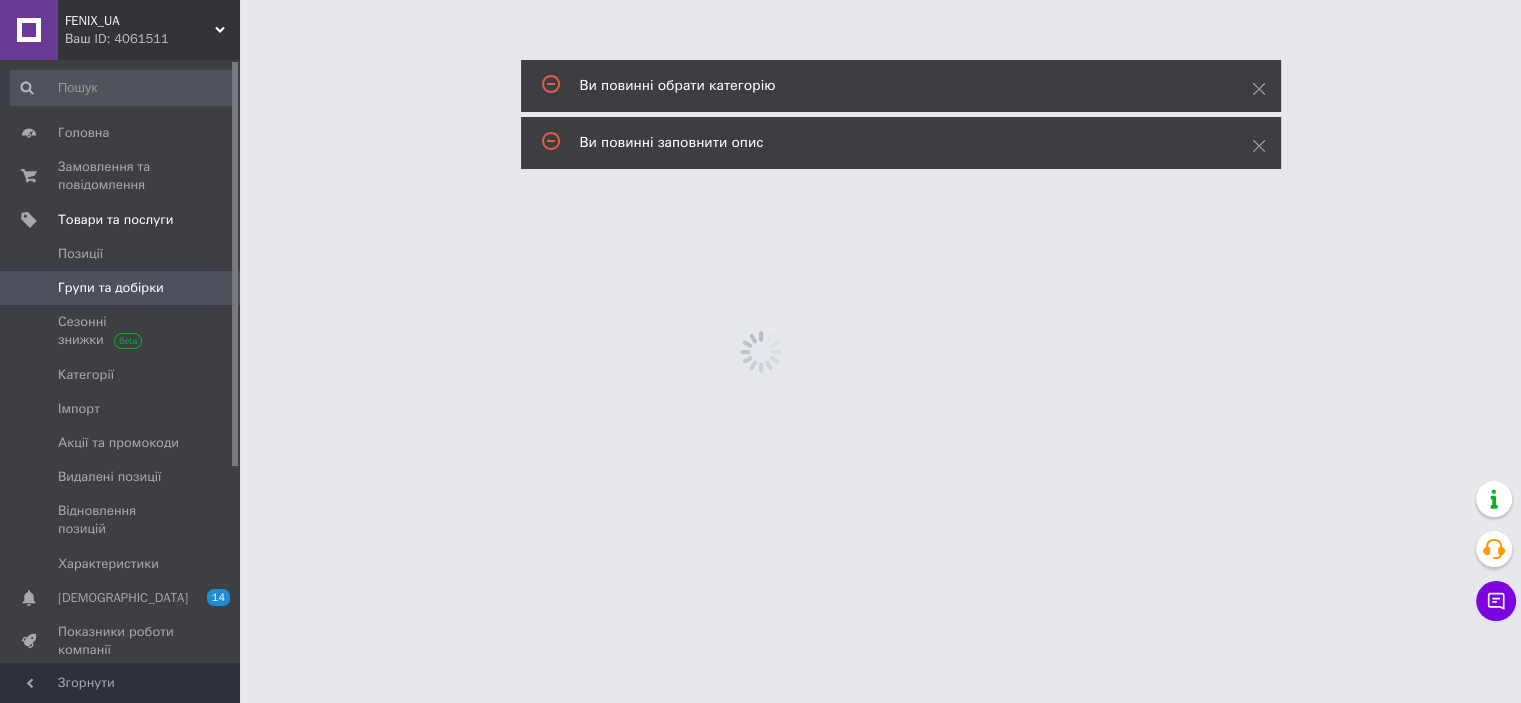 scroll, scrollTop: 0, scrollLeft: 0, axis: both 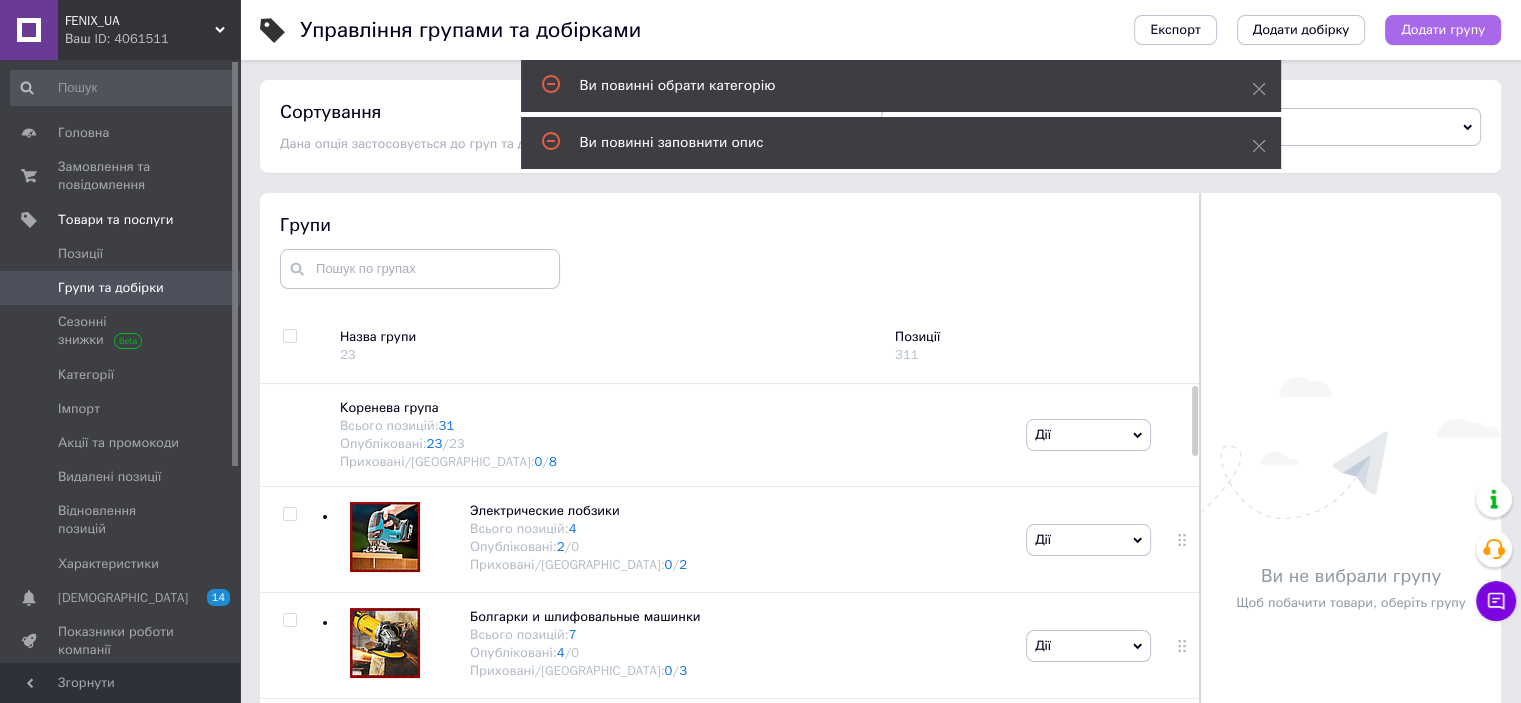 click on "Додати групу" at bounding box center [1443, 30] 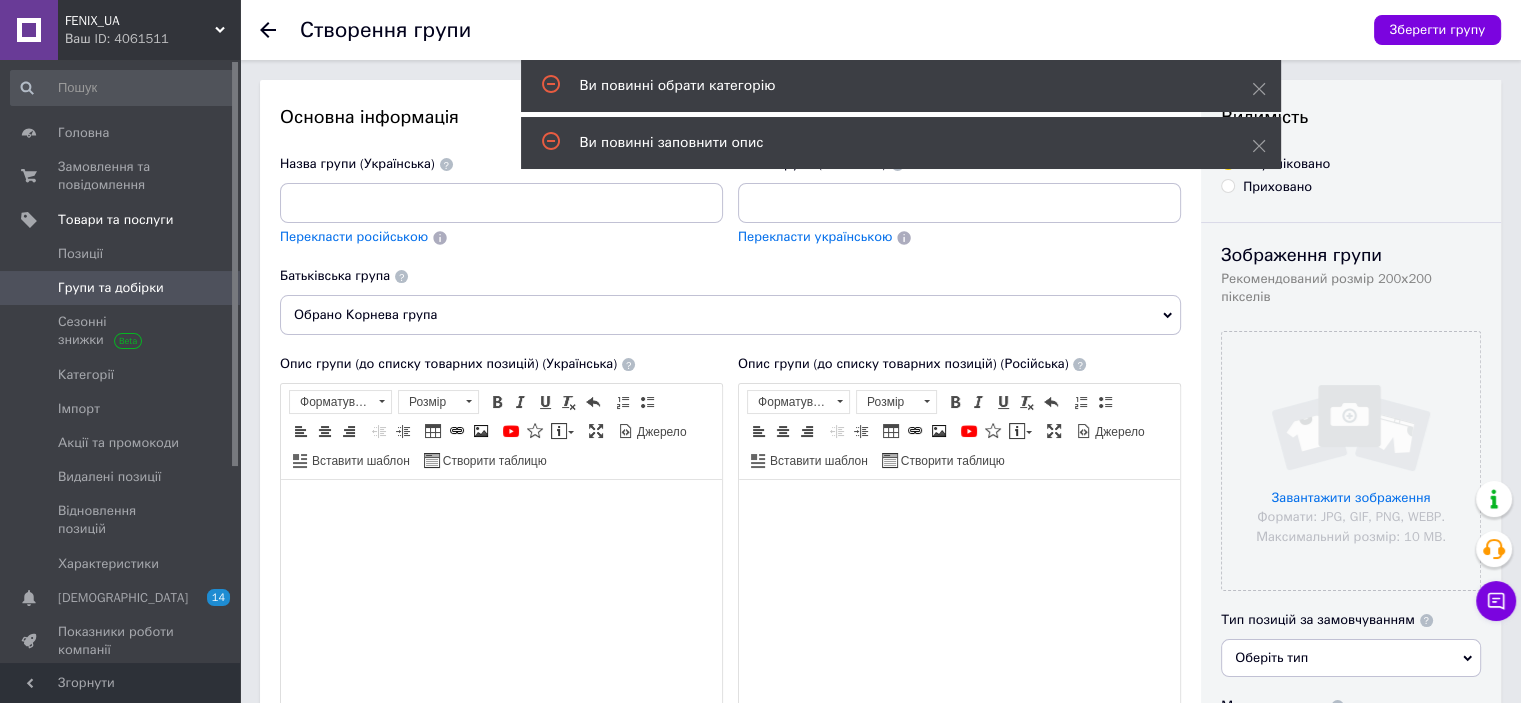 scroll, scrollTop: 0, scrollLeft: 0, axis: both 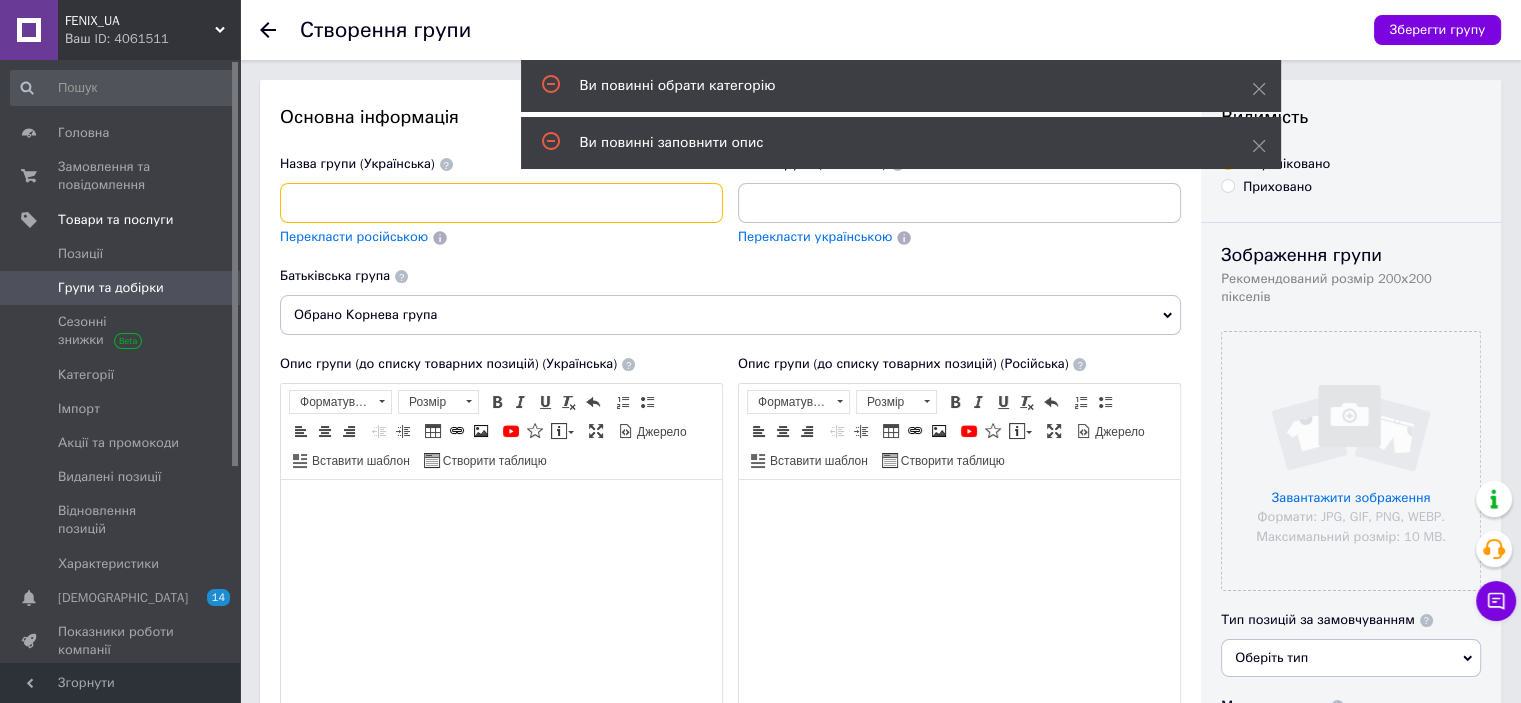 click at bounding box center [501, 203] 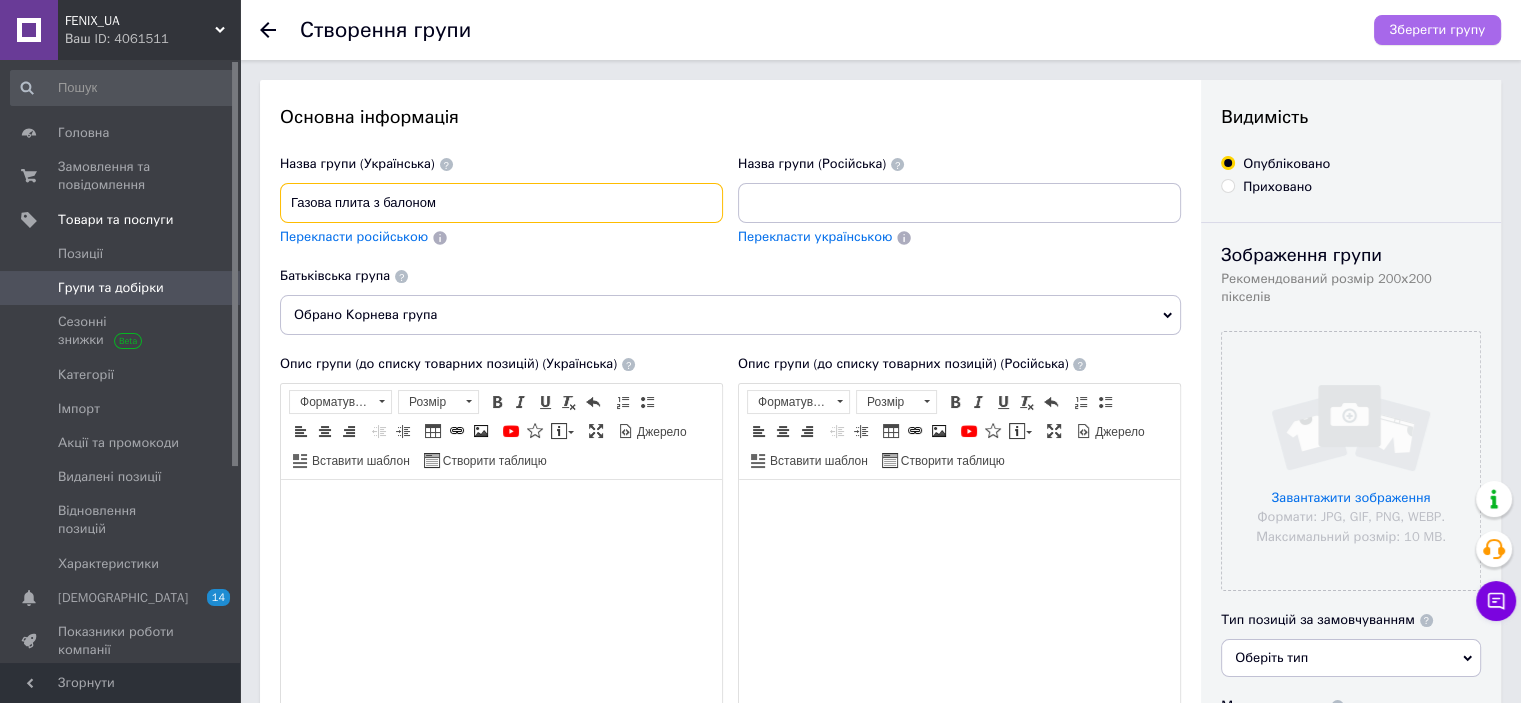 type on "Газова плита з балоном" 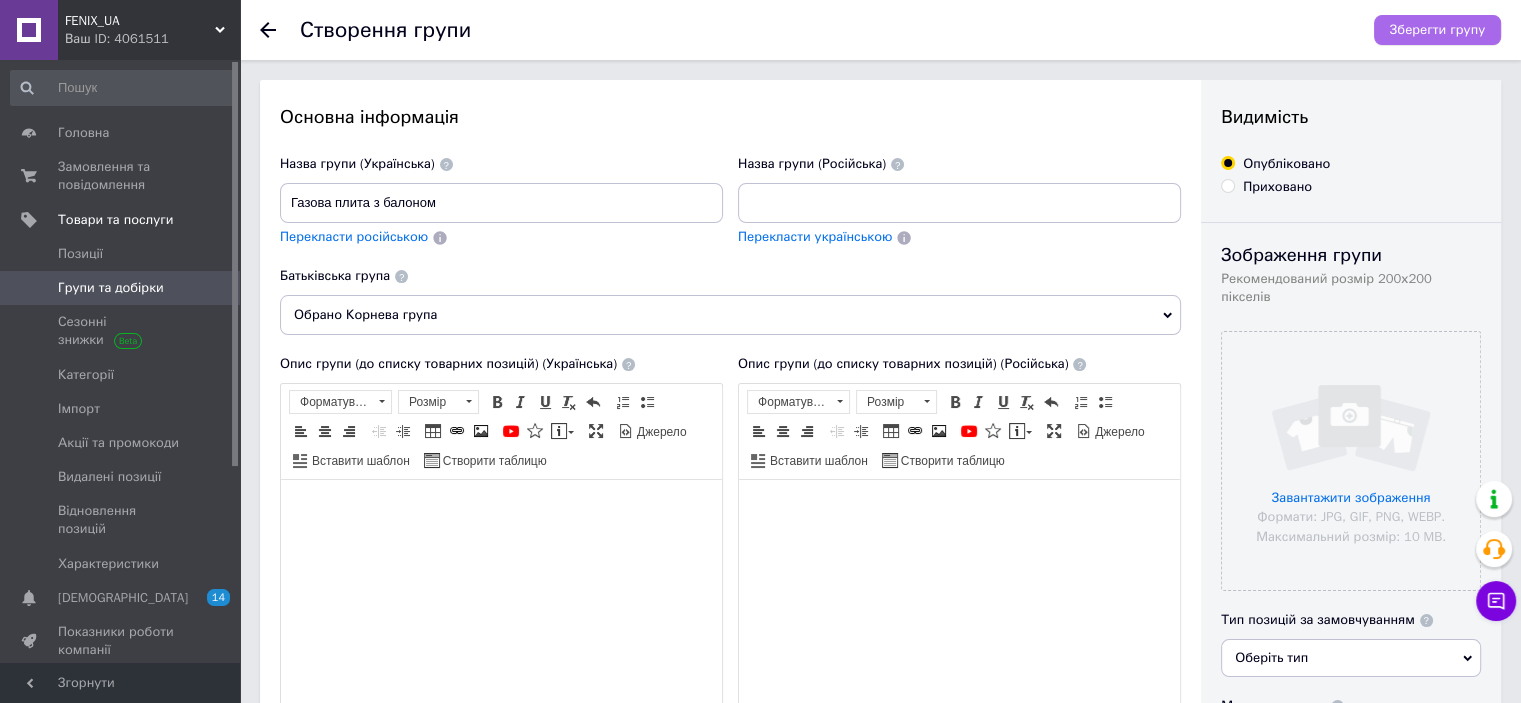 click on "Зберегти групу" at bounding box center (1437, 30) 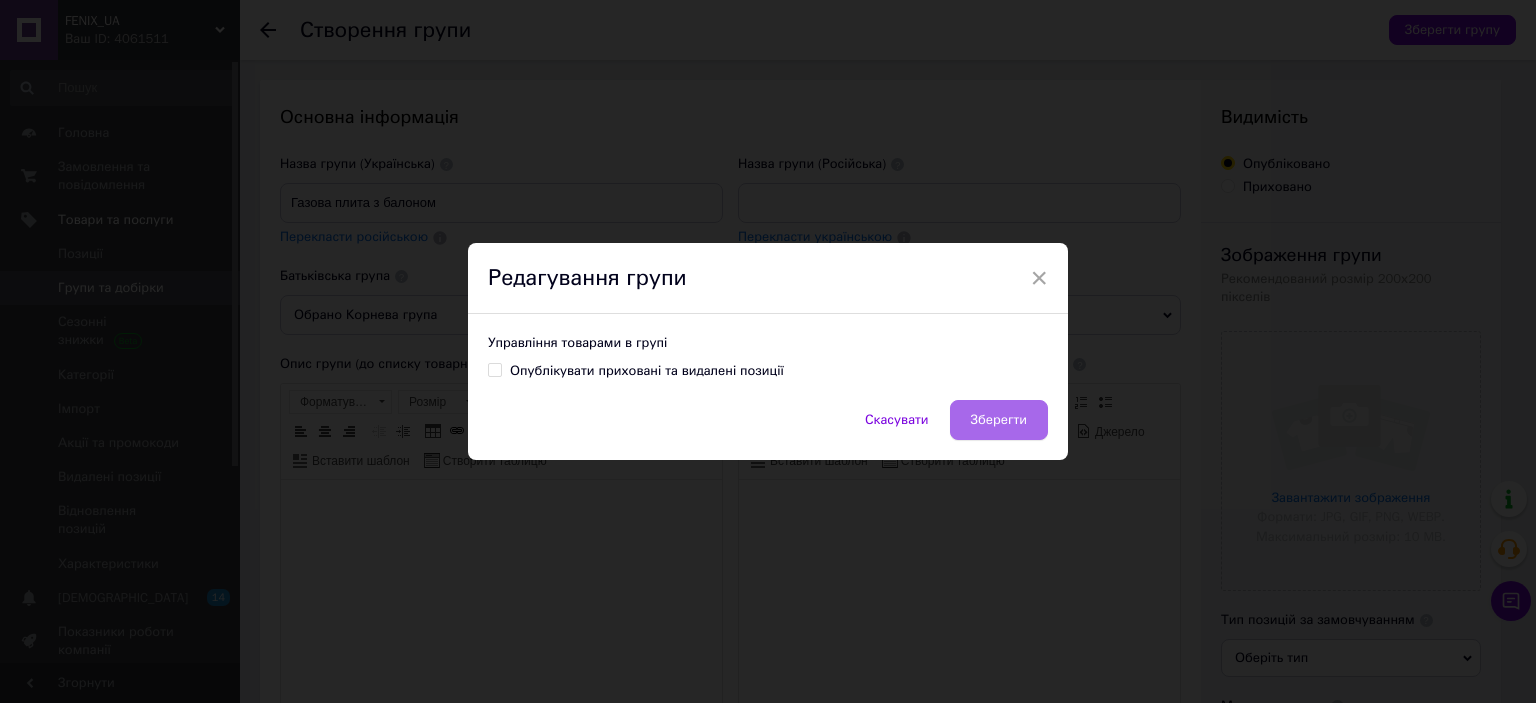 click on "Зберегти" at bounding box center [999, 420] 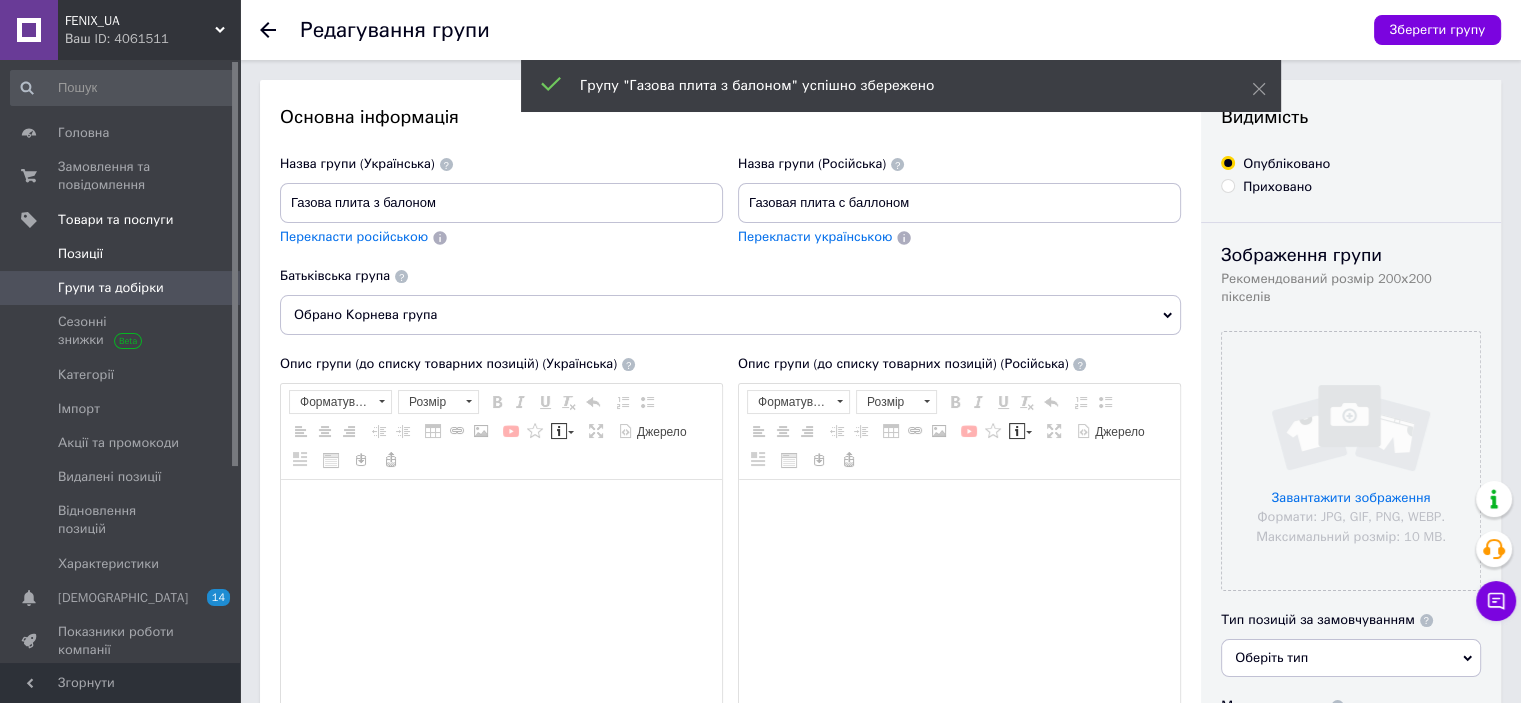 click on "Позиції" at bounding box center [123, 254] 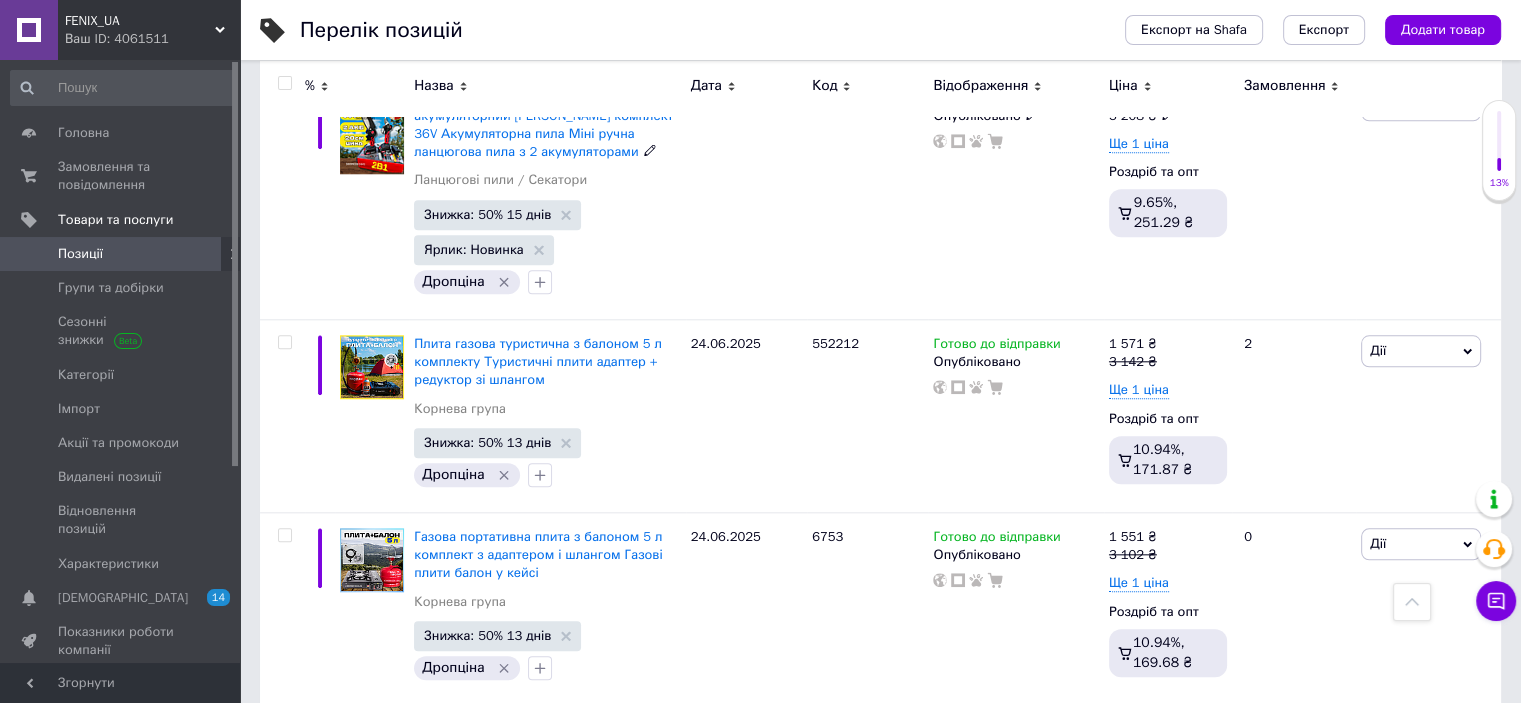 scroll, scrollTop: 2000, scrollLeft: 0, axis: vertical 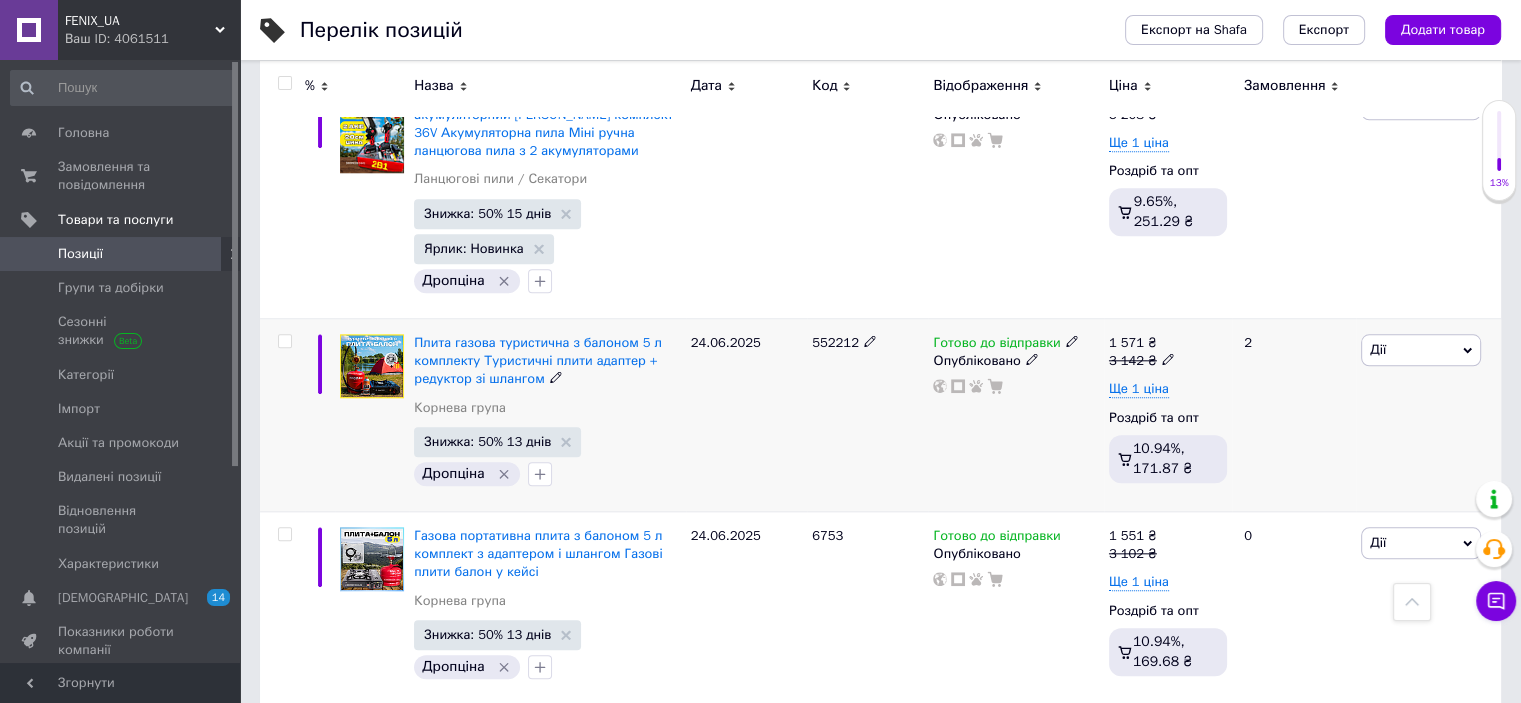 click at bounding box center (284, 341) 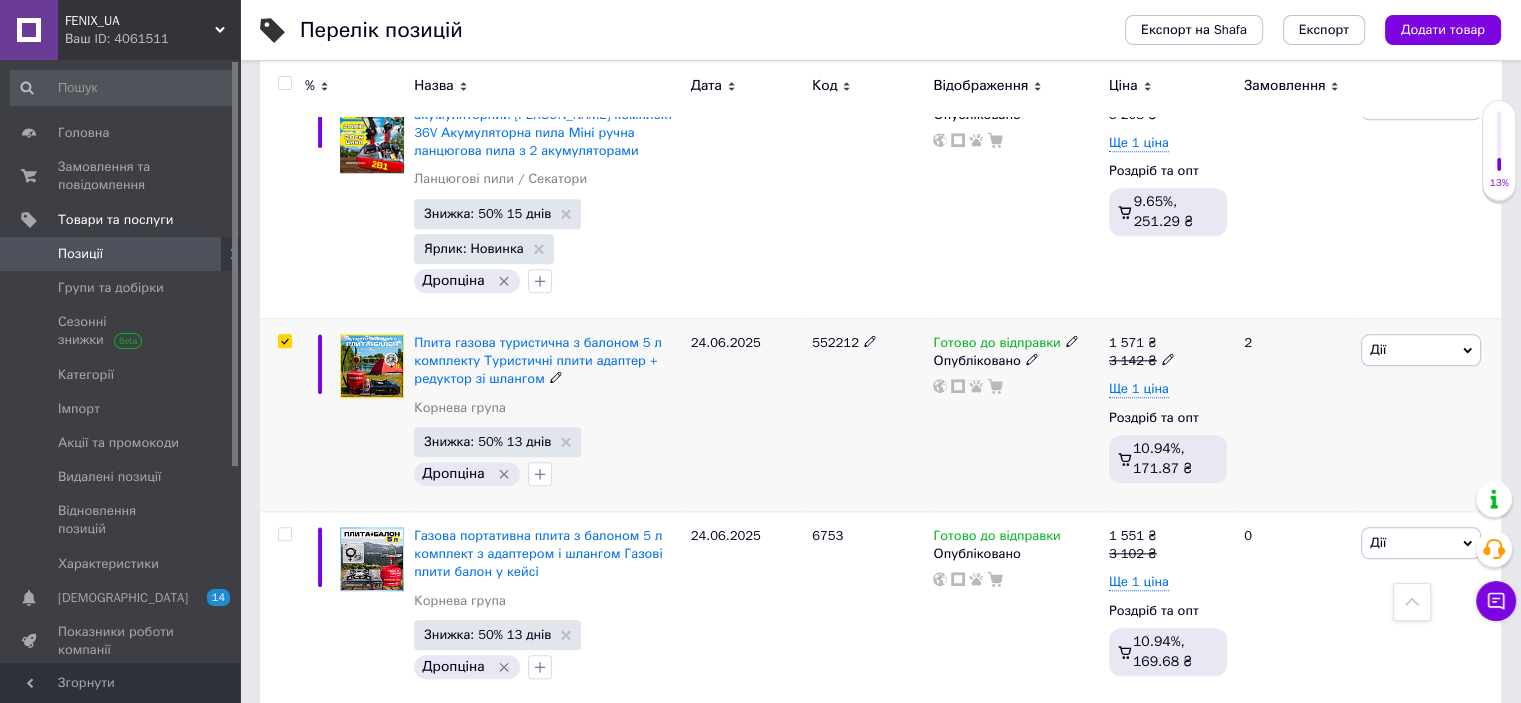 checkbox on "true" 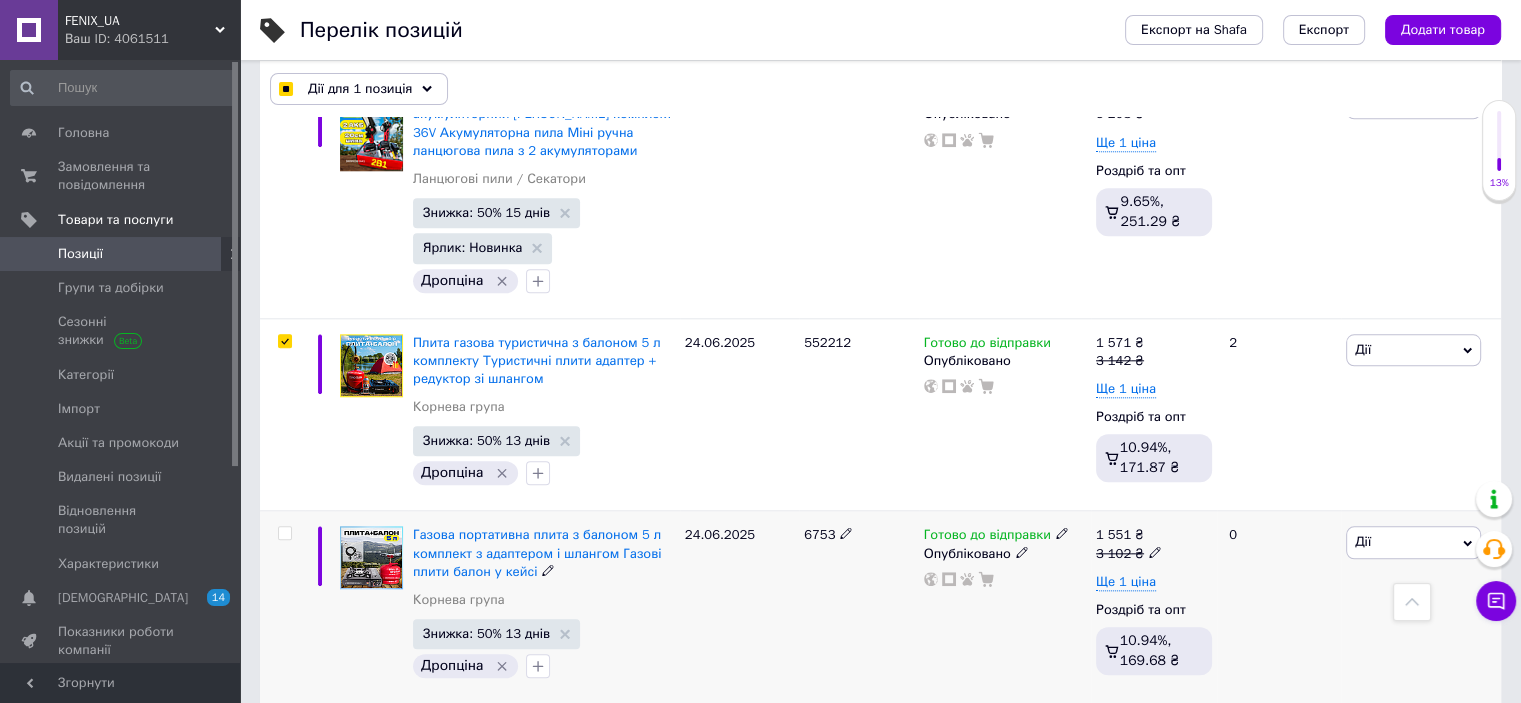 click at bounding box center (284, 533) 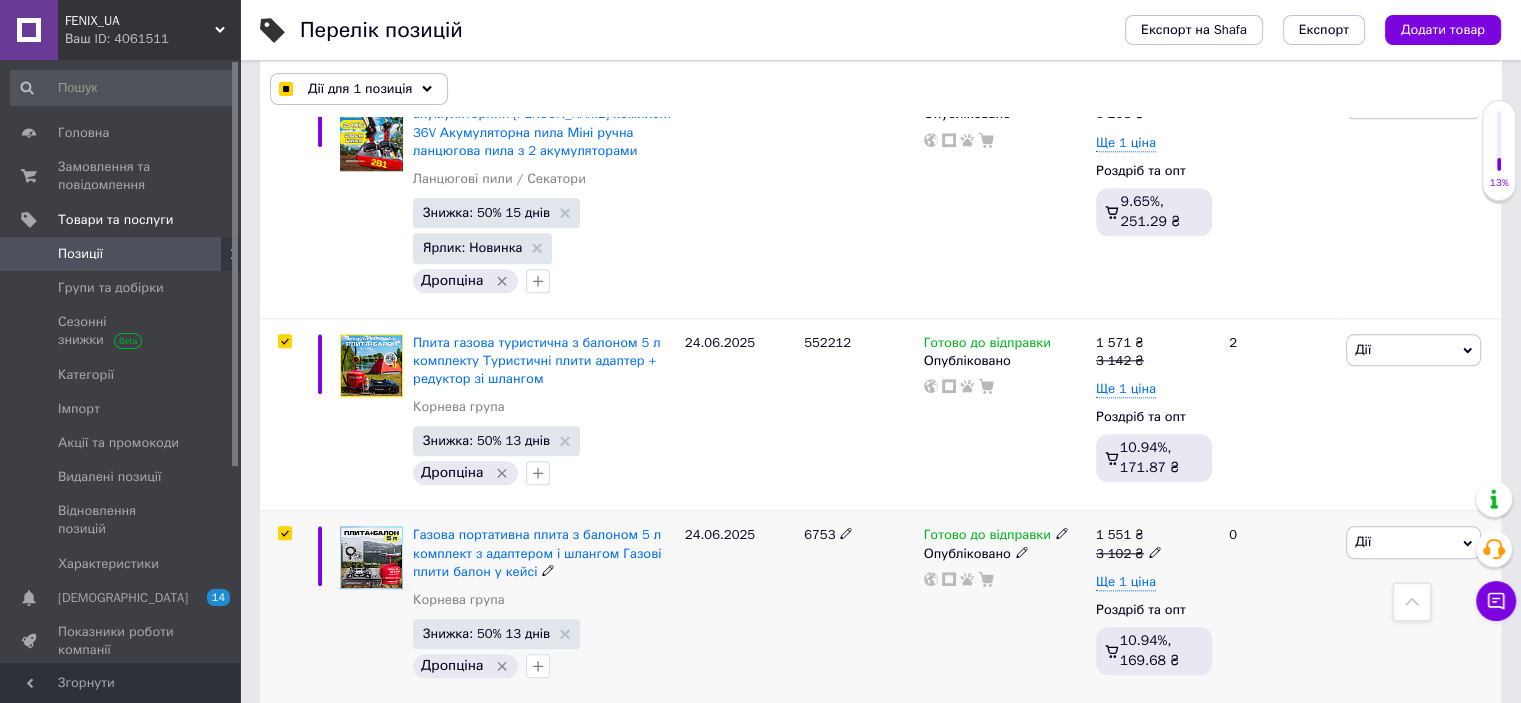 checkbox on "true" 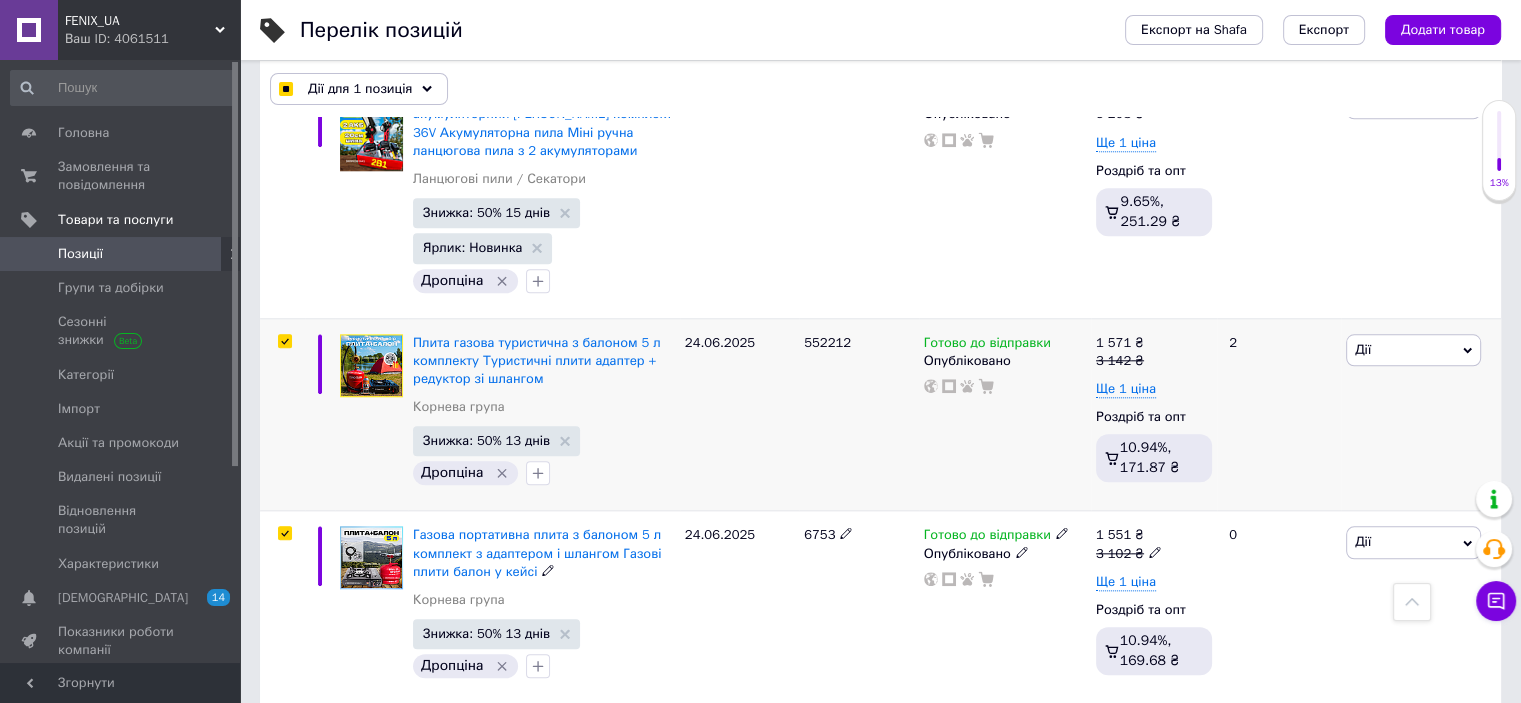 checkbox on "true" 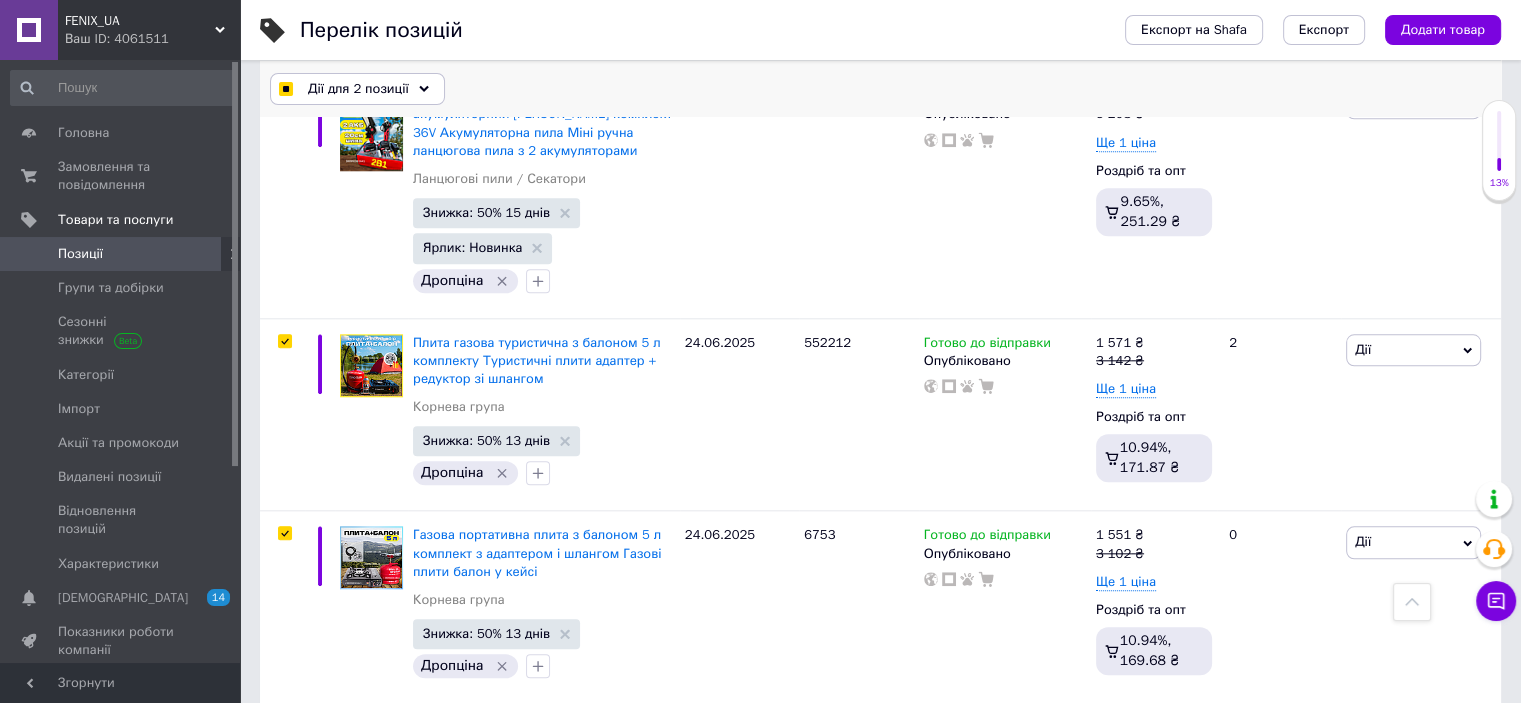 click on "Дії для 2 позиції" at bounding box center (357, 89) 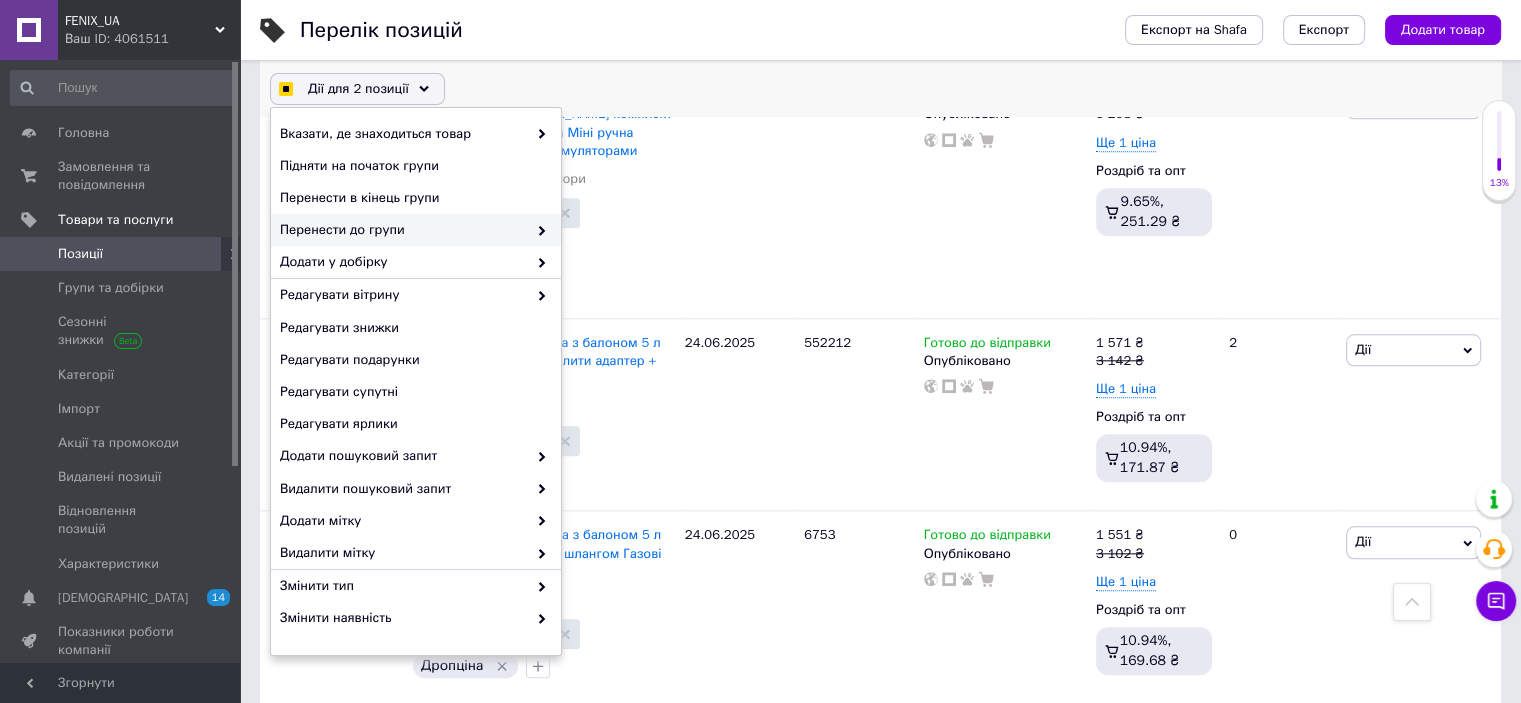 click on "Перенести до групи" at bounding box center (403, 230) 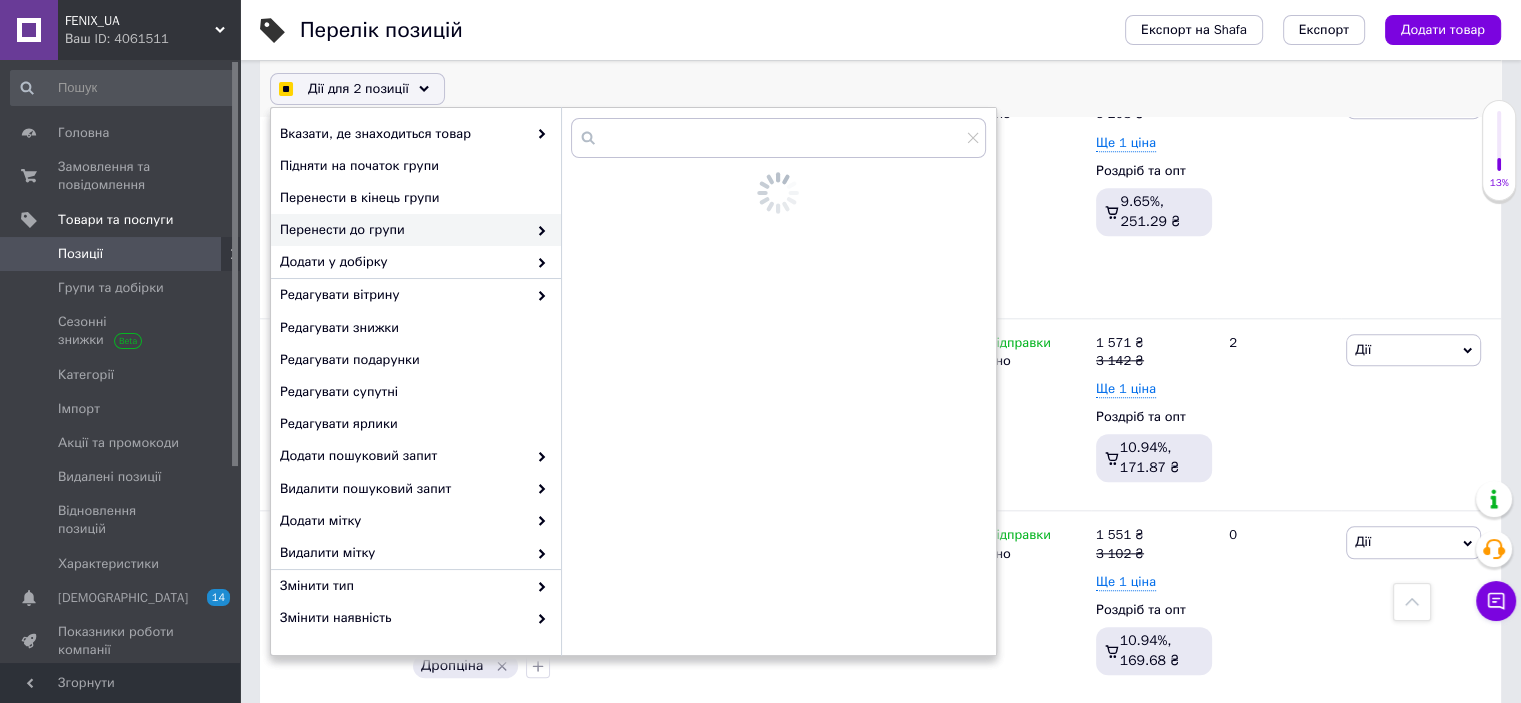 checkbox on "true" 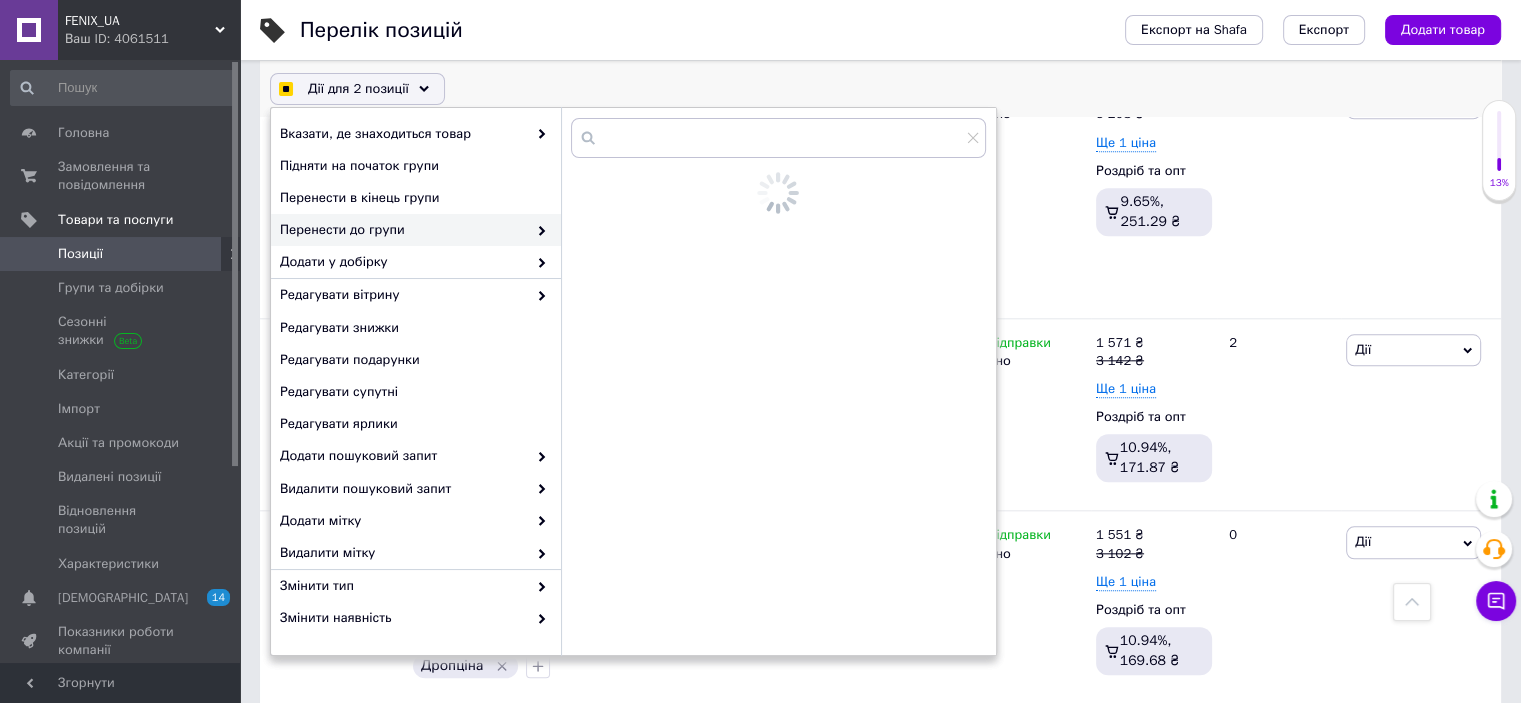 checkbox on "true" 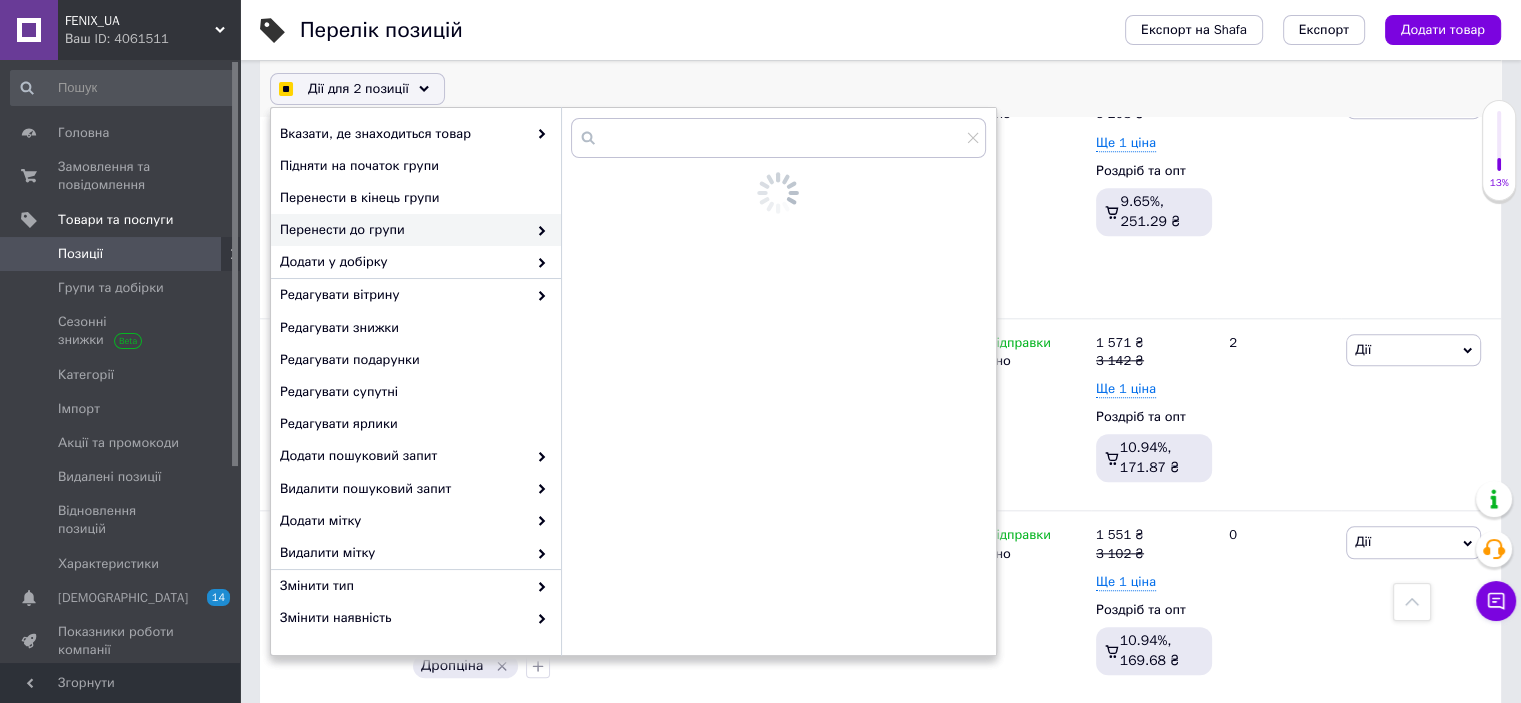checkbox on "true" 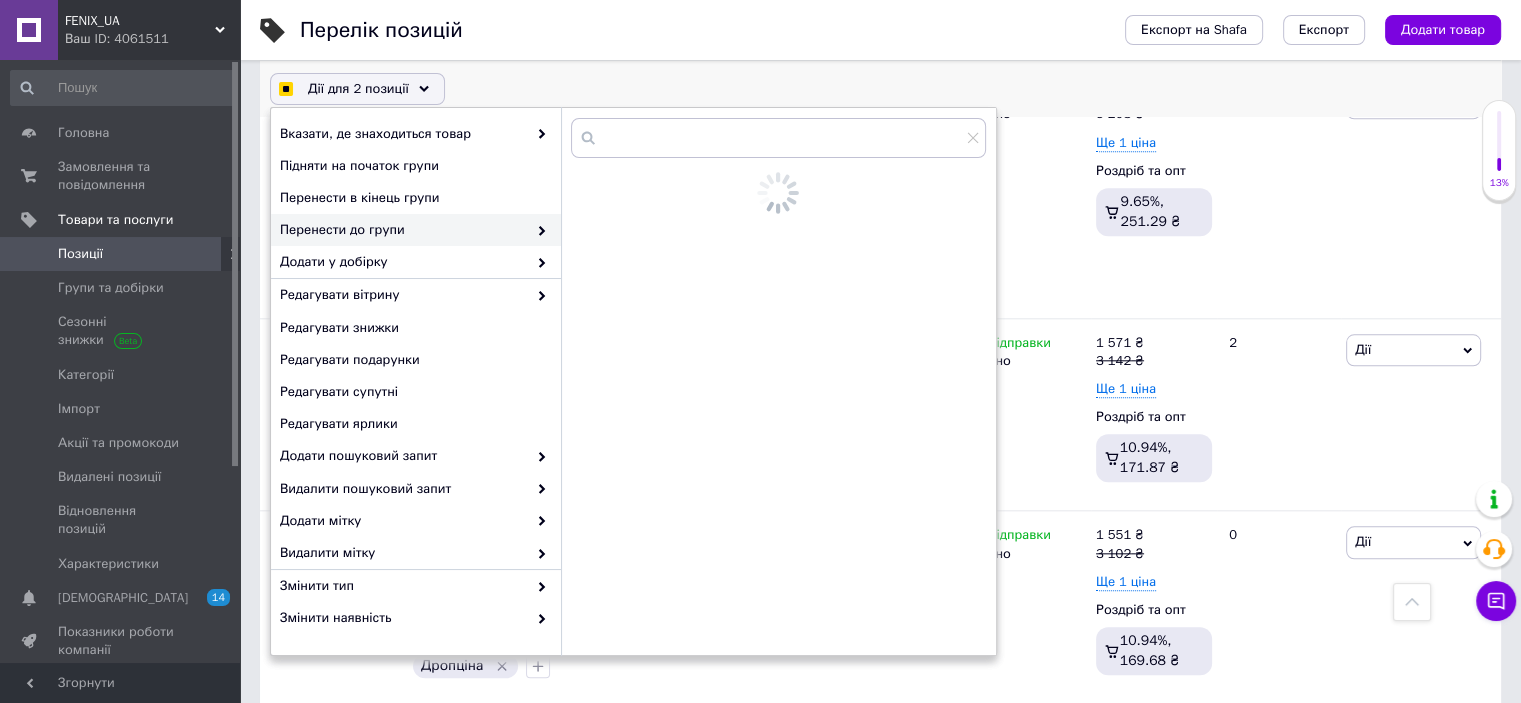 checkbox on "true" 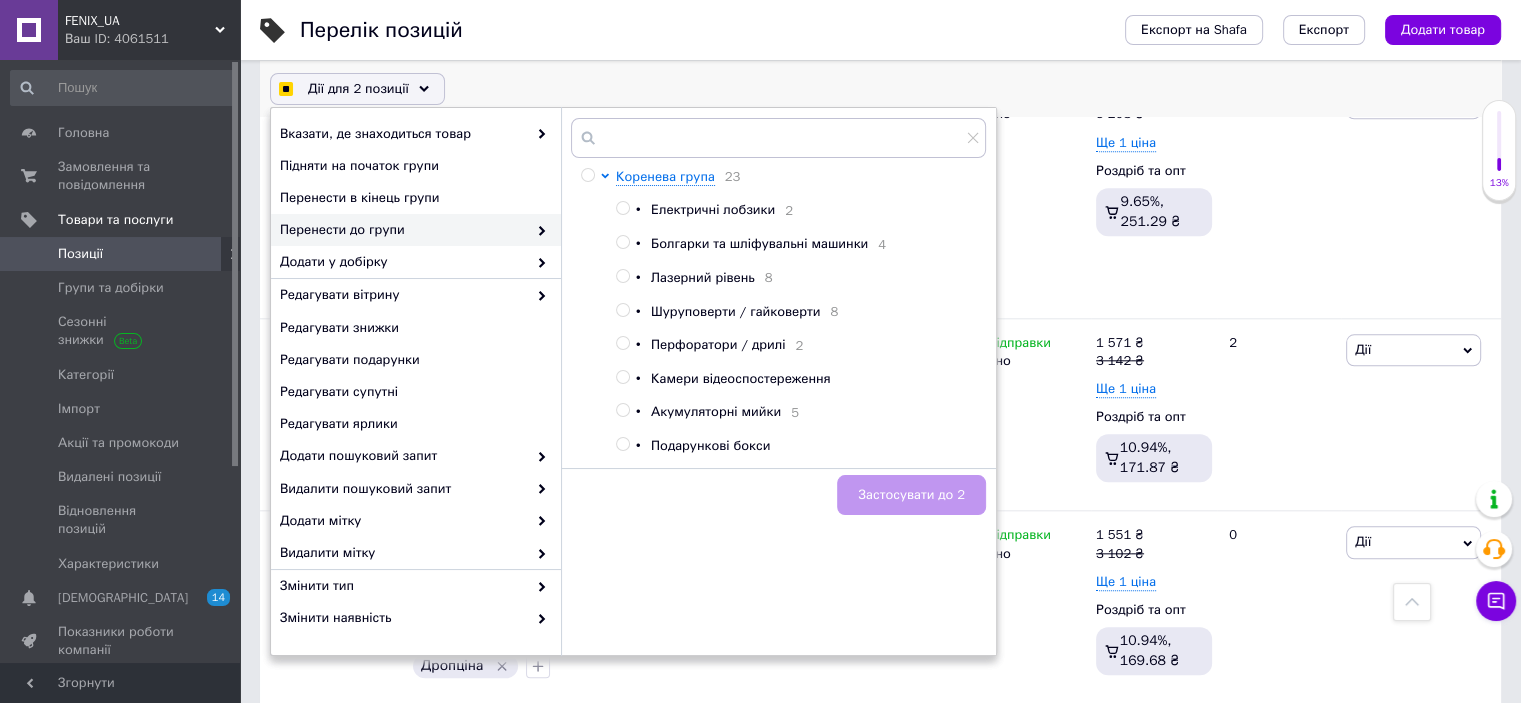 checkbox on "true" 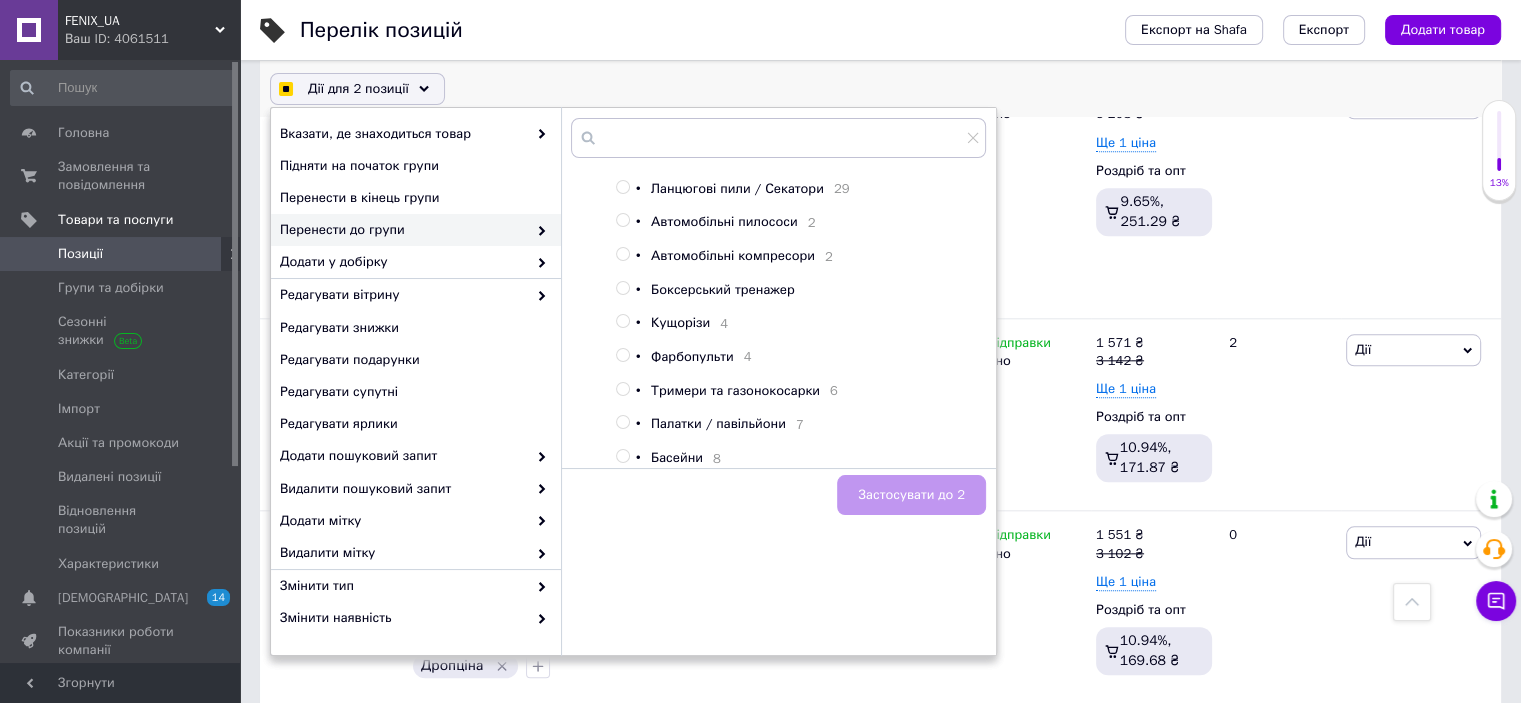 checkbox on "true" 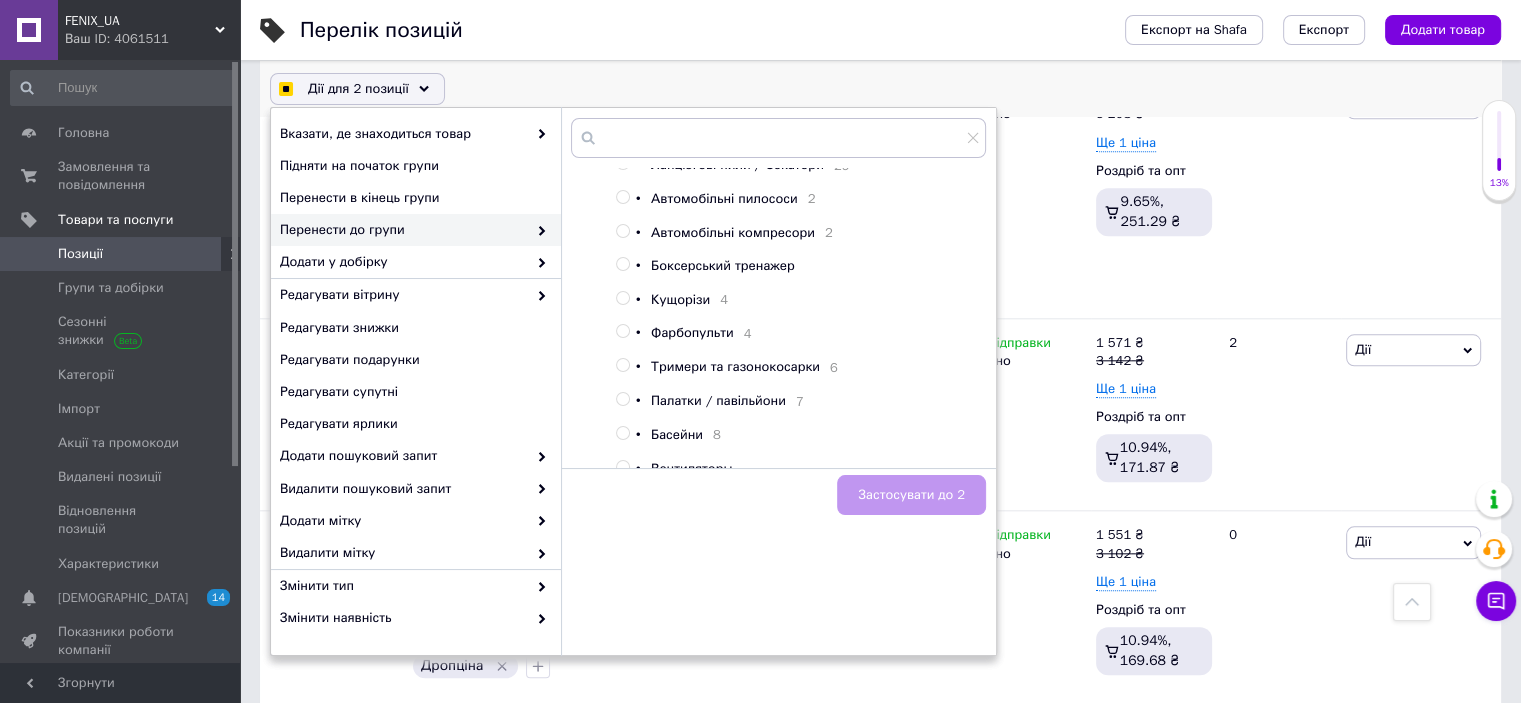 scroll, scrollTop: 416, scrollLeft: 0, axis: vertical 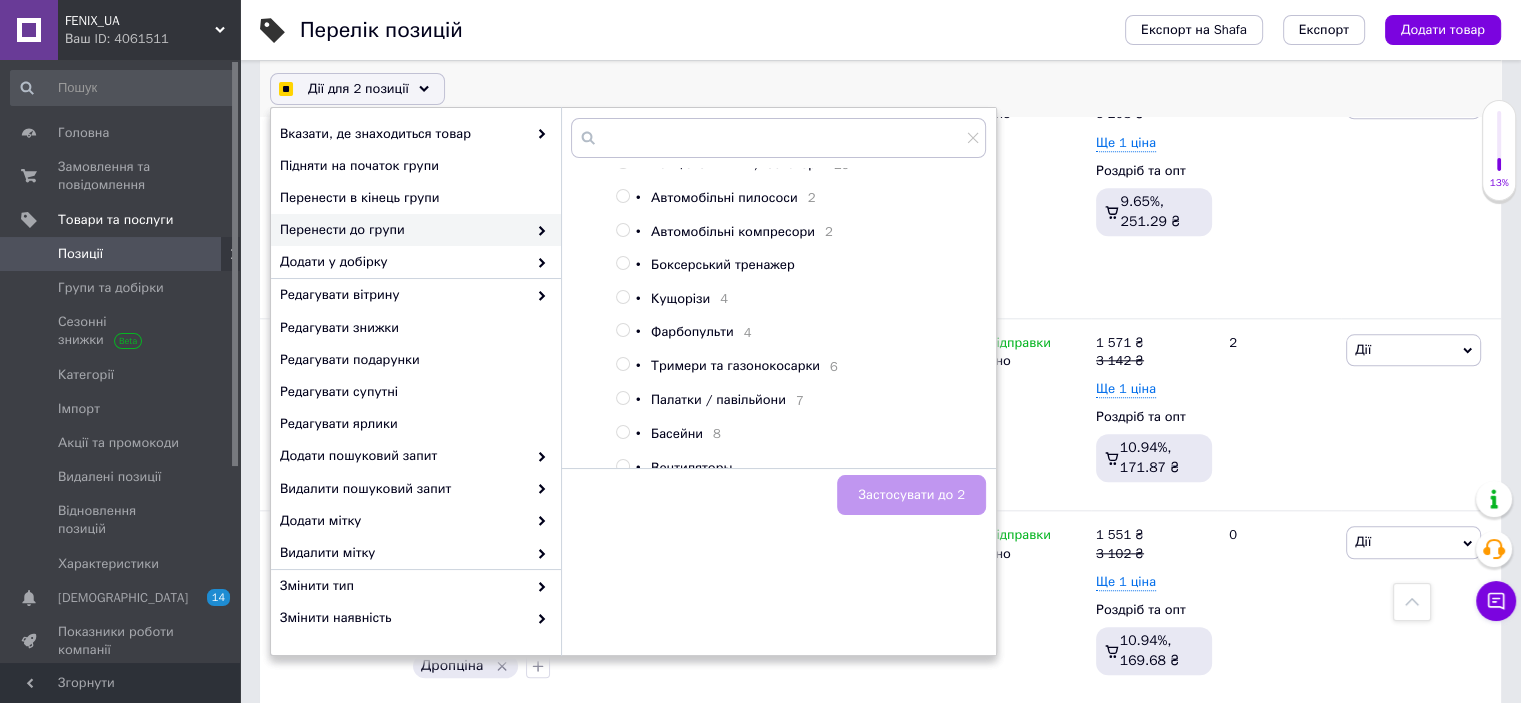 checkbox on "true" 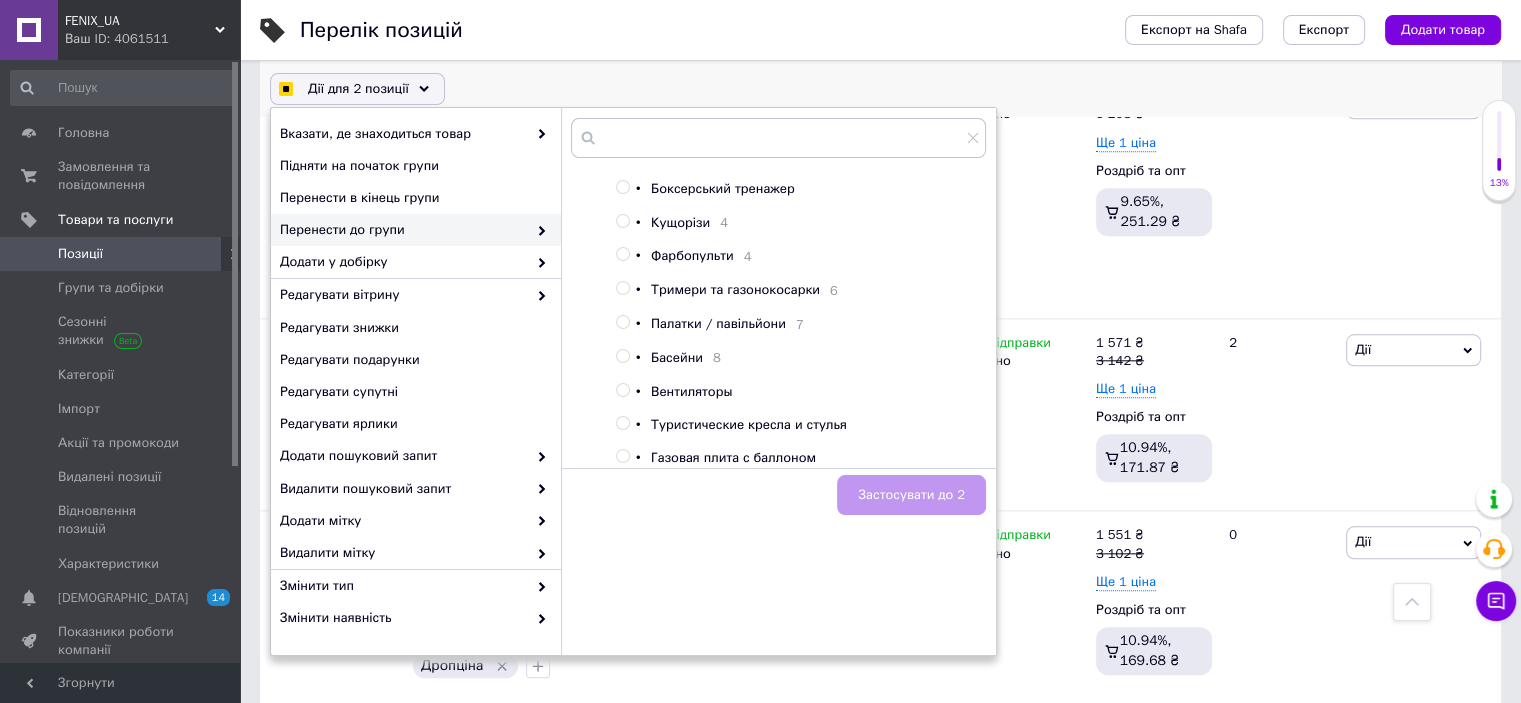 scroll, scrollTop: 516, scrollLeft: 0, axis: vertical 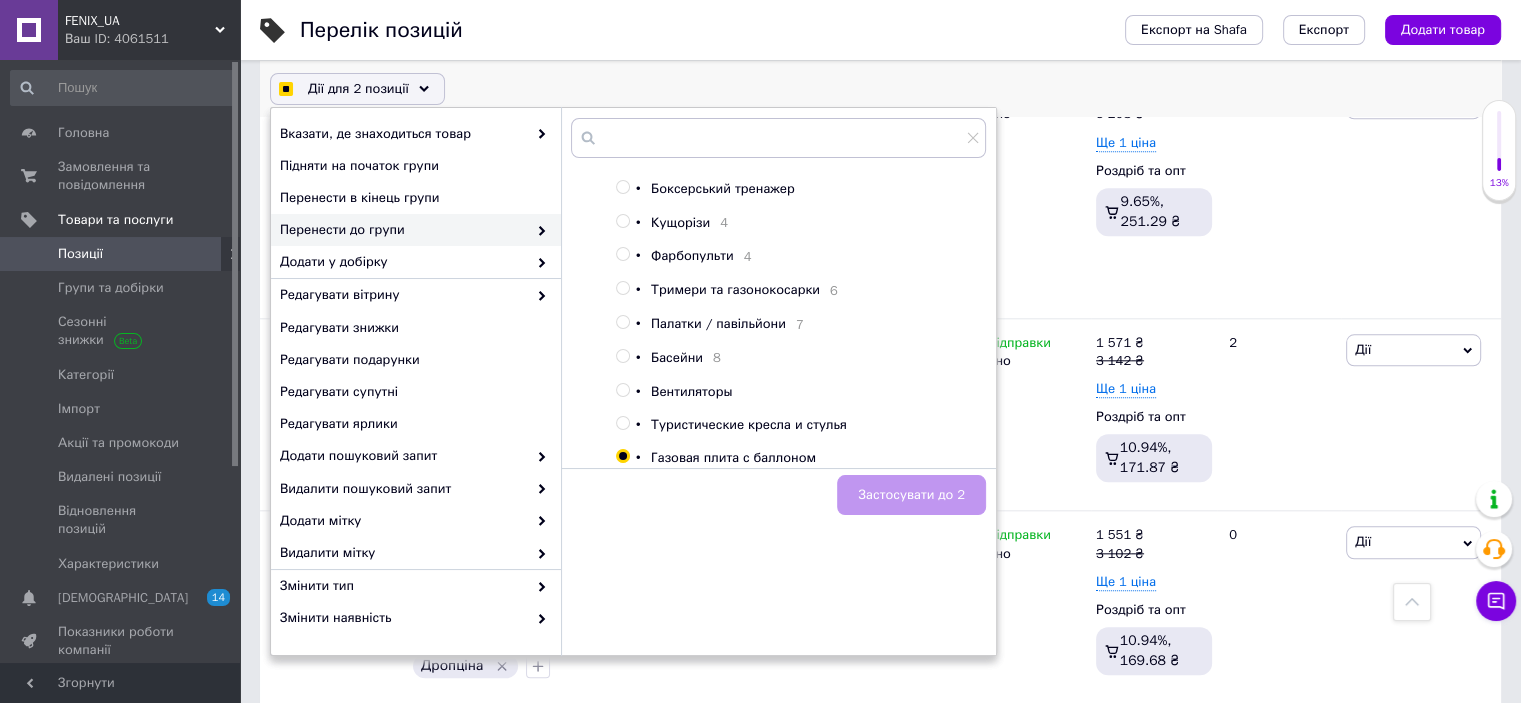 checkbox on "true" 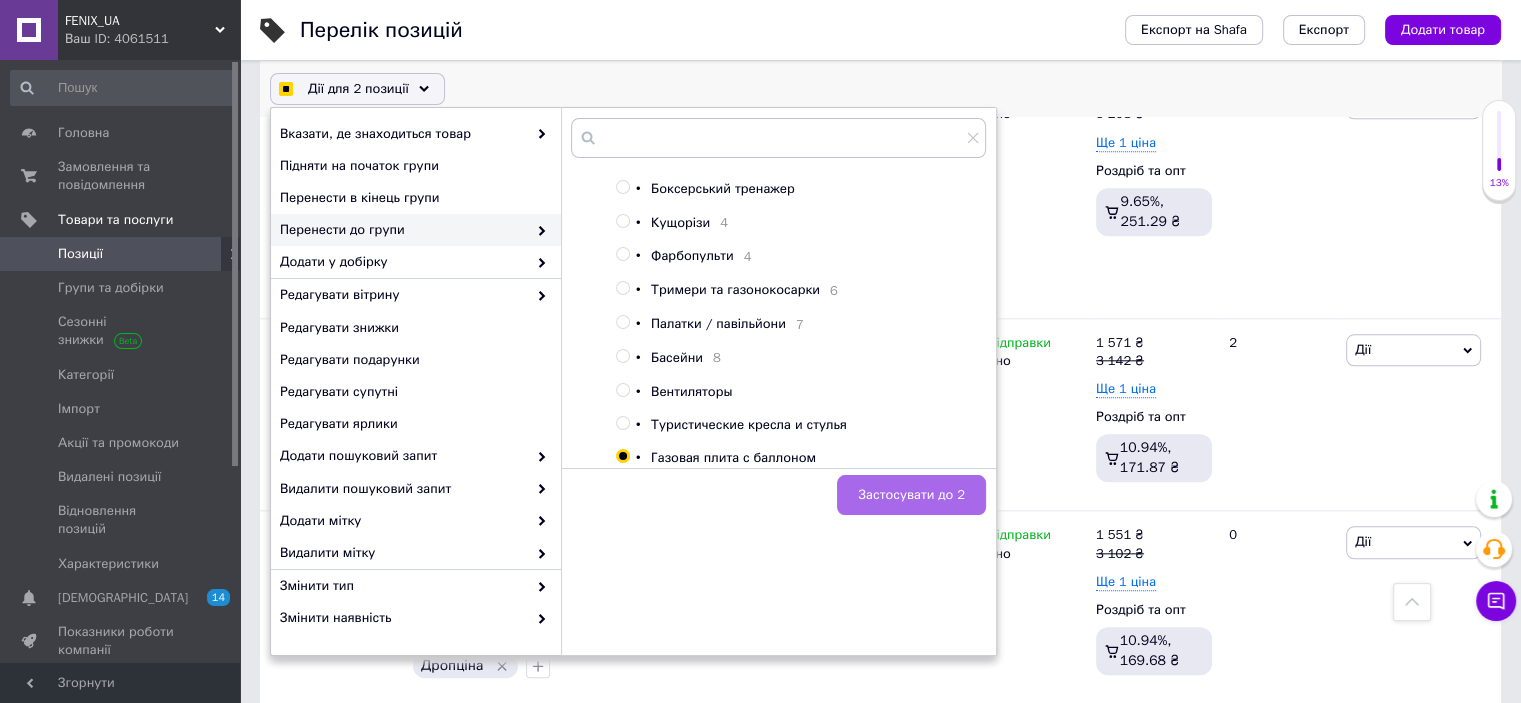 click on "Застосувати до 2" at bounding box center [911, 495] 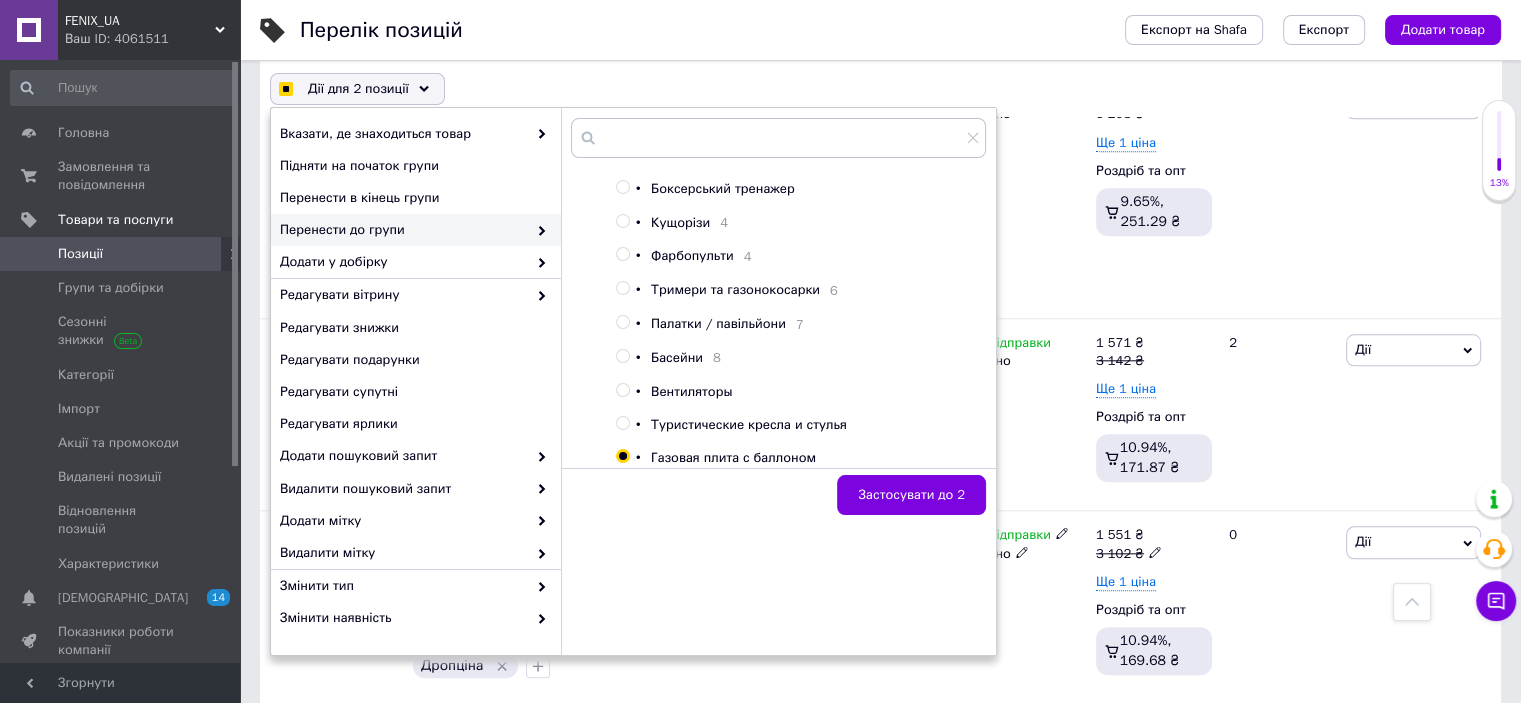 checkbox on "true" 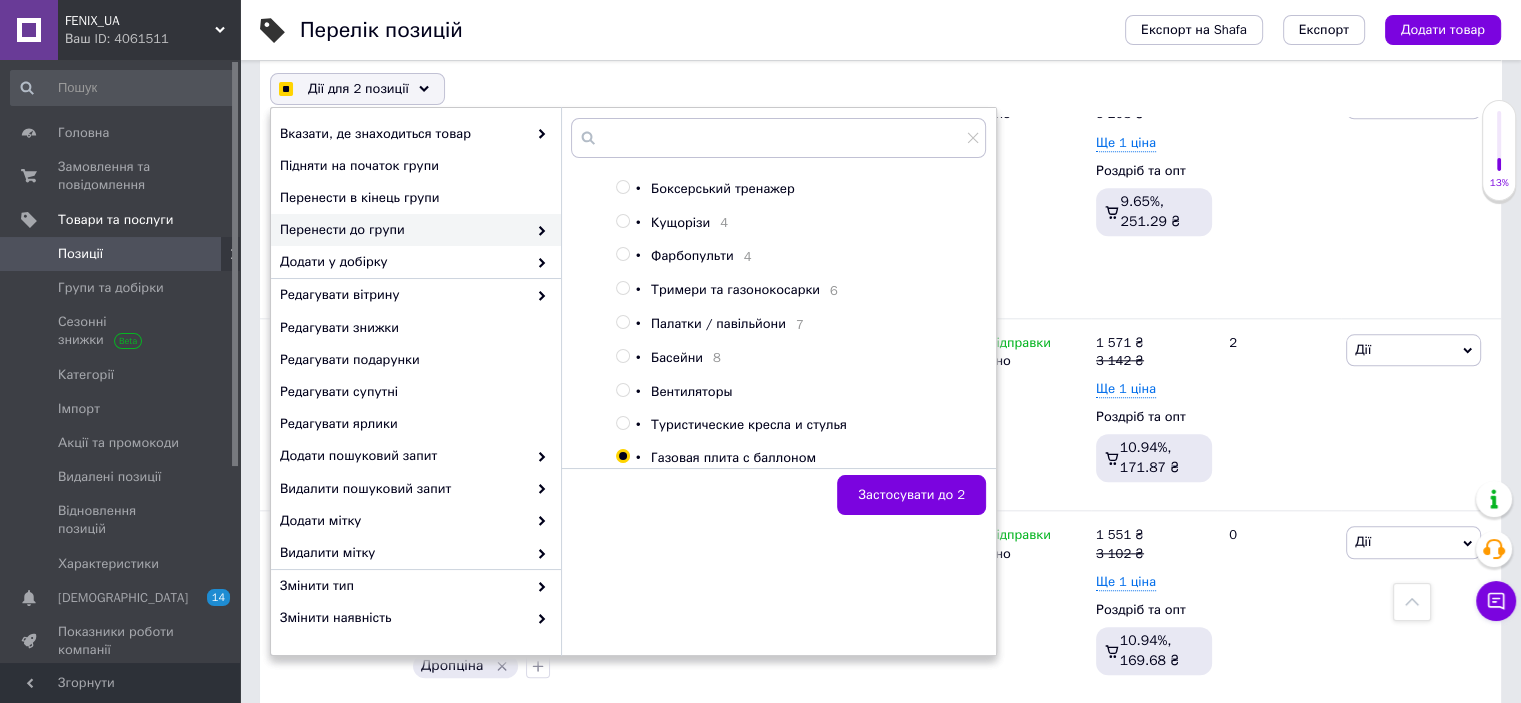 checkbox on "false" 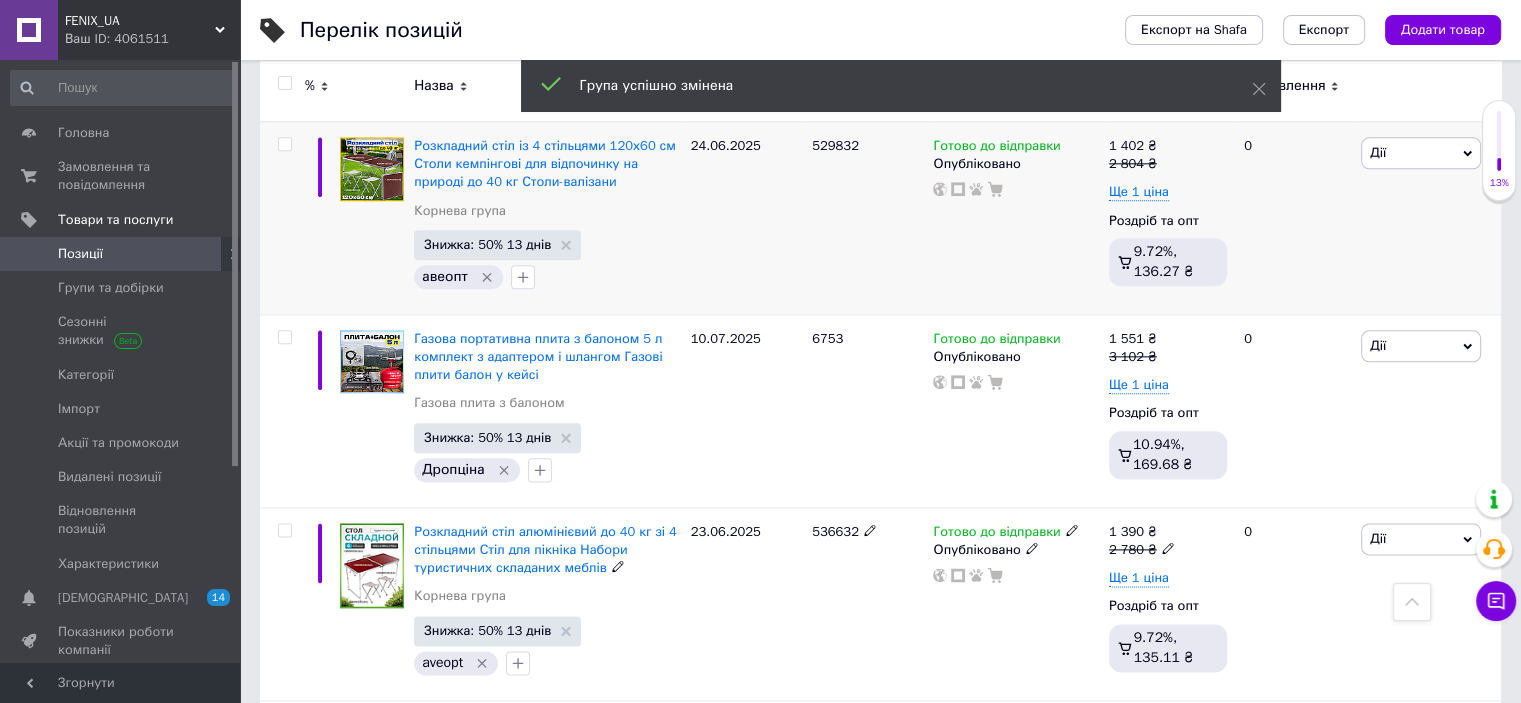 scroll, scrollTop: 2200, scrollLeft: 0, axis: vertical 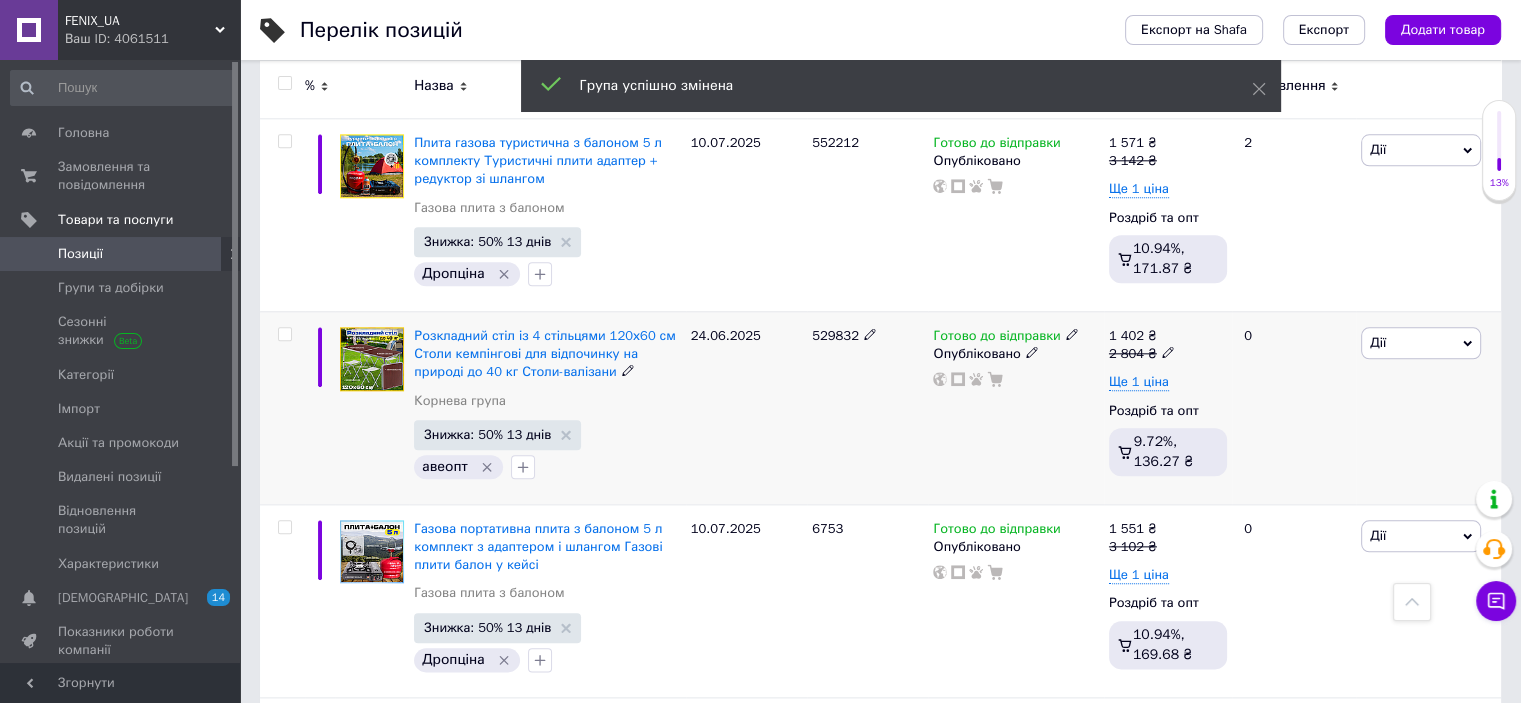 click at bounding box center (284, 334) 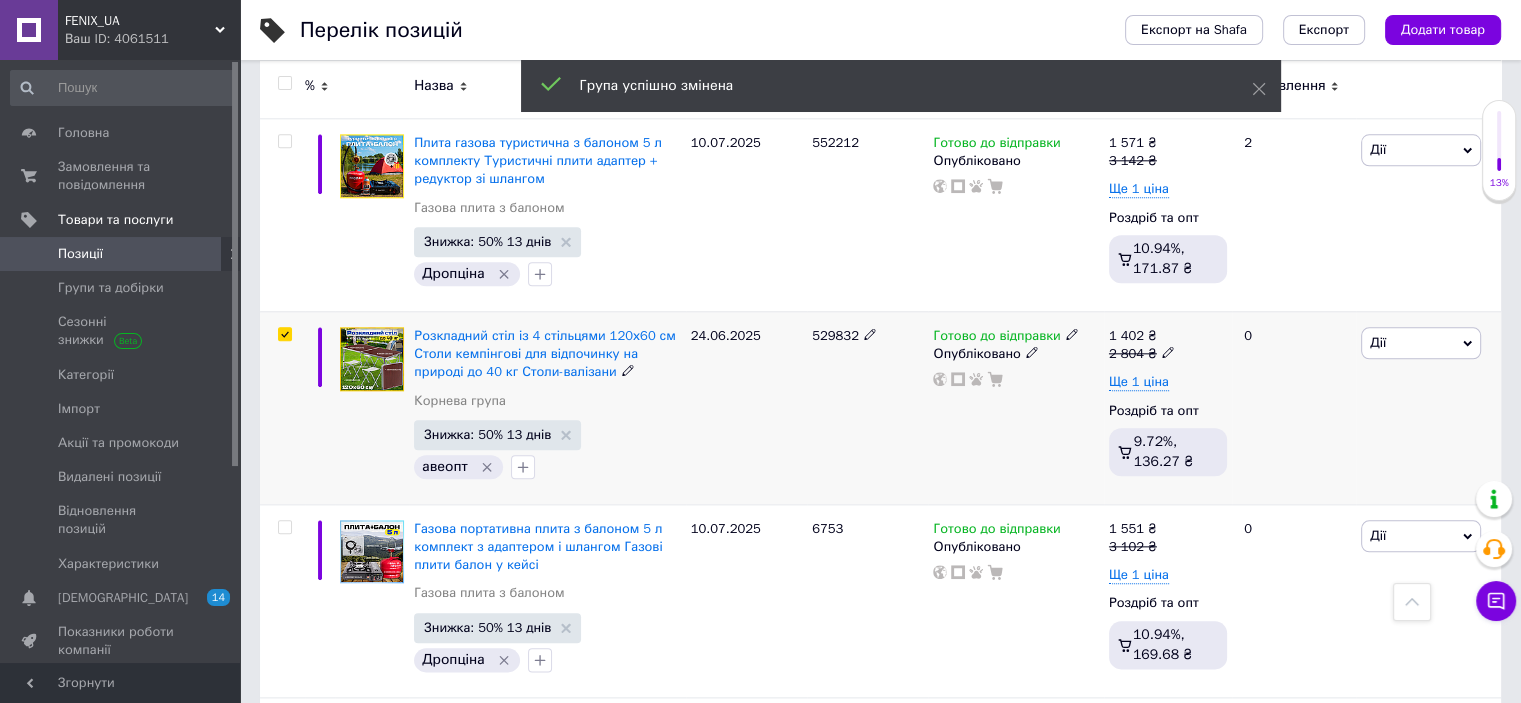 checkbox on "true" 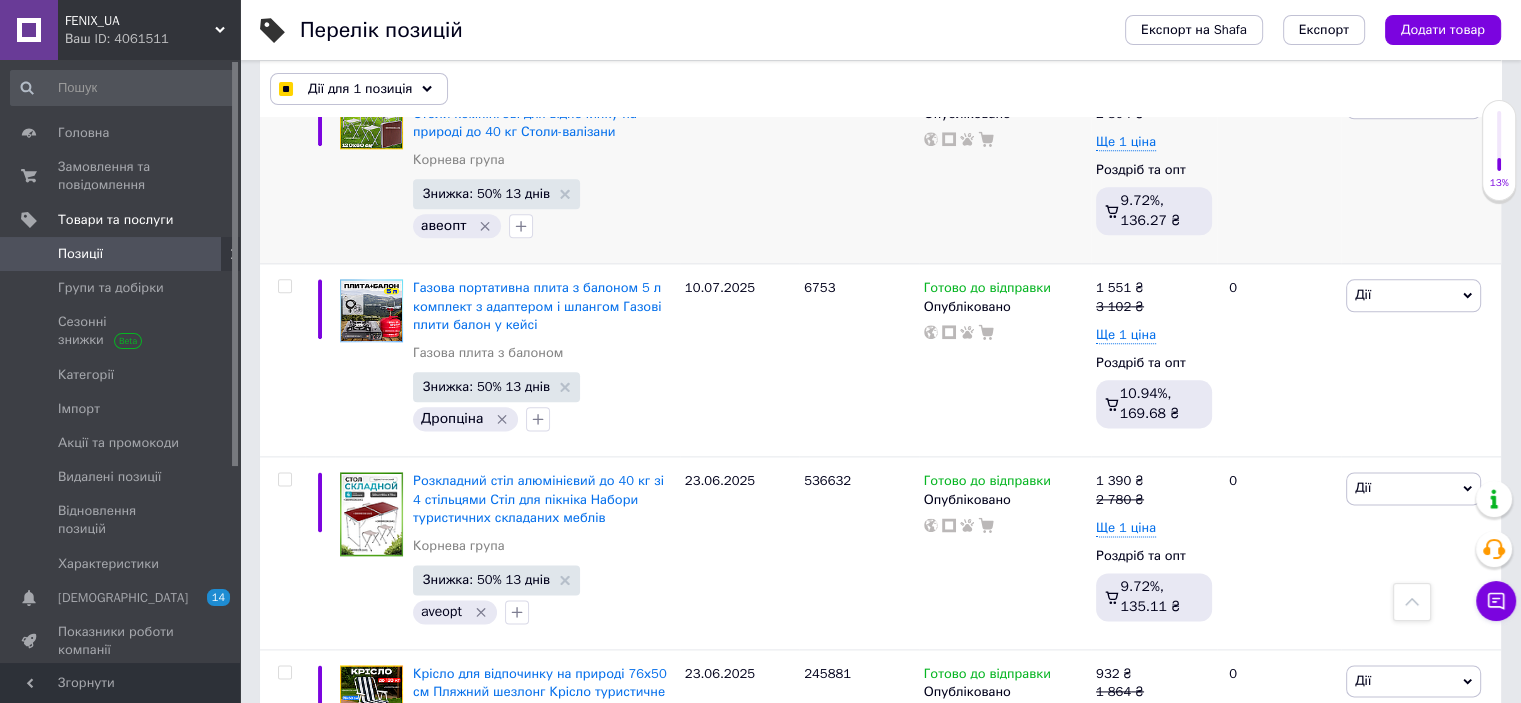 scroll, scrollTop: 2500, scrollLeft: 0, axis: vertical 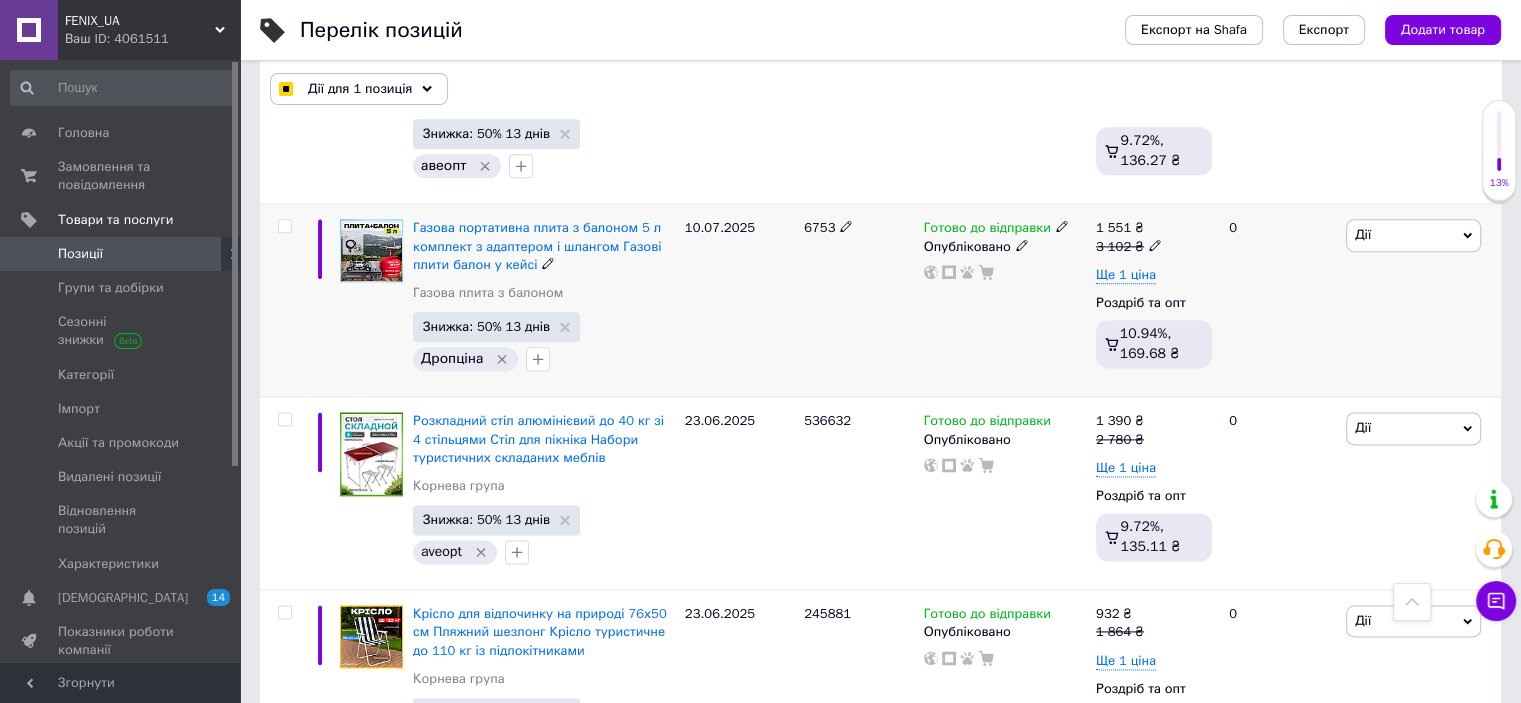 click at bounding box center [285, 226] 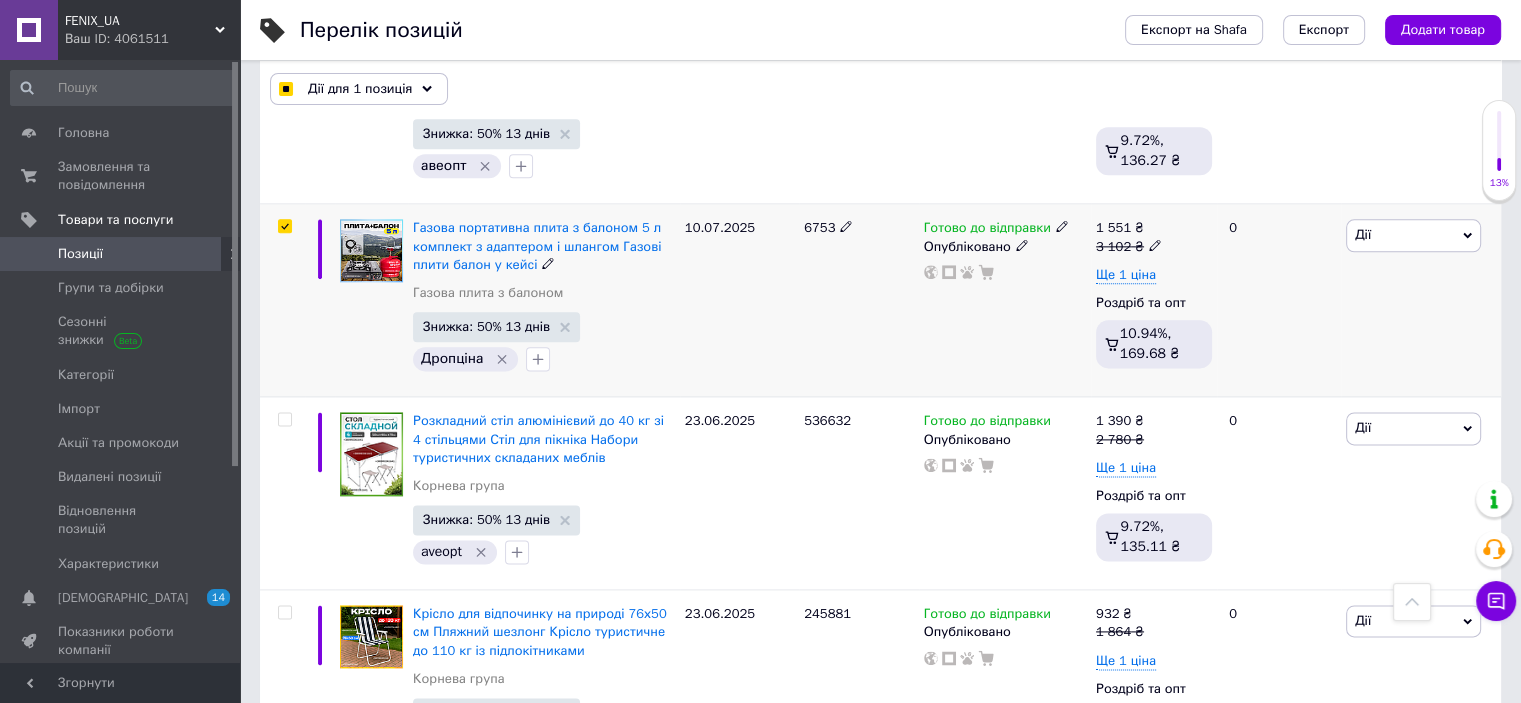checkbox on "true" 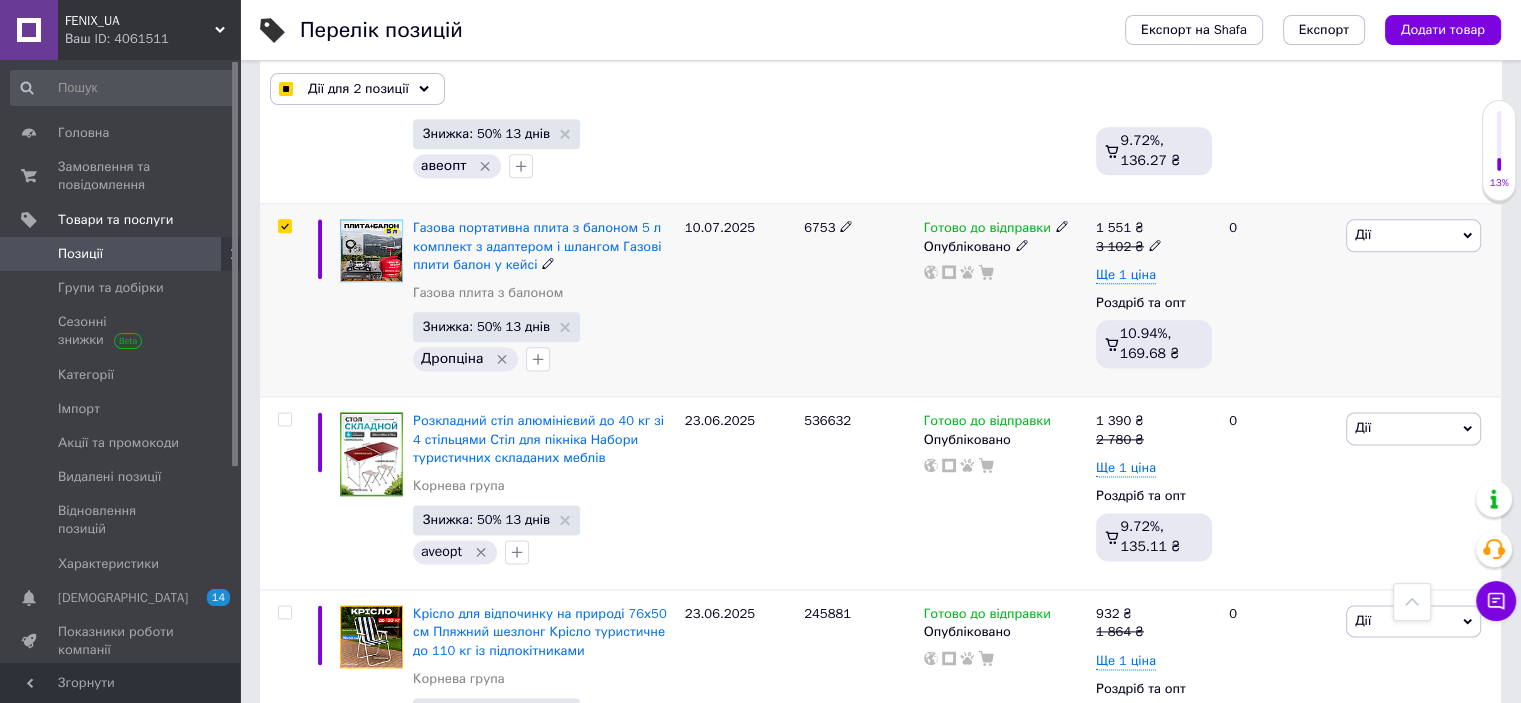 click at bounding box center [285, 226] 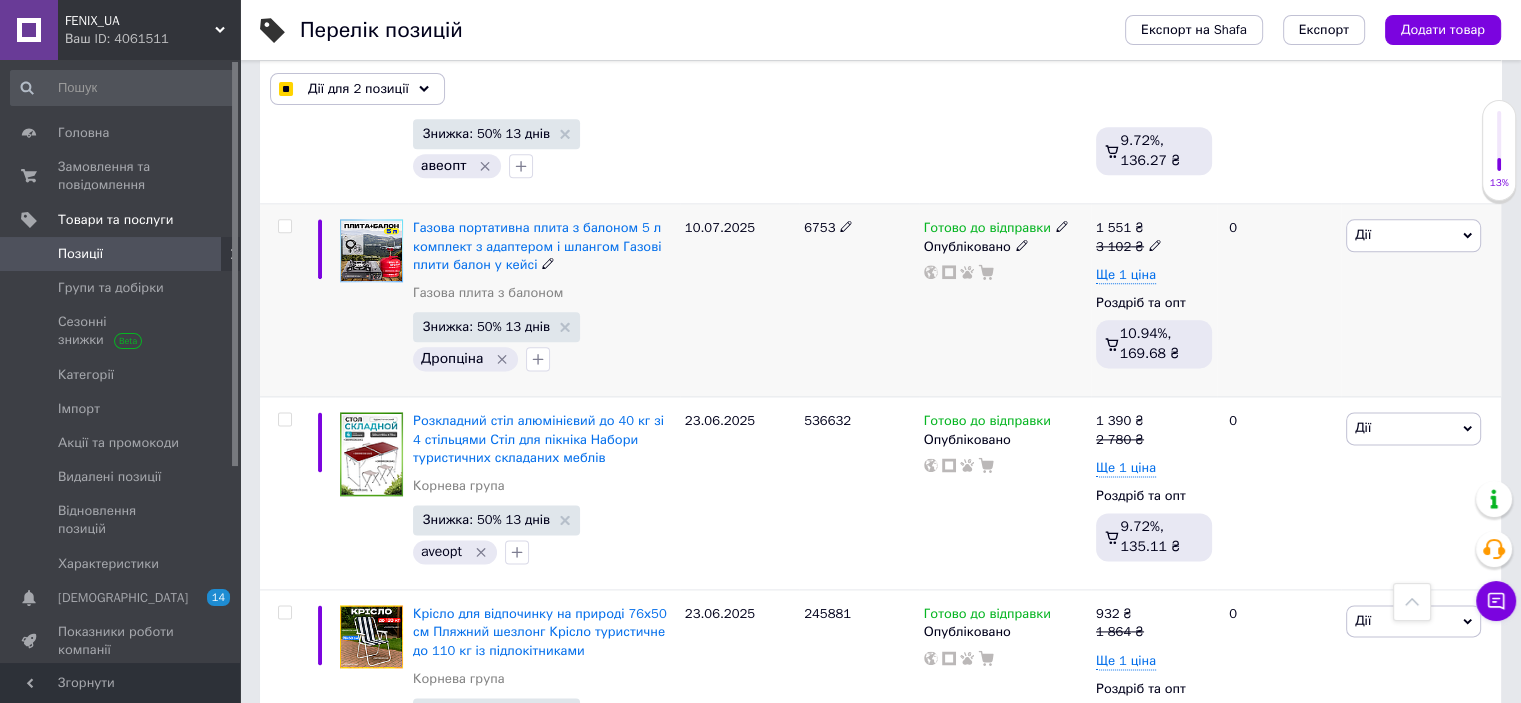checkbox on "false" 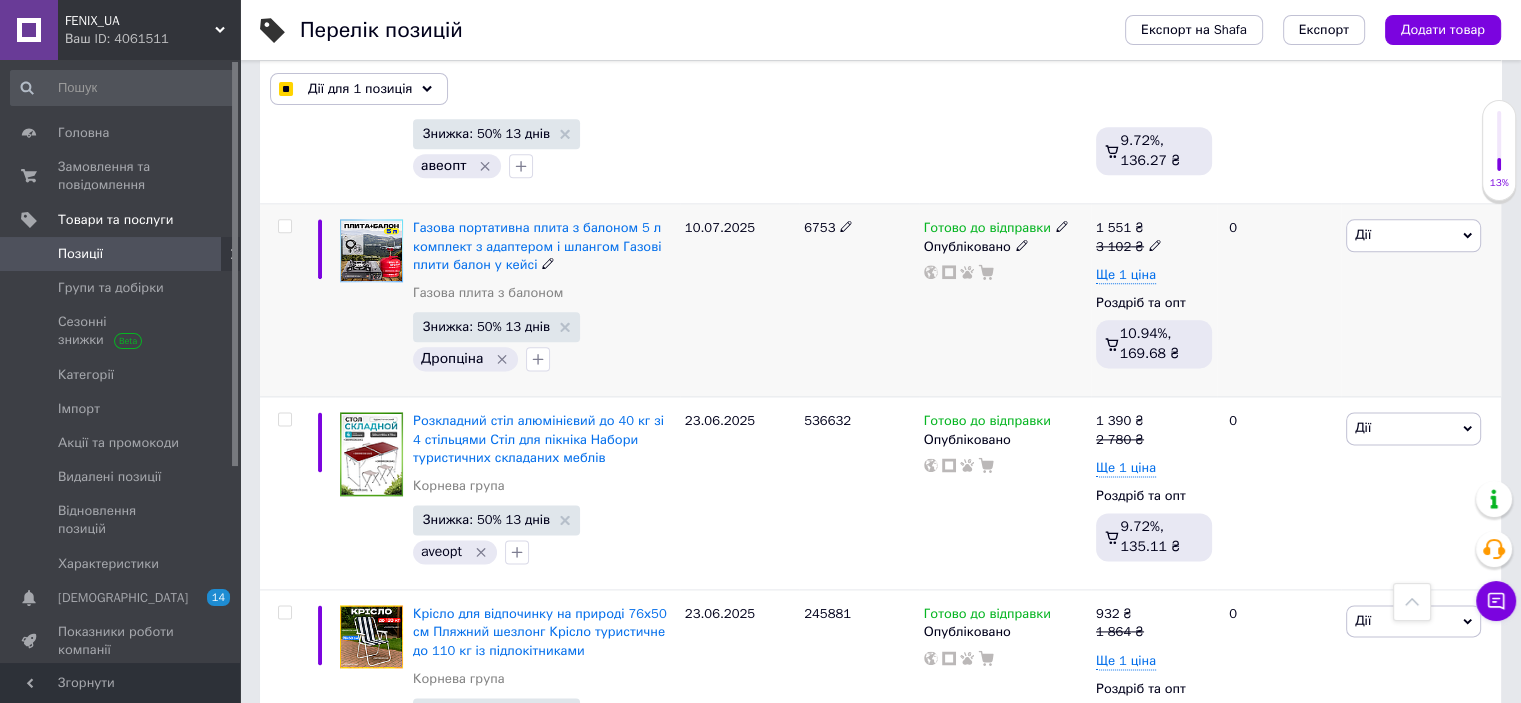 click at bounding box center (284, 226) 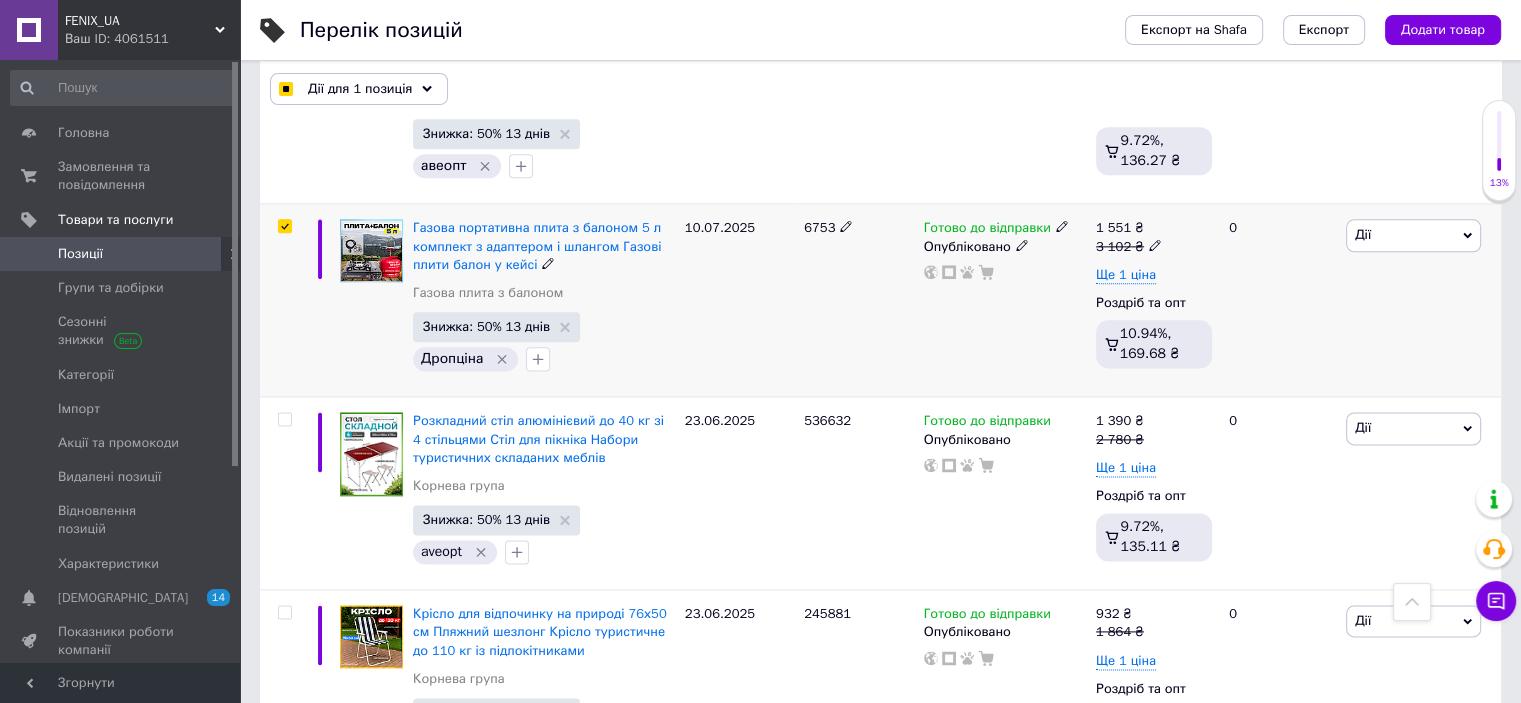 checkbox on "true" 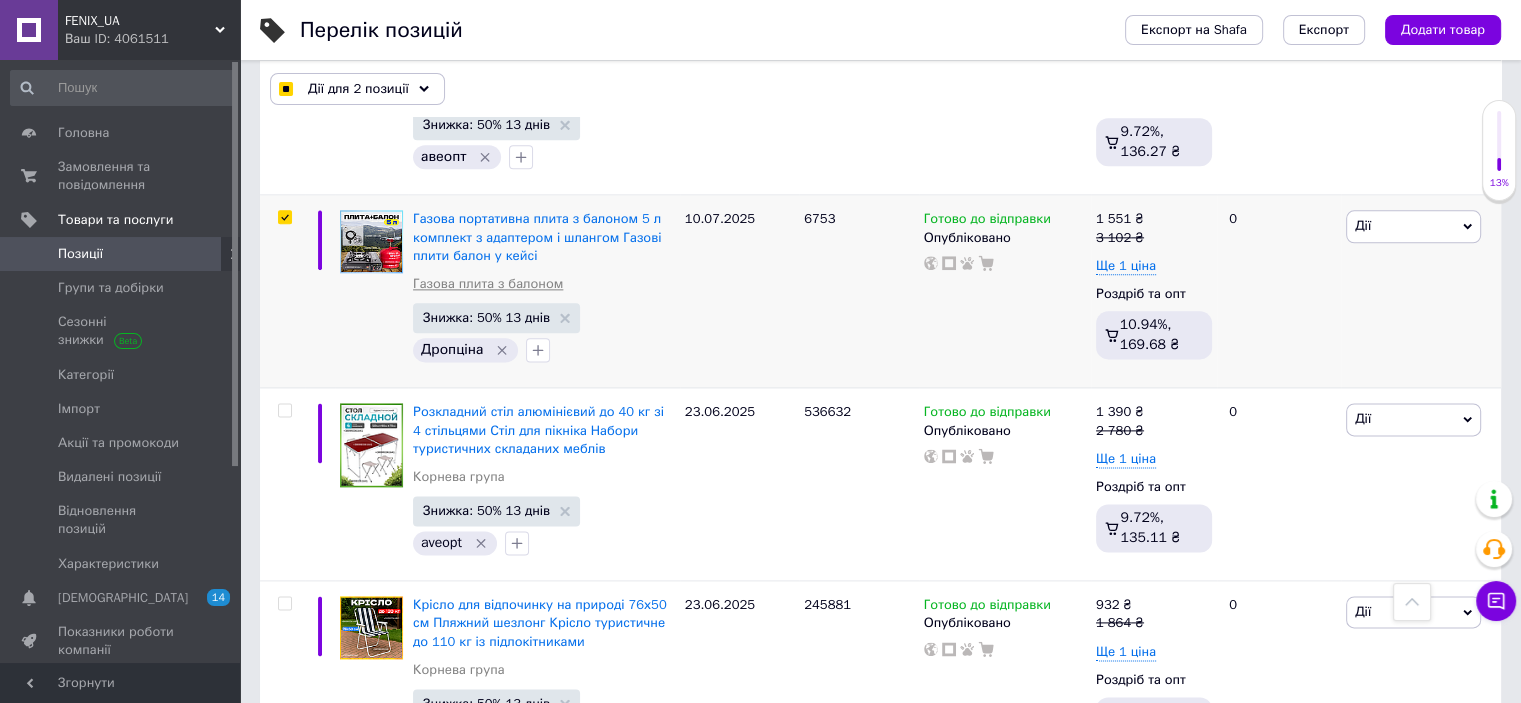 scroll, scrollTop: 2400, scrollLeft: 0, axis: vertical 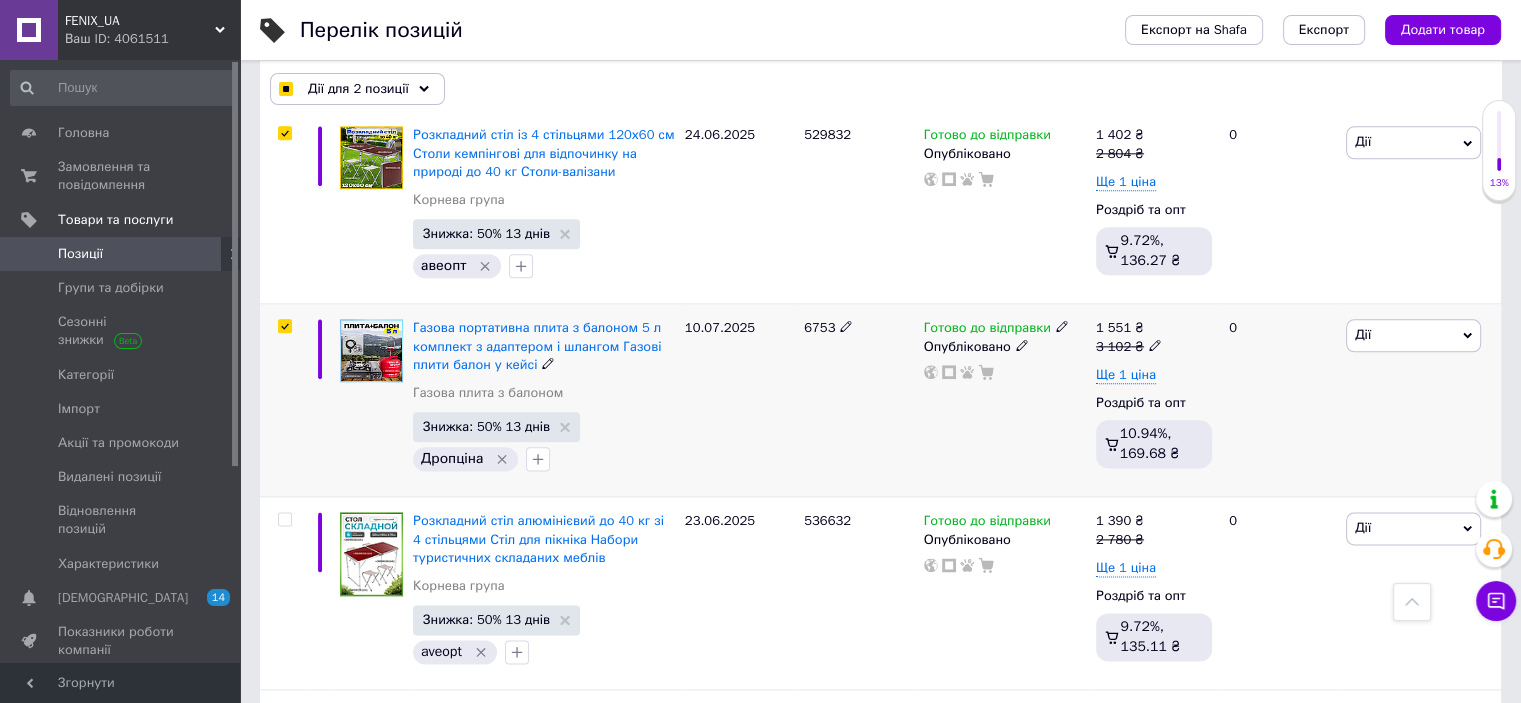 click at bounding box center [284, 326] 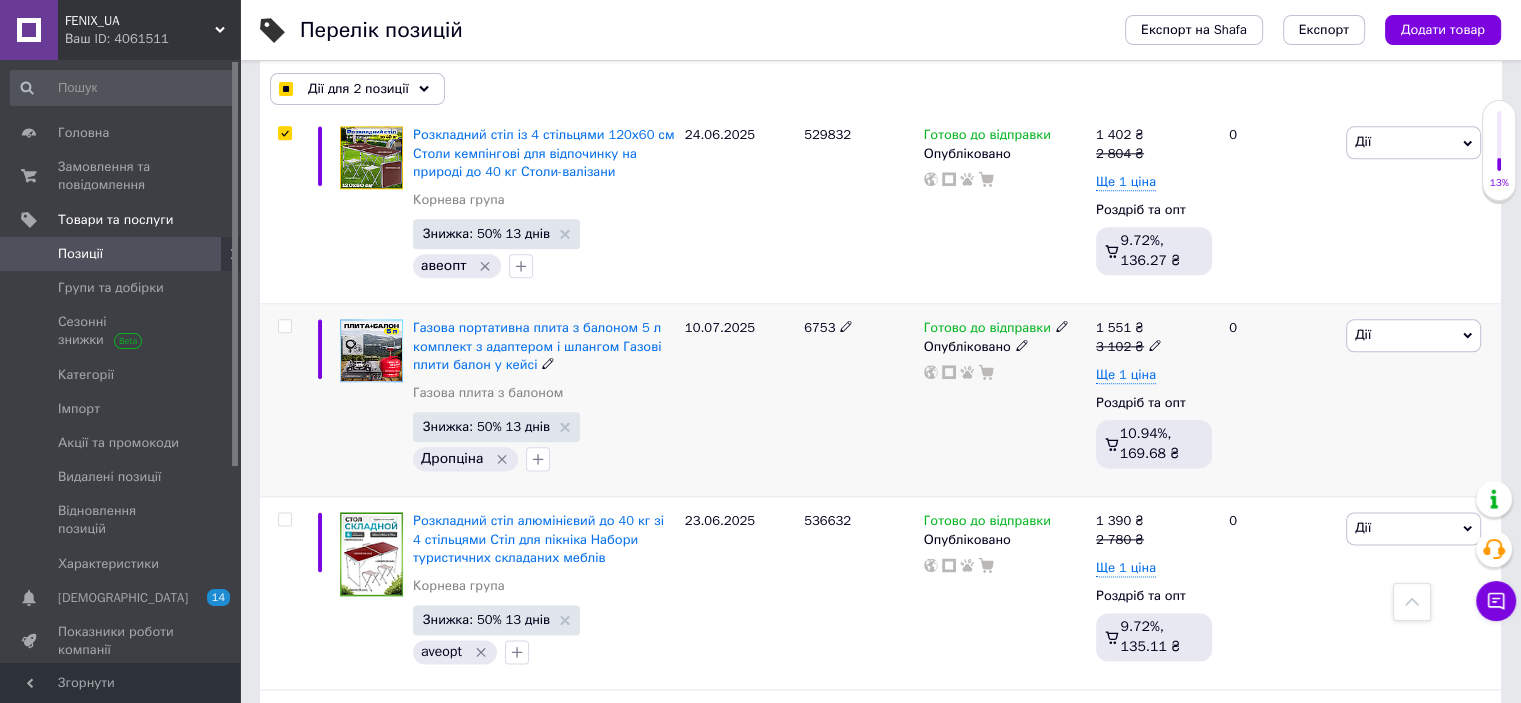 checkbox on "false" 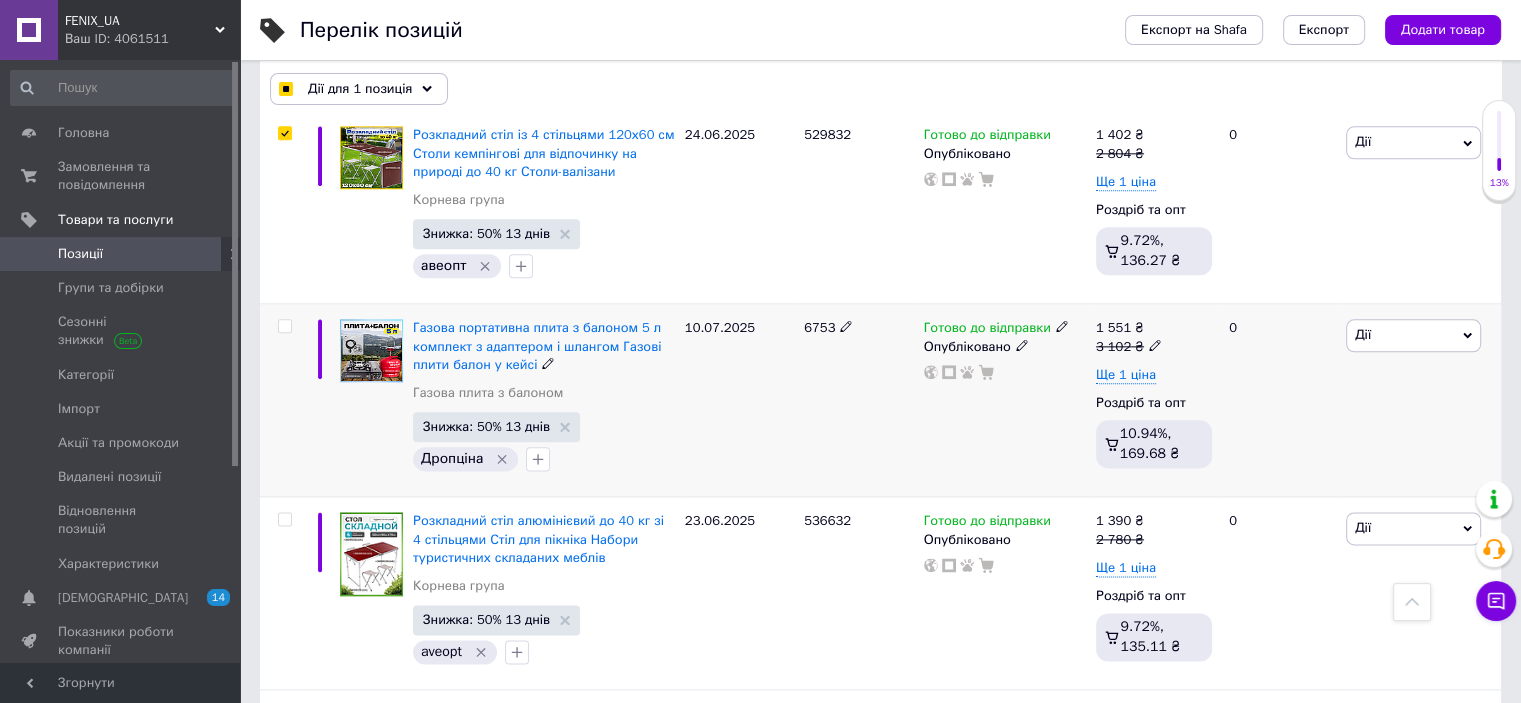 scroll, scrollTop: 2600, scrollLeft: 0, axis: vertical 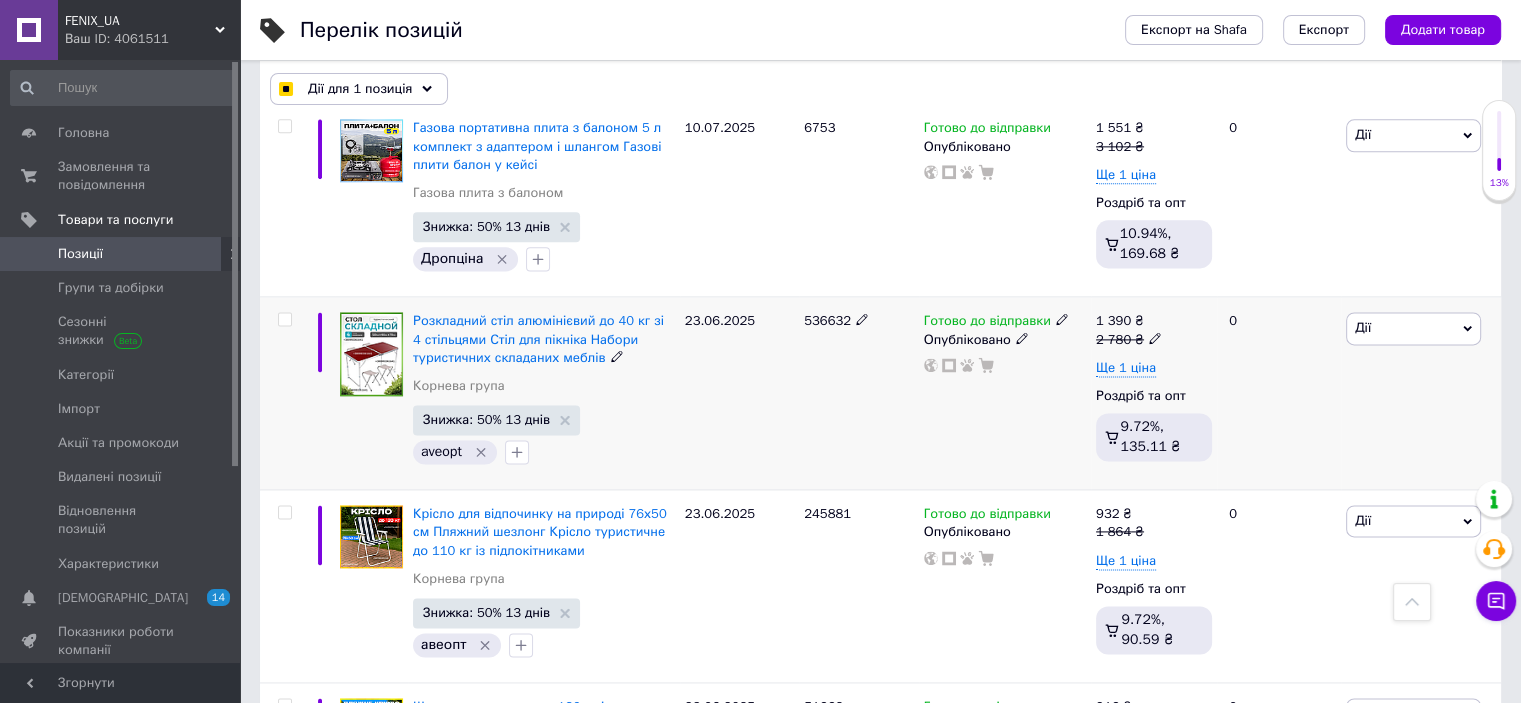 click at bounding box center [284, 319] 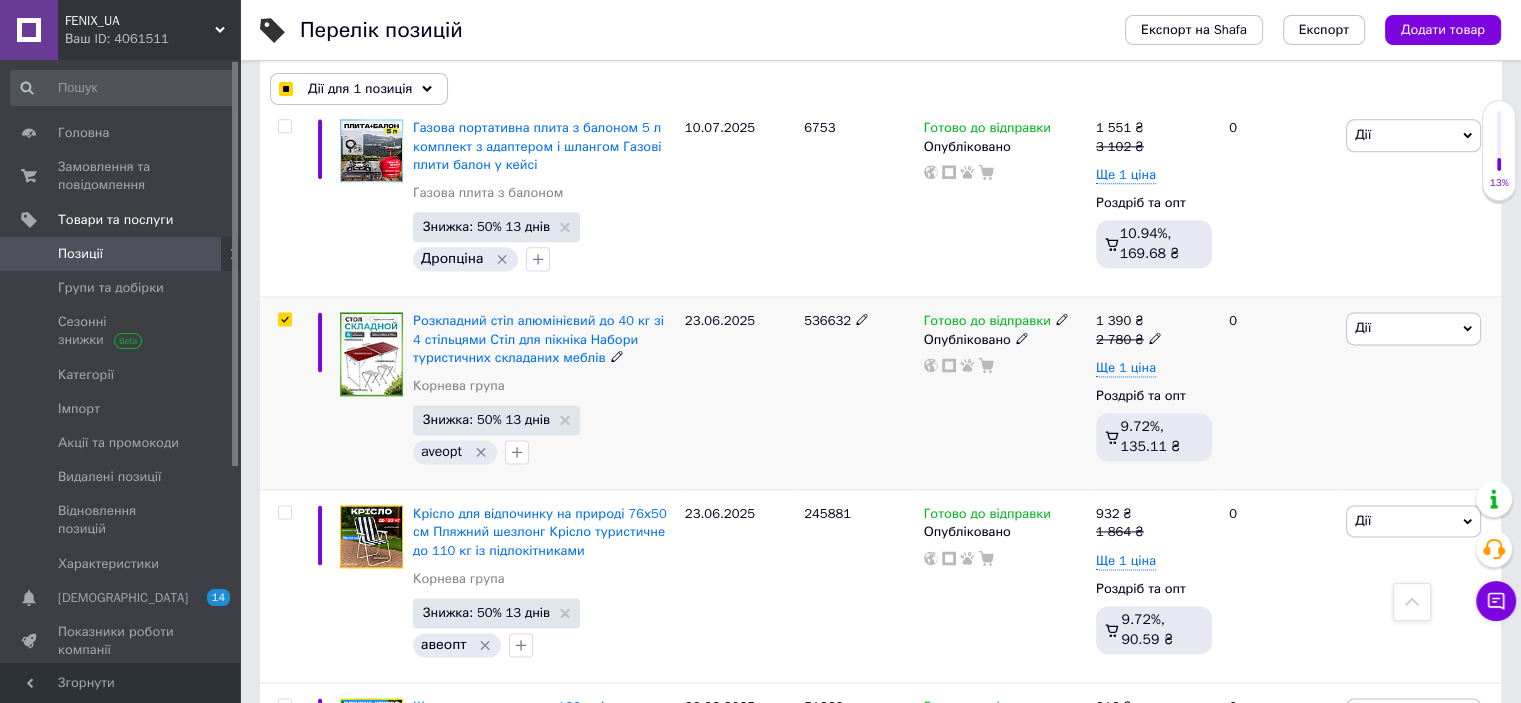checkbox on "true" 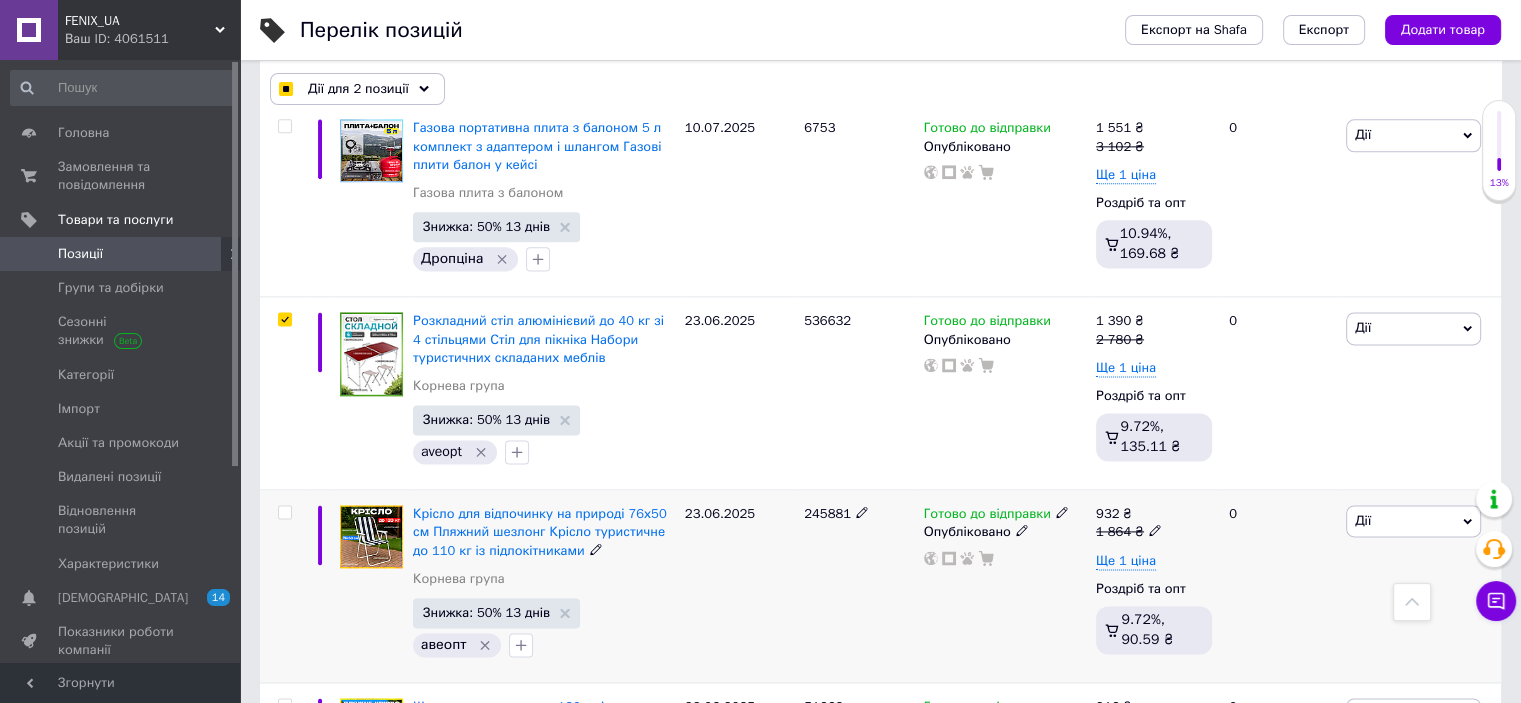 click at bounding box center (284, 512) 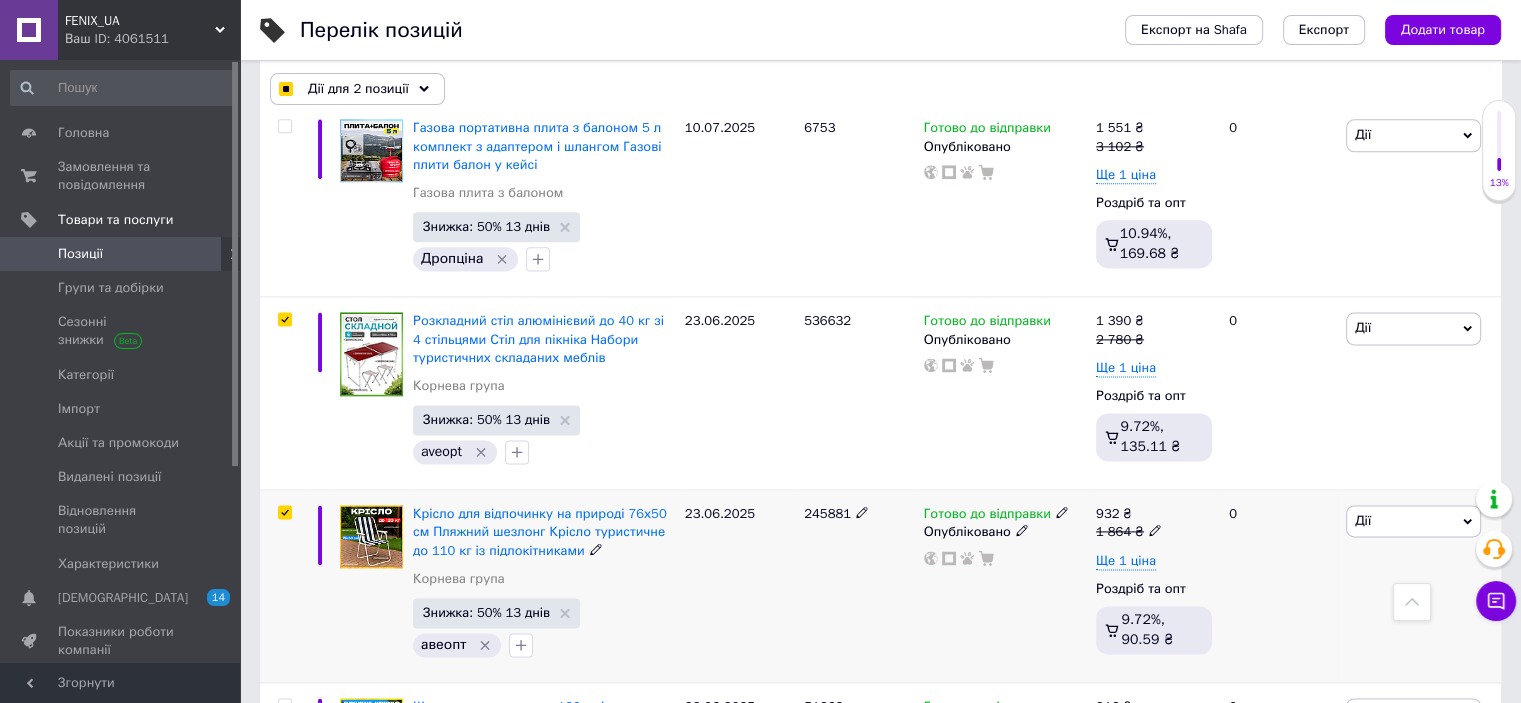 checkbox on "true" 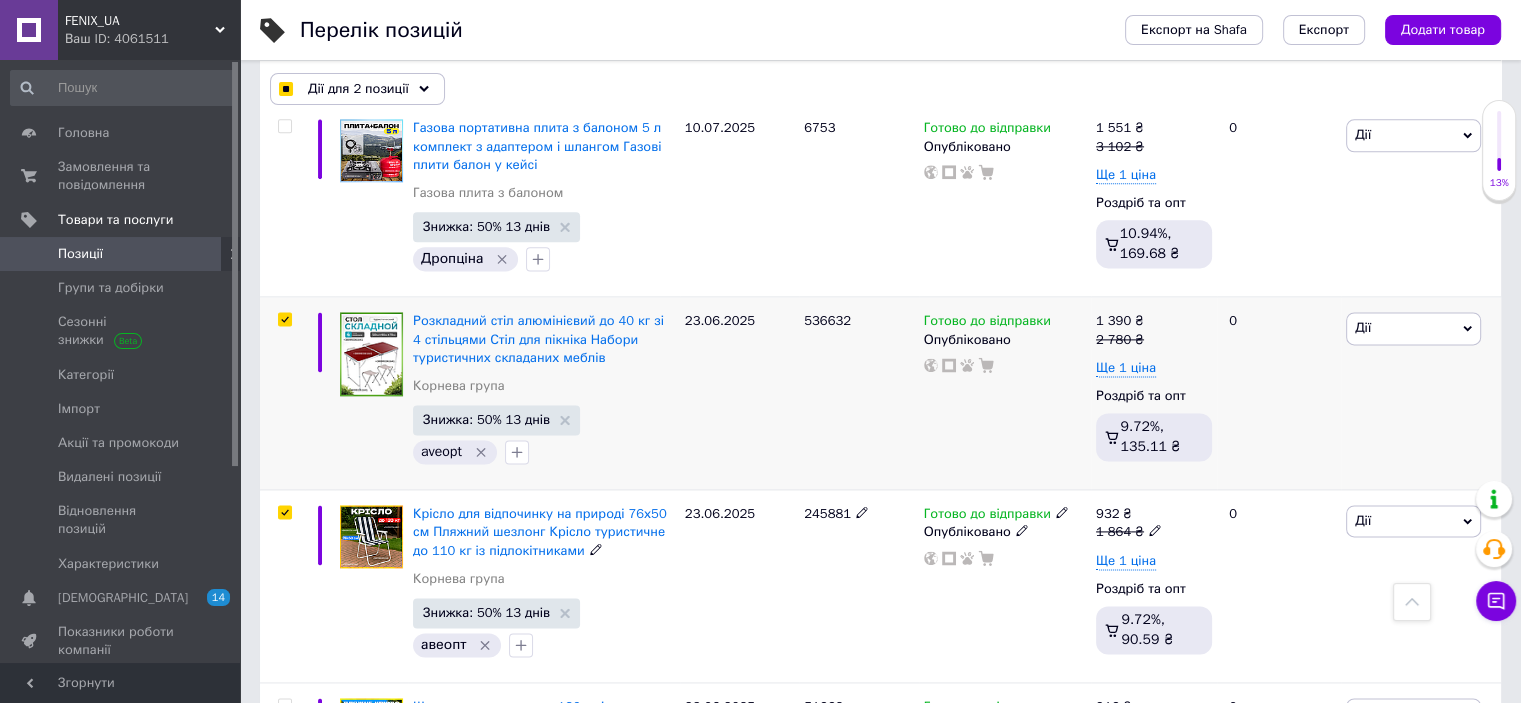 checkbox on "true" 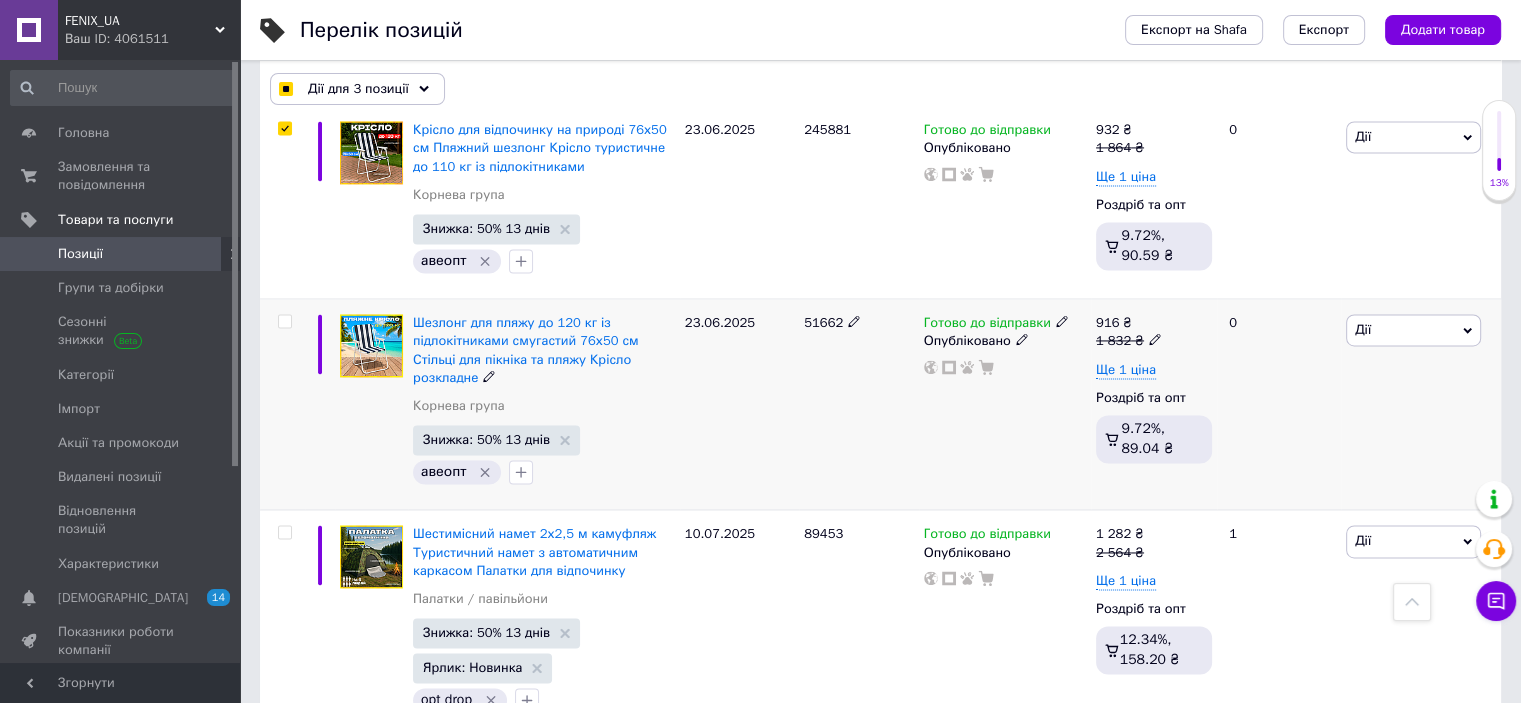 scroll, scrollTop: 3000, scrollLeft: 0, axis: vertical 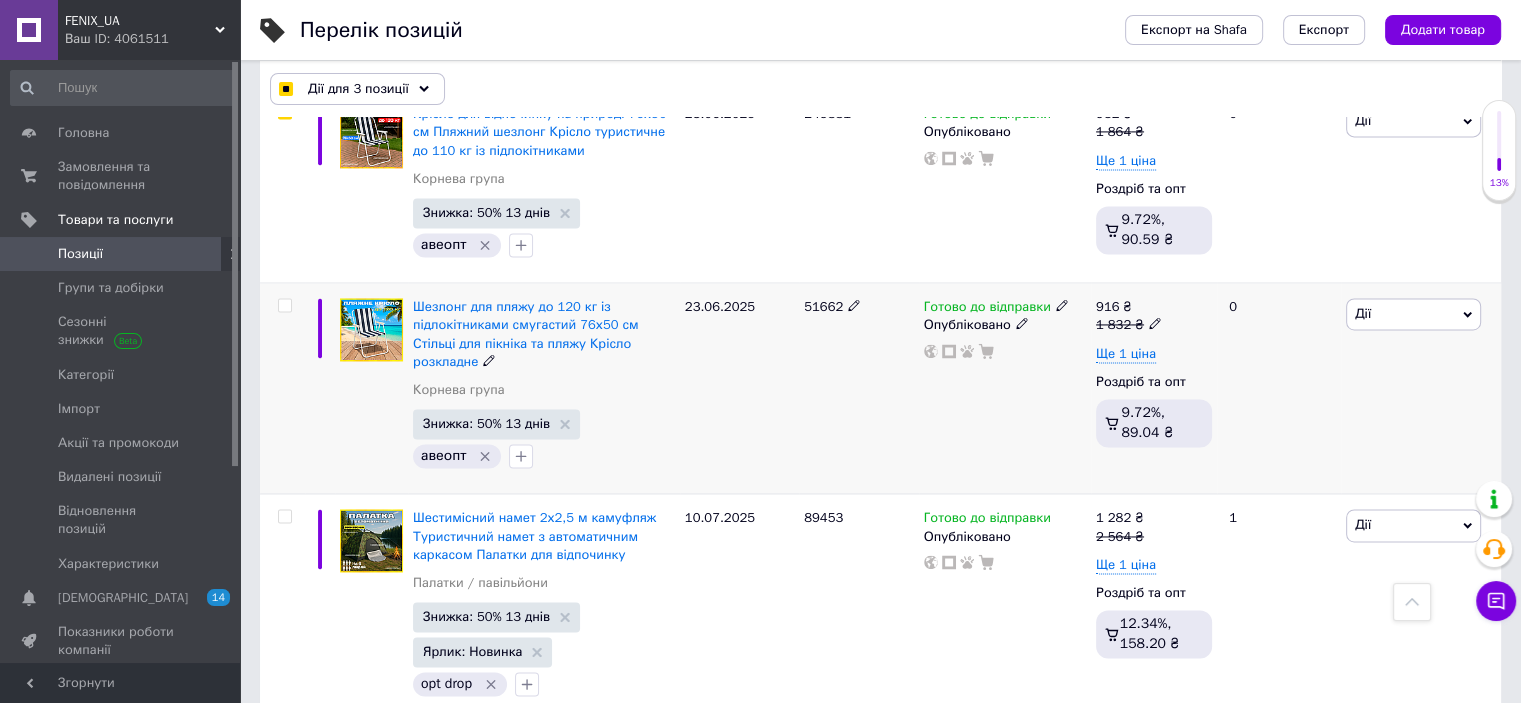 drag, startPoint x: 283, startPoint y: 302, endPoint x: 304, endPoint y: 331, distance: 35.805027 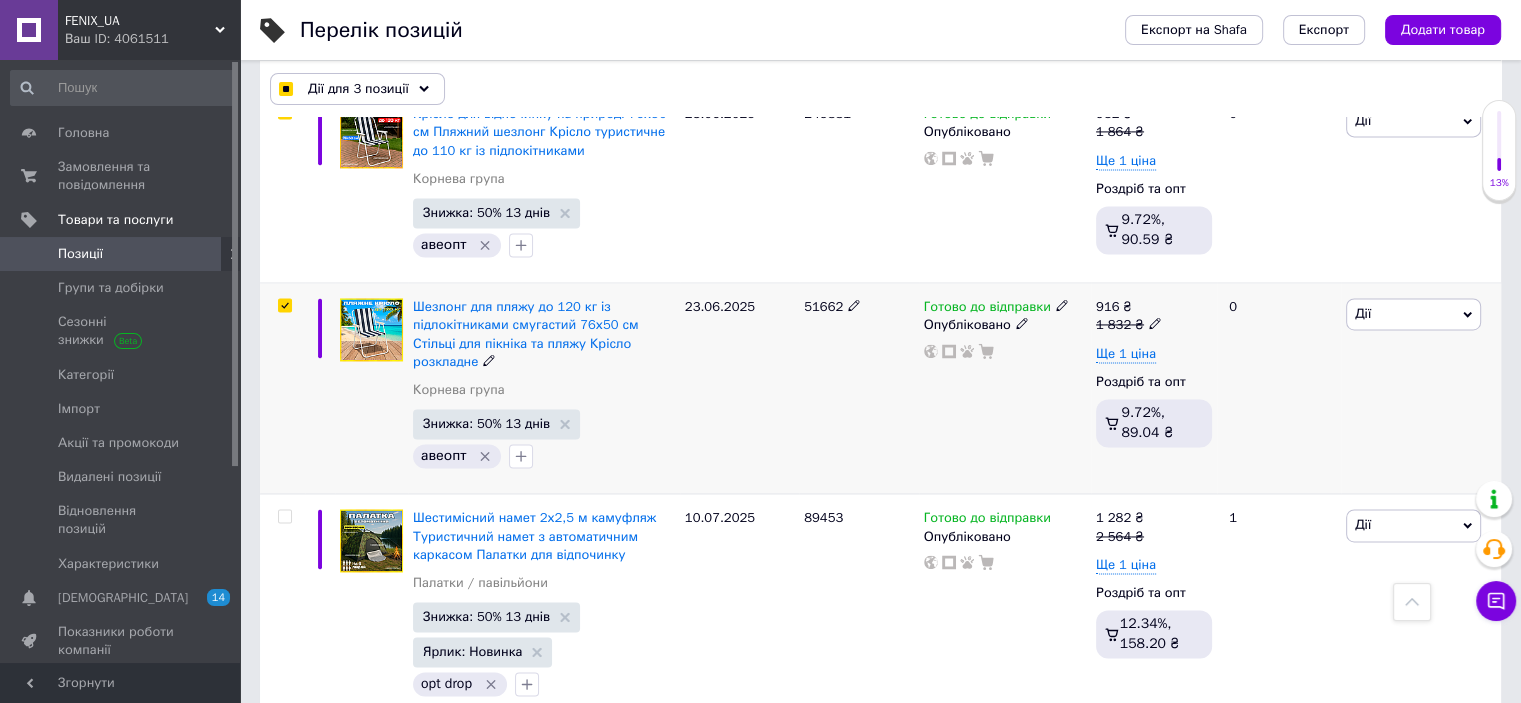 checkbox on "true" 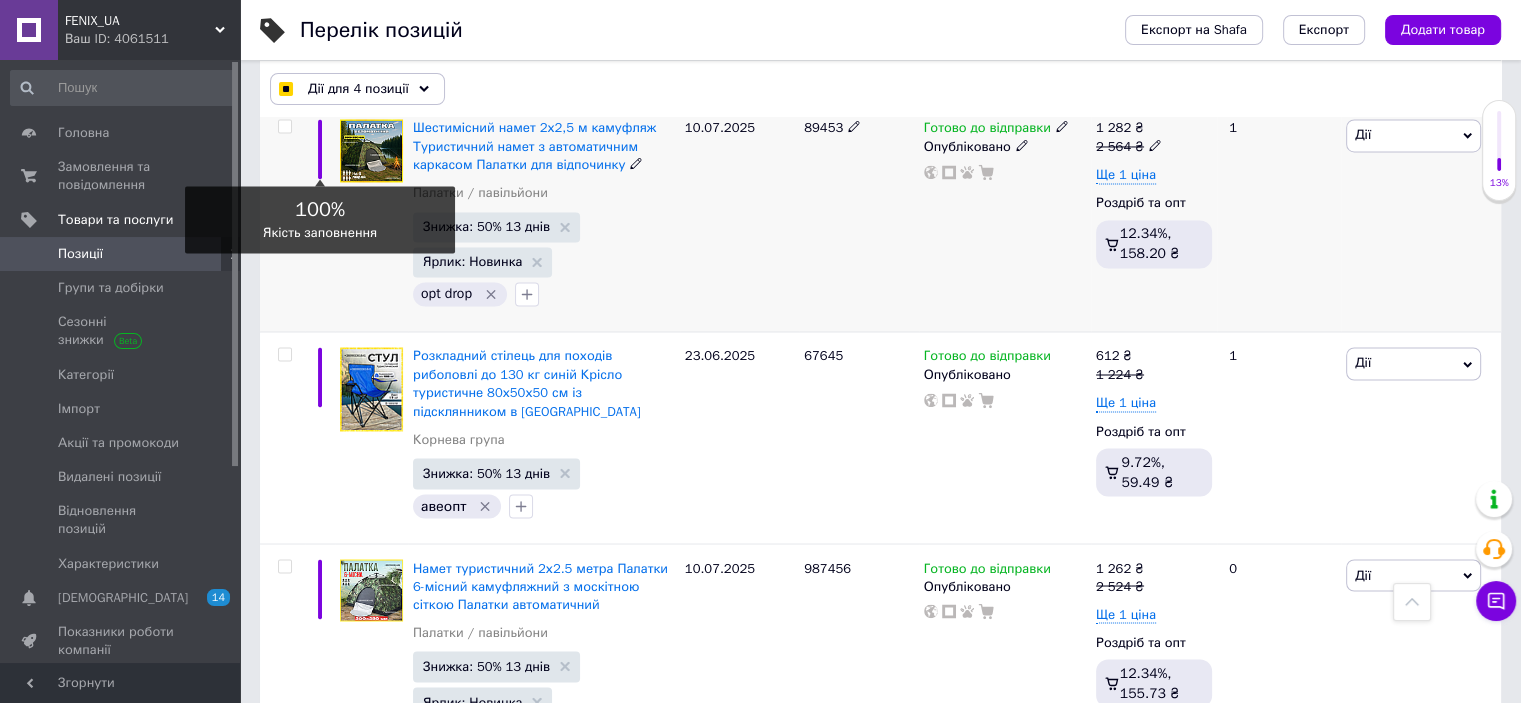 scroll, scrollTop: 3400, scrollLeft: 0, axis: vertical 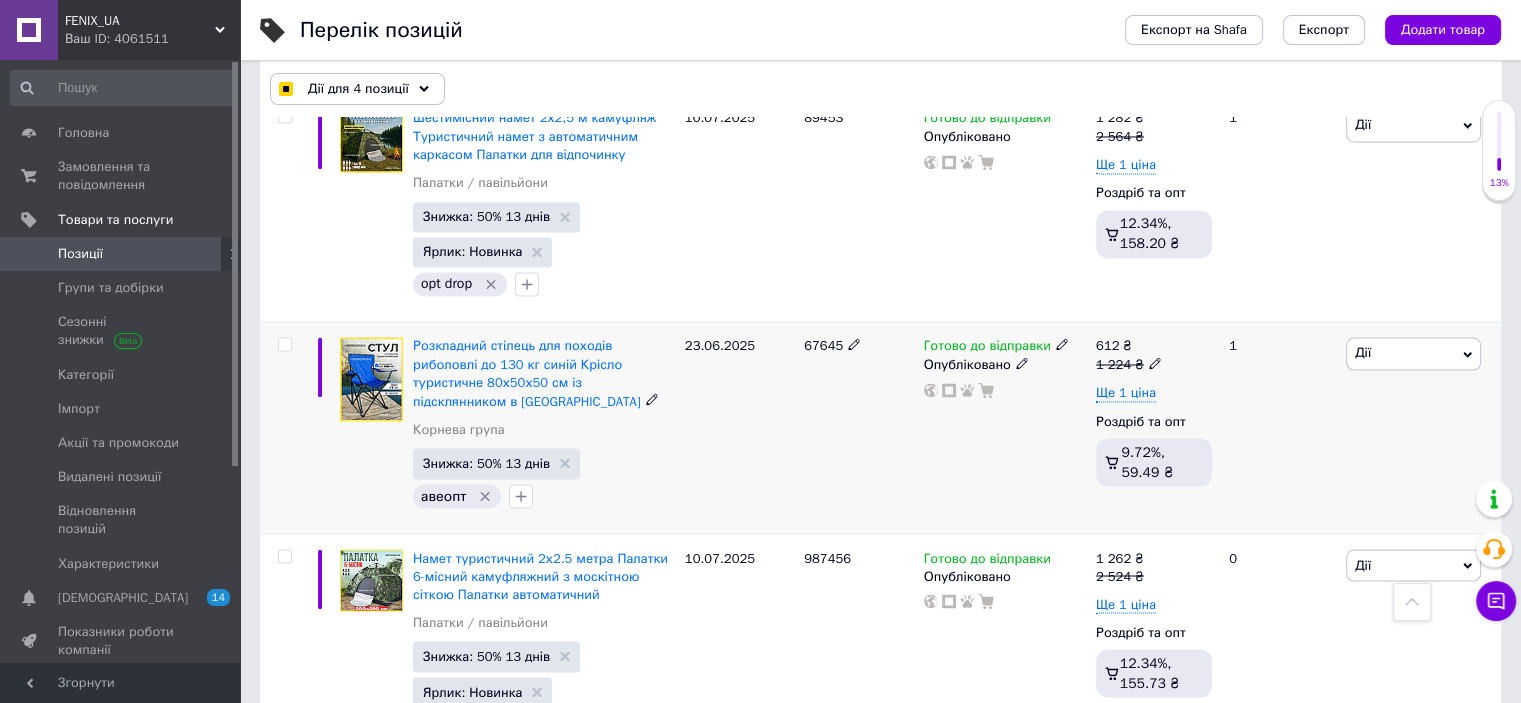 click at bounding box center [282, 427] 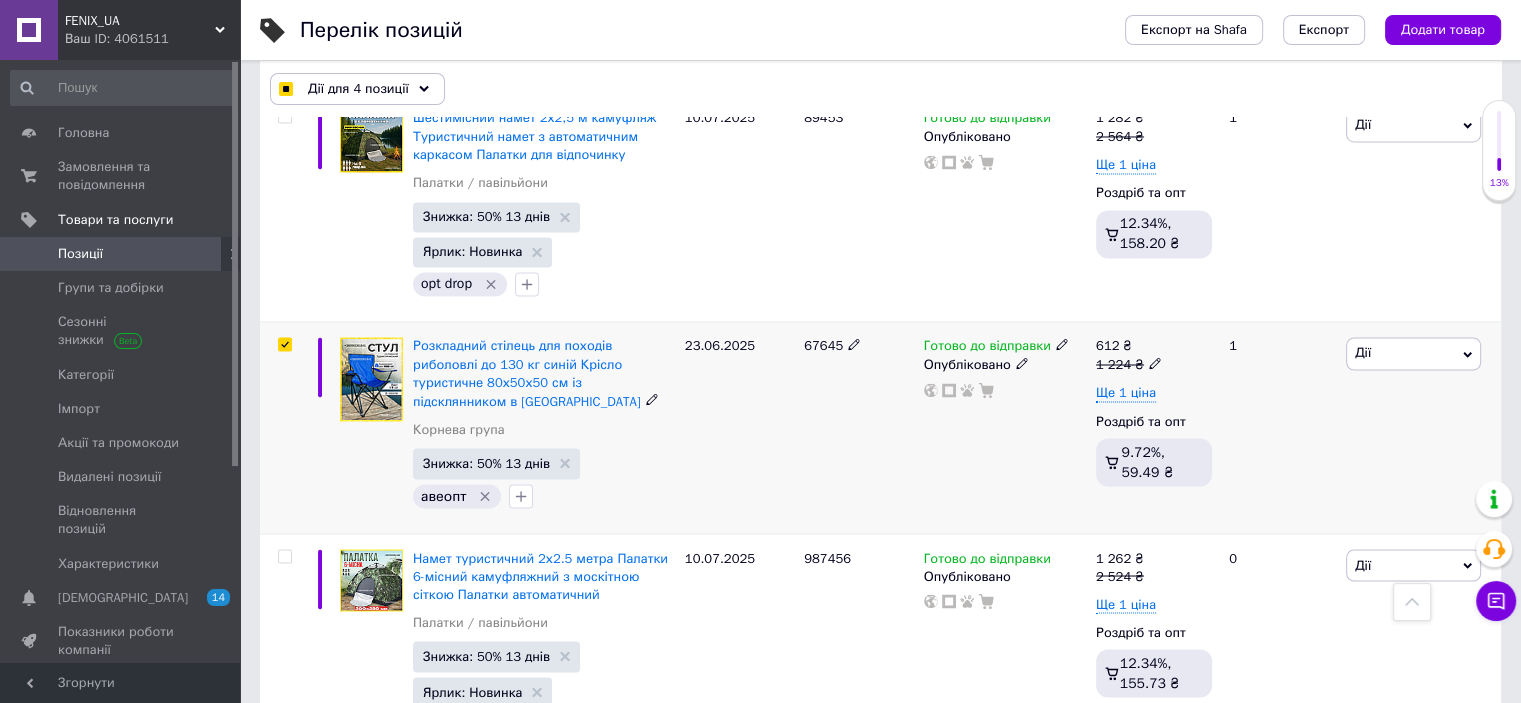 checkbox on "true" 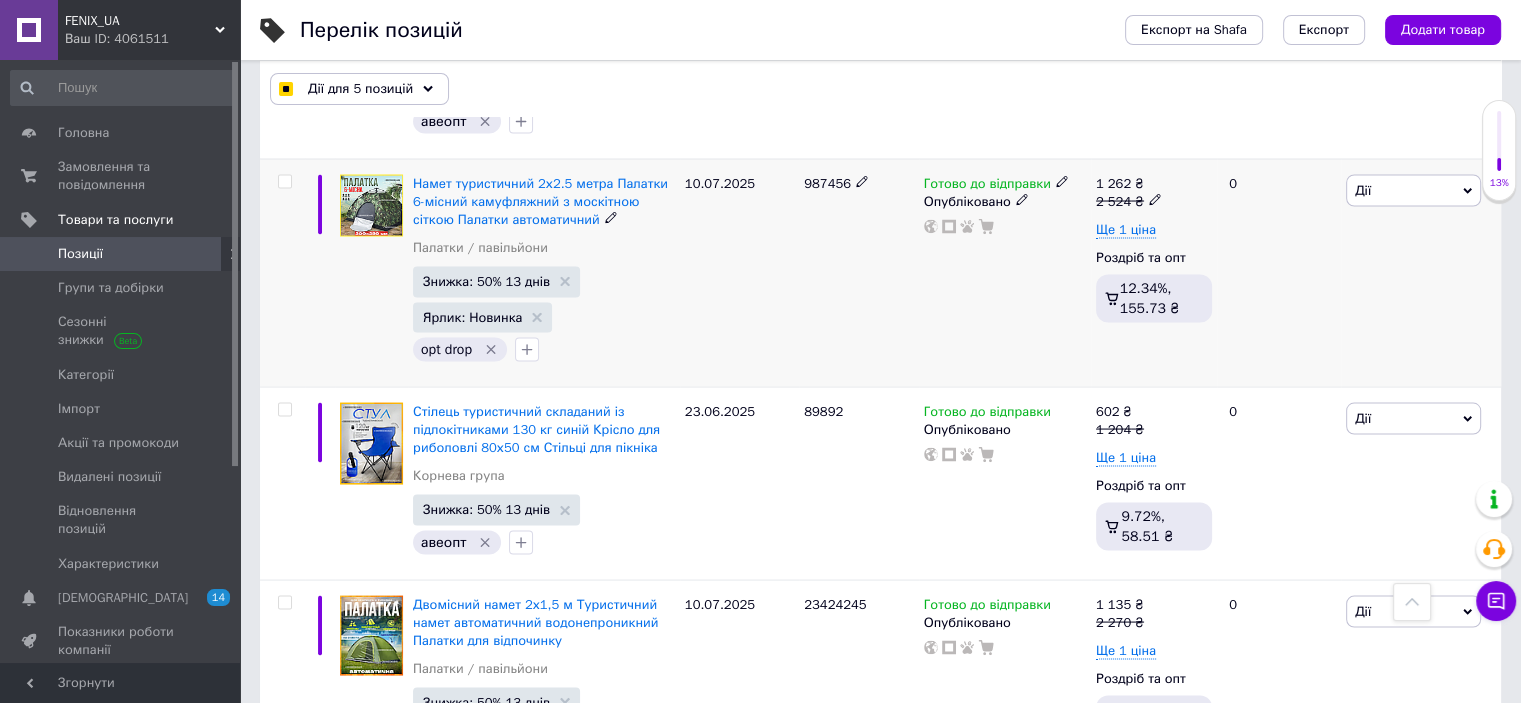 scroll, scrollTop: 3800, scrollLeft: 0, axis: vertical 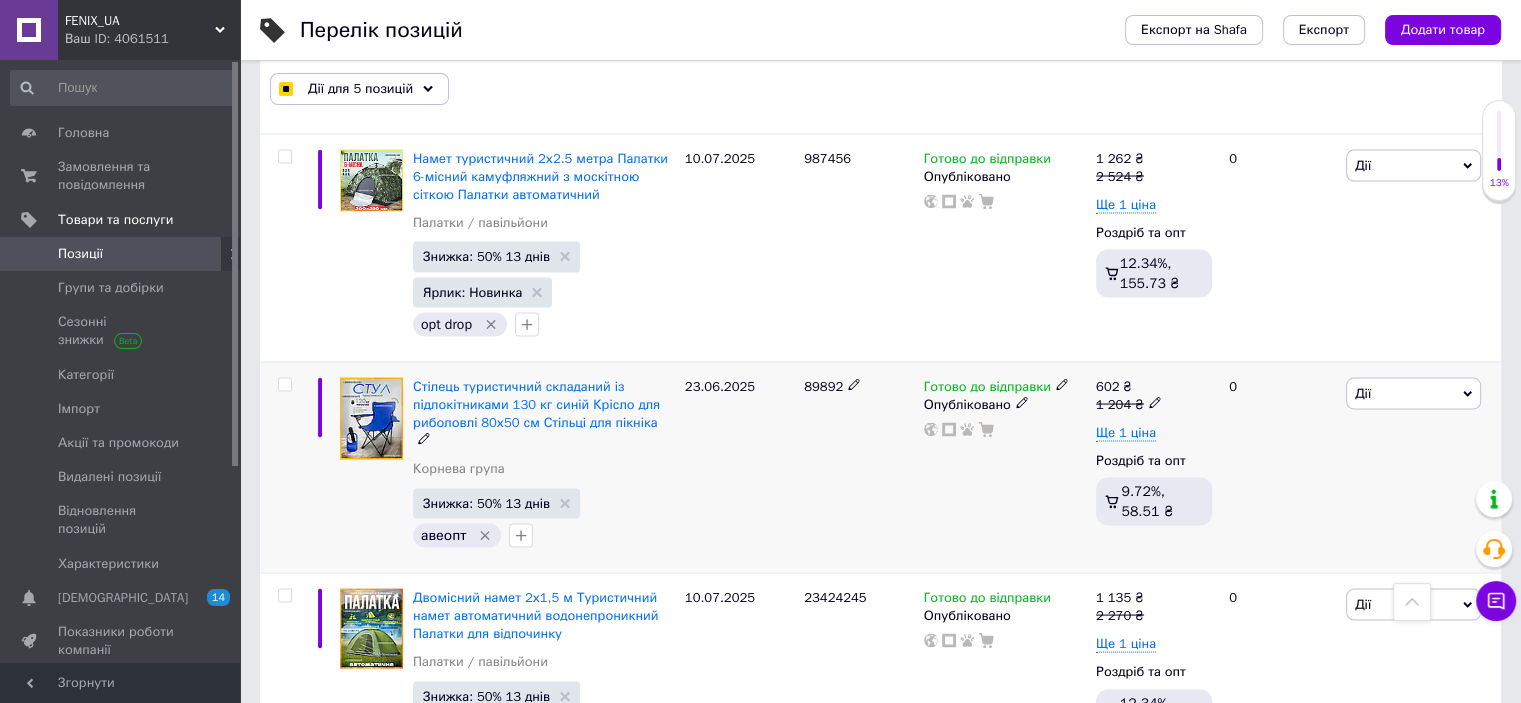 click at bounding box center (284, 384) 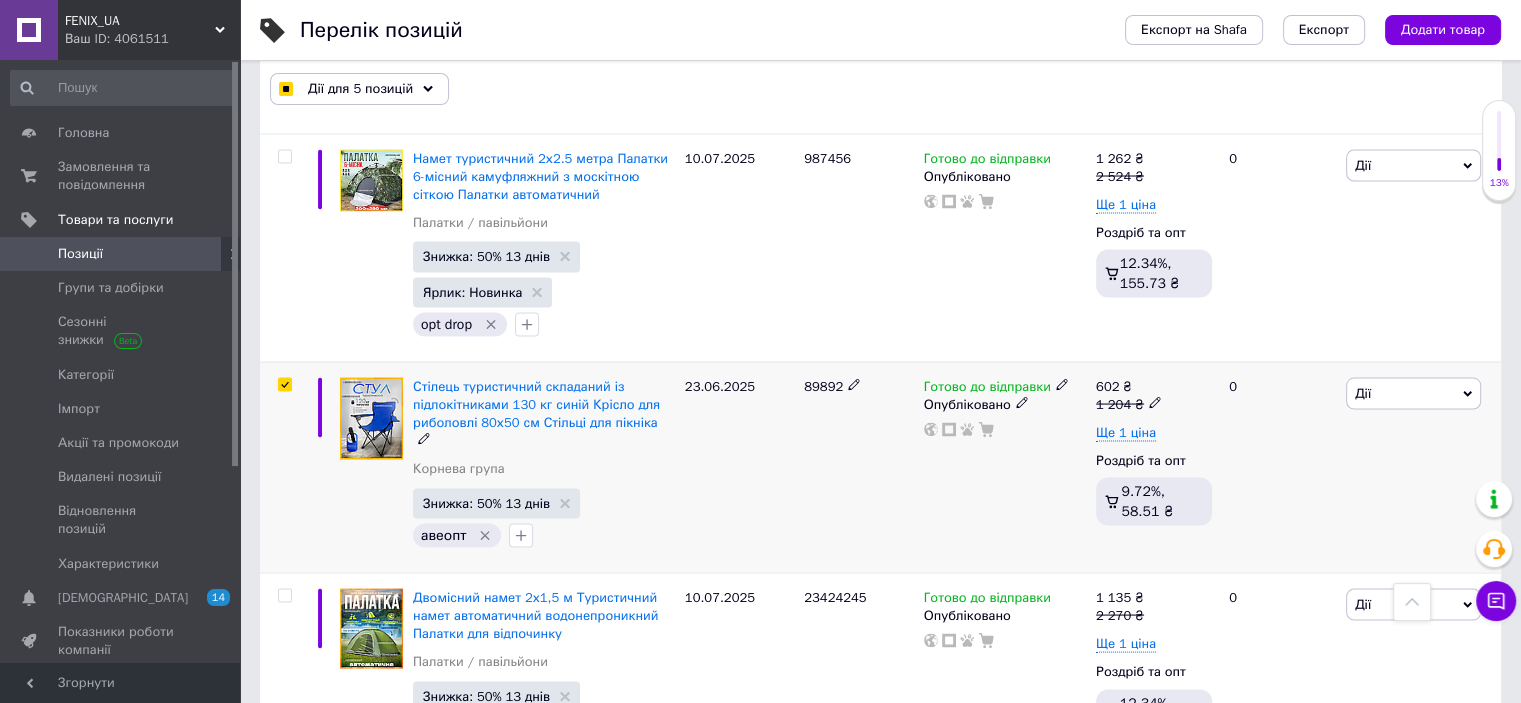 checkbox on "true" 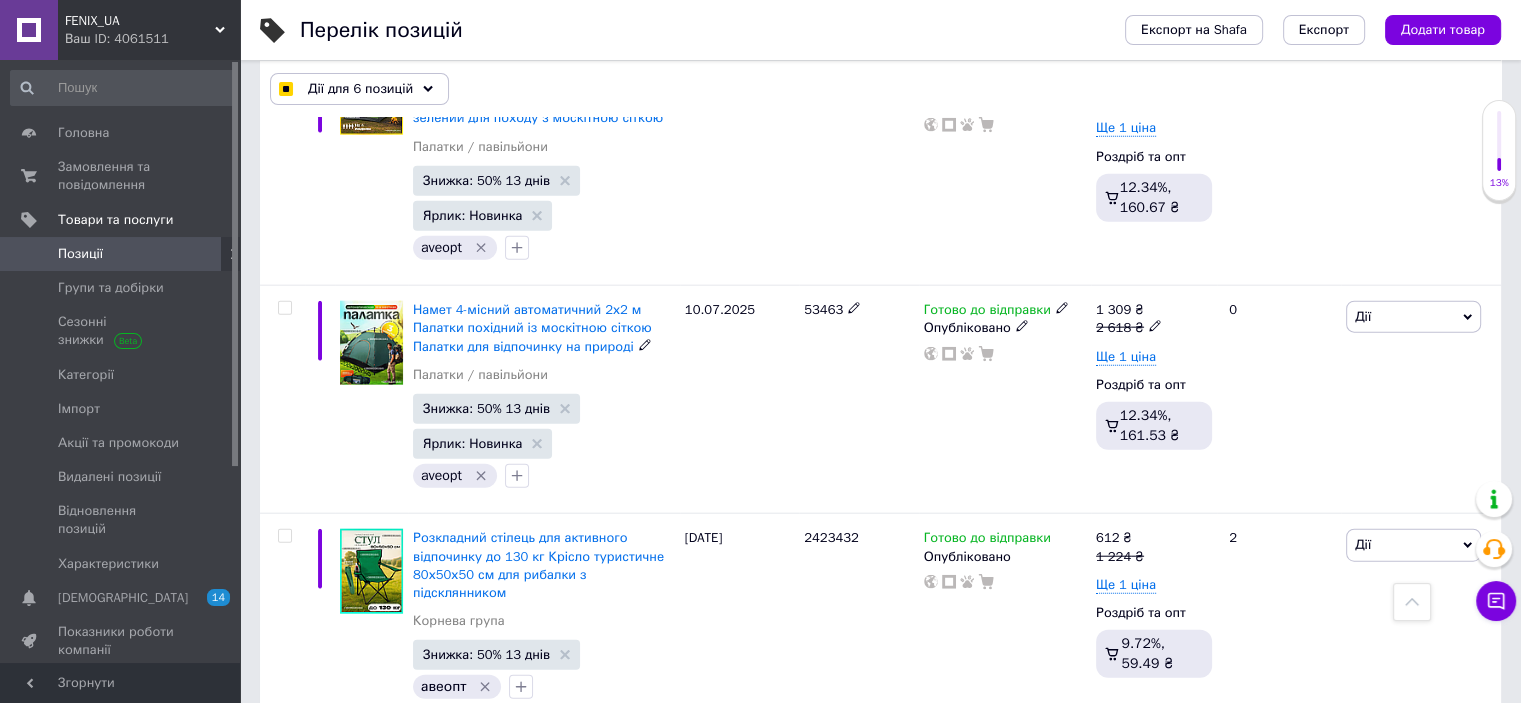 scroll, scrollTop: 5000, scrollLeft: 0, axis: vertical 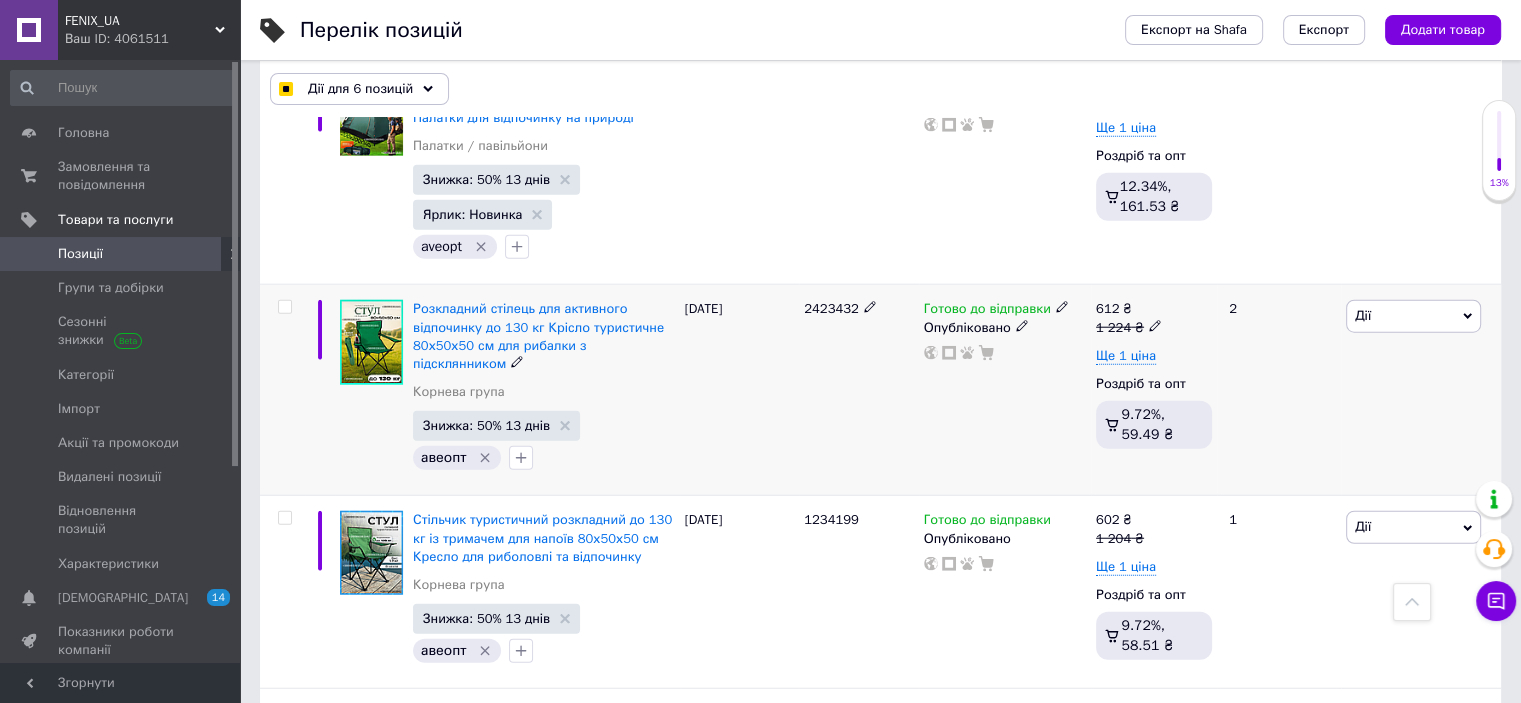click at bounding box center (284, 307) 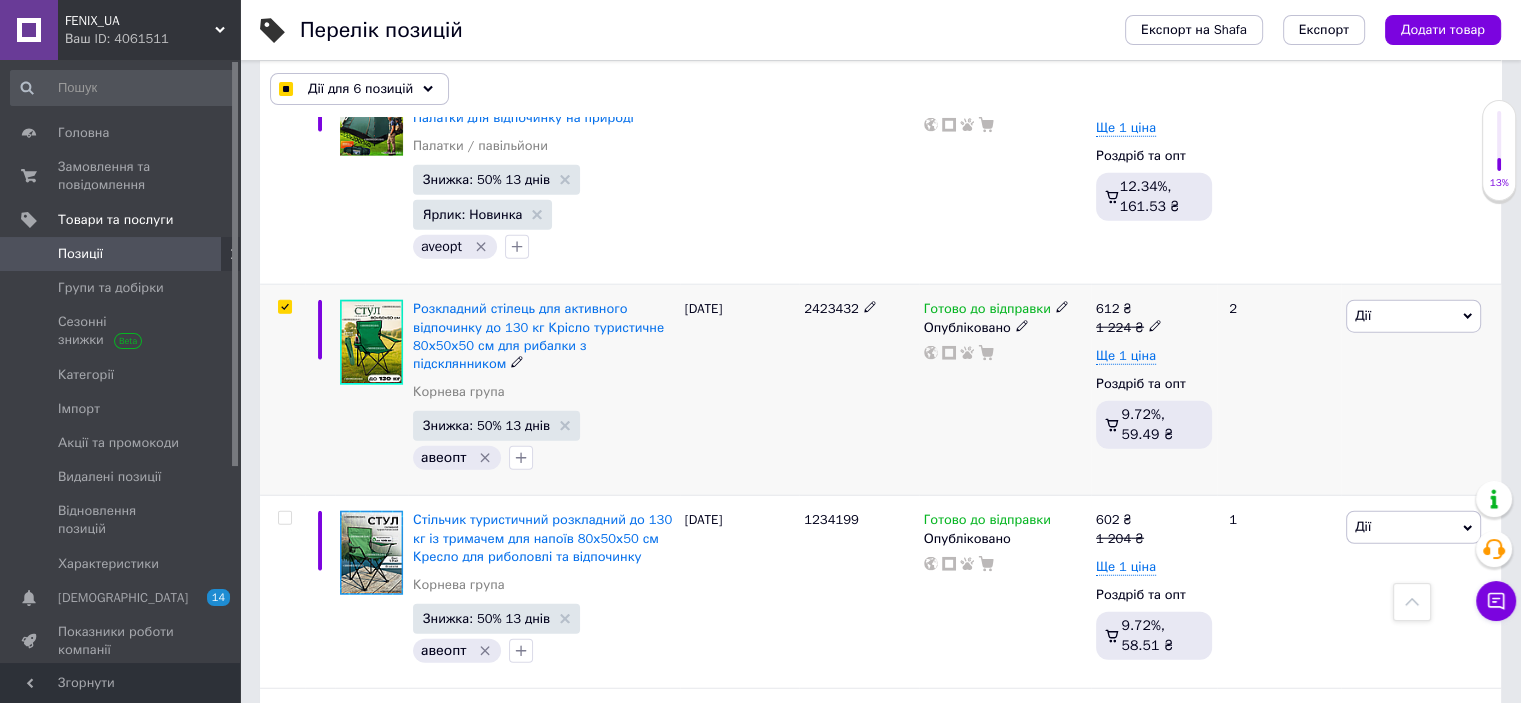 checkbox on "true" 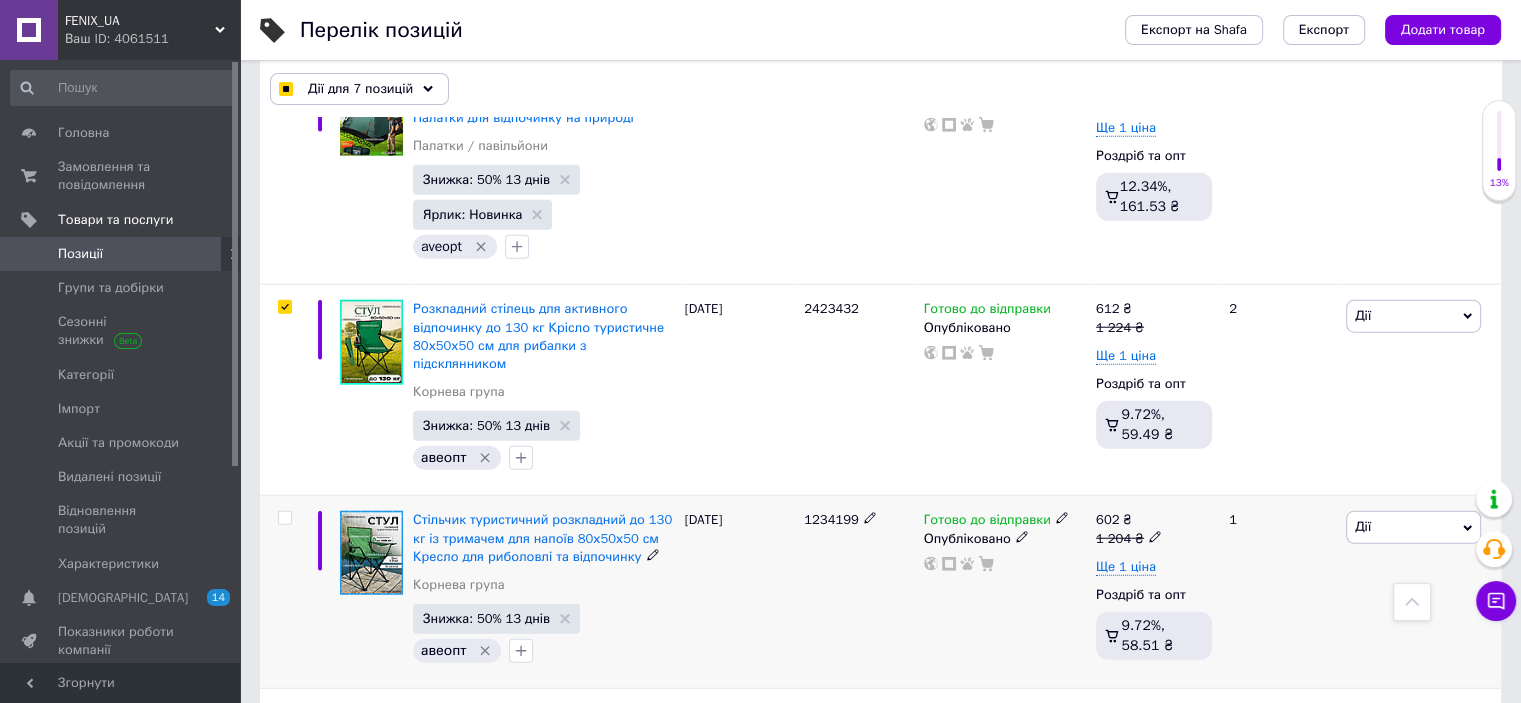 click at bounding box center [284, 518] 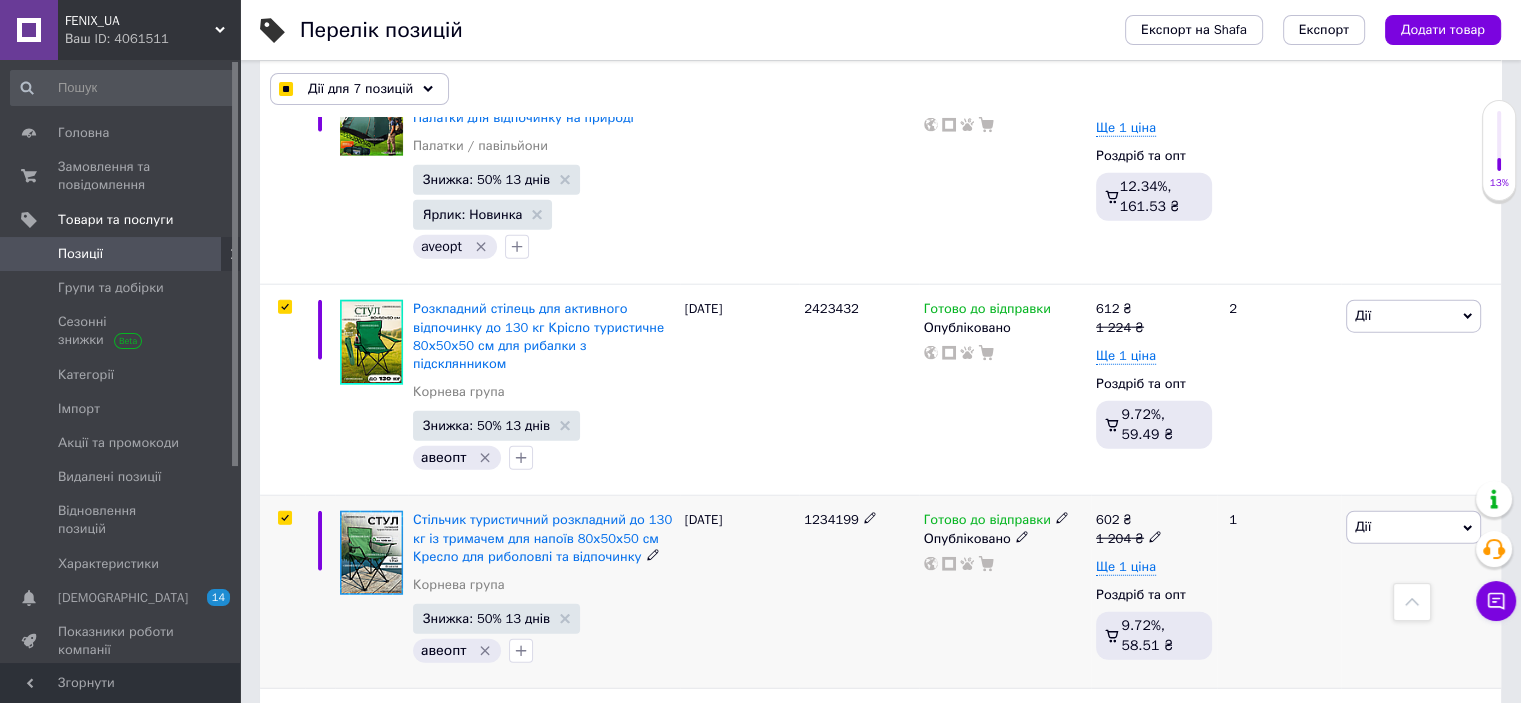 checkbox on "true" 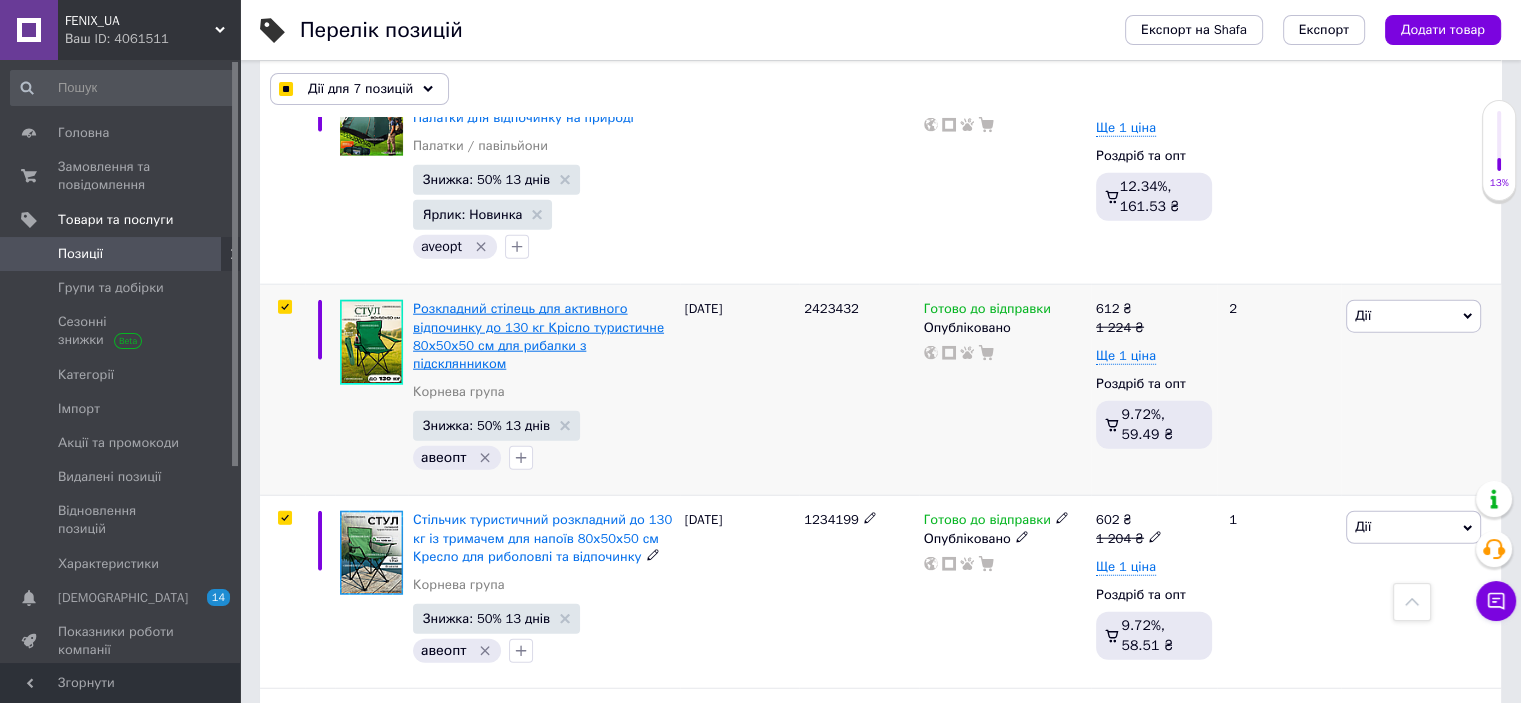 checkbox on "true" 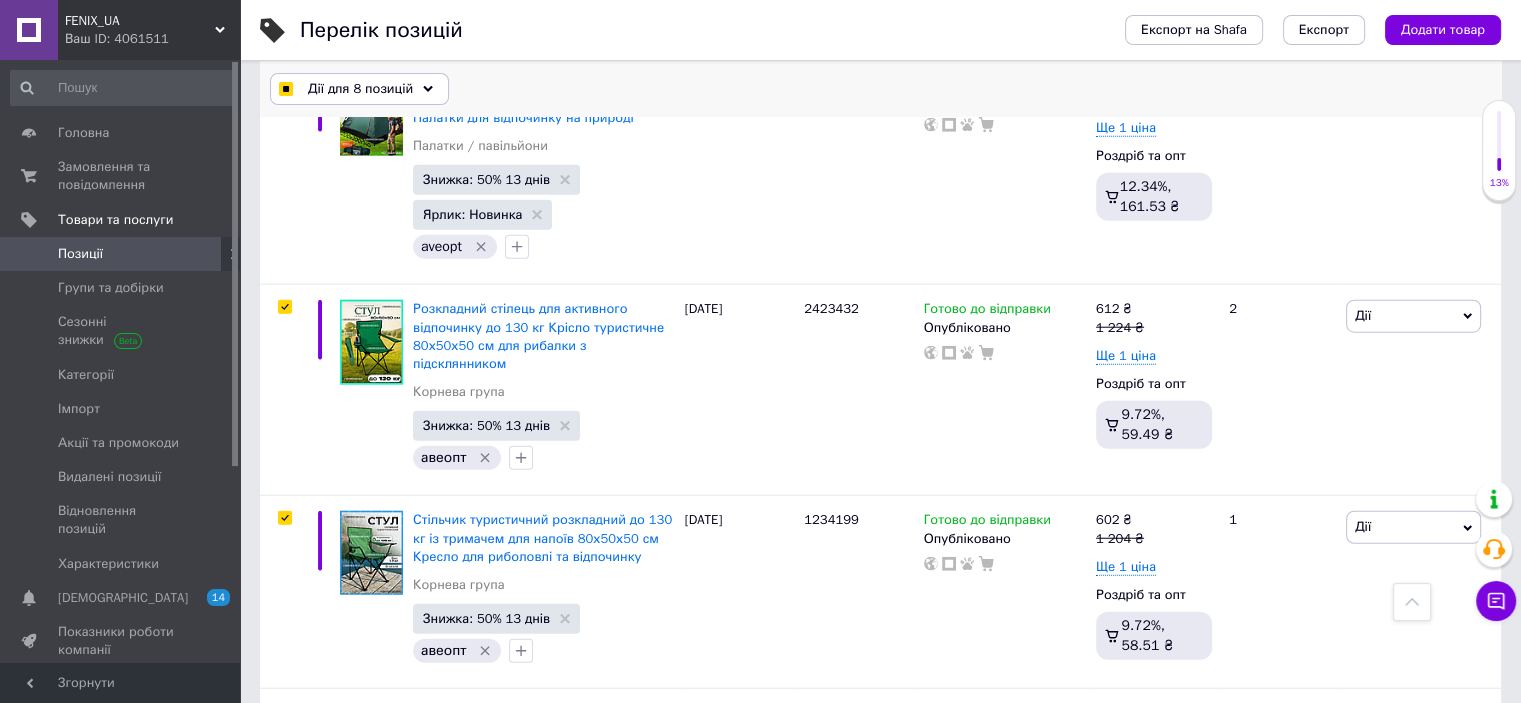 click on "Дії для 8 позицій" at bounding box center [359, 89] 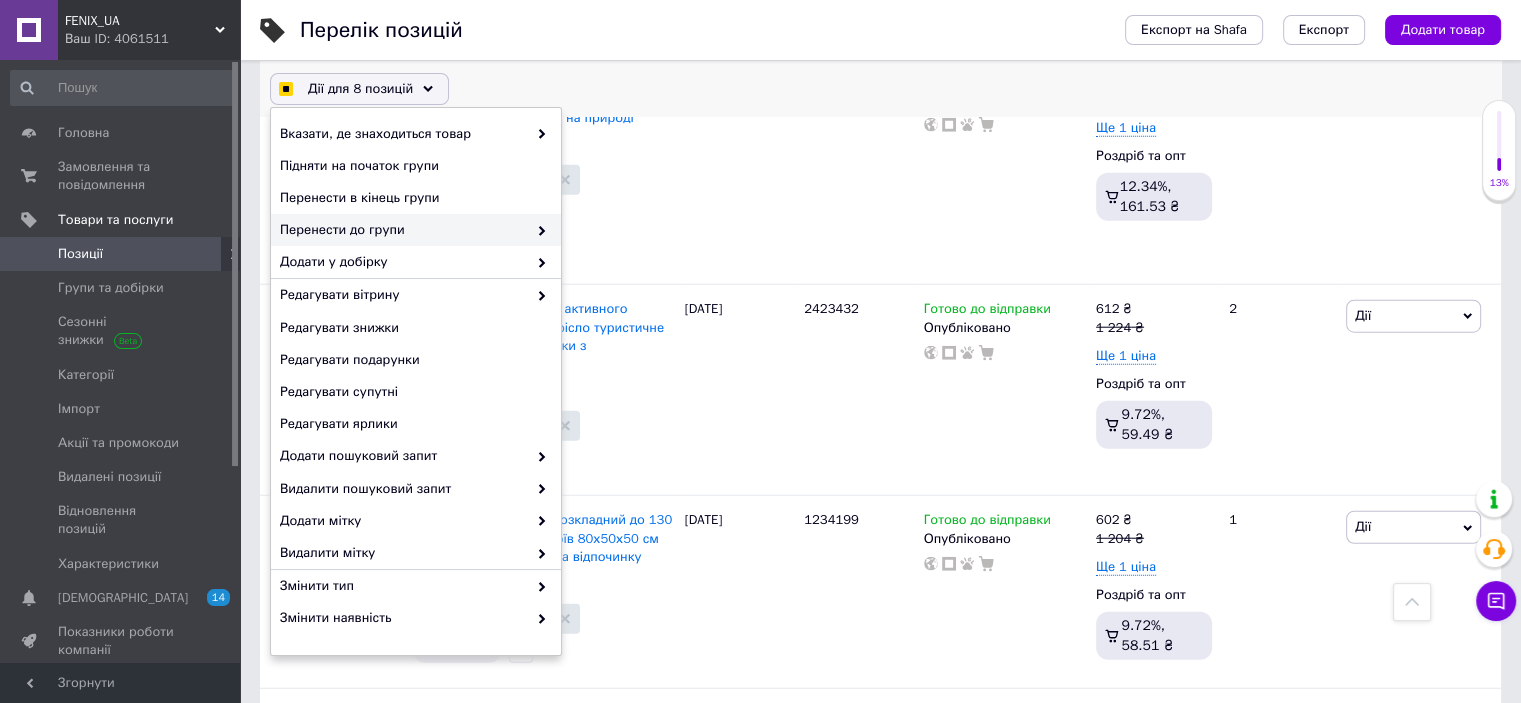 click on "Перенести до групи" at bounding box center (416, 230) 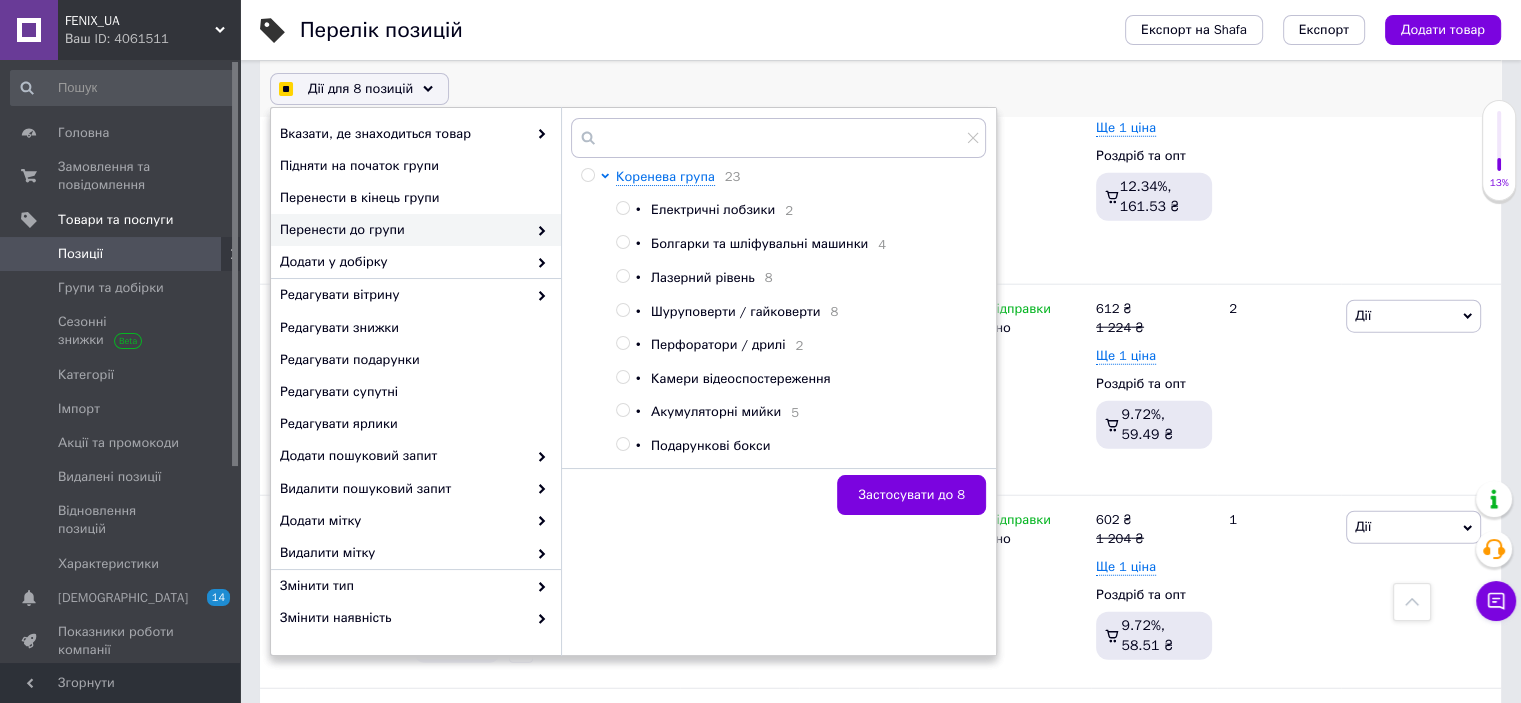 click on "Перенести до групи" at bounding box center [403, 230] 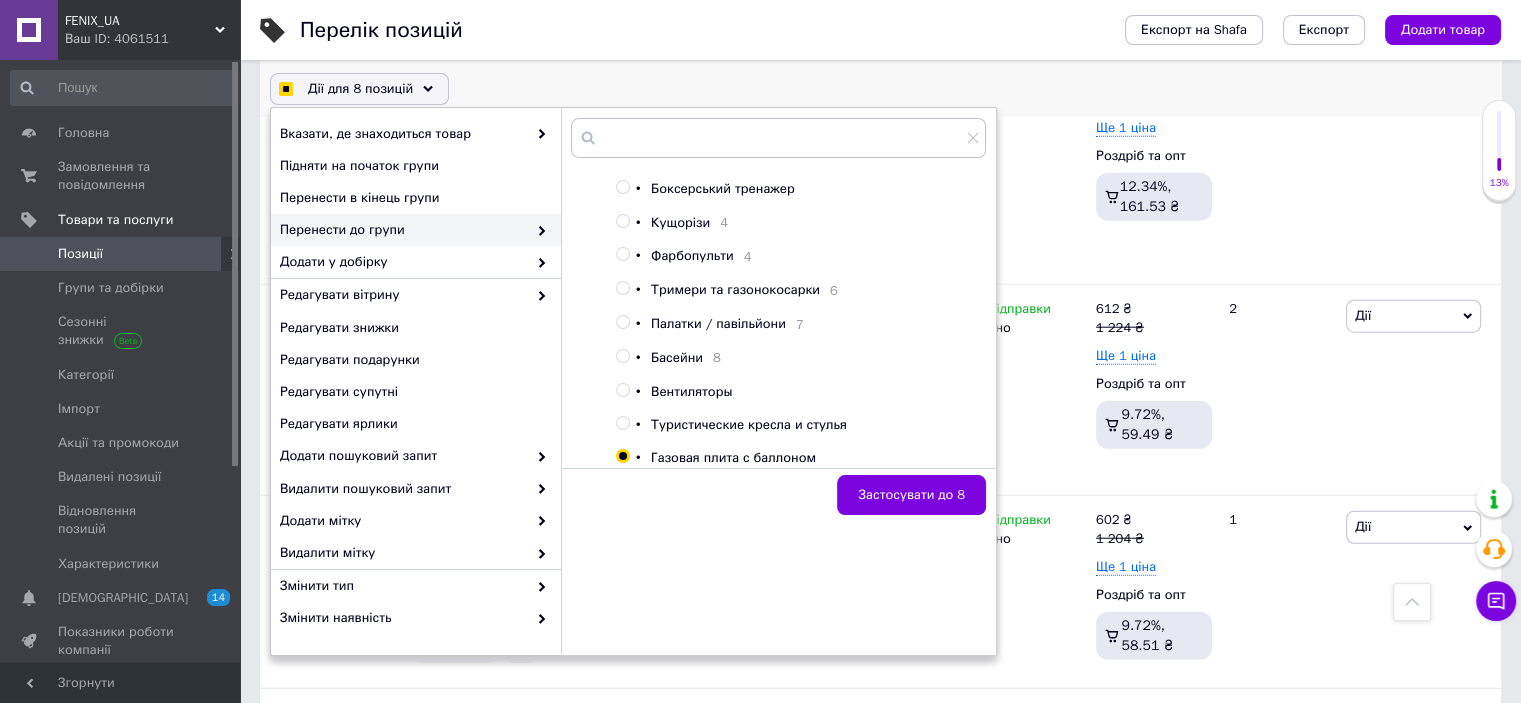 checkbox on "true" 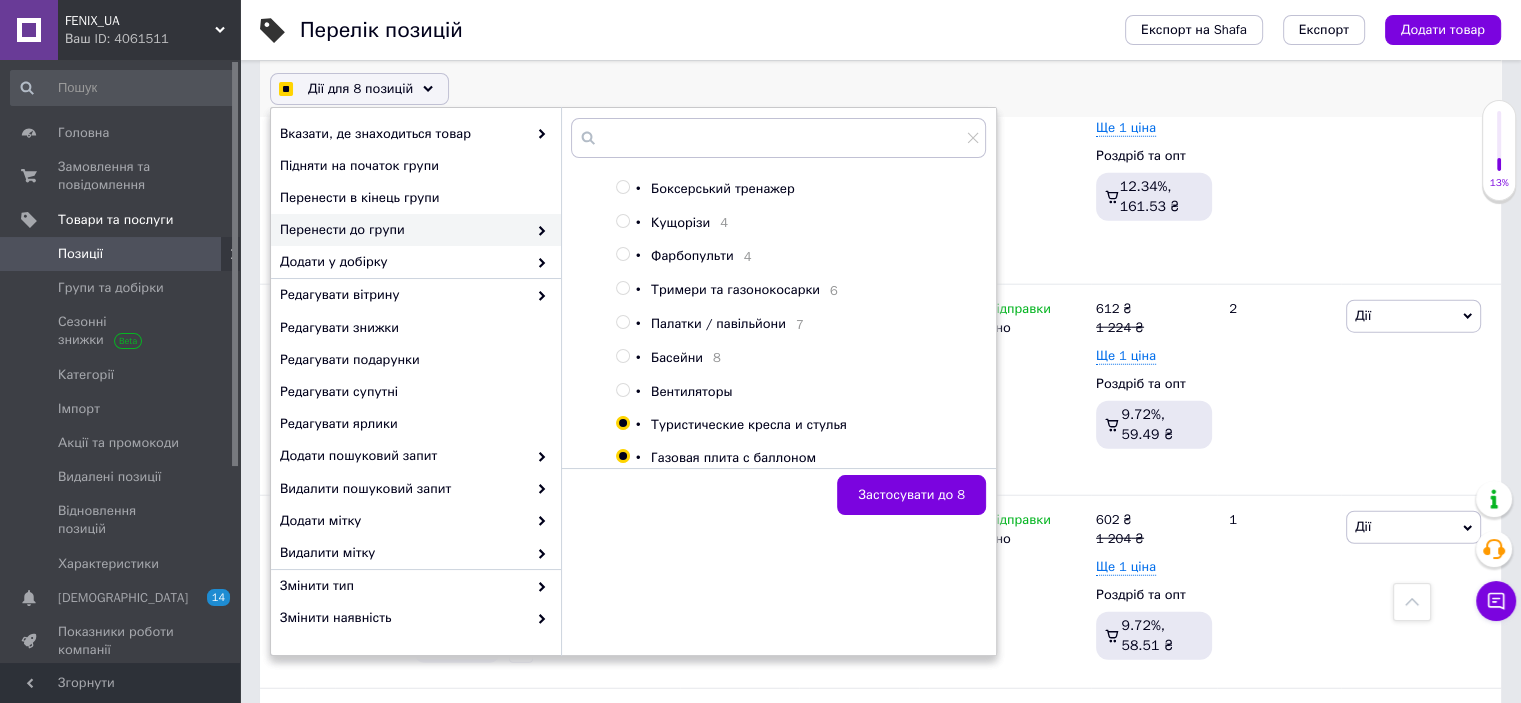 checkbox on "true" 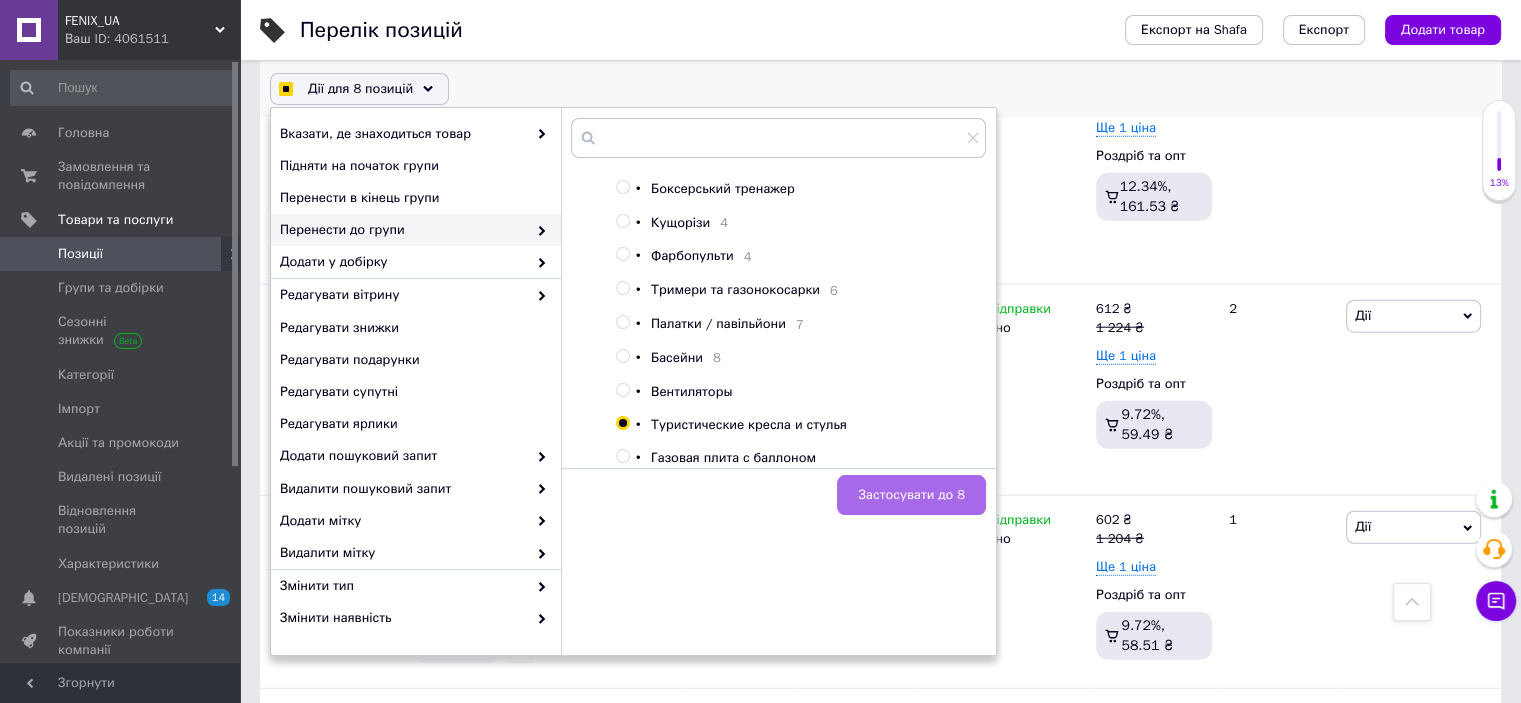 click on "Застосувати до 8" at bounding box center [911, 495] 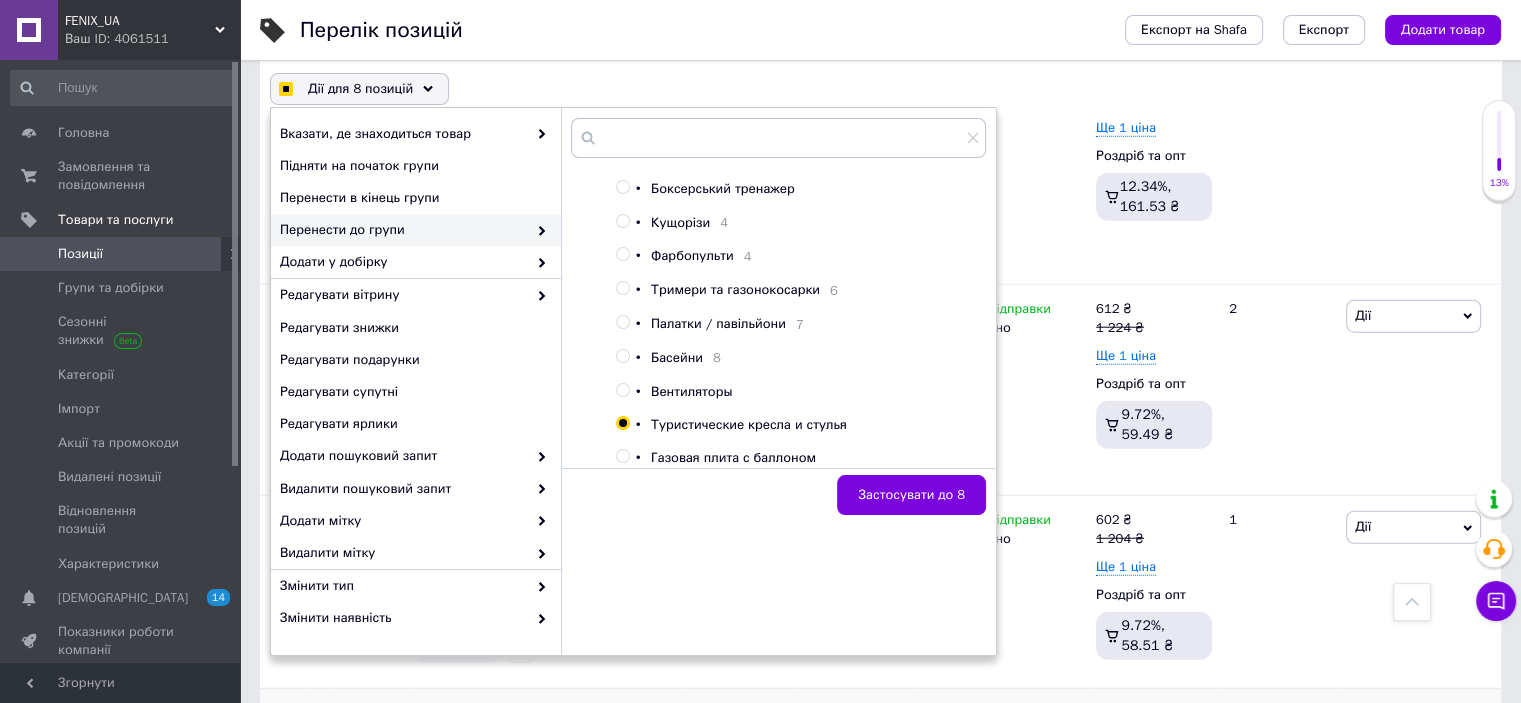 checkbox on "true" 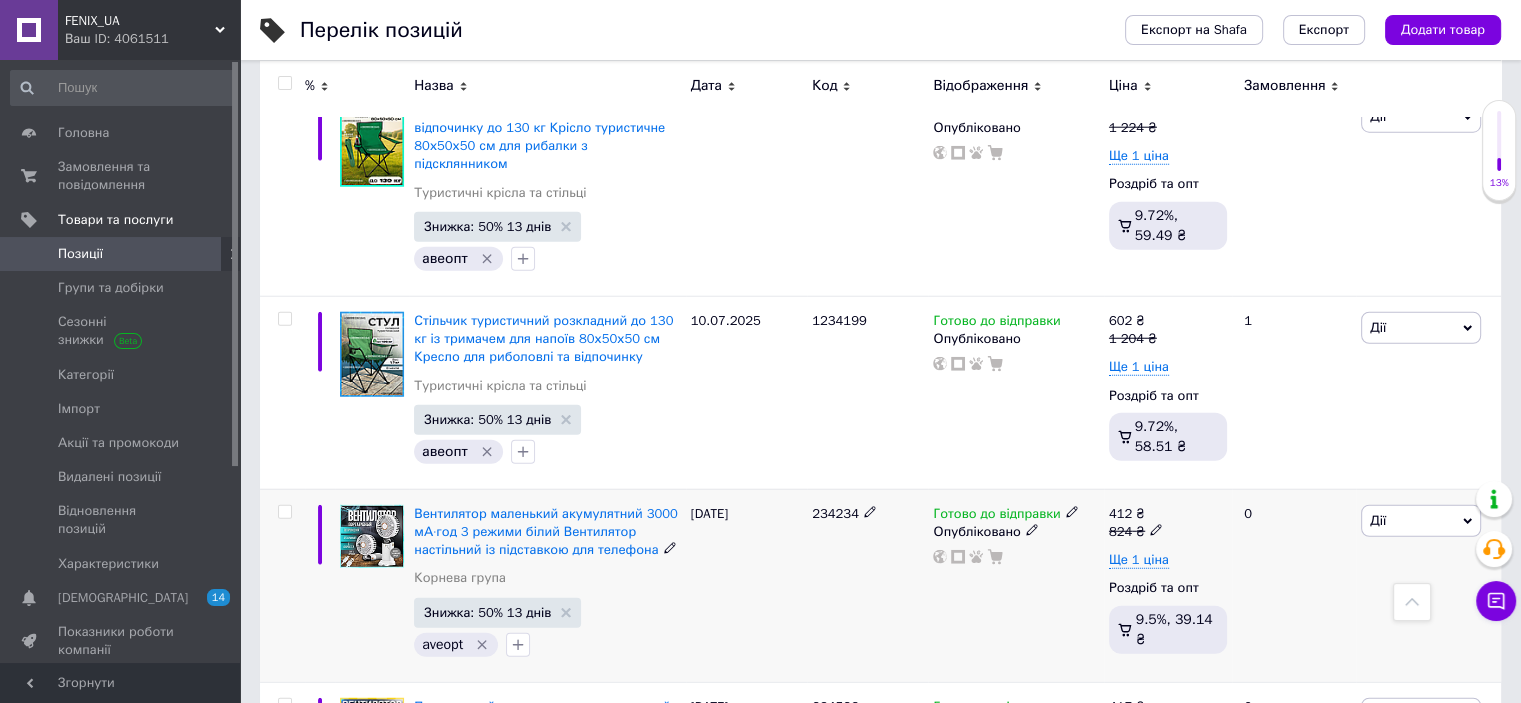 click at bounding box center (284, 512) 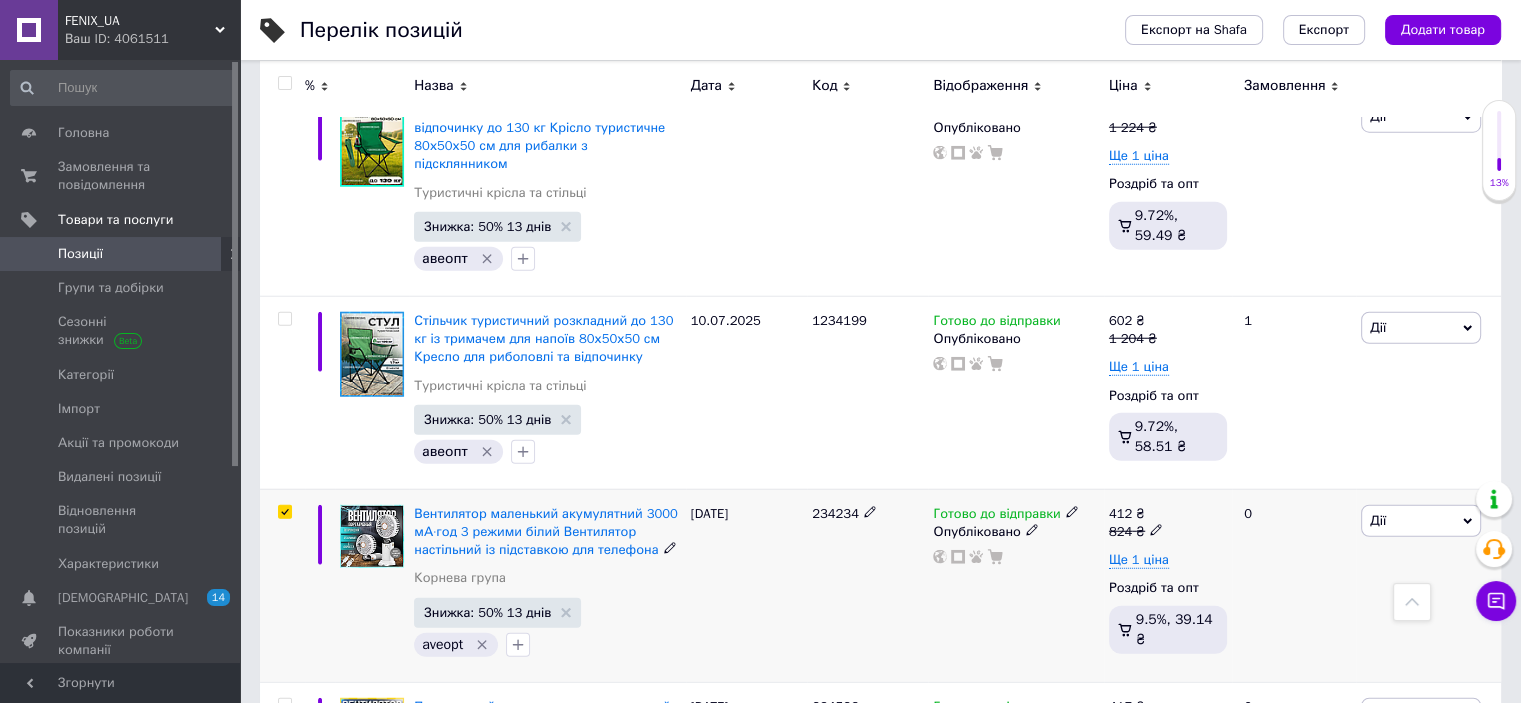 checkbox on "true" 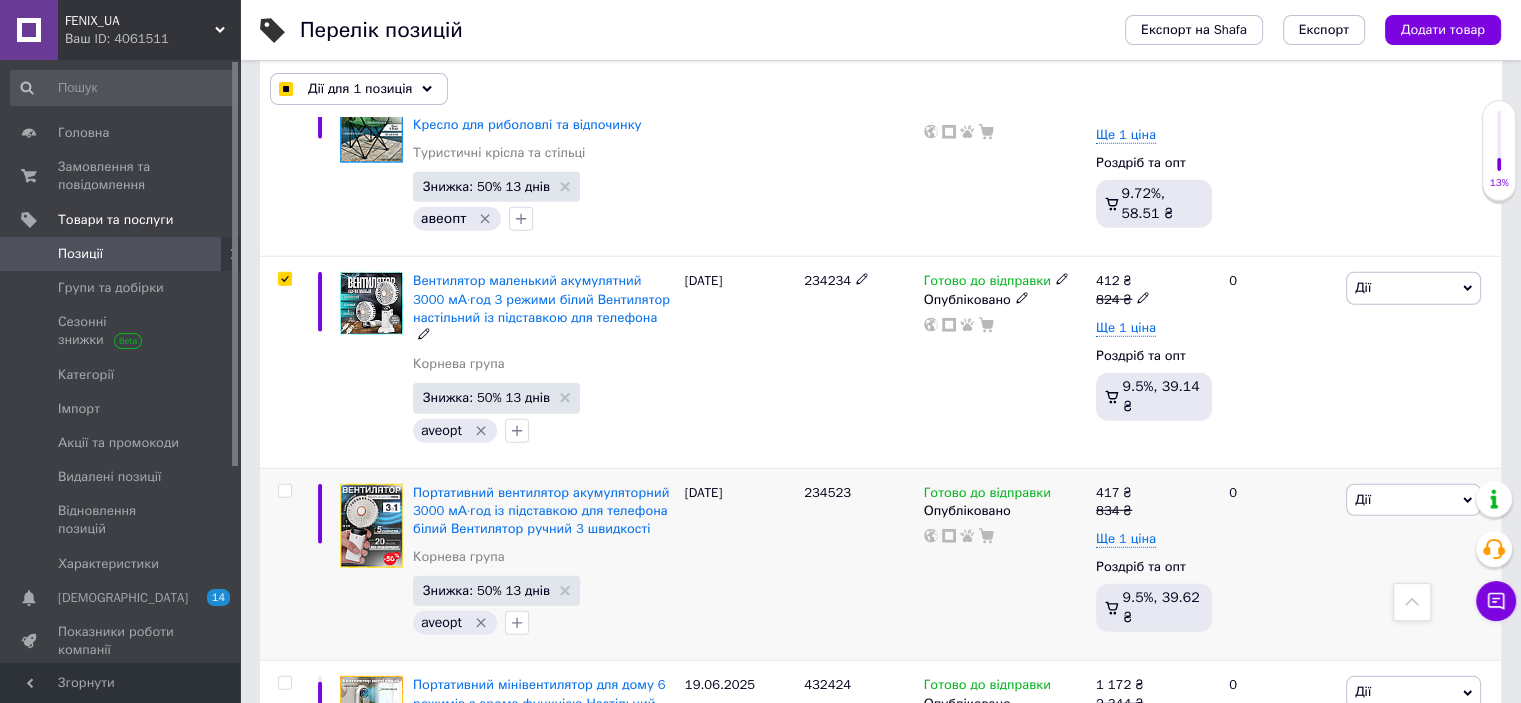 scroll, scrollTop: 5499, scrollLeft: 0, axis: vertical 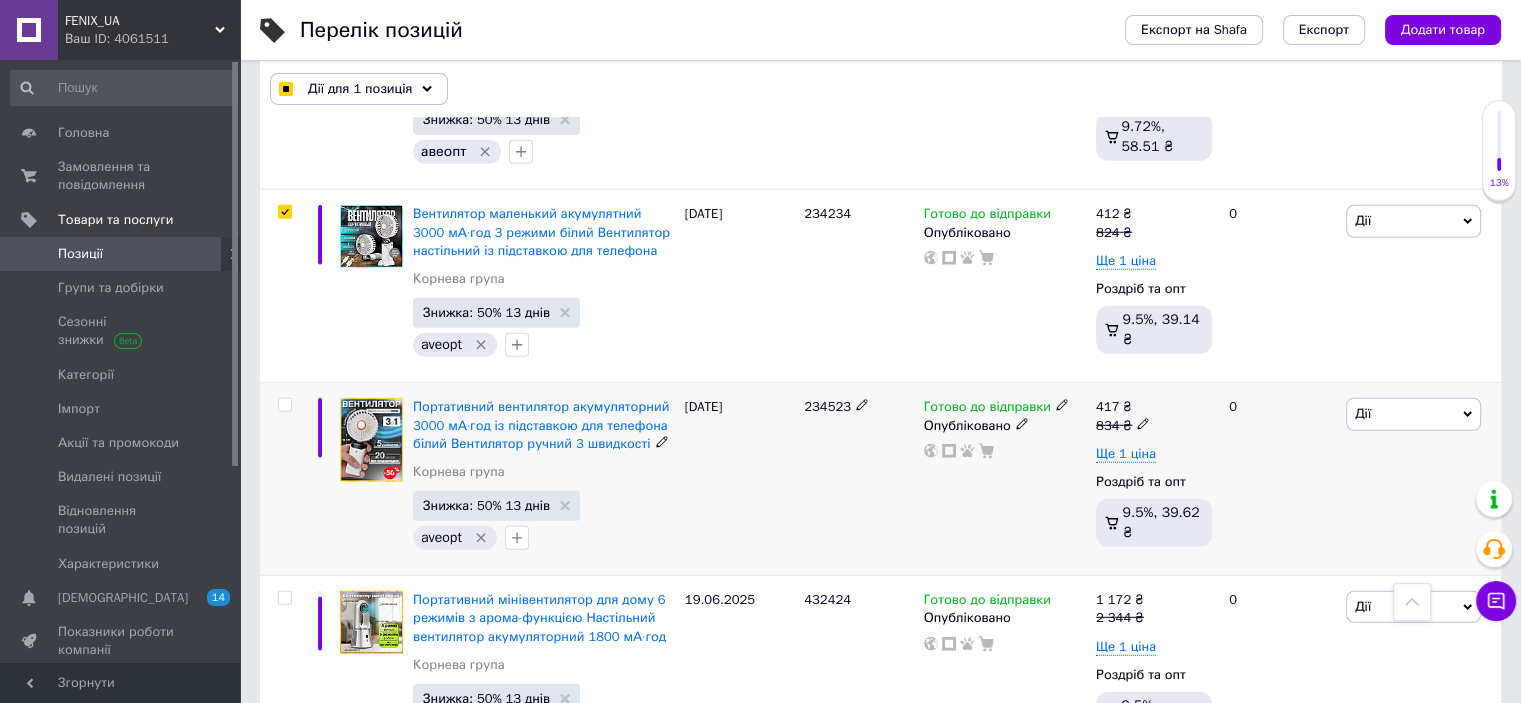 click at bounding box center [284, 405] 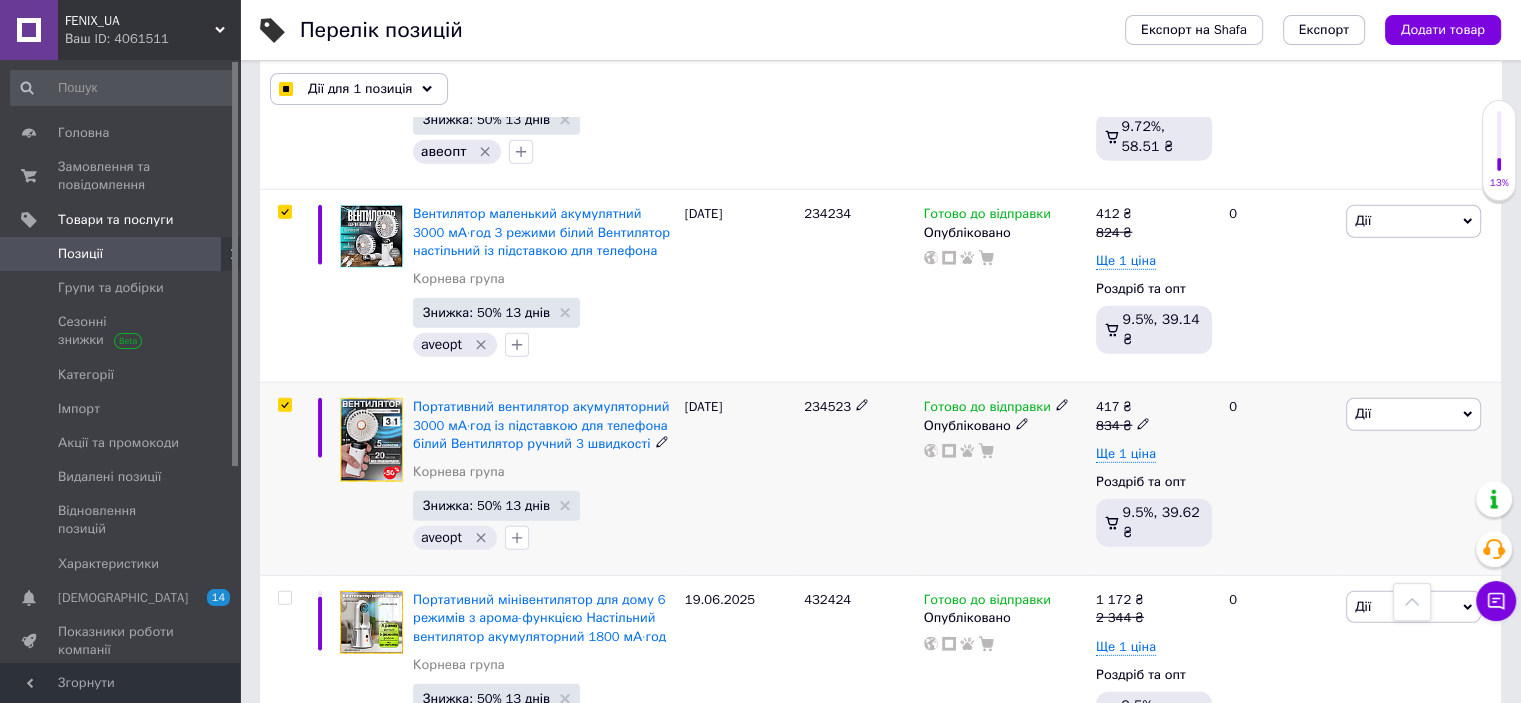 checkbox on "true" 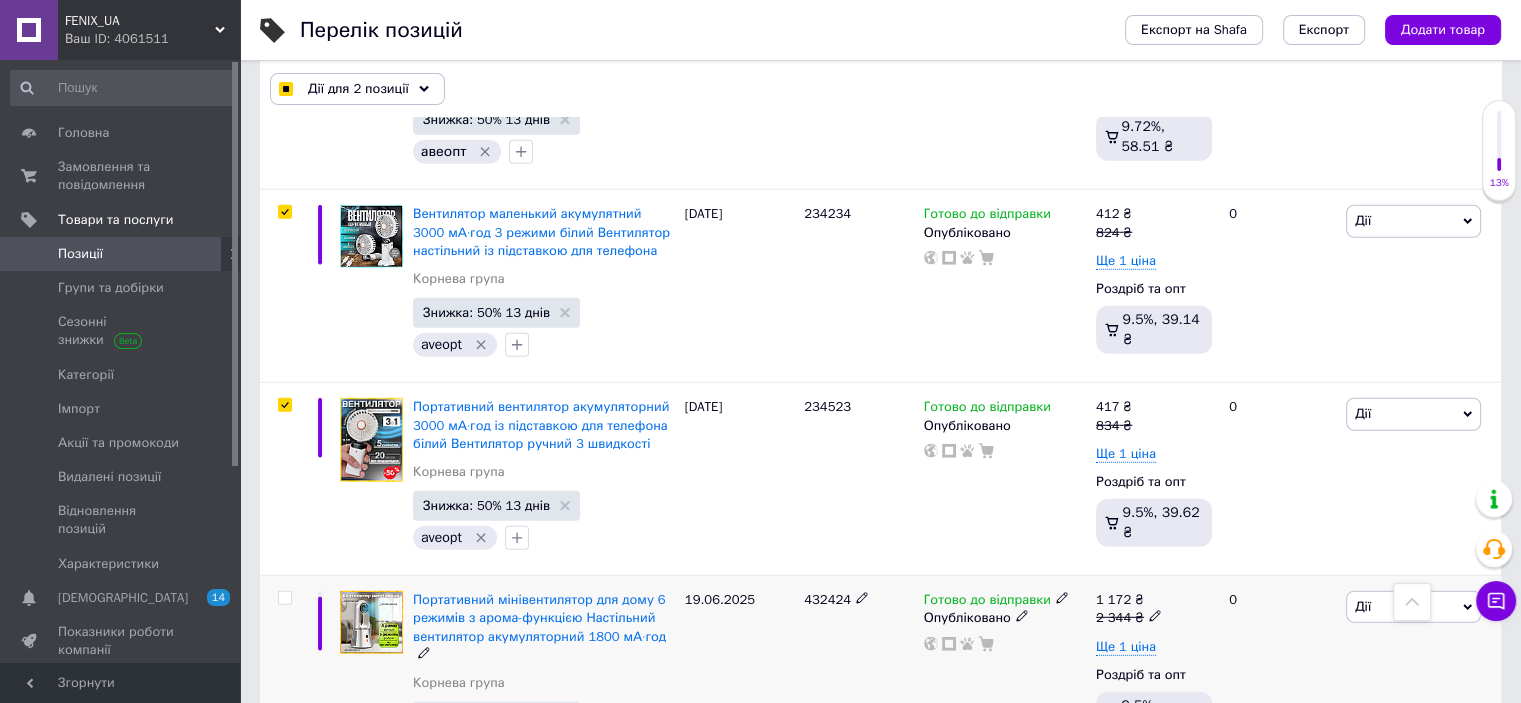 click at bounding box center (284, 598) 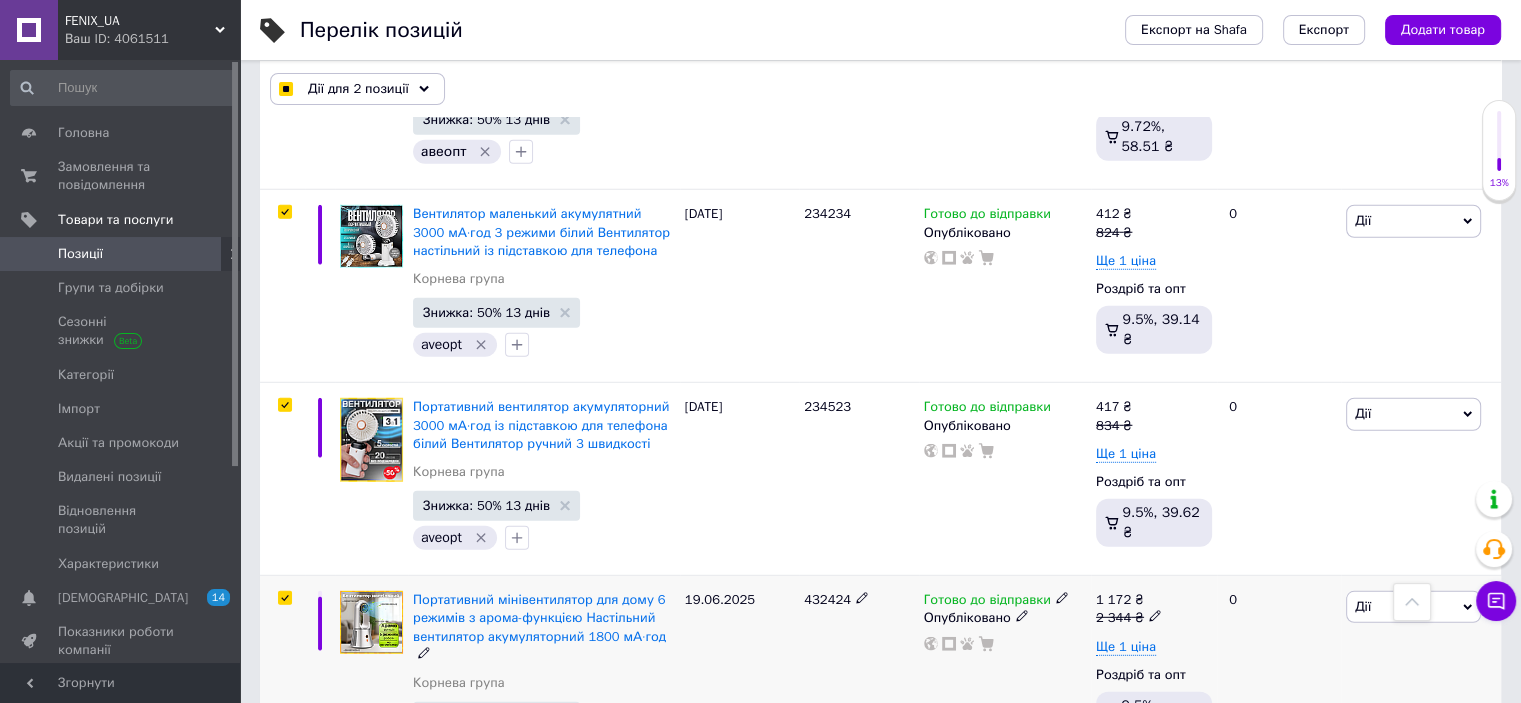 checkbox on "true" 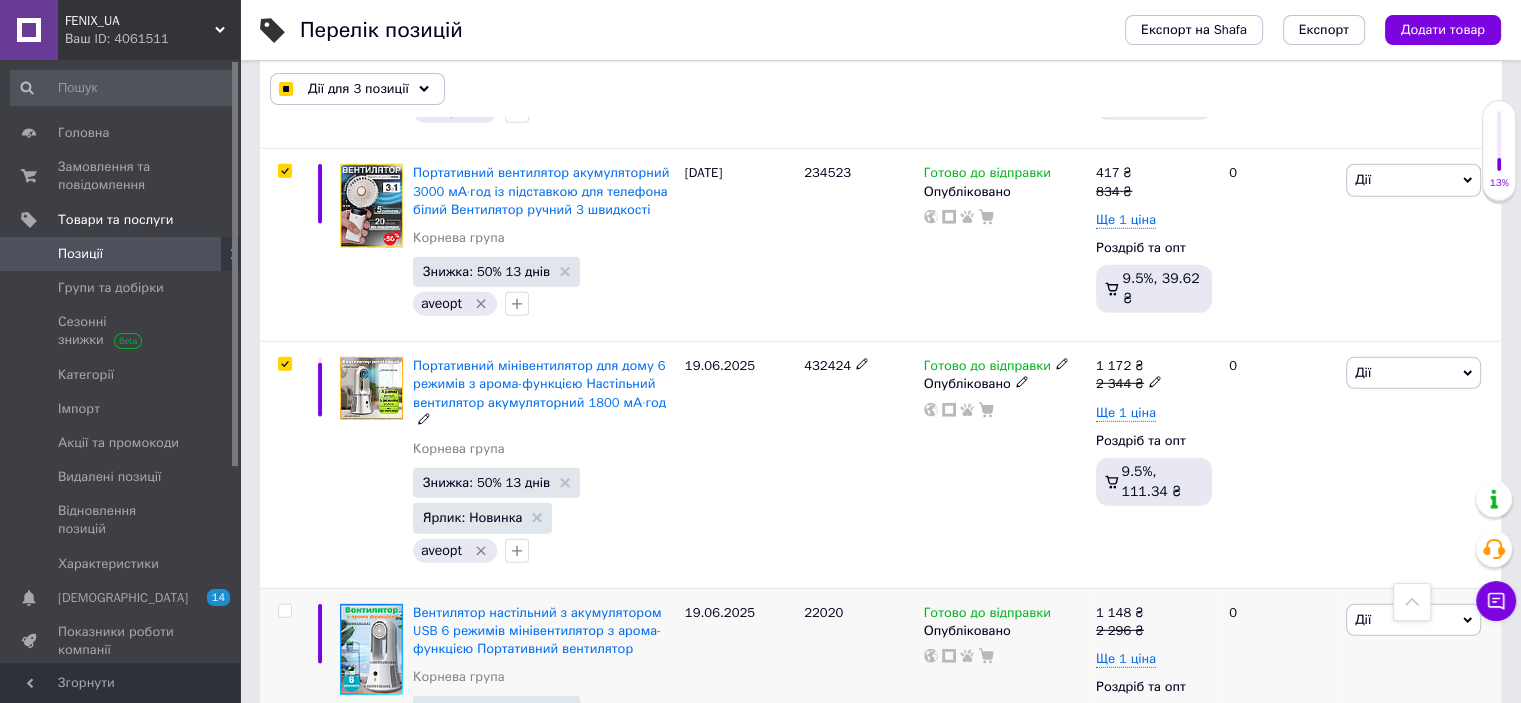 scroll, scrollTop: 5799, scrollLeft: 0, axis: vertical 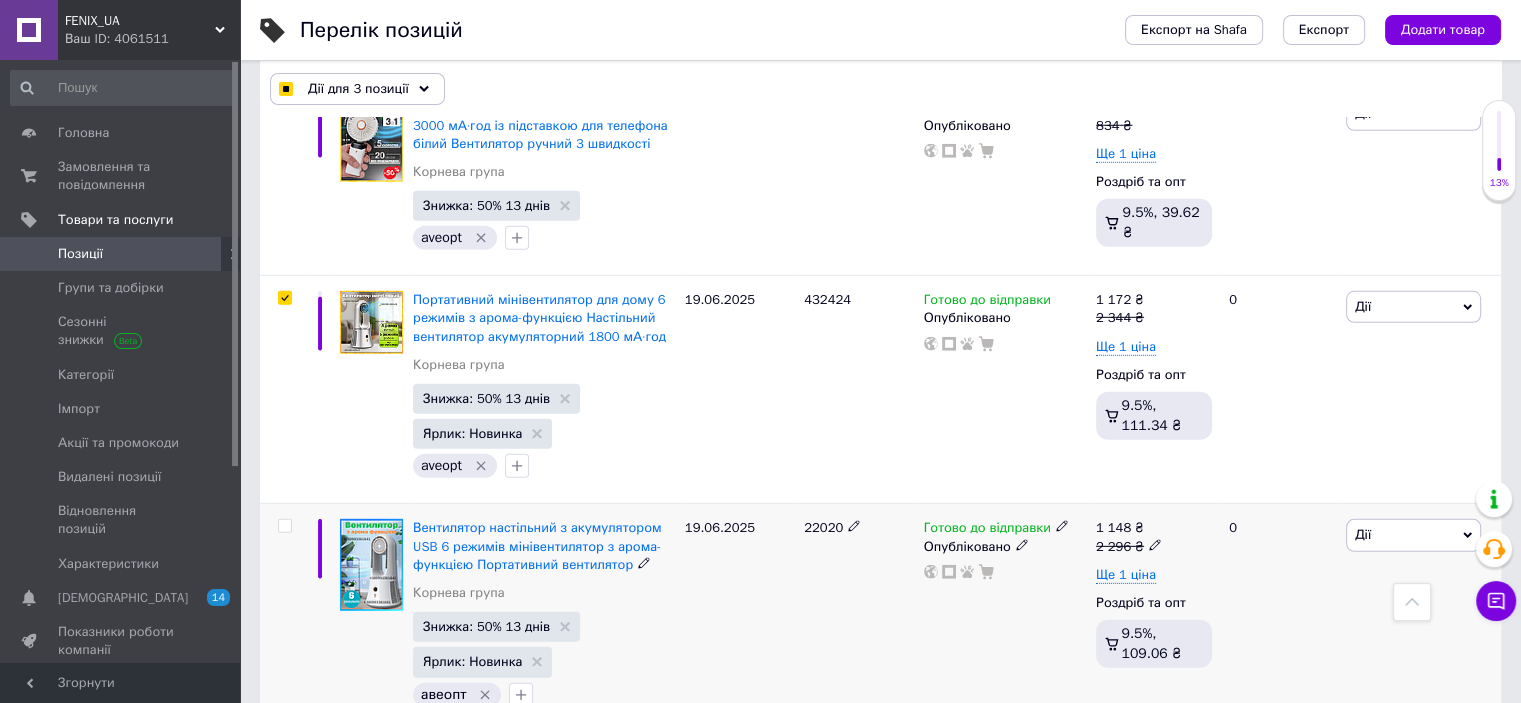 click at bounding box center (284, 526) 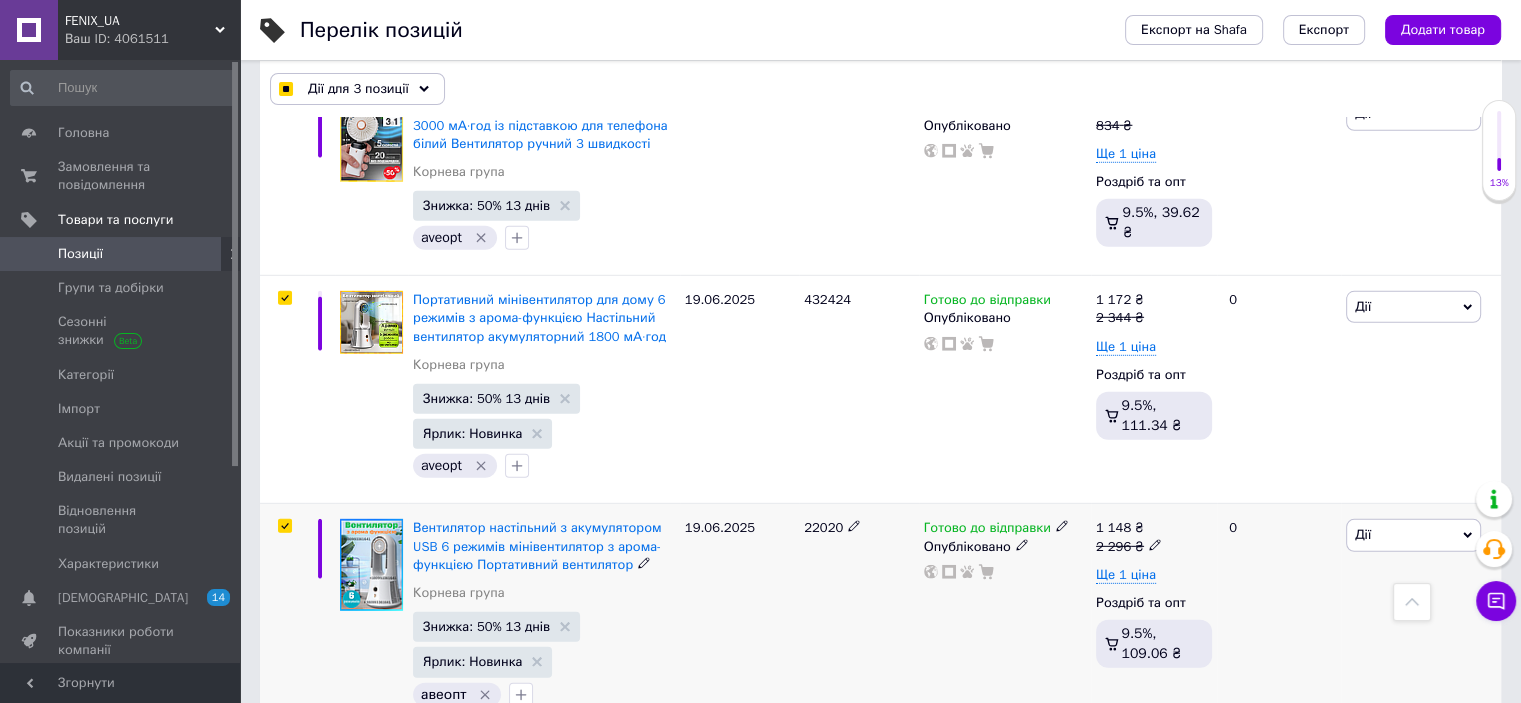 checkbox on "true" 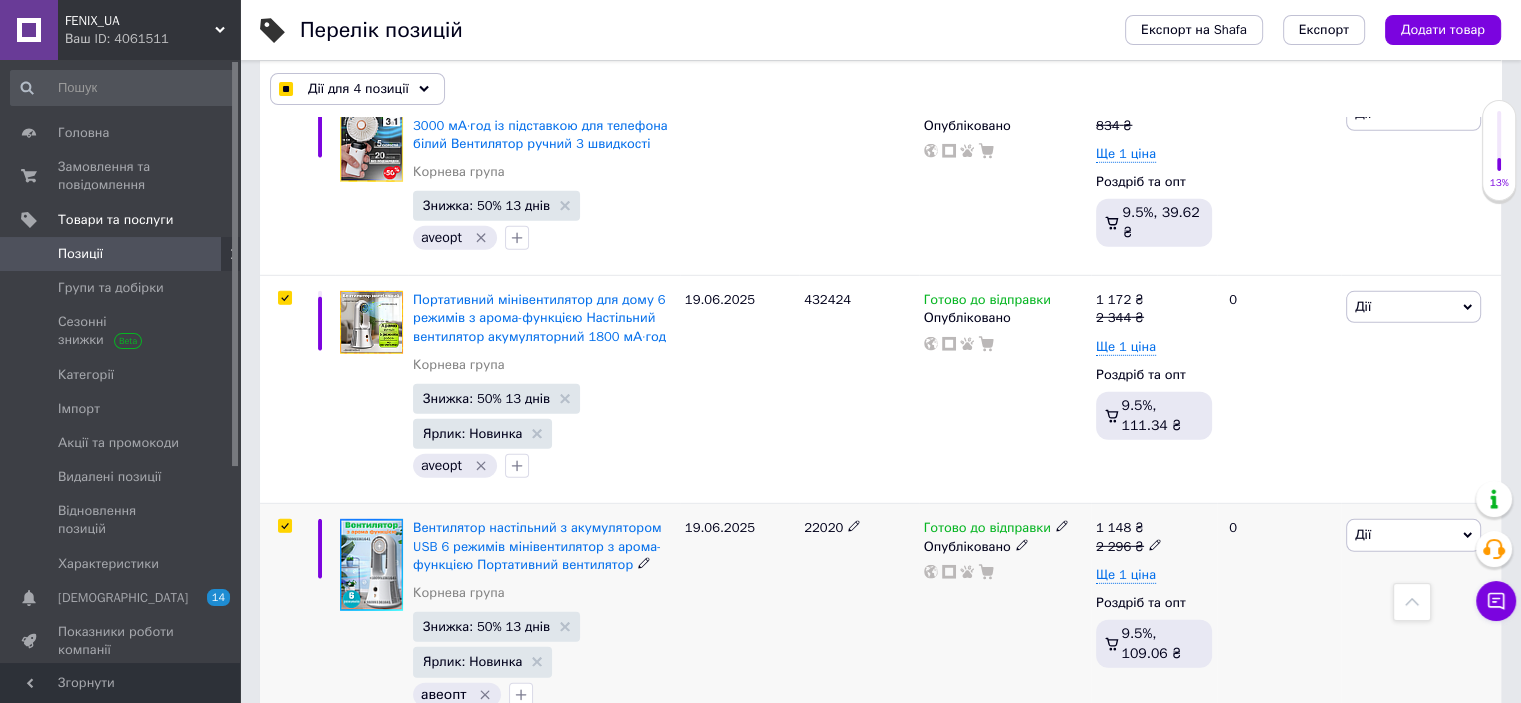 scroll, scrollTop: 6099, scrollLeft: 0, axis: vertical 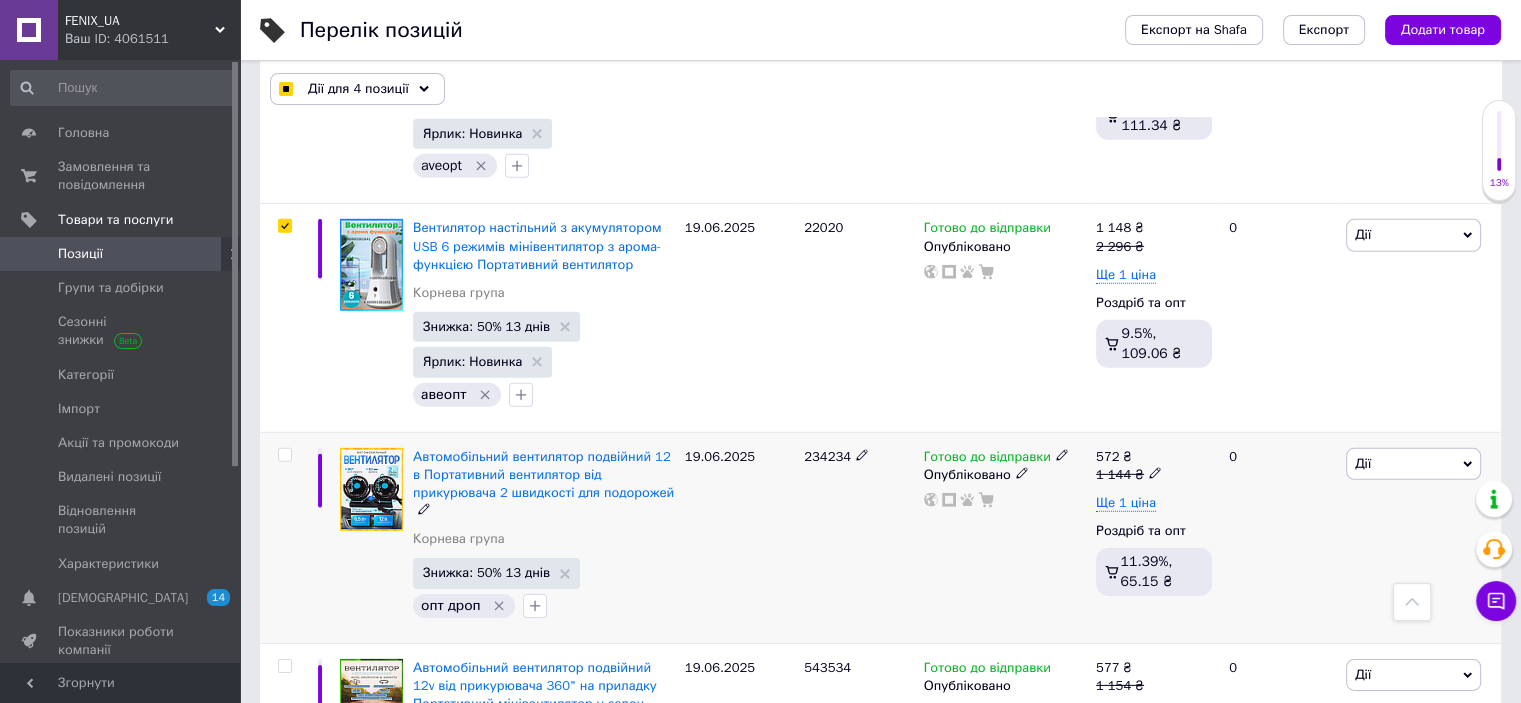 click at bounding box center [284, 455] 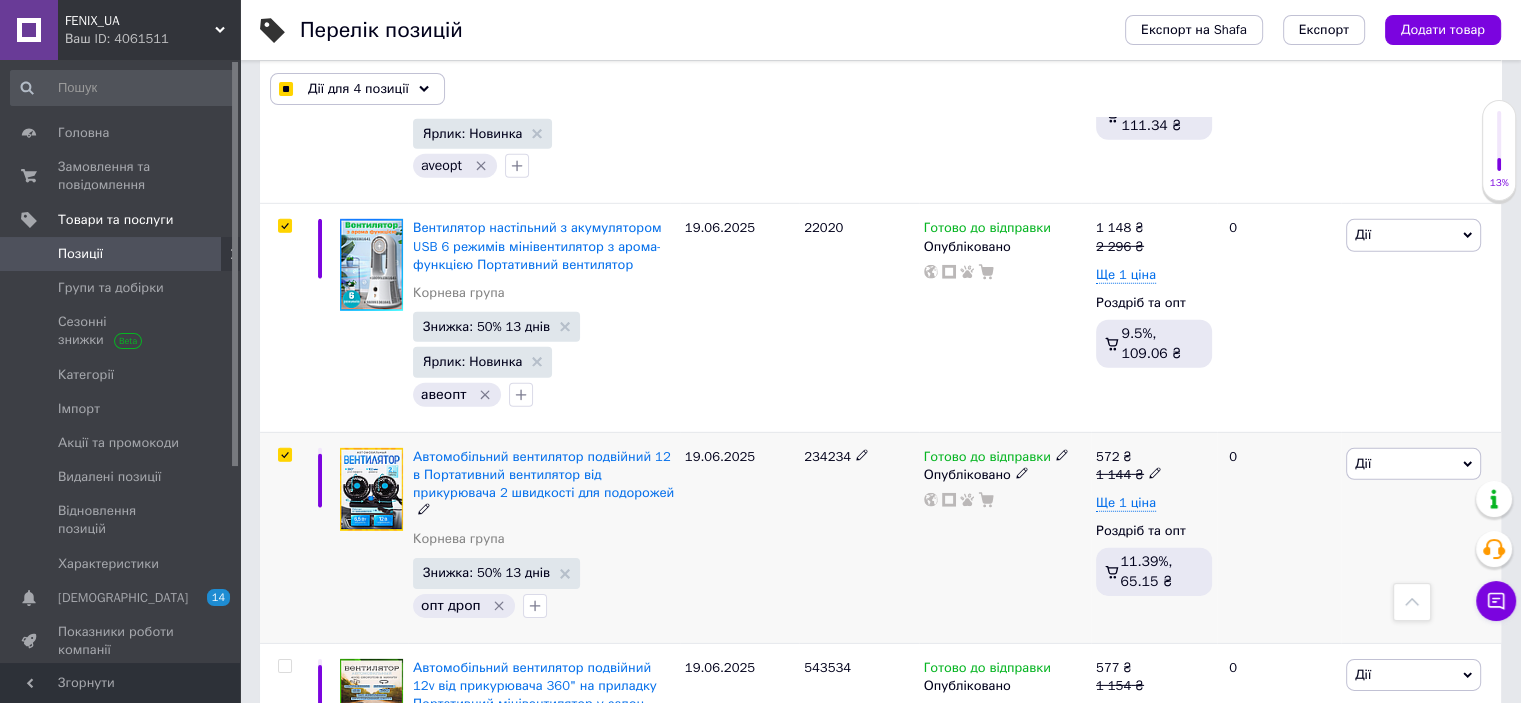 checkbox on "true" 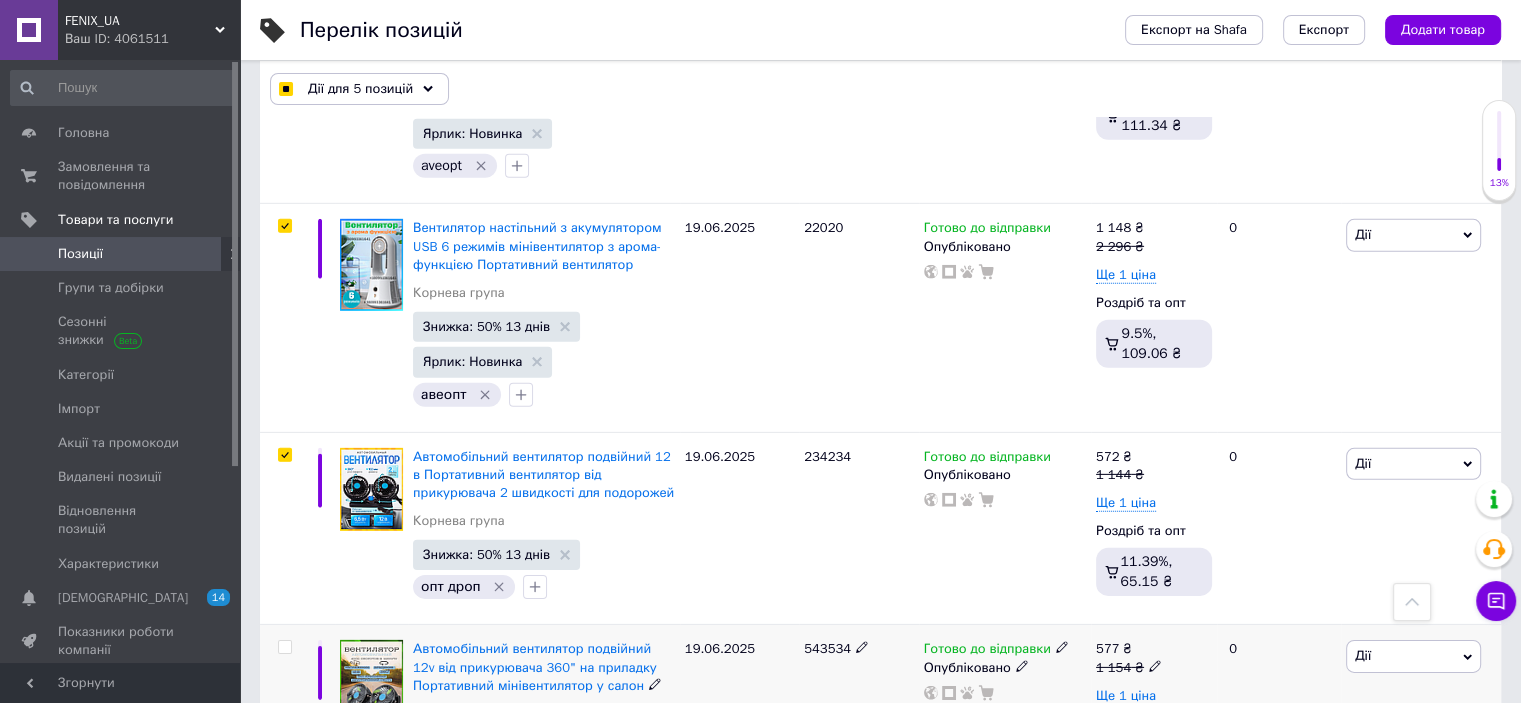 click at bounding box center [284, 647] 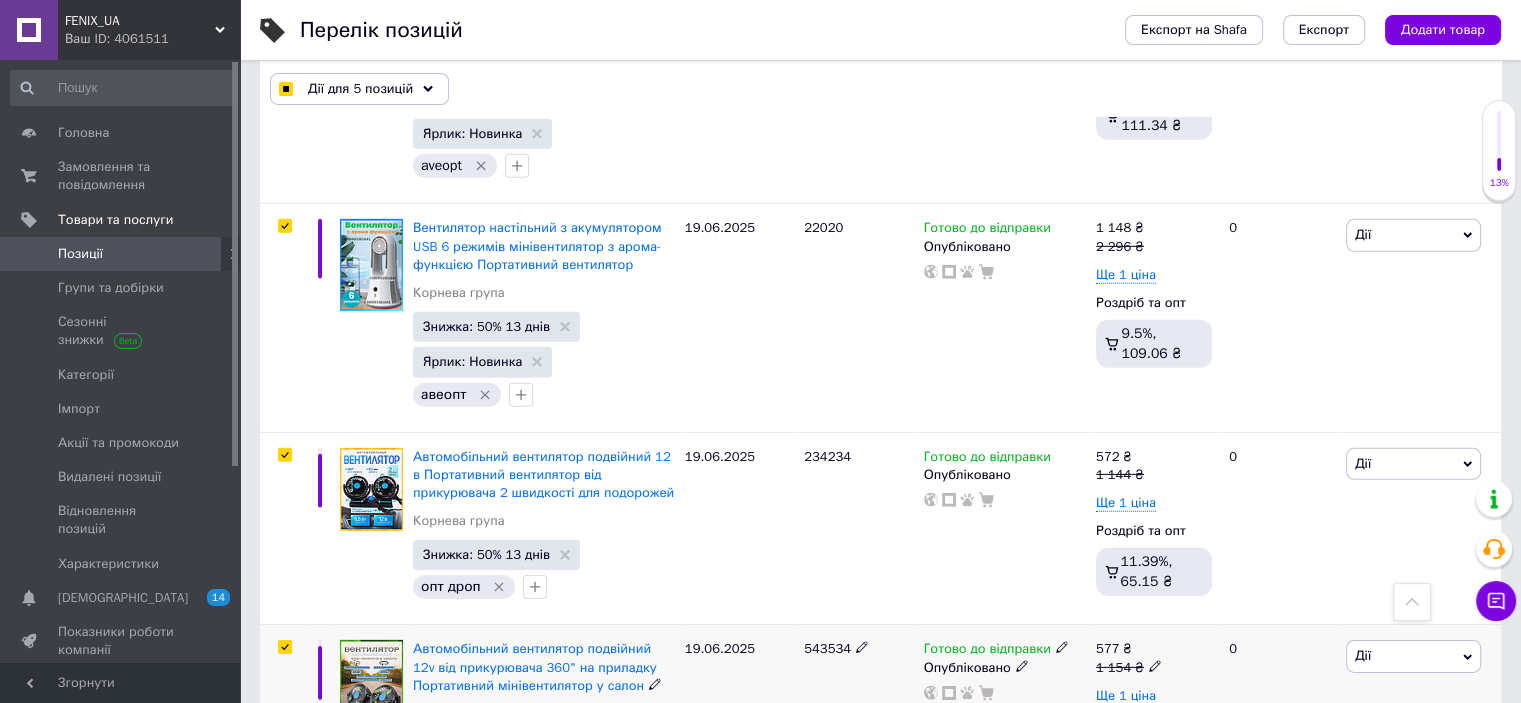 checkbox on "true" 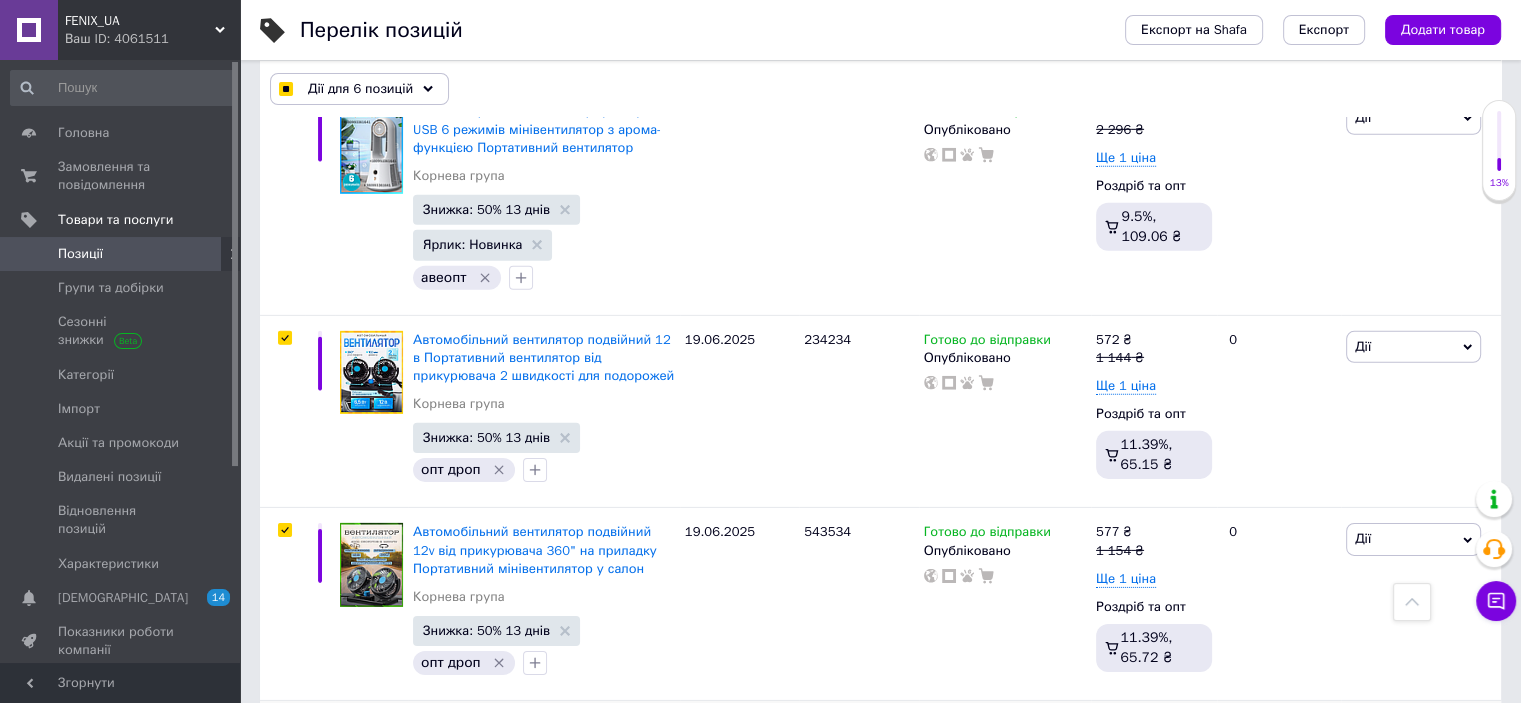 scroll, scrollTop: 6499, scrollLeft: 0, axis: vertical 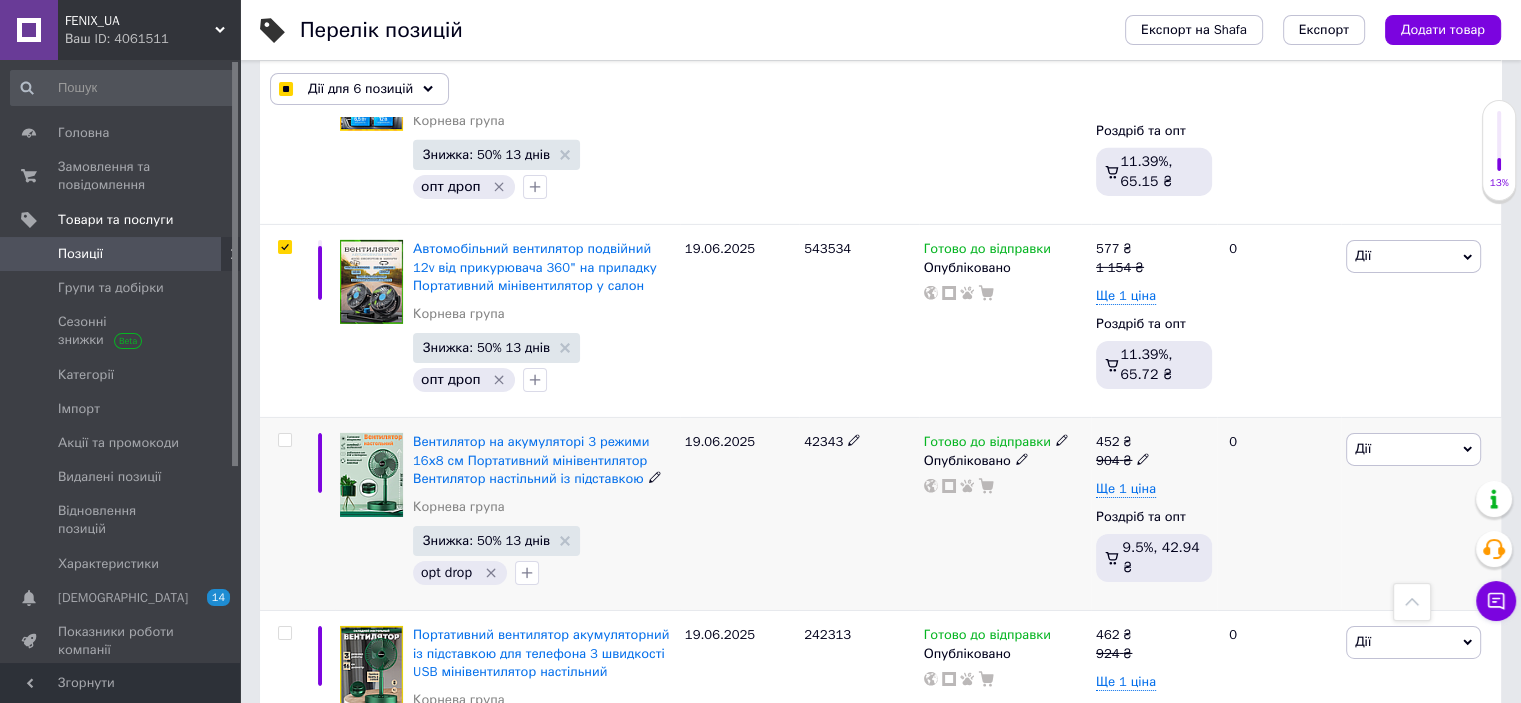 click at bounding box center [284, 440] 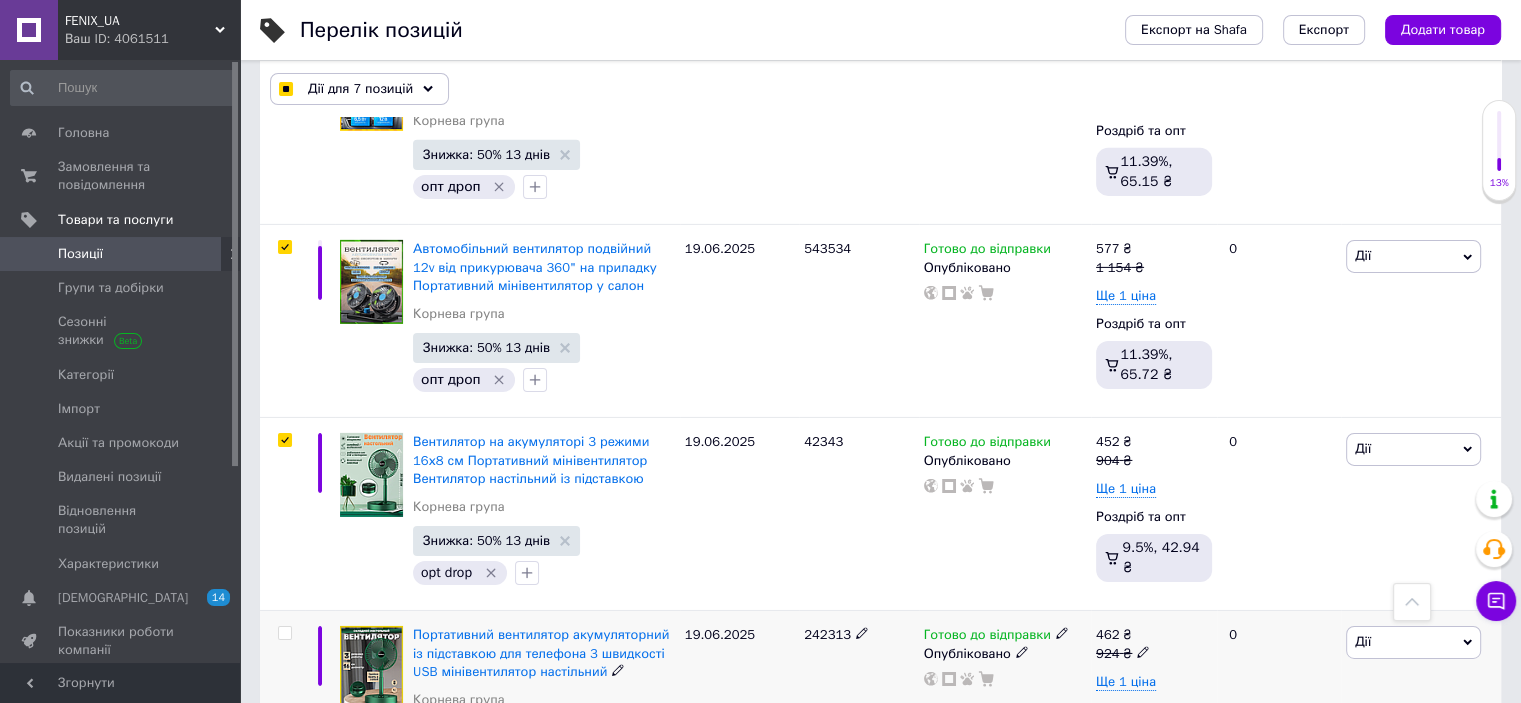 click at bounding box center (284, 633) 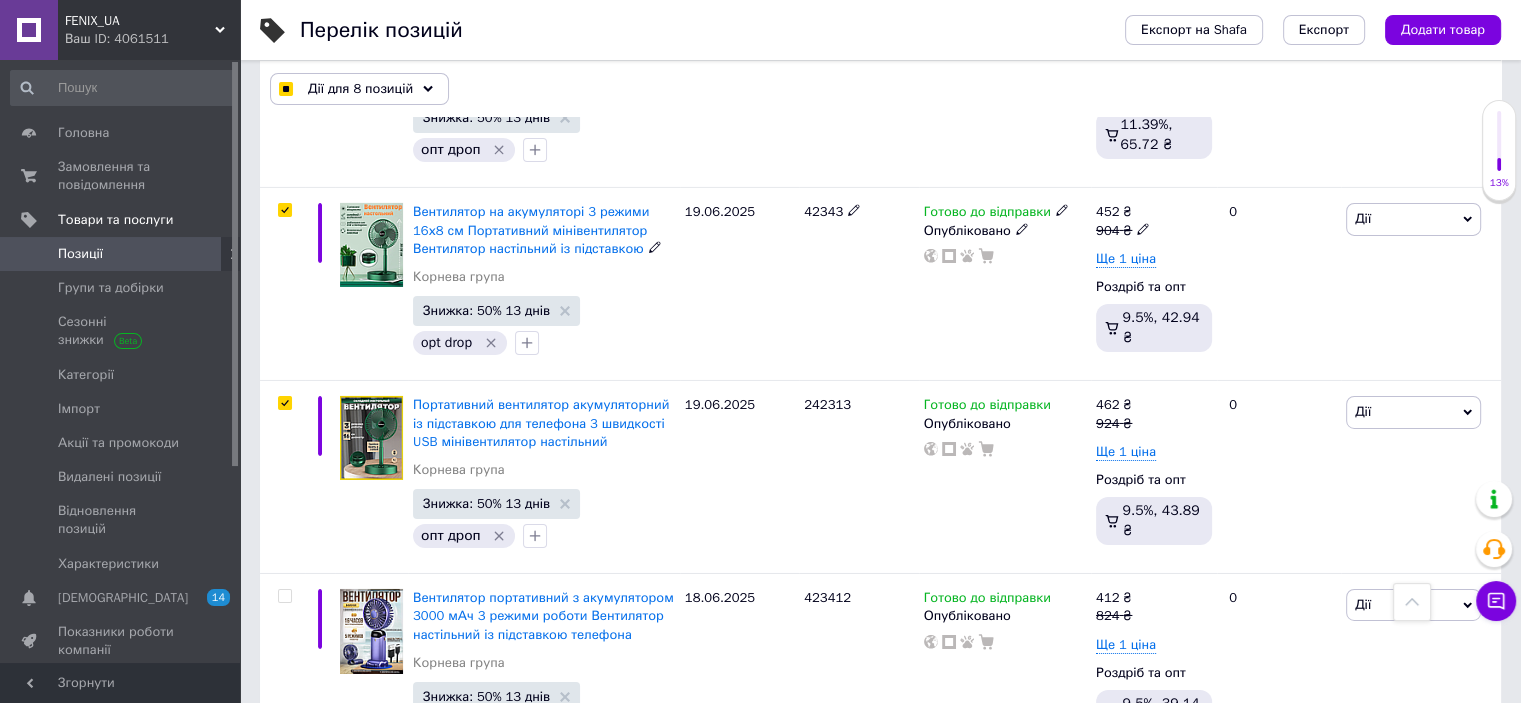 scroll, scrollTop: 7099, scrollLeft: 0, axis: vertical 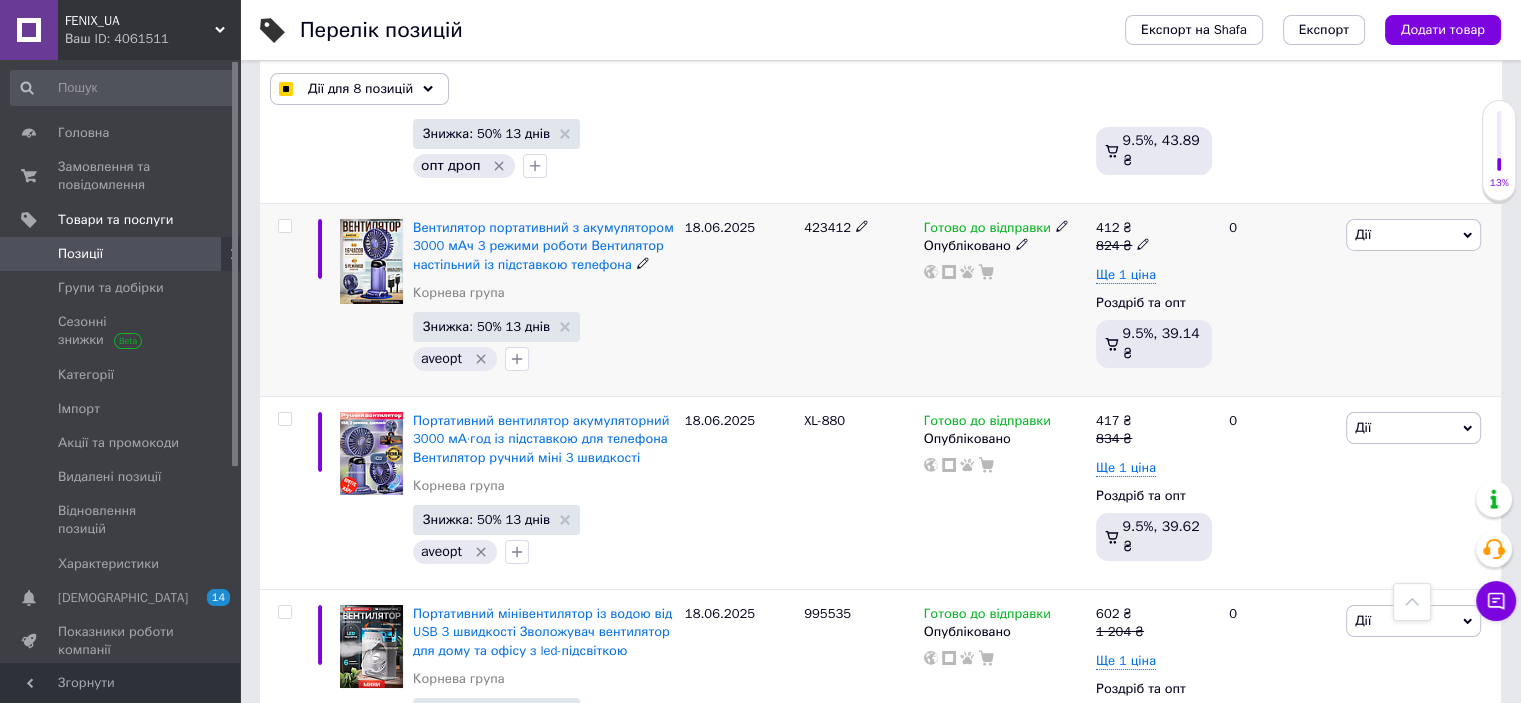 click at bounding box center (284, 226) 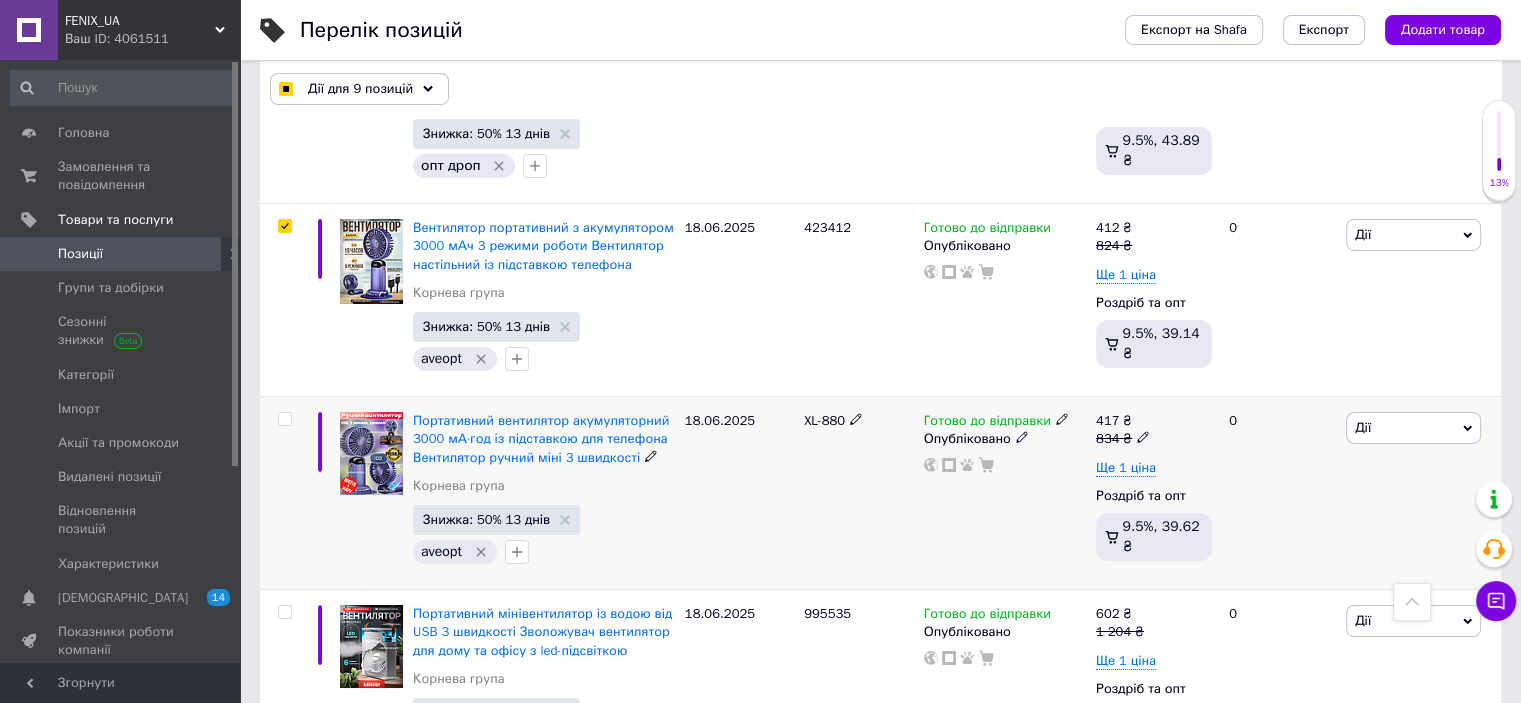 click at bounding box center [284, 419] 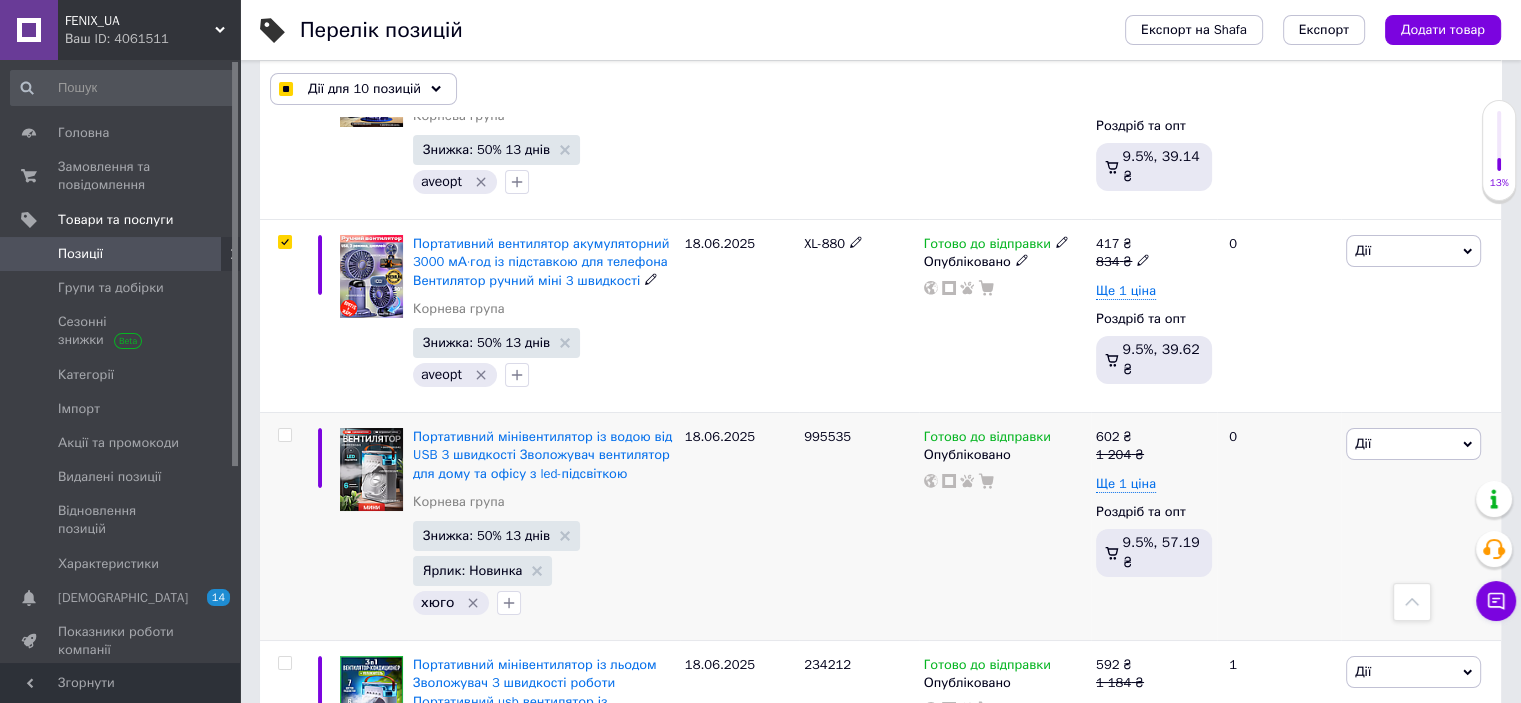 scroll, scrollTop: 7299, scrollLeft: 0, axis: vertical 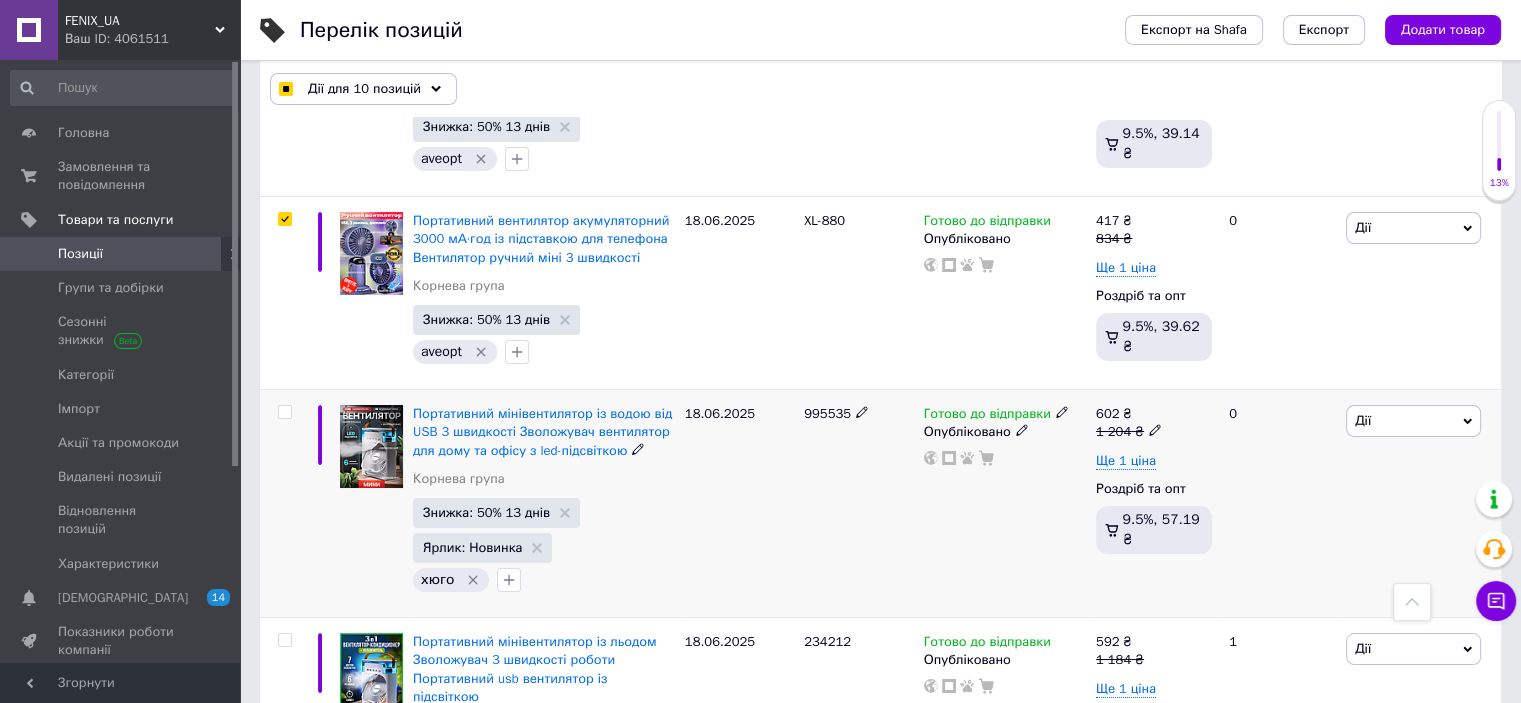 click at bounding box center (284, 412) 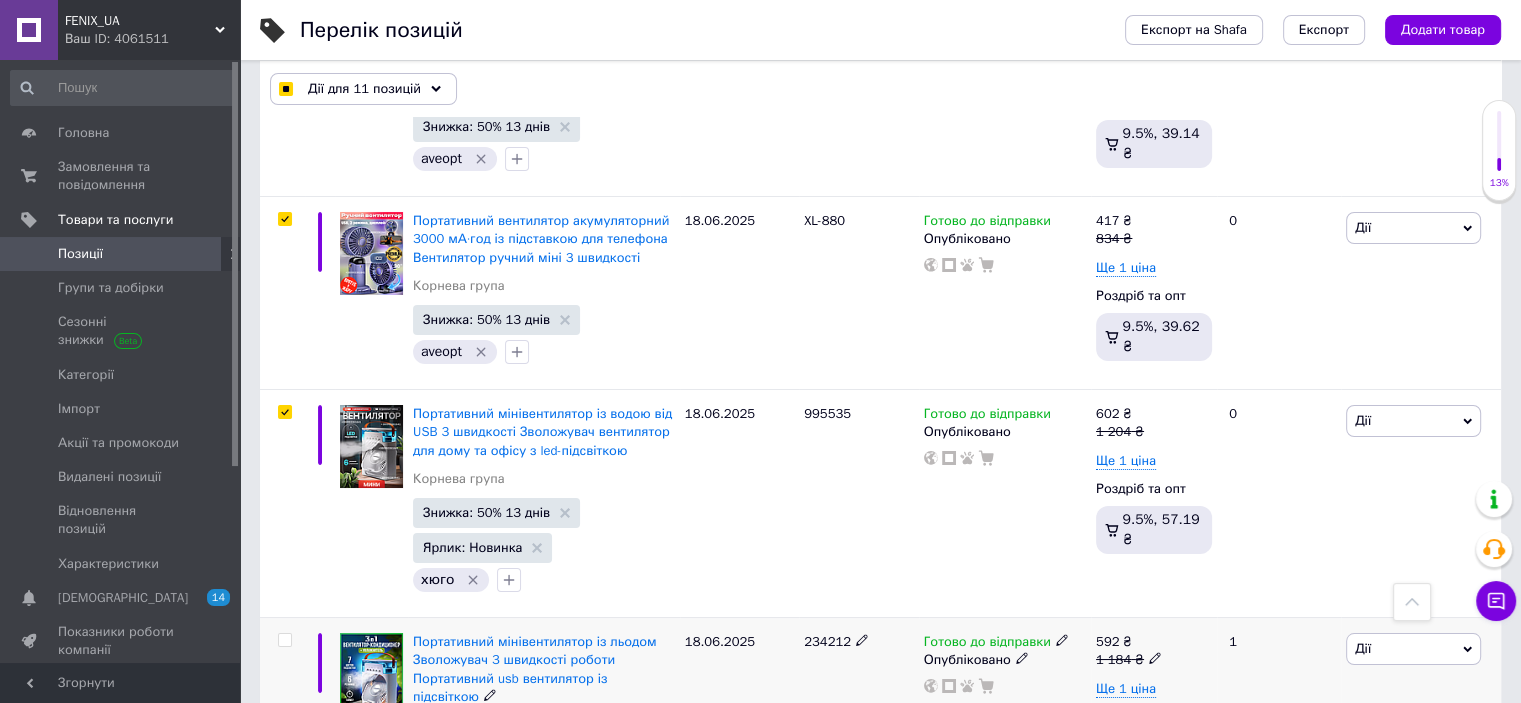click at bounding box center [284, 640] 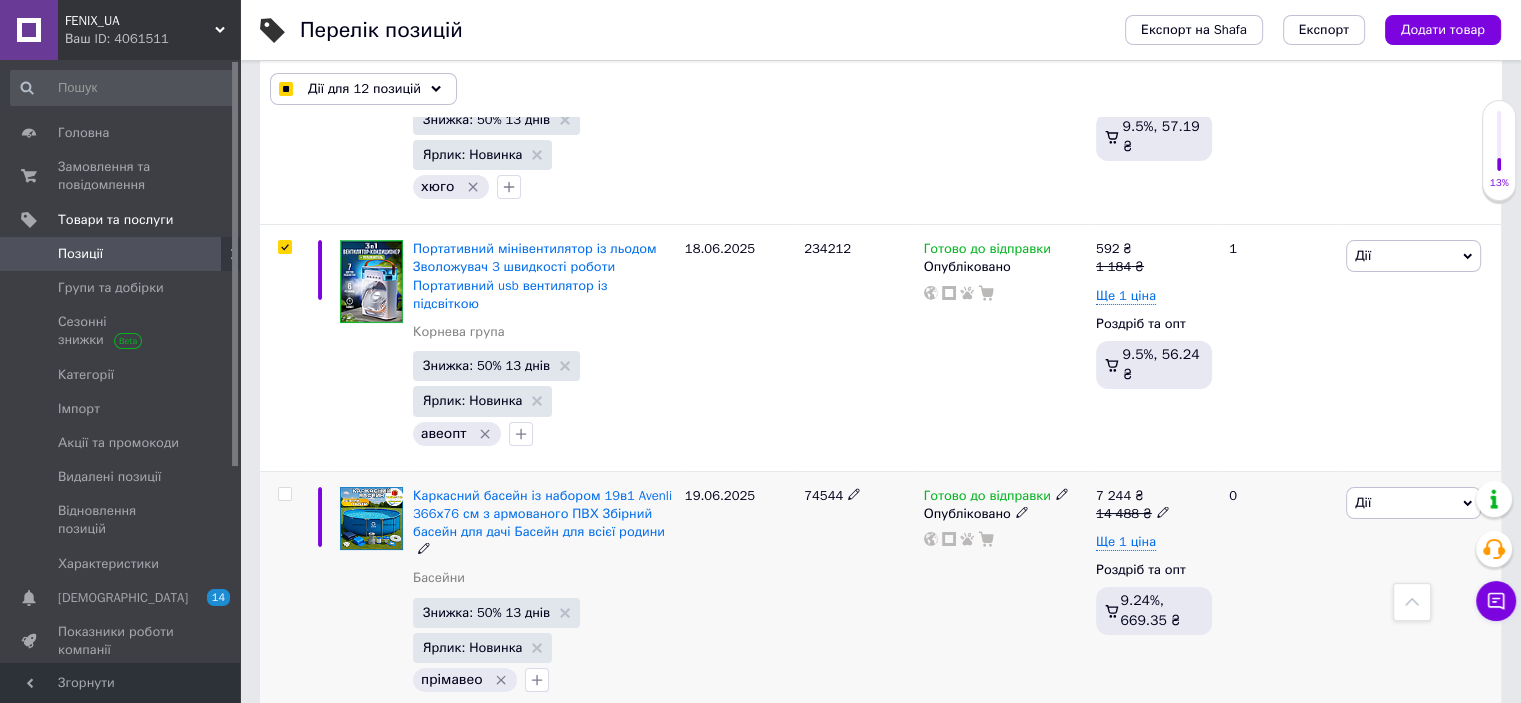scroll, scrollTop: 7699, scrollLeft: 0, axis: vertical 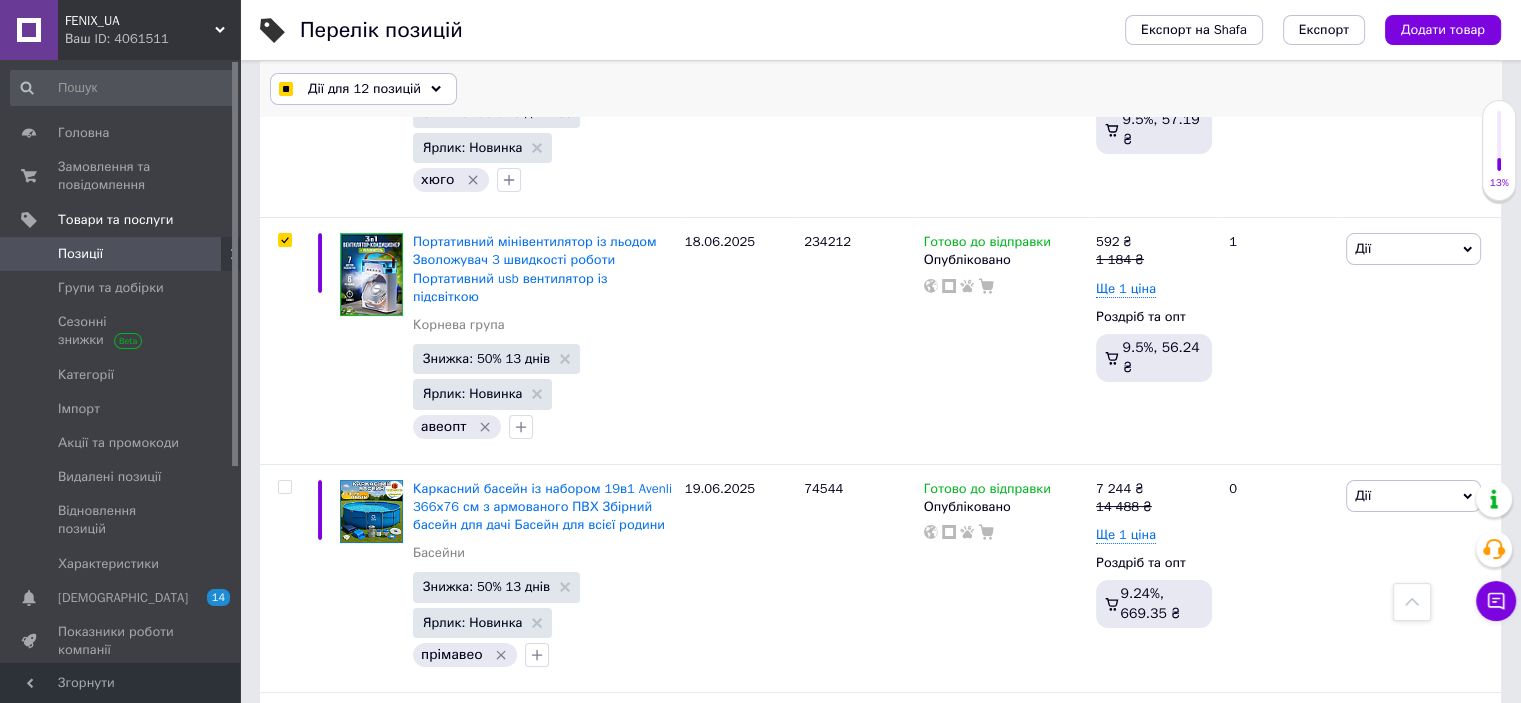 click on "Дії для 12 позицій" at bounding box center (363, 89) 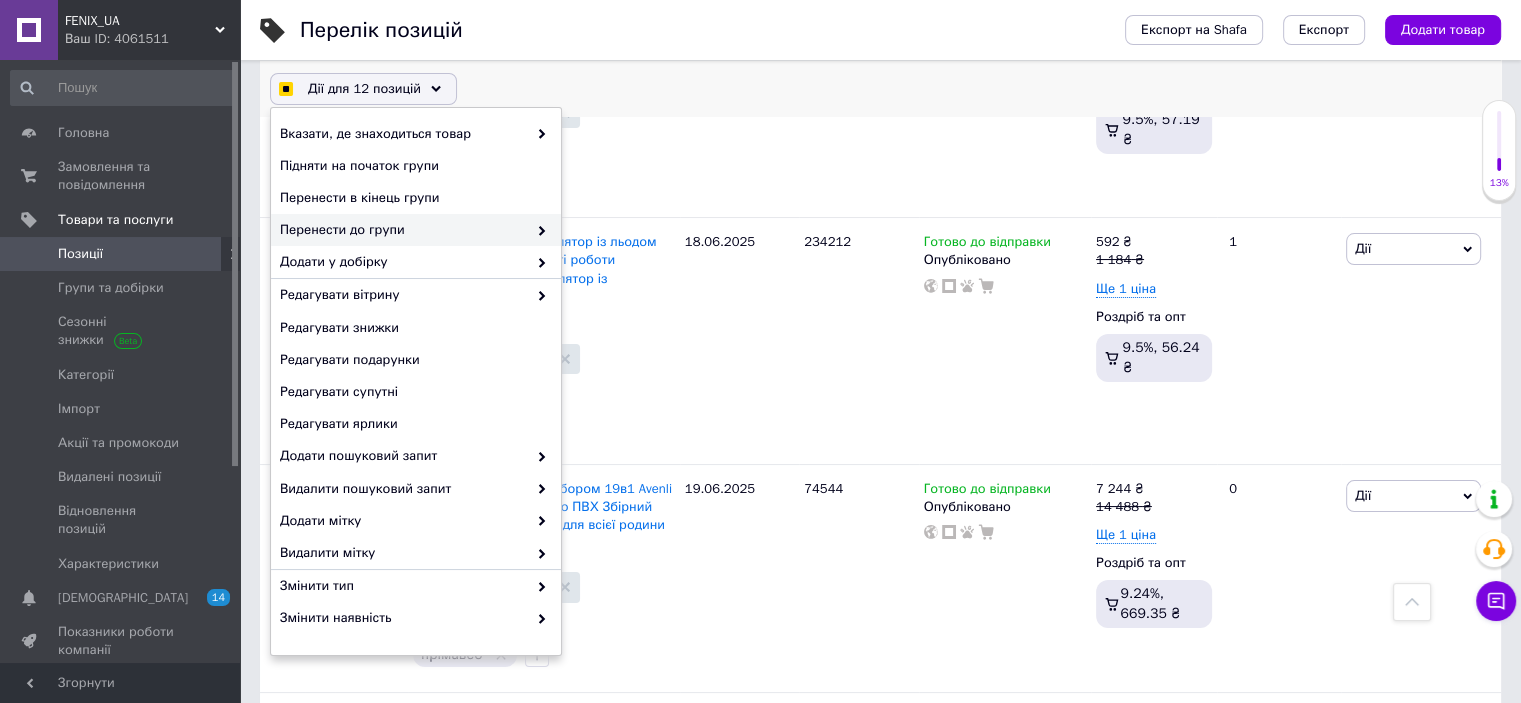 click on "Перенести до групи" at bounding box center [403, 230] 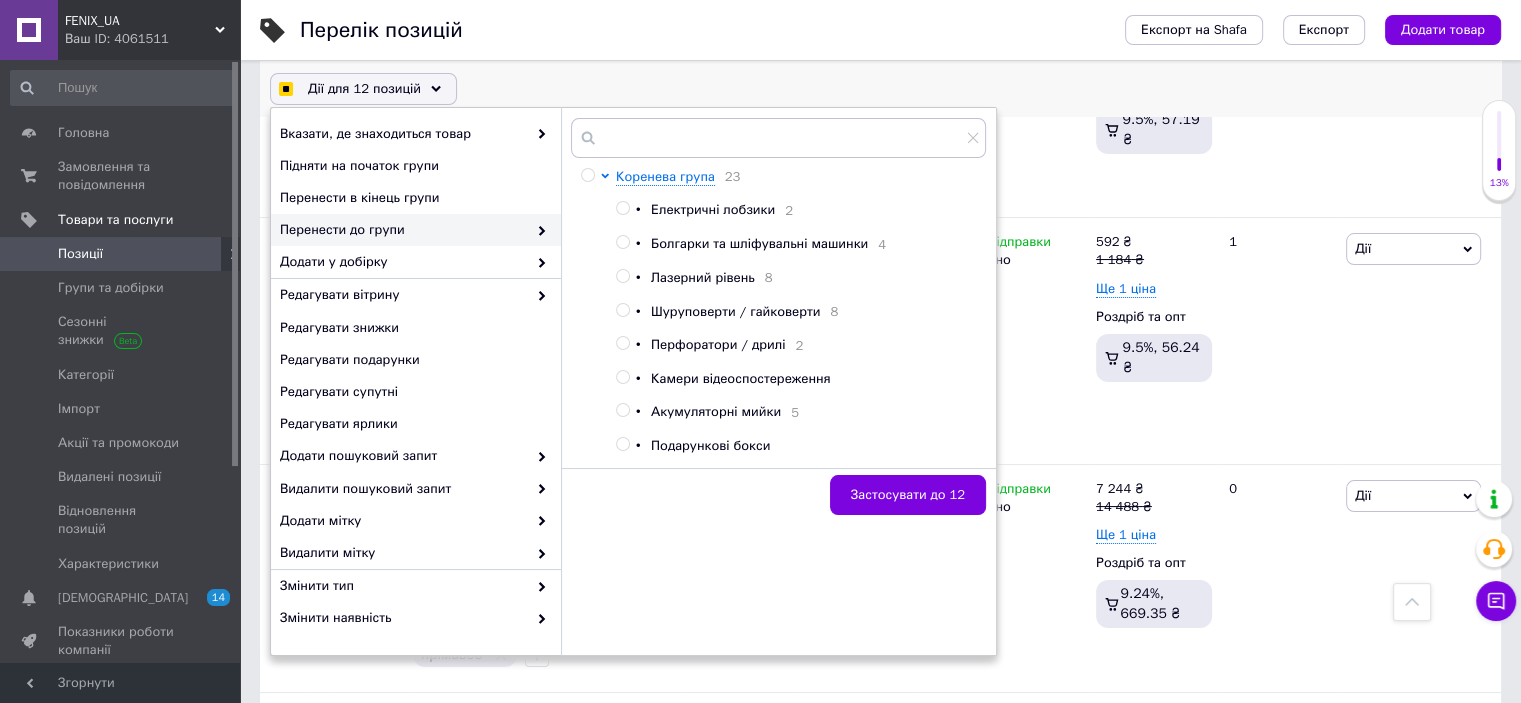scroll, scrollTop: 516, scrollLeft: 0, axis: vertical 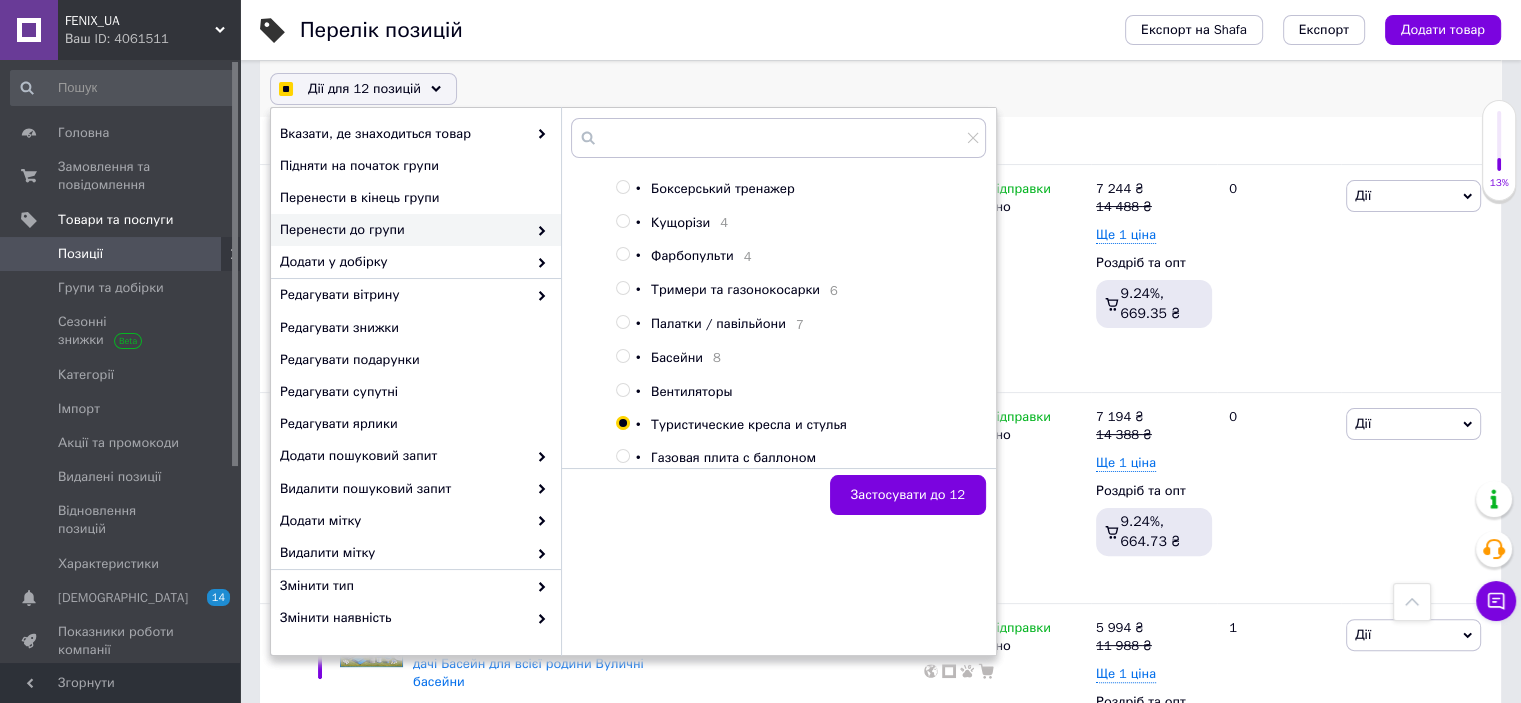 click on "Вентиляторы" at bounding box center [691, 391] 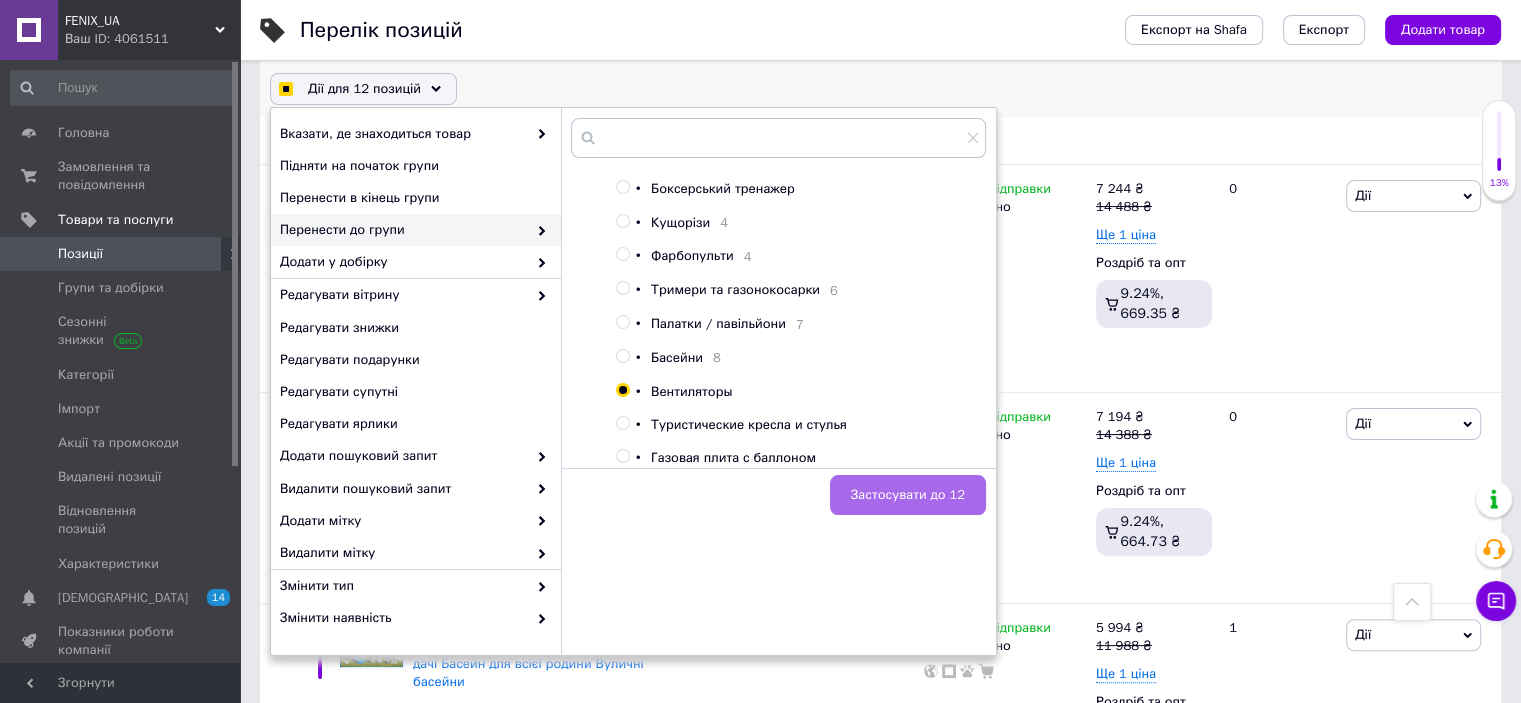 click on "Застосувати до 12" at bounding box center [908, 495] 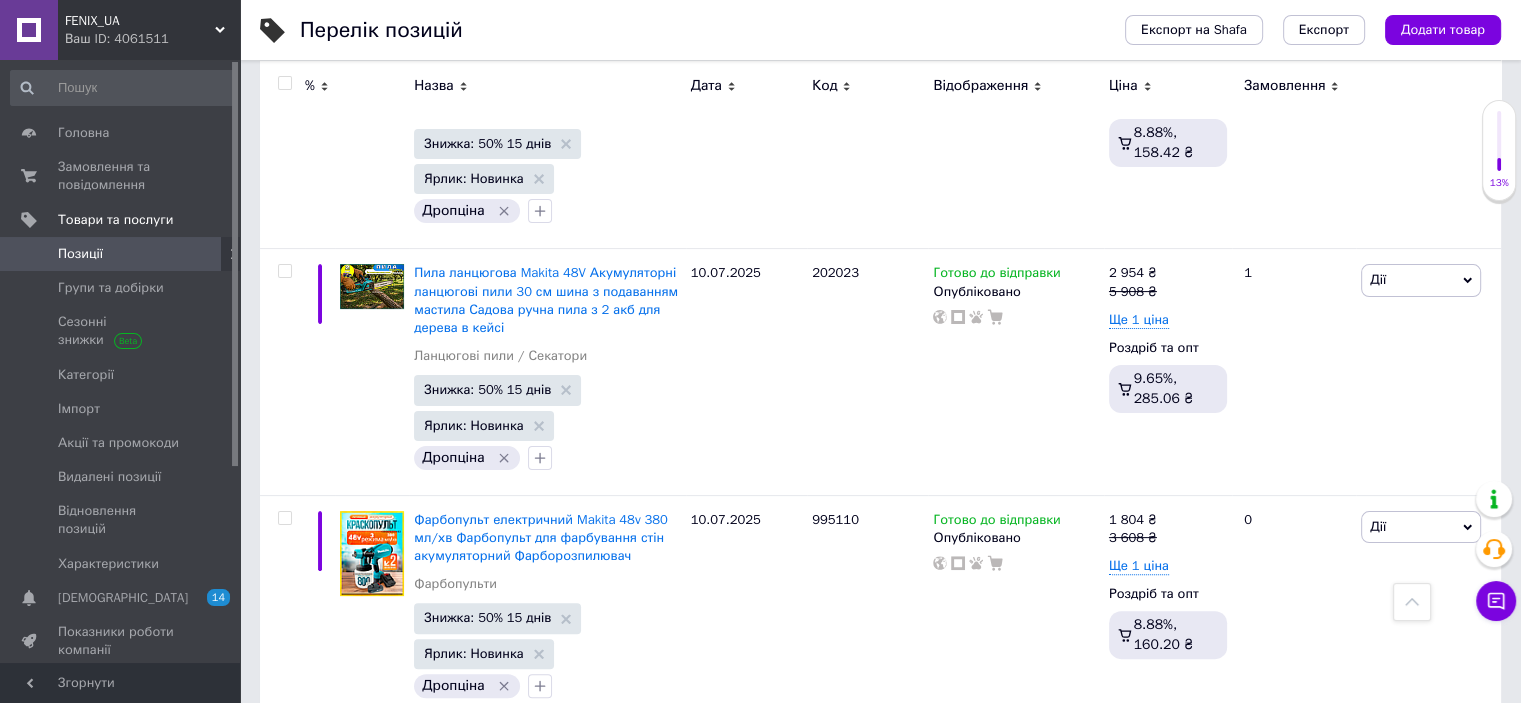 scroll, scrollTop: 0, scrollLeft: 0, axis: both 